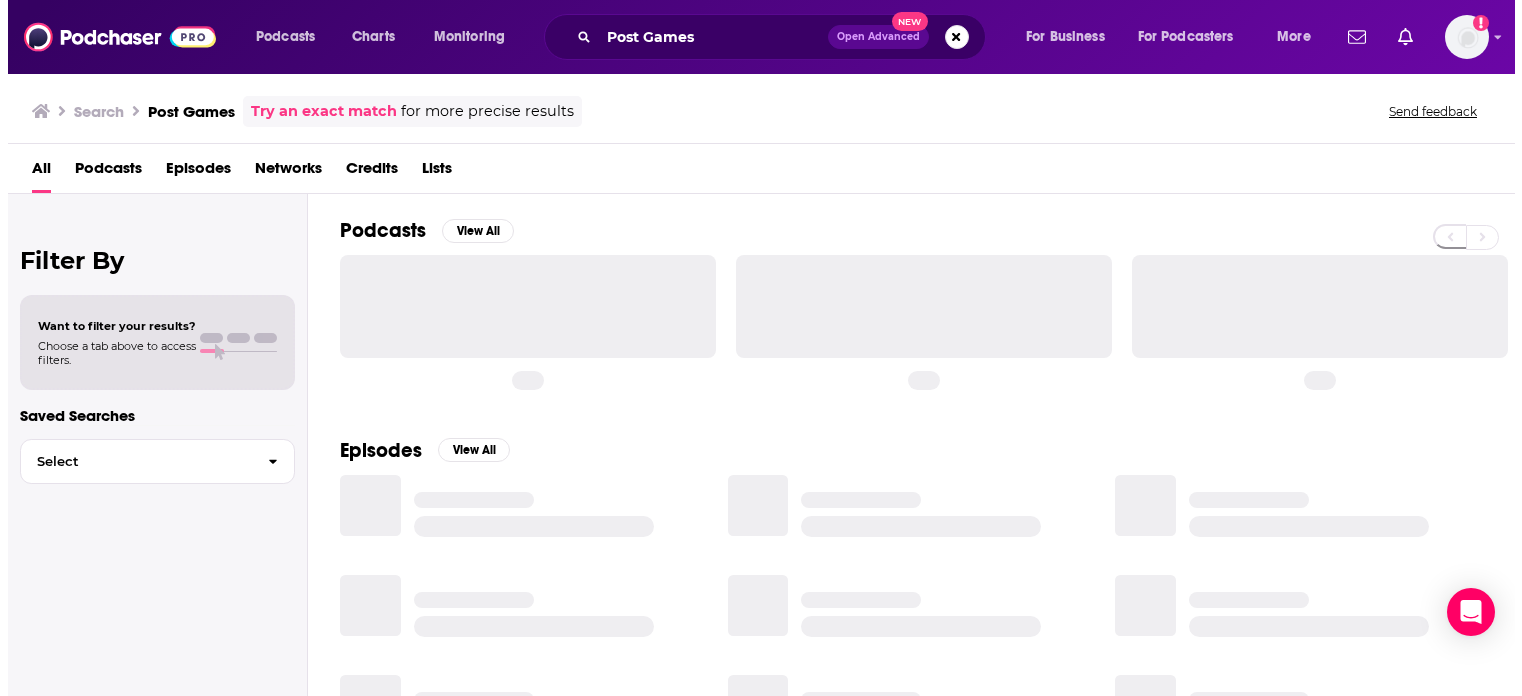 scroll, scrollTop: 0, scrollLeft: 0, axis: both 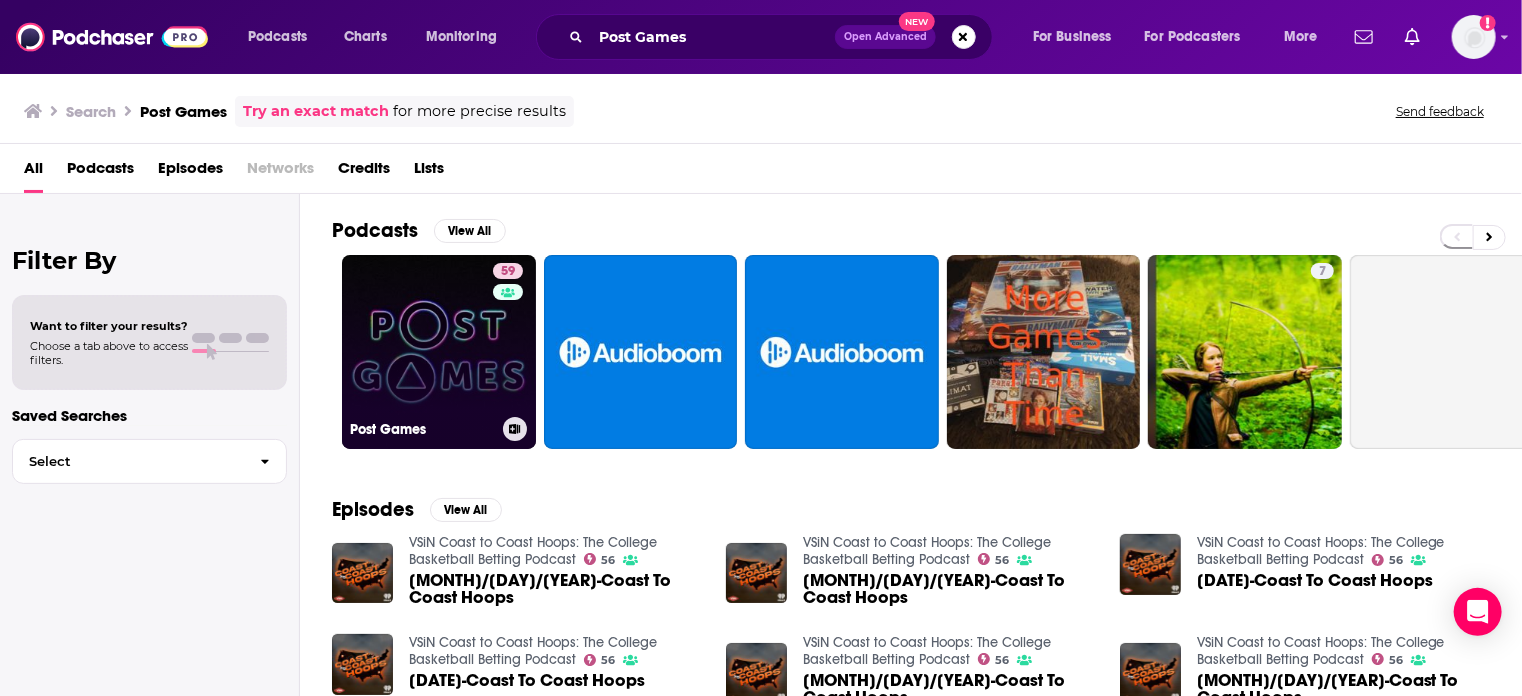 click on "59 Post Games" at bounding box center [439, 352] 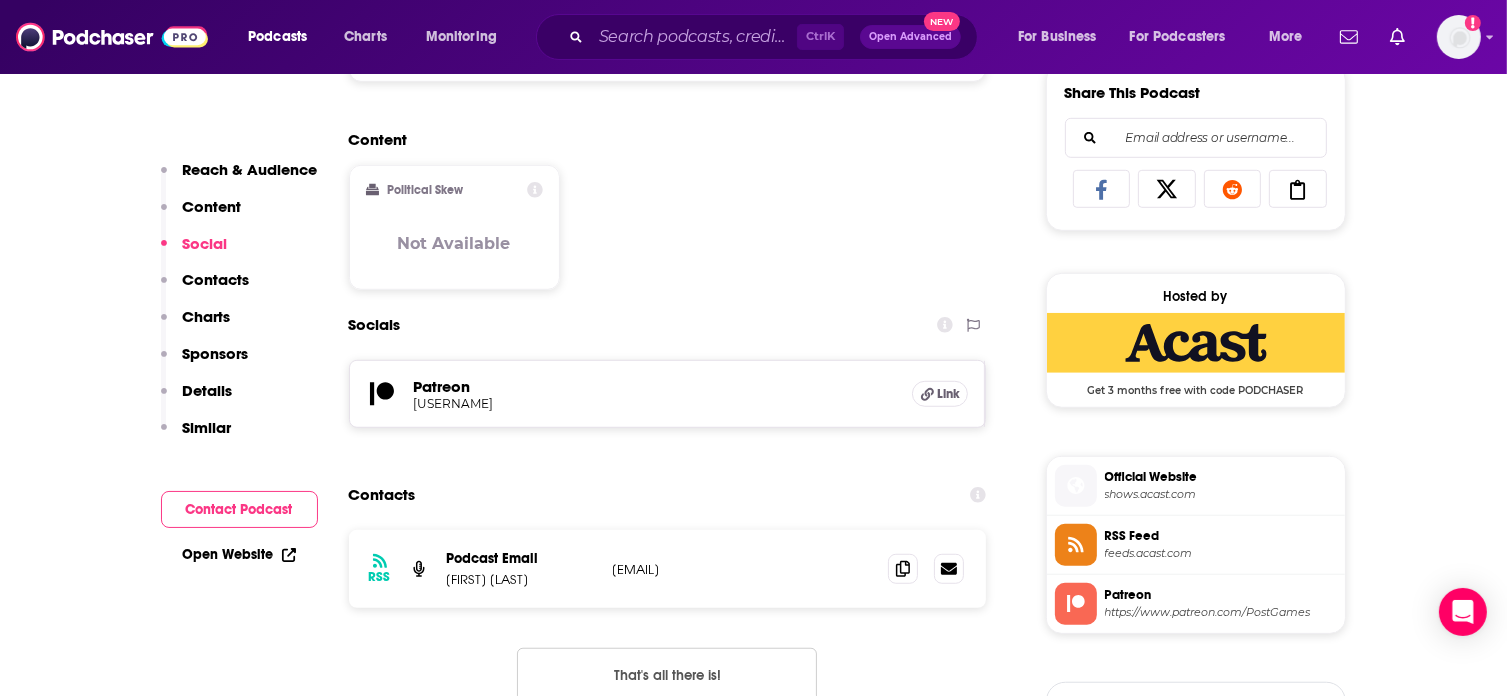 scroll, scrollTop: 1606, scrollLeft: 0, axis: vertical 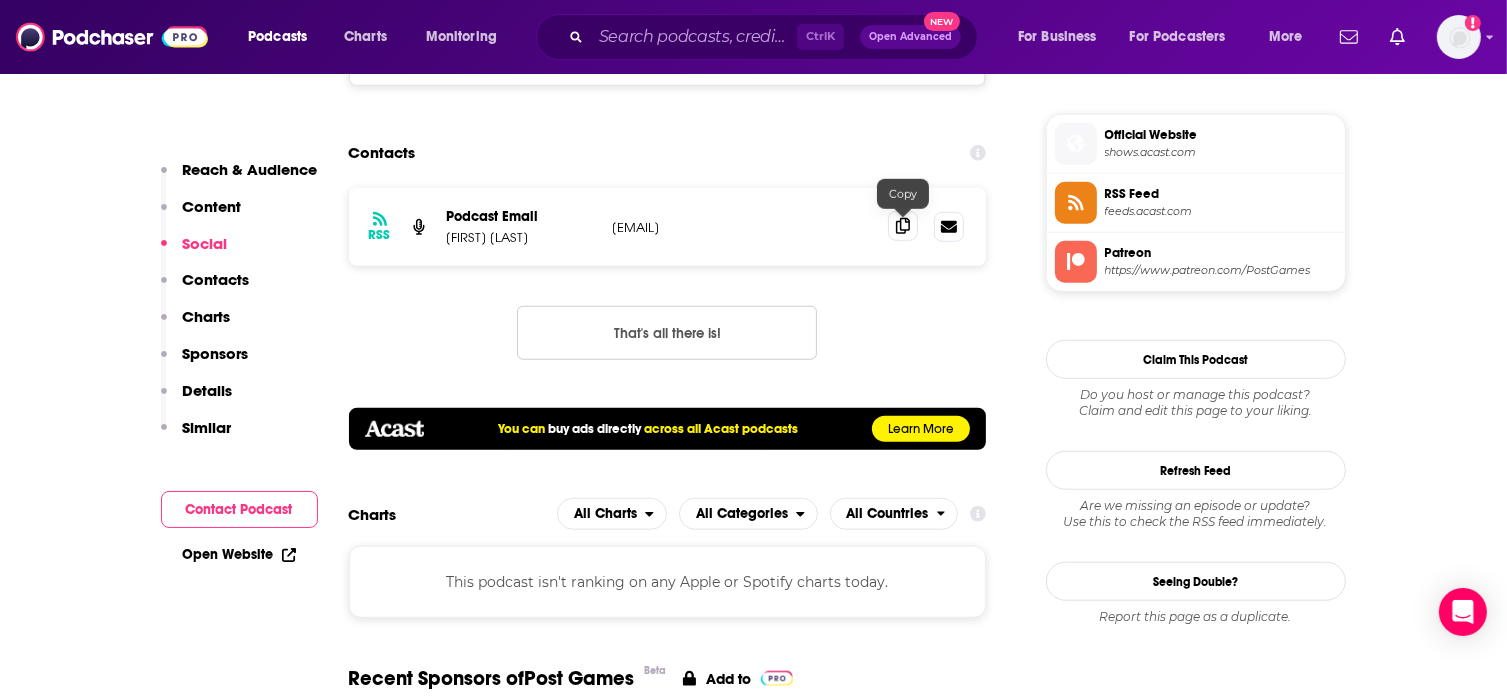 click 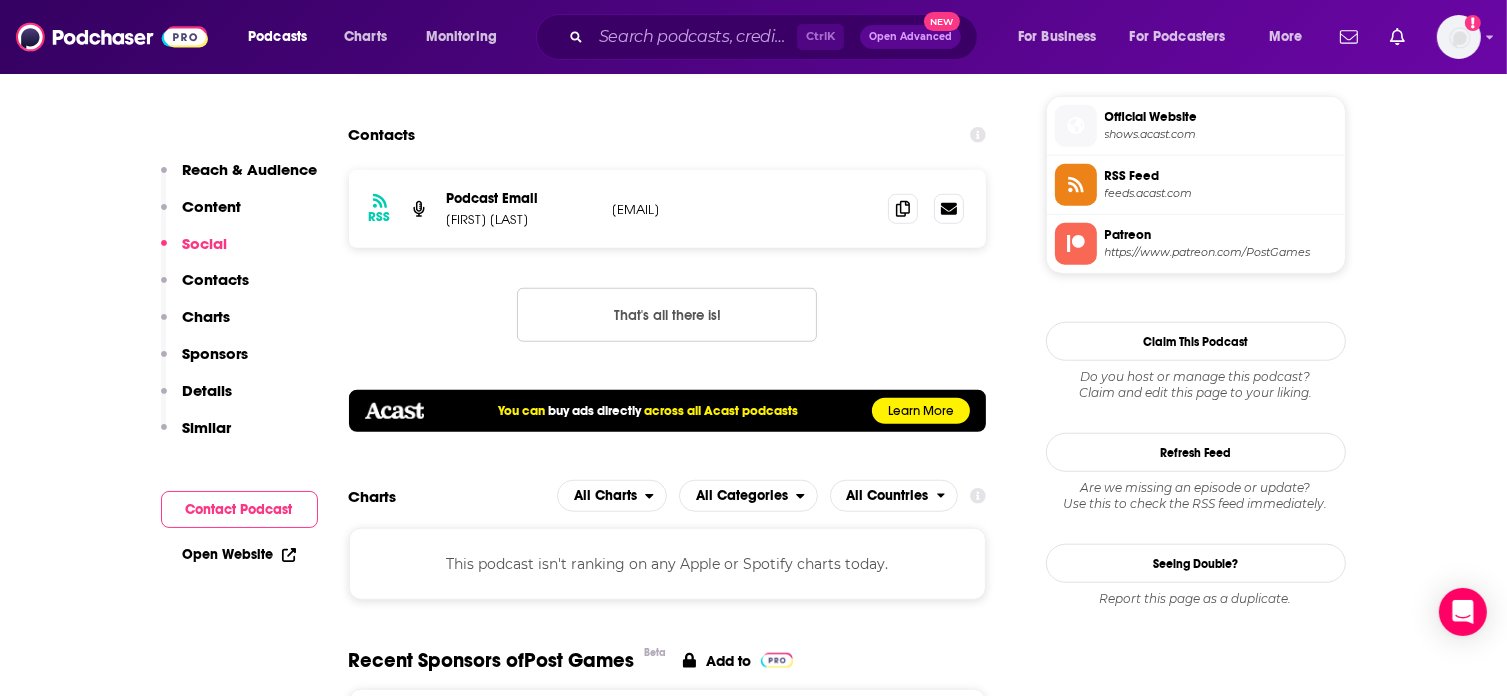 scroll, scrollTop: 1627, scrollLeft: 0, axis: vertical 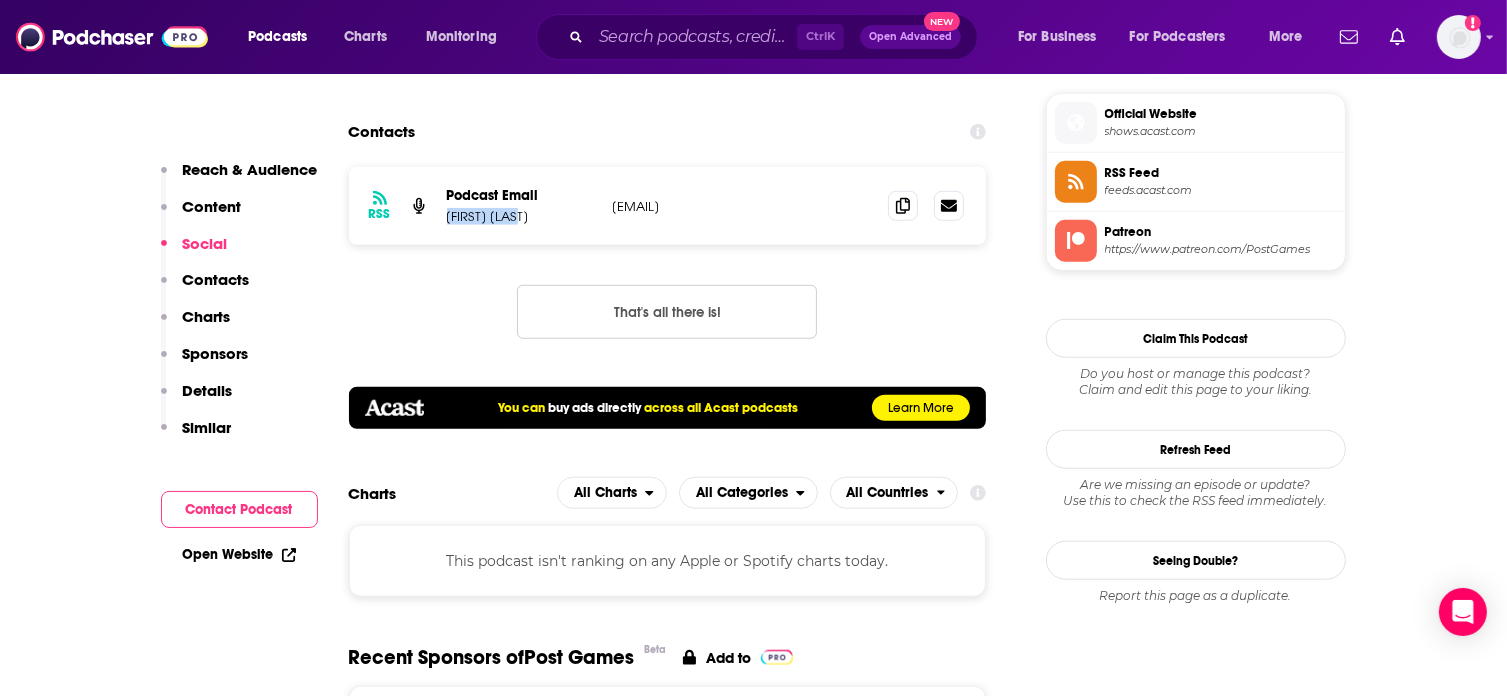 drag, startPoint x: 520, startPoint y: 219, endPoint x: 444, endPoint y: 229, distance: 76.655075 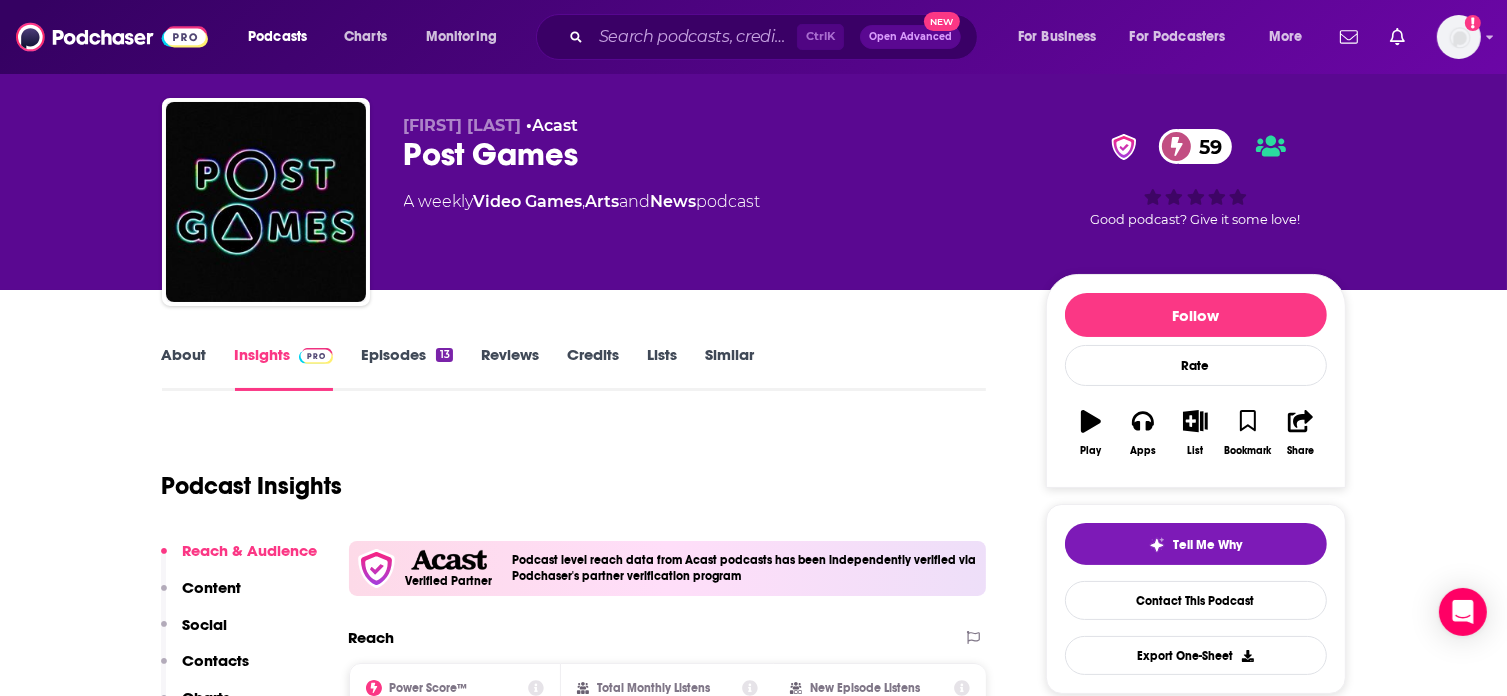 scroll, scrollTop: 0, scrollLeft: 0, axis: both 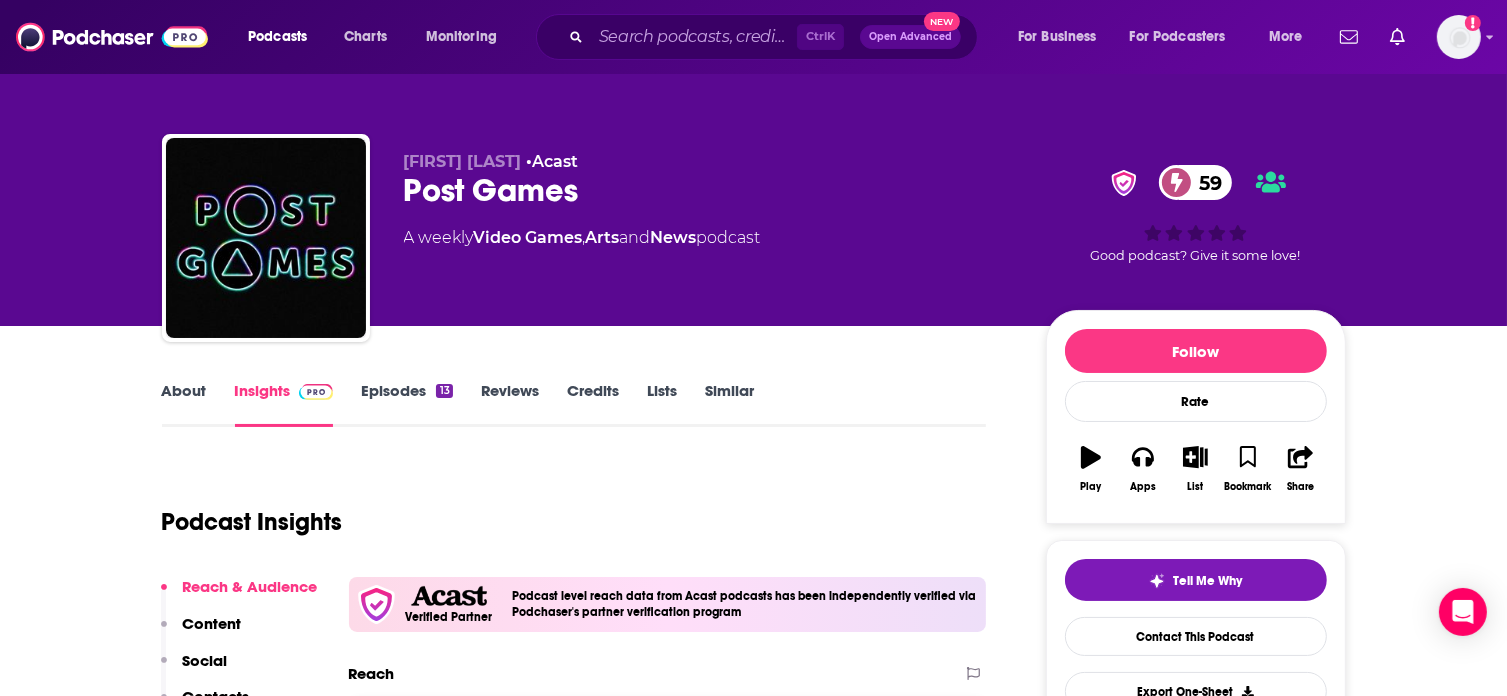 click on "About" at bounding box center [184, 404] 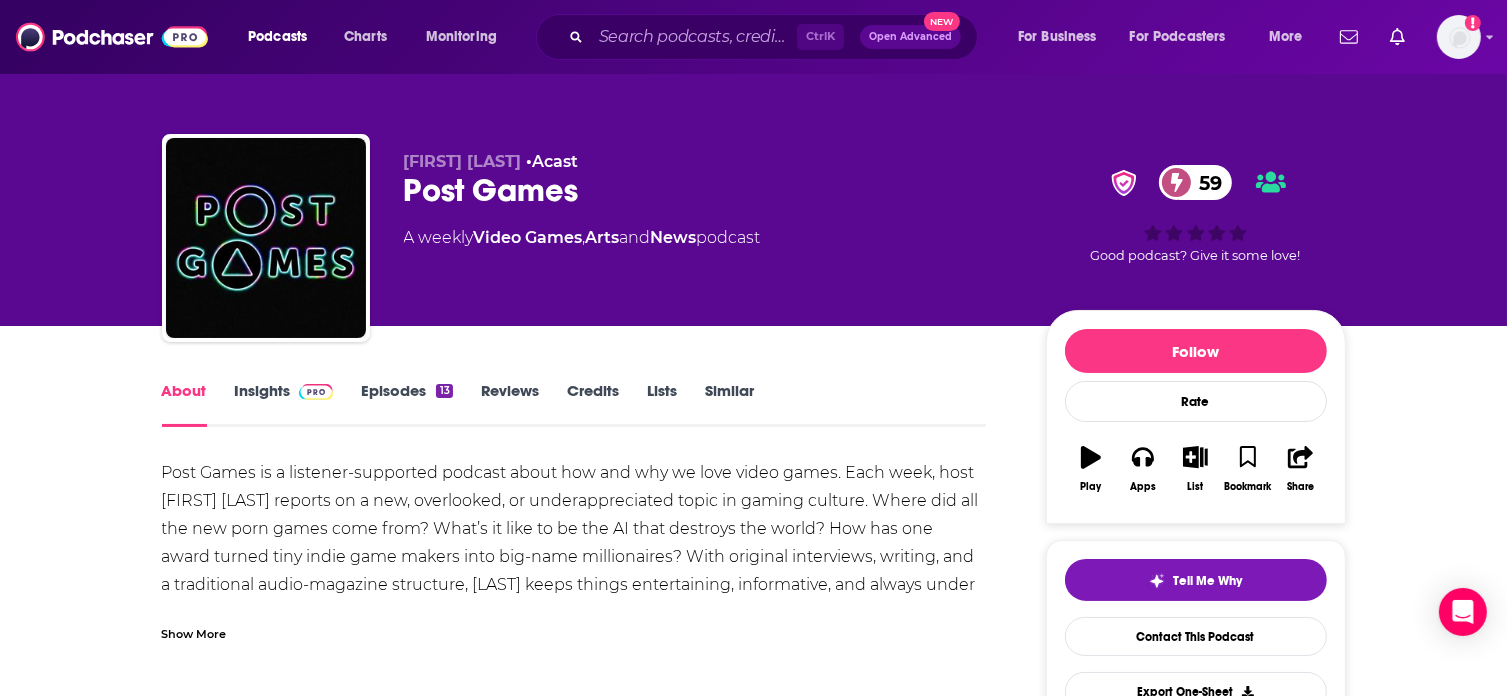 click on "Show More" at bounding box center [574, 626] 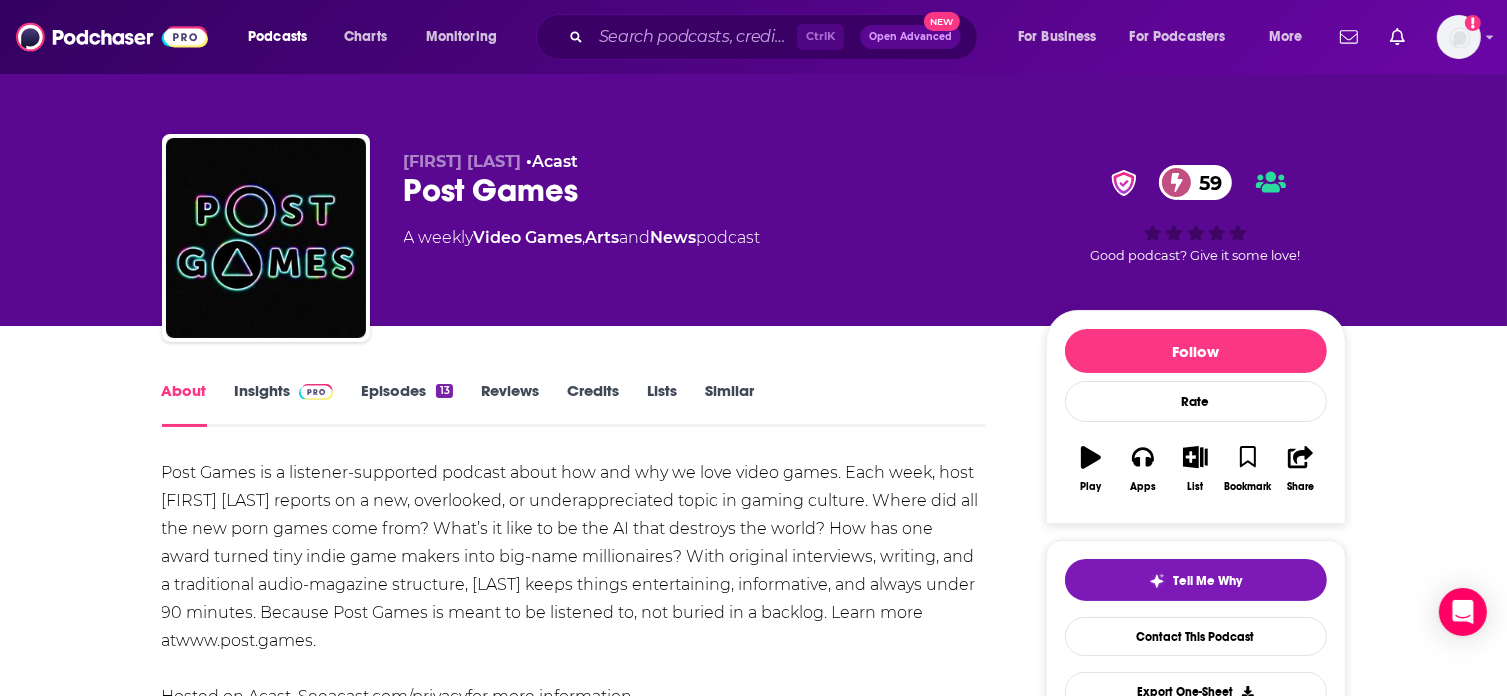 scroll, scrollTop: 92, scrollLeft: 0, axis: vertical 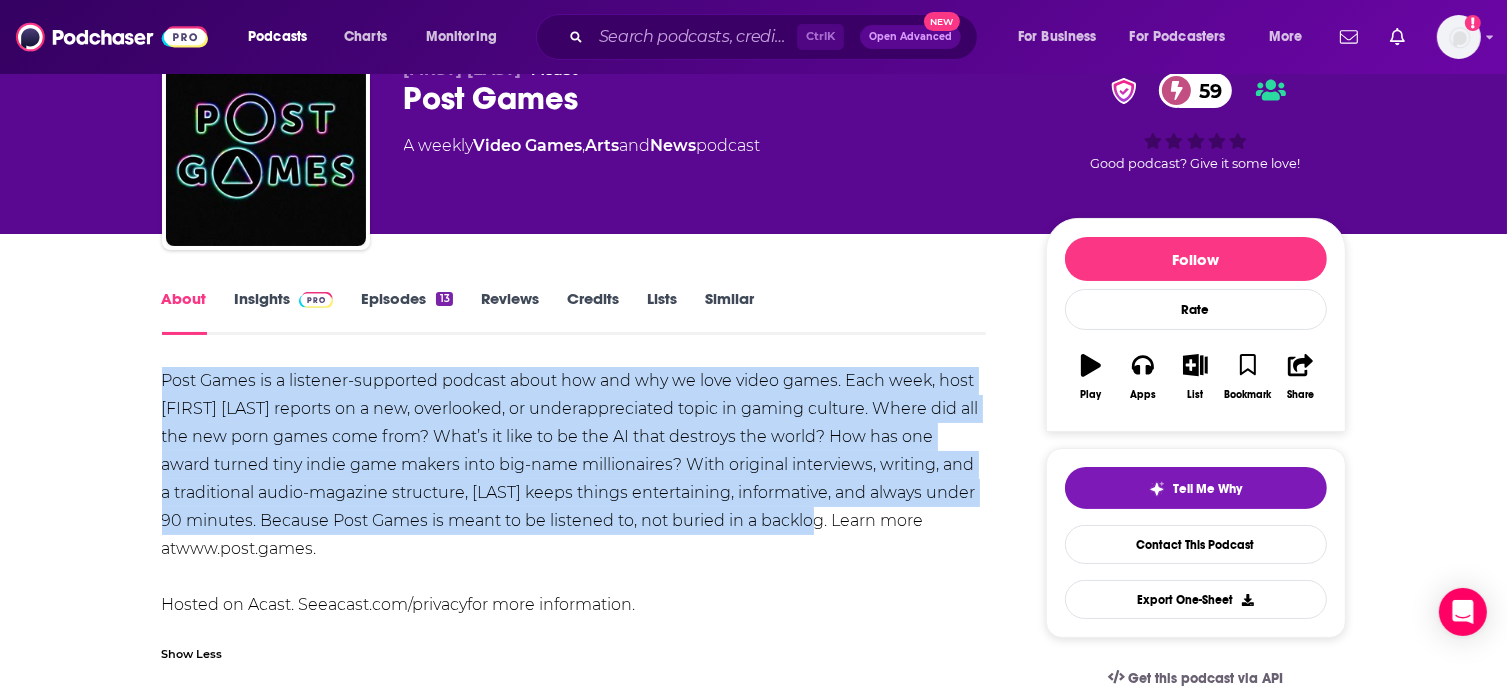 drag, startPoint x: 831, startPoint y: 518, endPoint x: 824, endPoint y: 528, distance: 12.206555 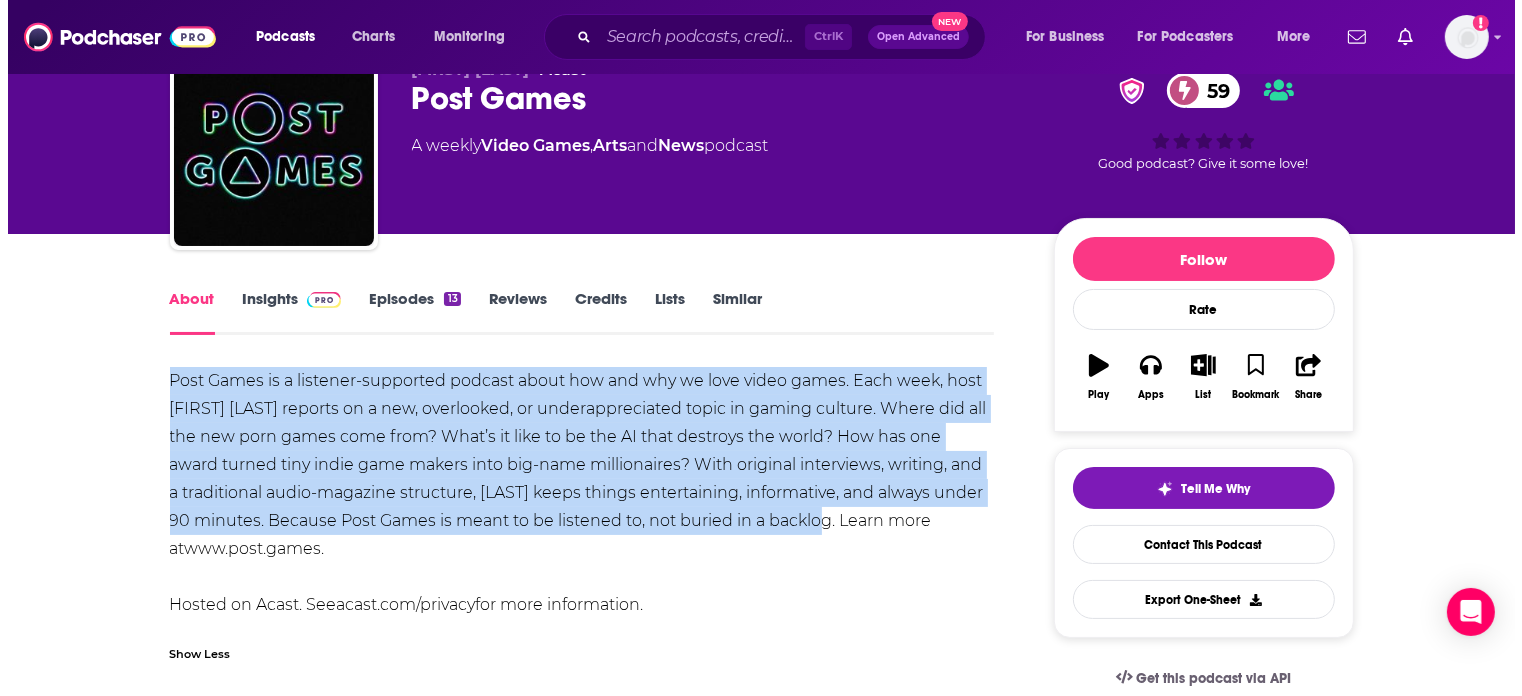 scroll, scrollTop: 0, scrollLeft: 0, axis: both 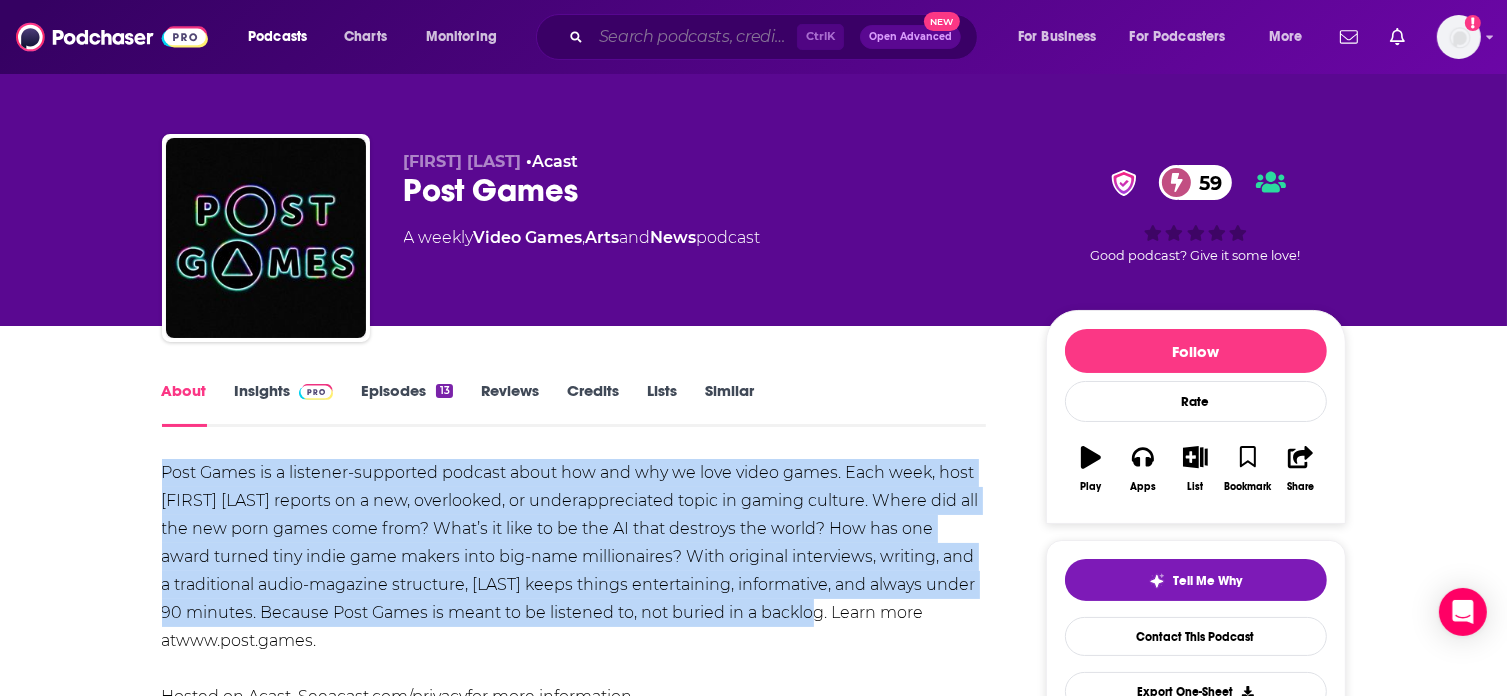 click at bounding box center (694, 37) 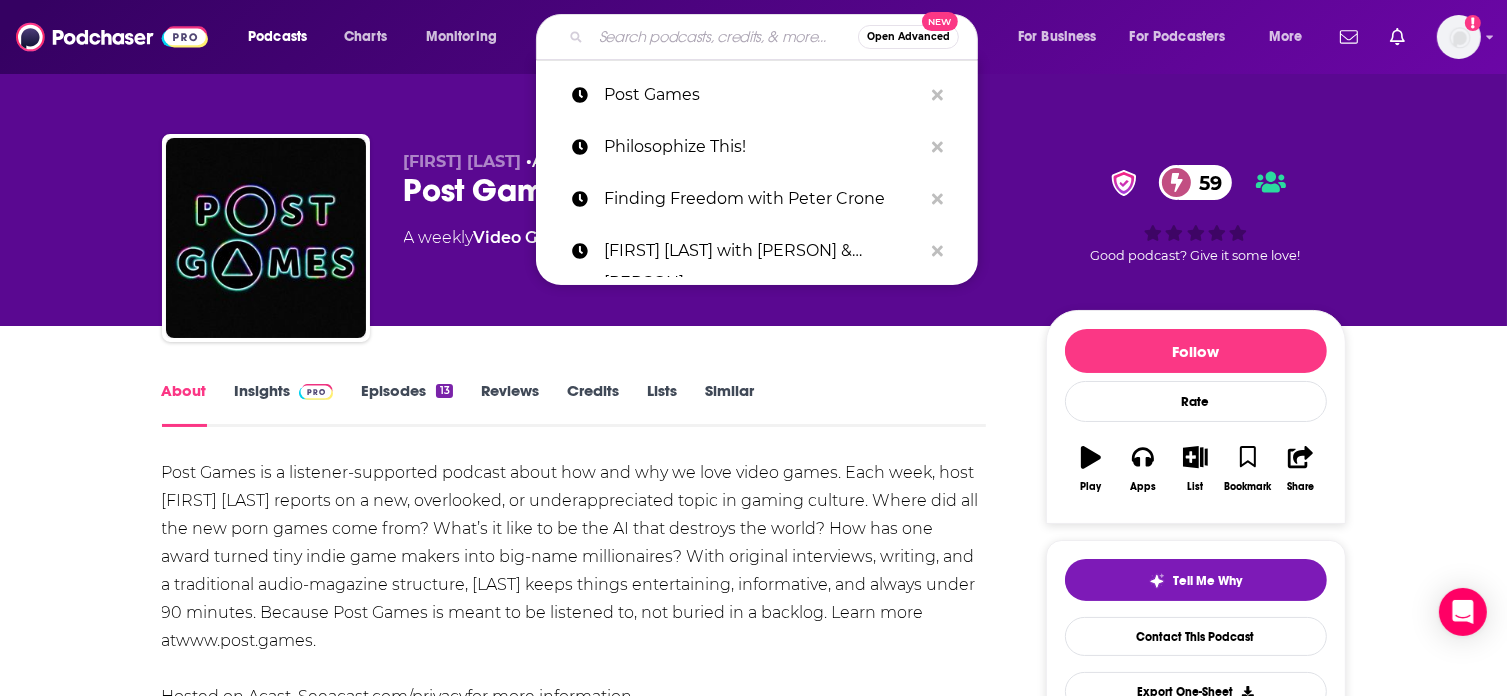 click at bounding box center (724, 37) 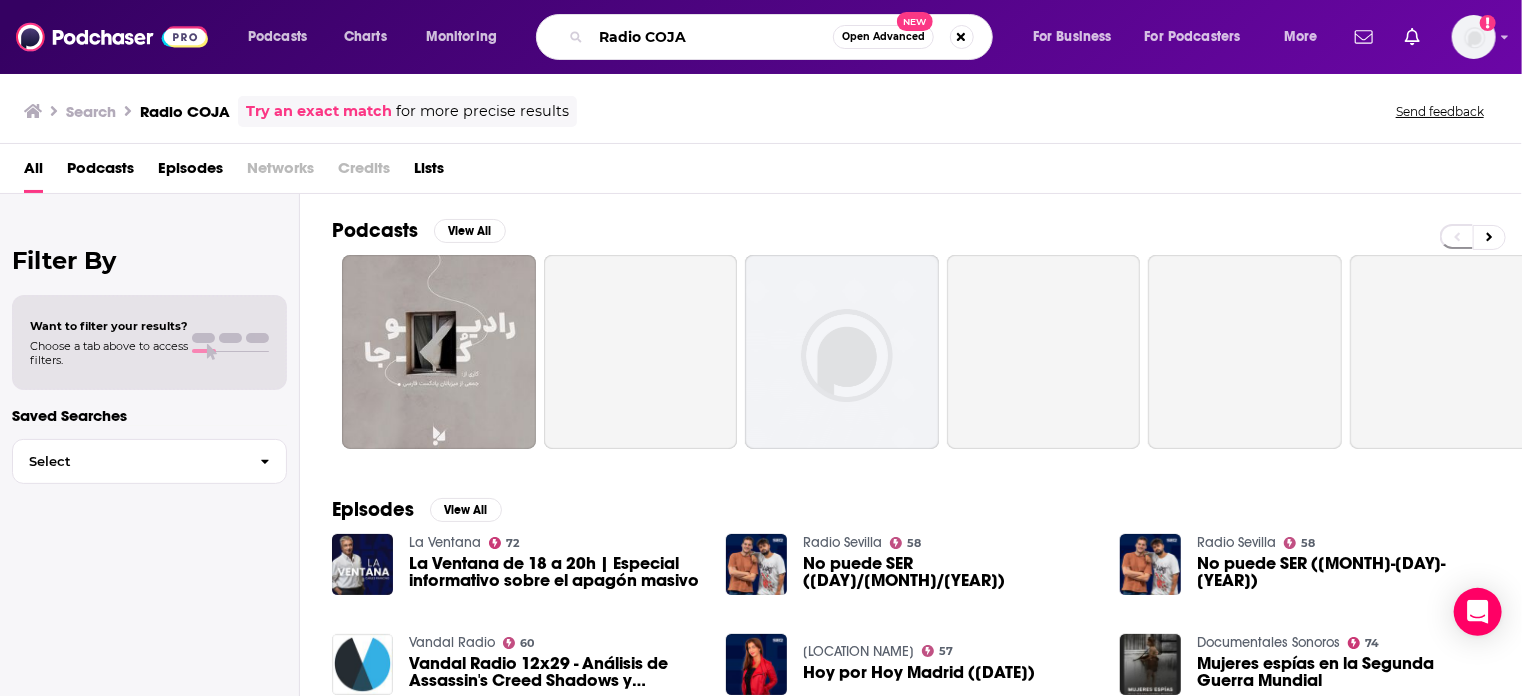 drag, startPoint x: 704, startPoint y: 39, endPoint x: 536, endPoint y: 51, distance: 168.42802 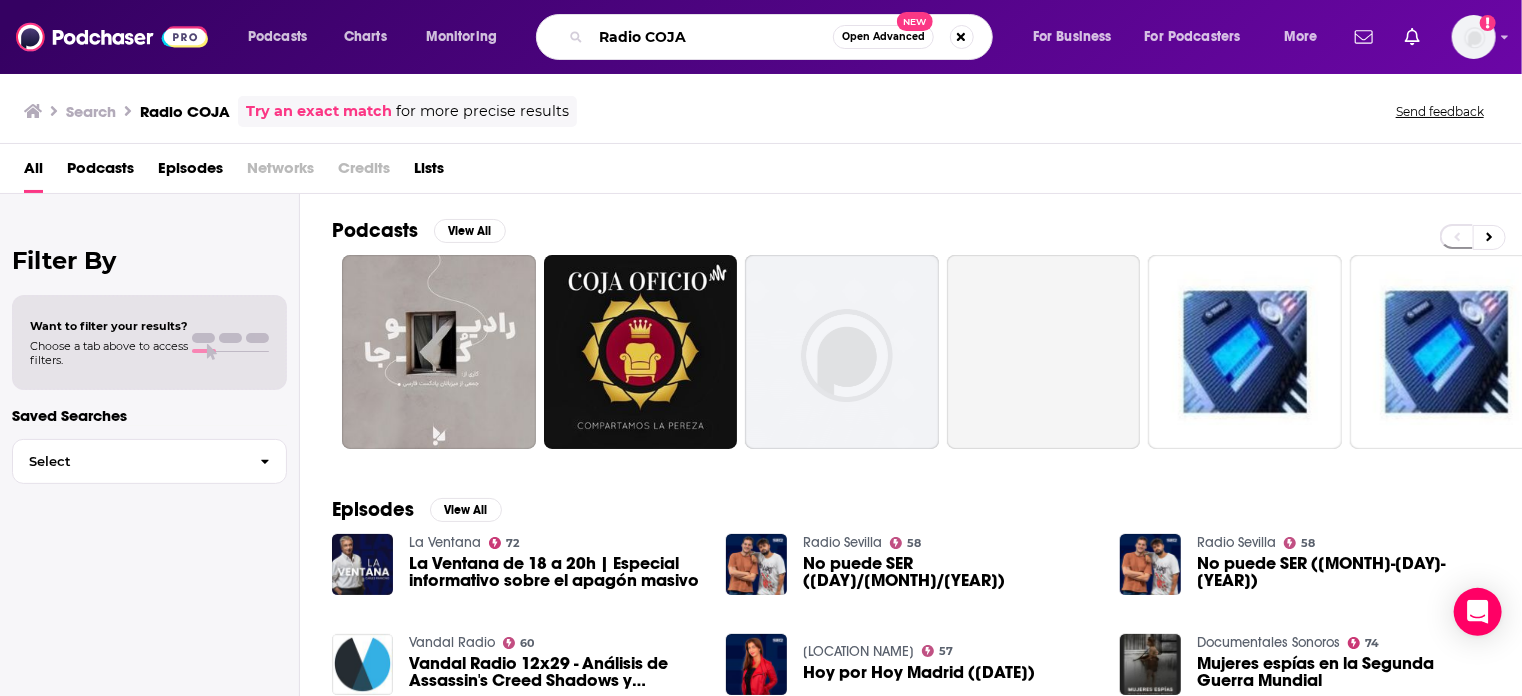 paste on "The Carpool with Kelly and Lizz" 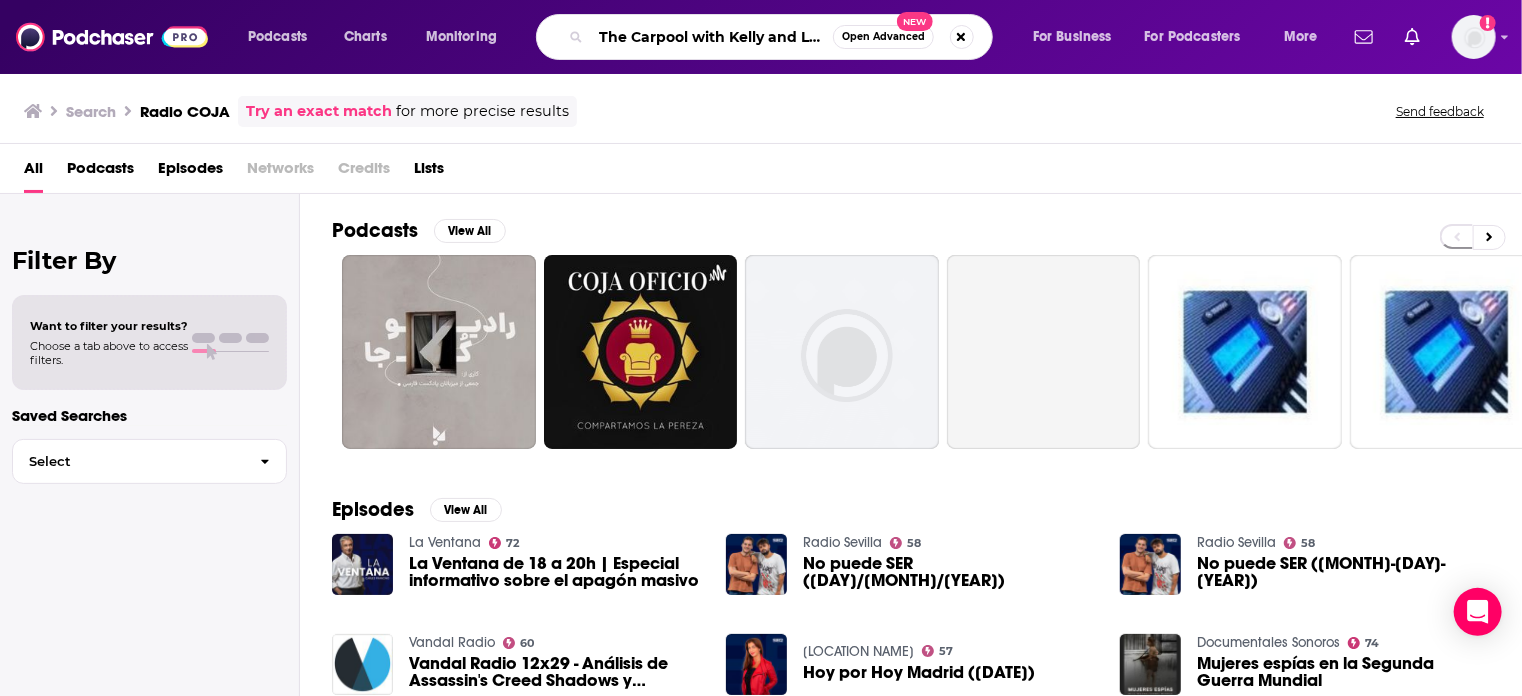 scroll, scrollTop: 0, scrollLeft: 4, axis: horizontal 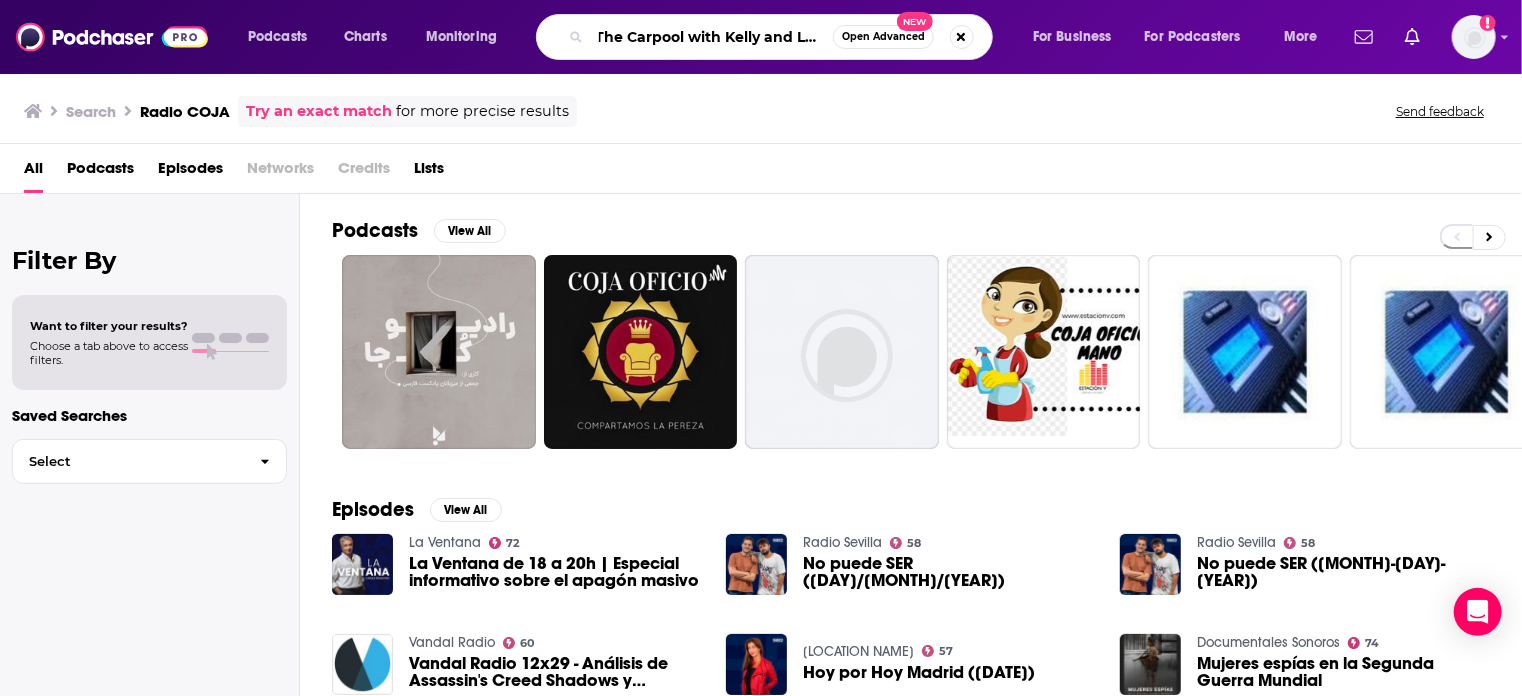 type on "The Carpool with Kelly and Lizz" 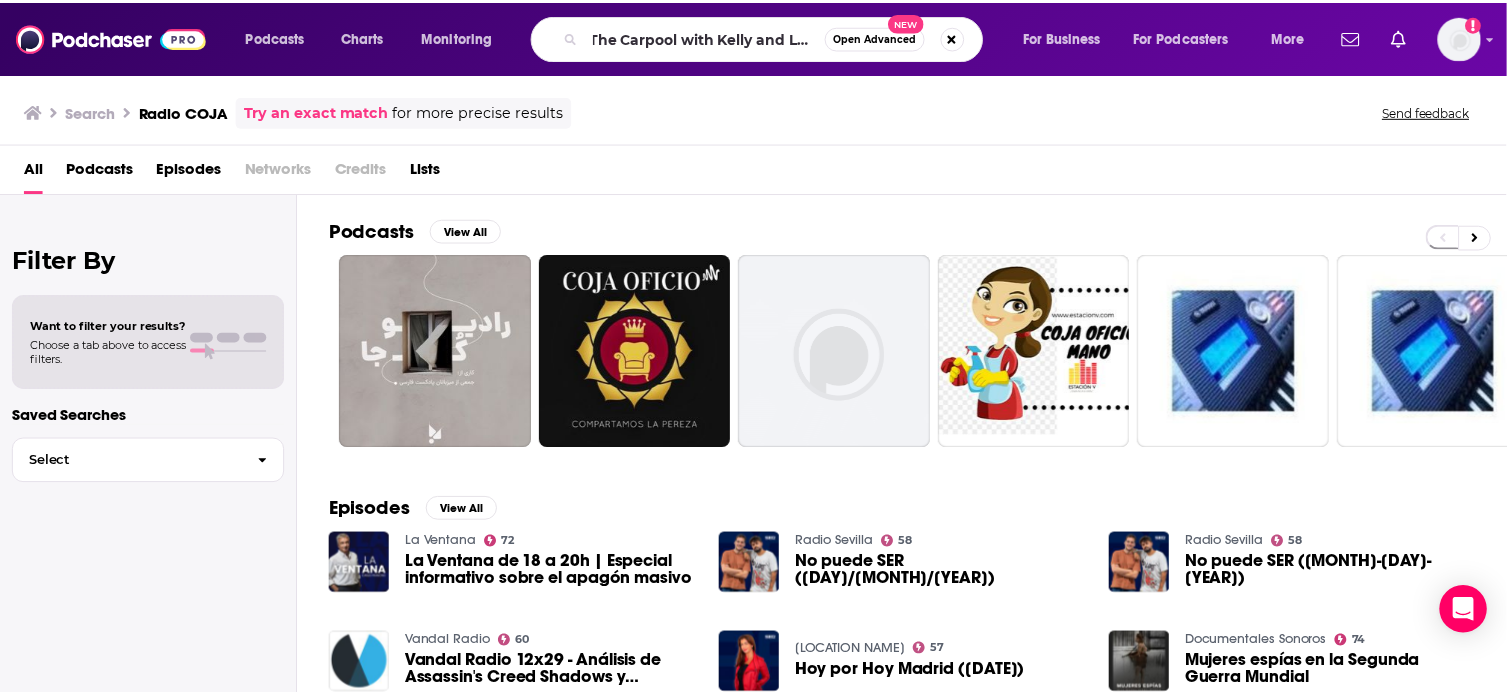 scroll, scrollTop: 0, scrollLeft: 0, axis: both 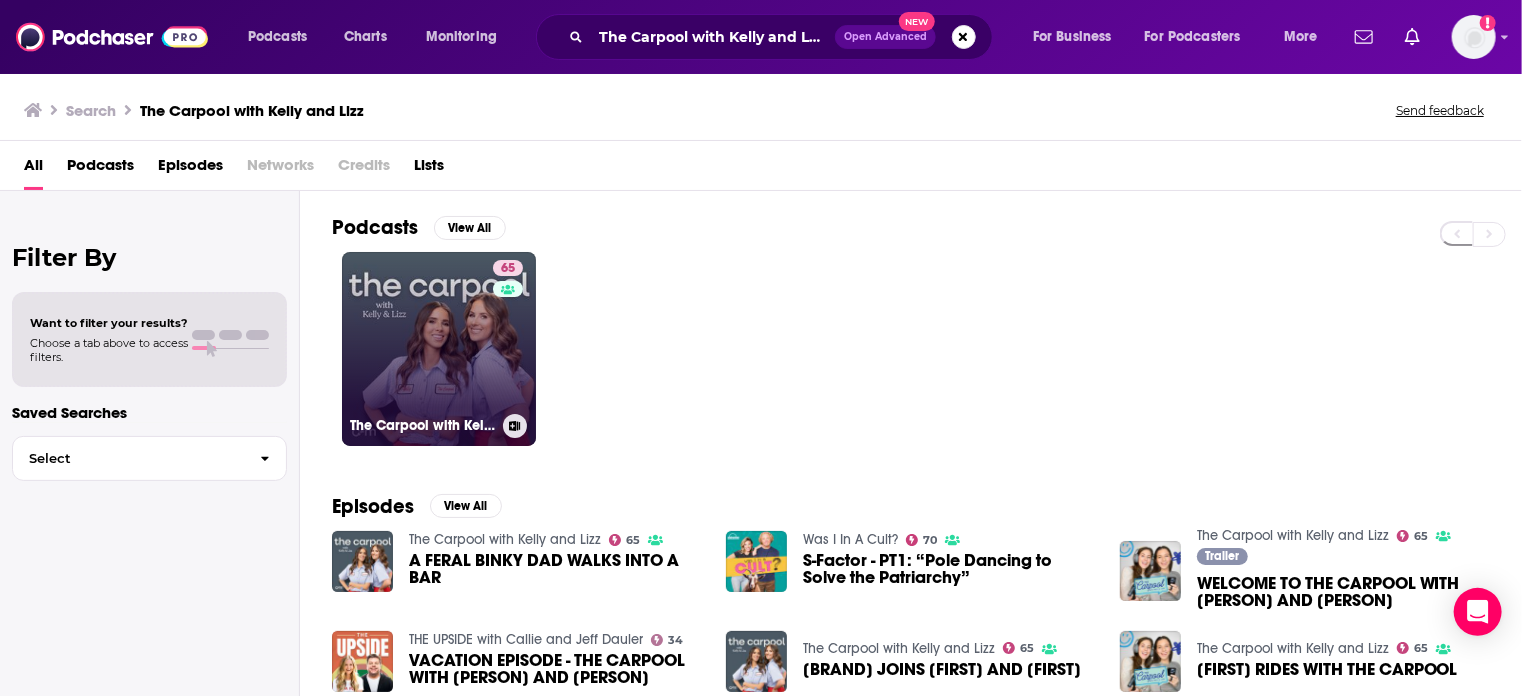 click on "65 The Carpool with Kelly and Lizz" at bounding box center [439, 349] 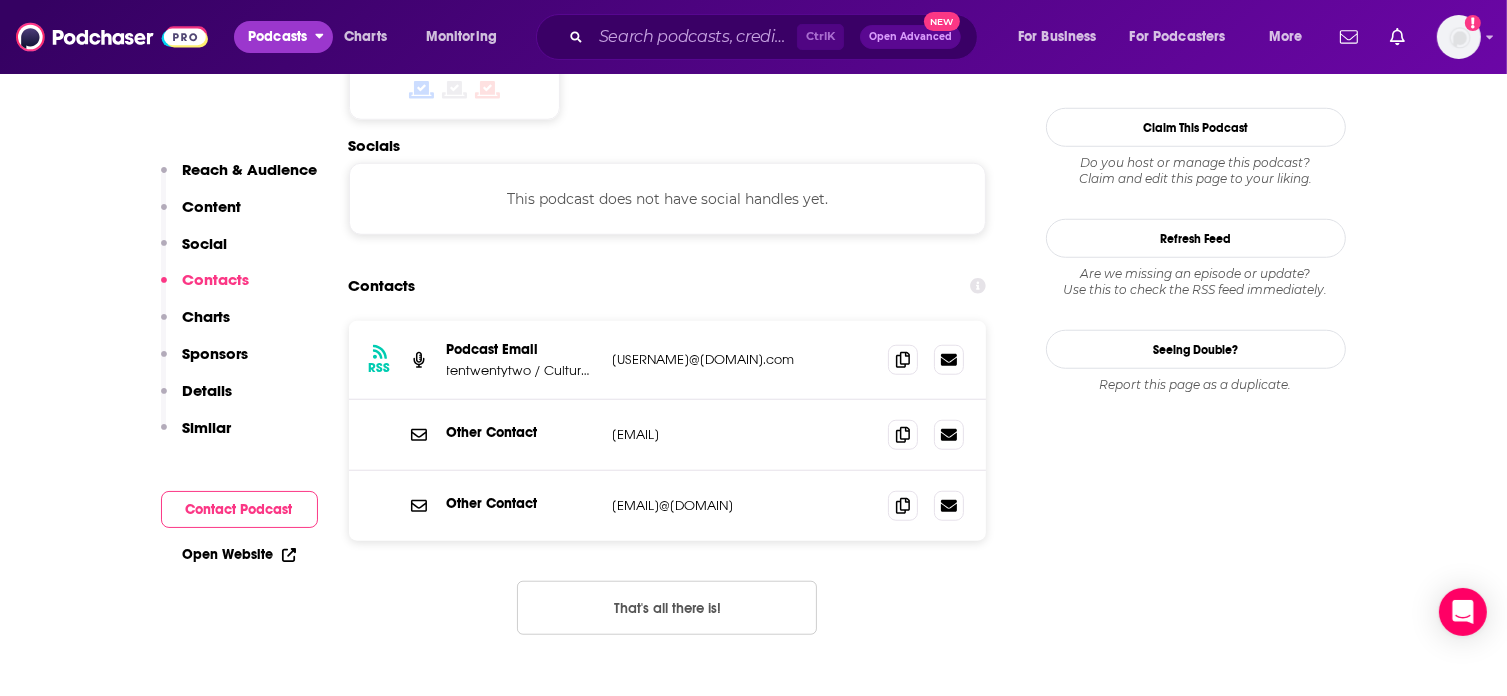 scroll, scrollTop: 1684, scrollLeft: 0, axis: vertical 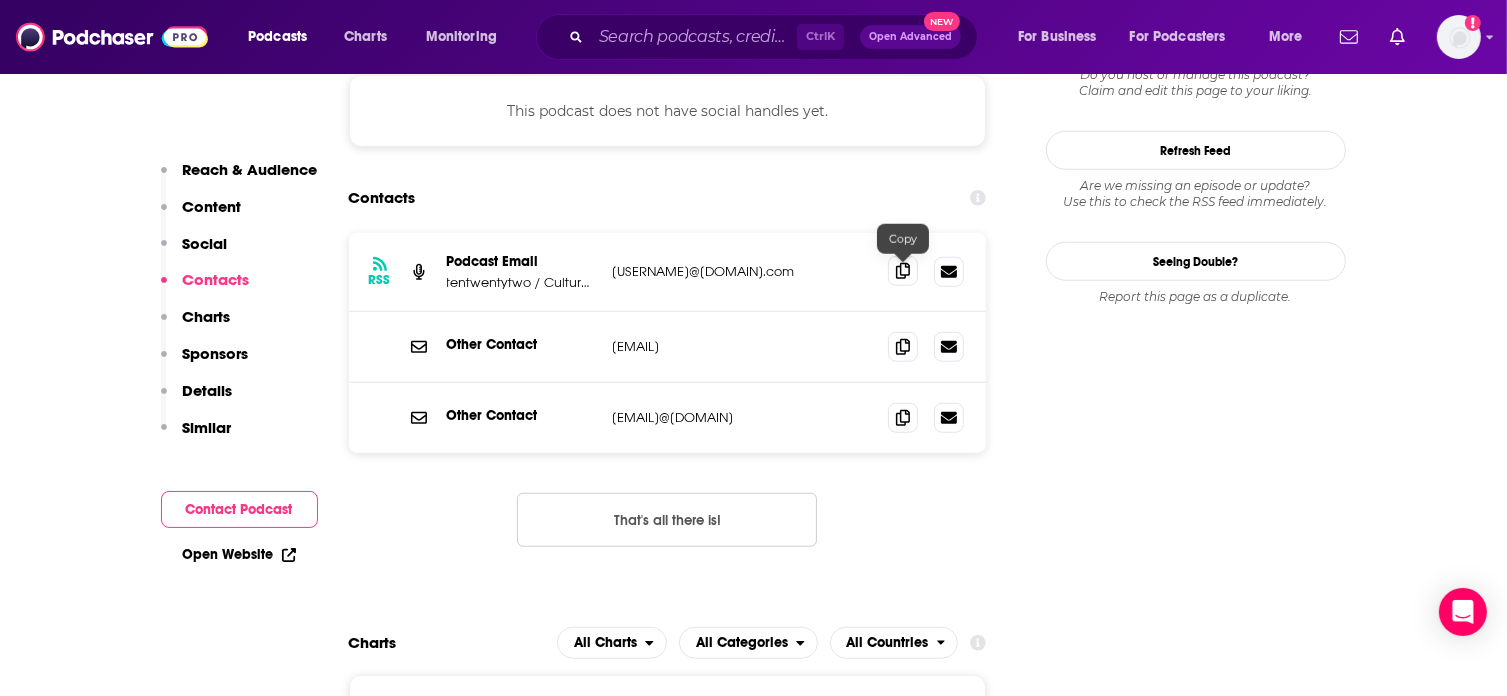 click 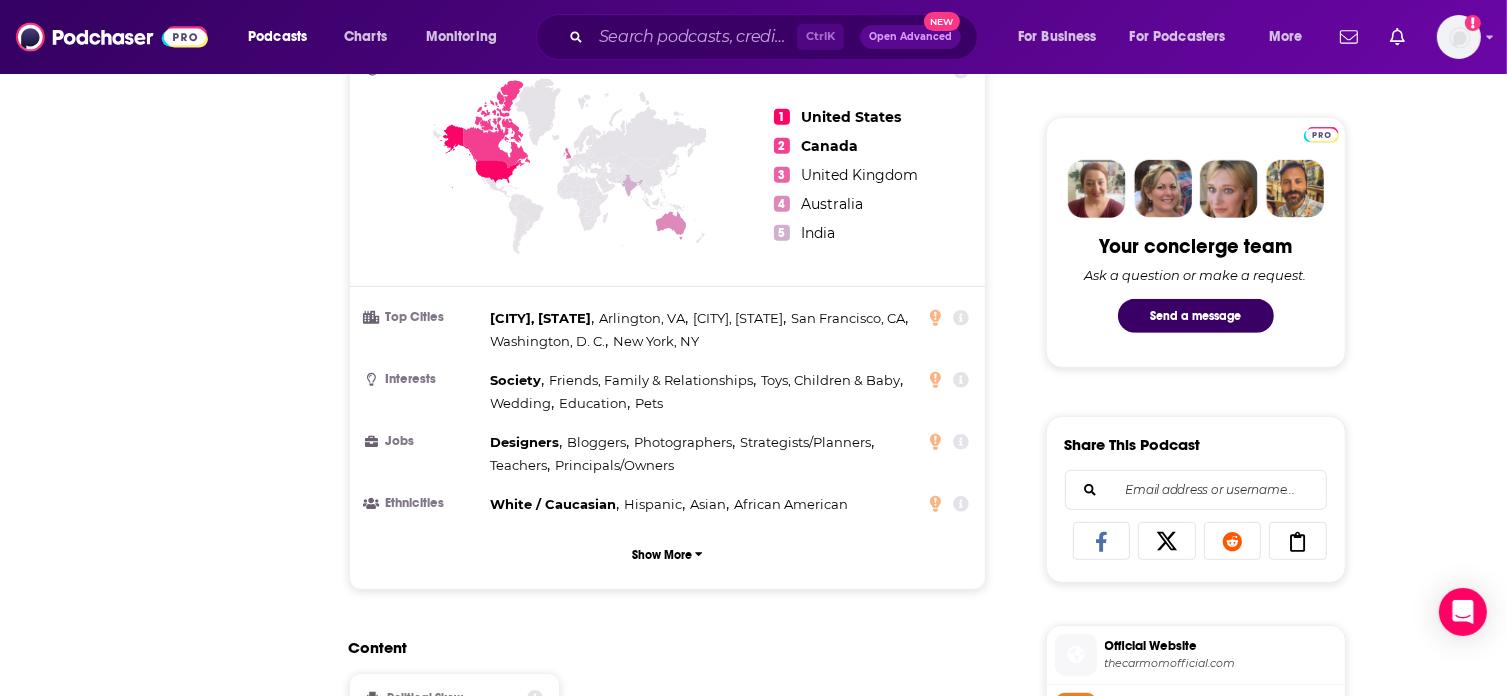 scroll, scrollTop: 8, scrollLeft: 0, axis: vertical 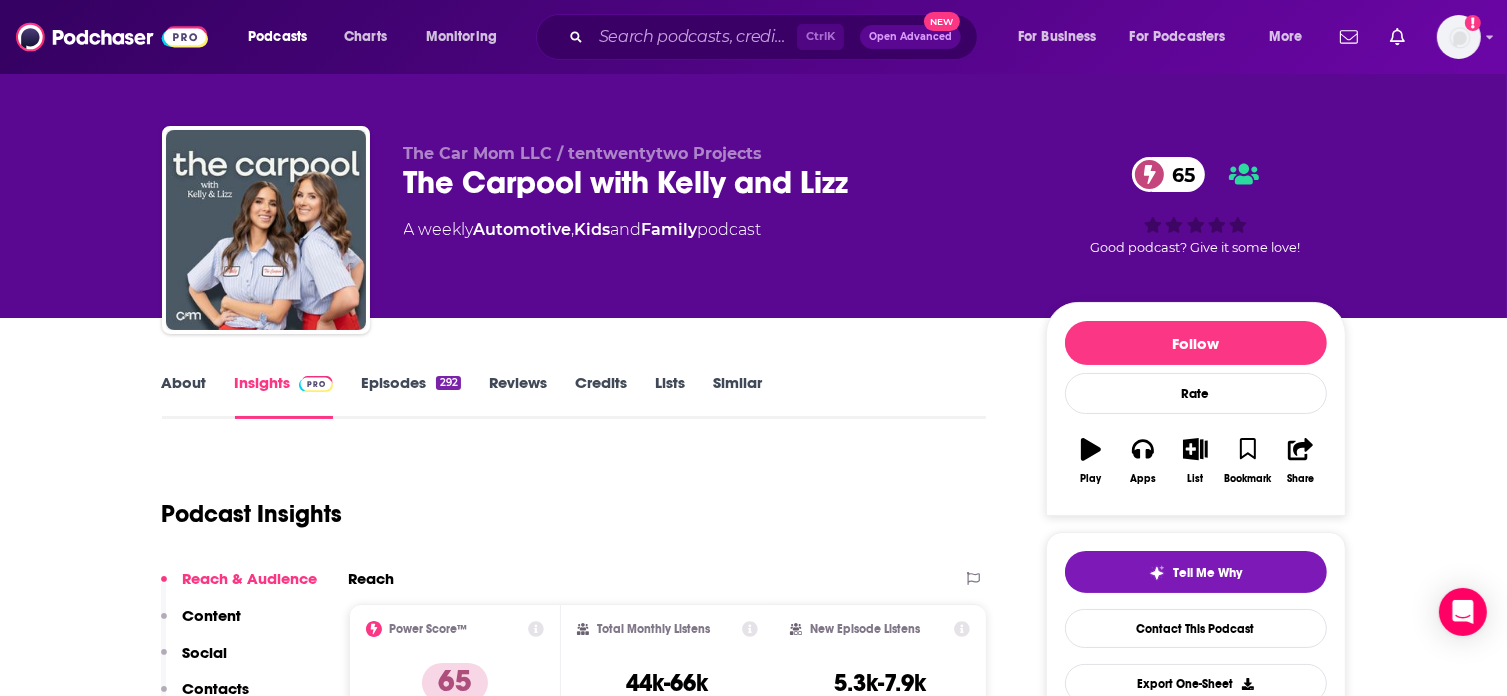 click on "About" at bounding box center [184, 396] 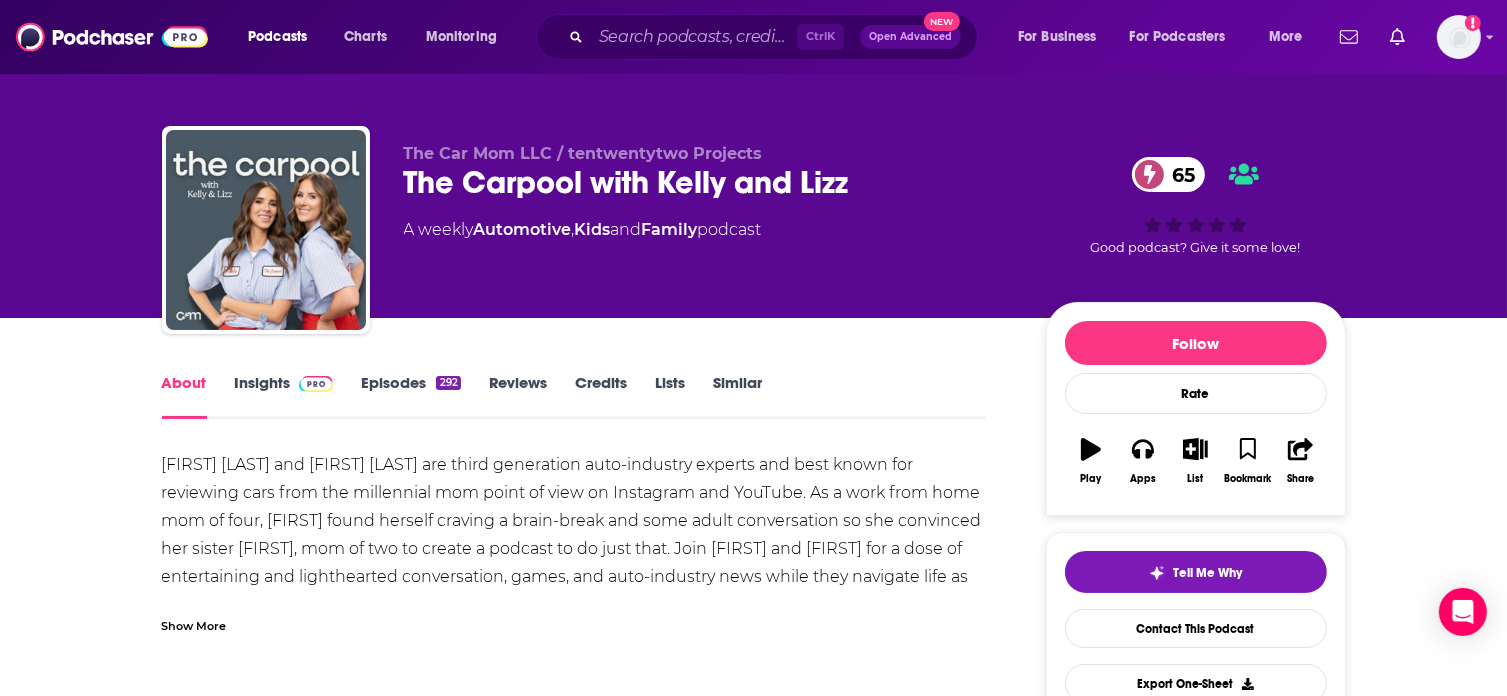 scroll, scrollTop: 0, scrollLeft: 0, axis: both 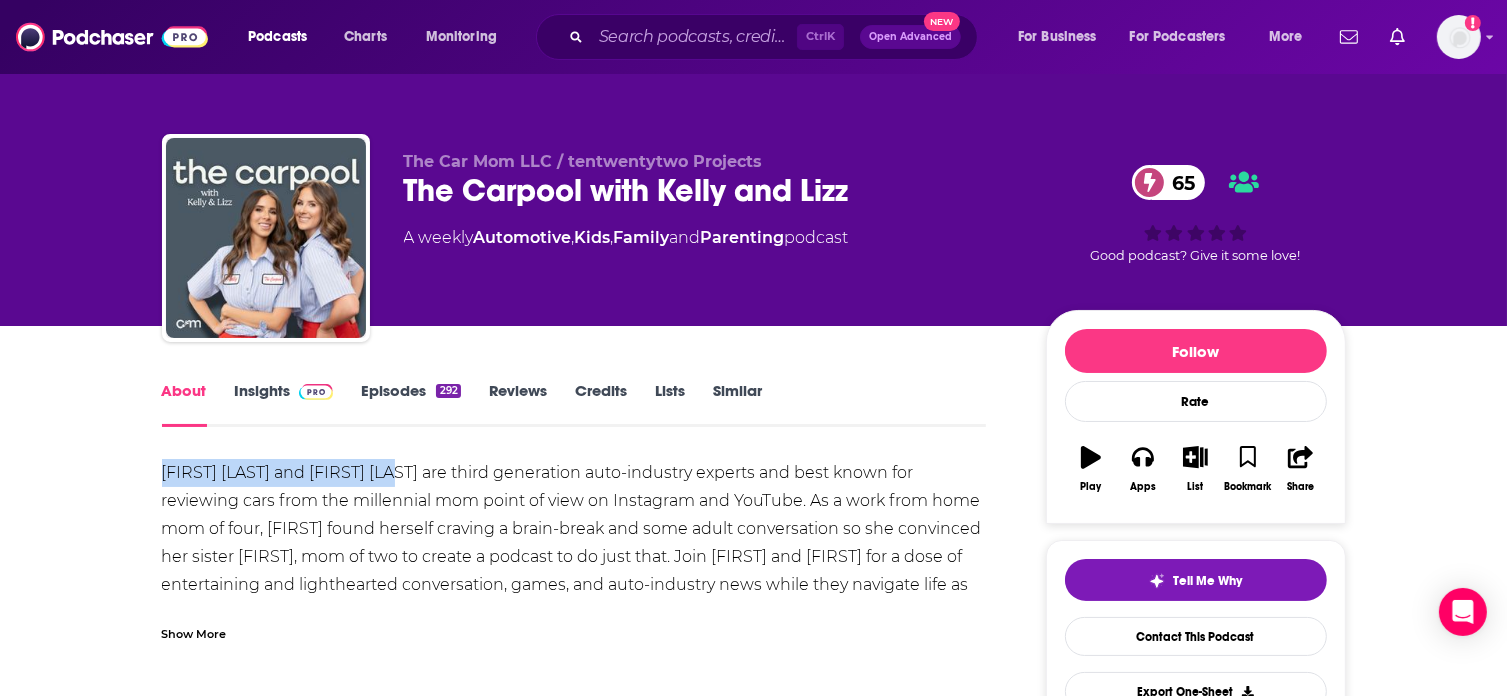 drag, startPoint x: 160, startPoint y: 474, endPoint x: 400, endPoint y: 475, distance: 240.00209 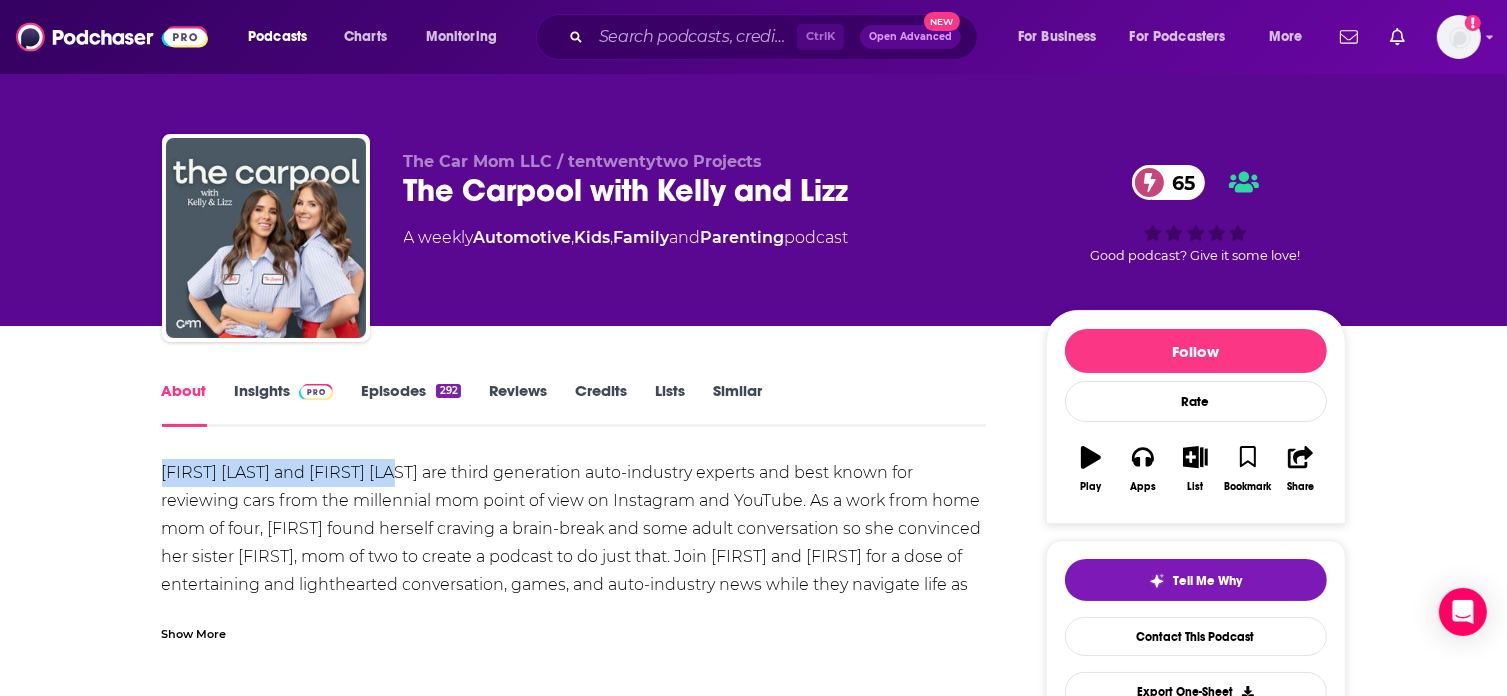 scroll, scrollTop: 248, scrollLeft: 0, axis: vertical 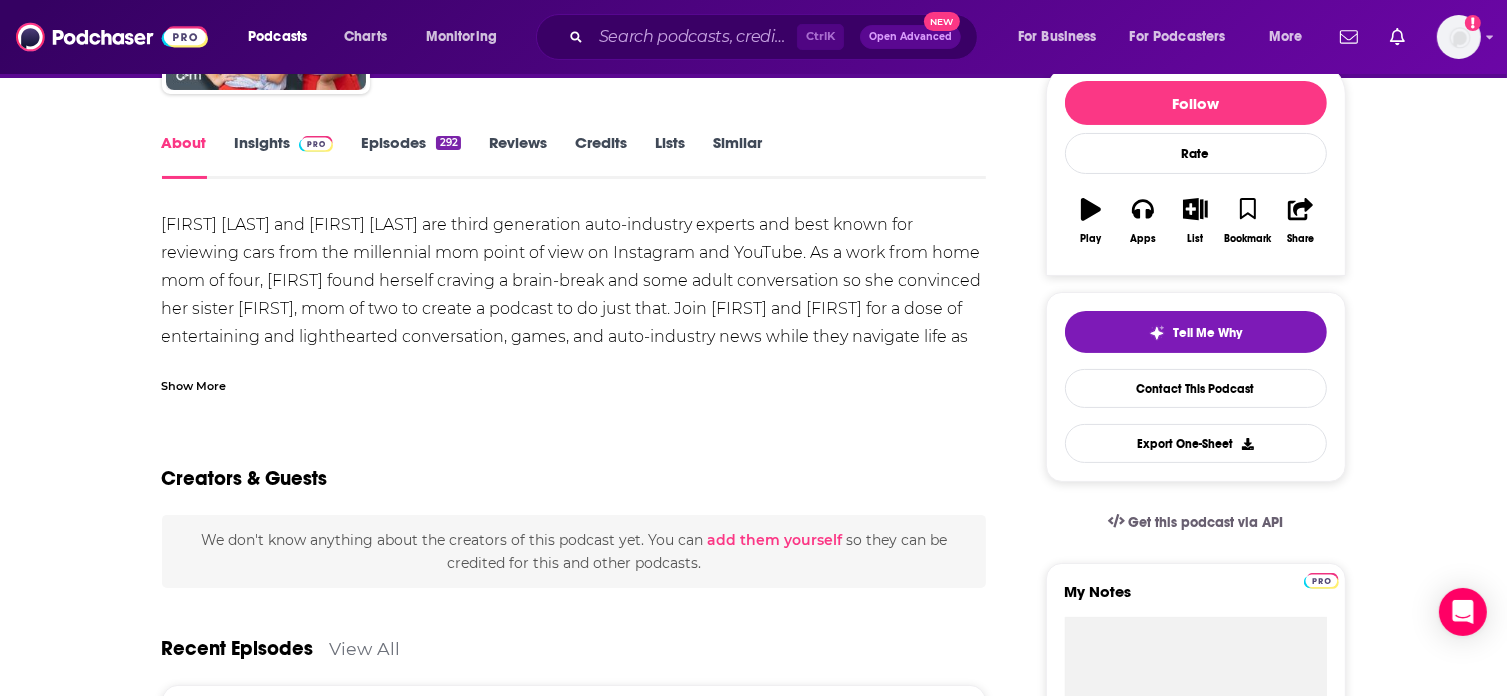 click on "Show More" at bounding box center (194, 384) 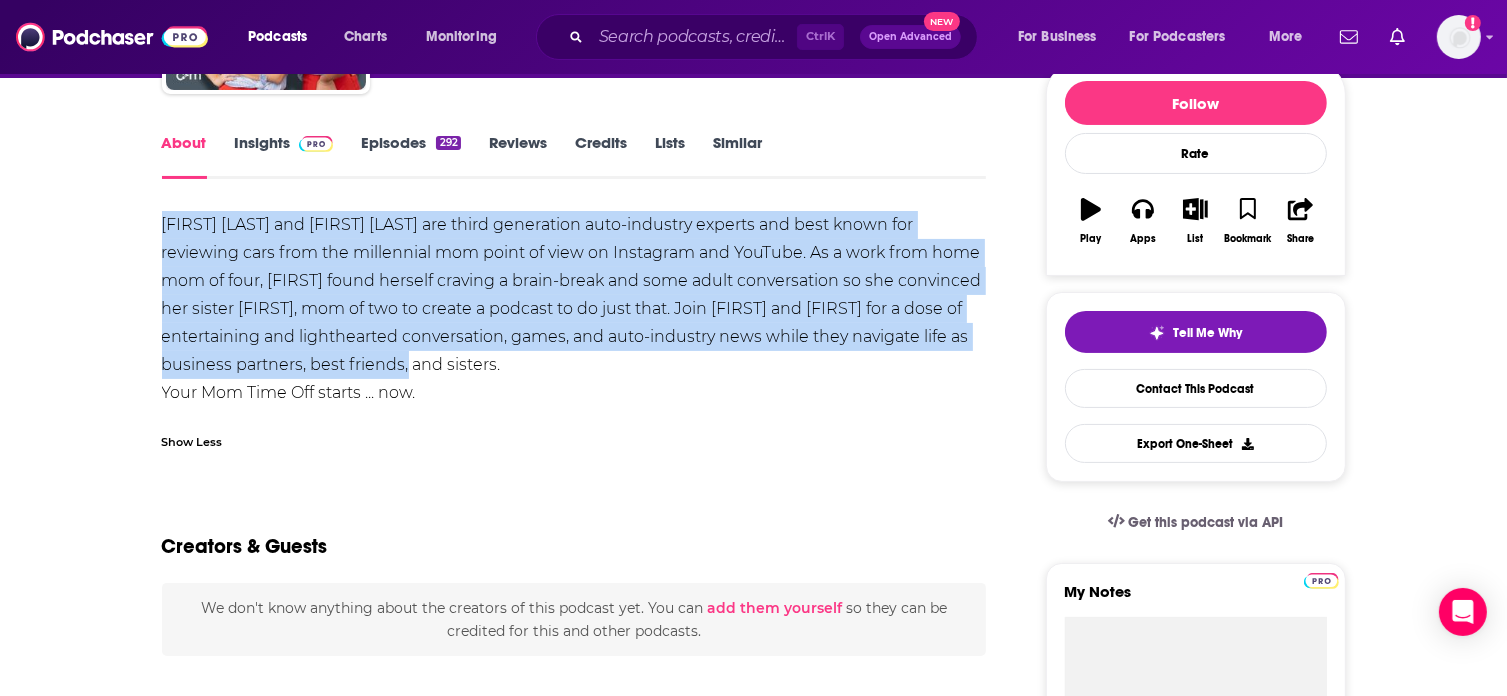drag, startPoint x: 157, startPoint y: 220, endPoint x: 367, endPoint y: 366, distance: 255.76552 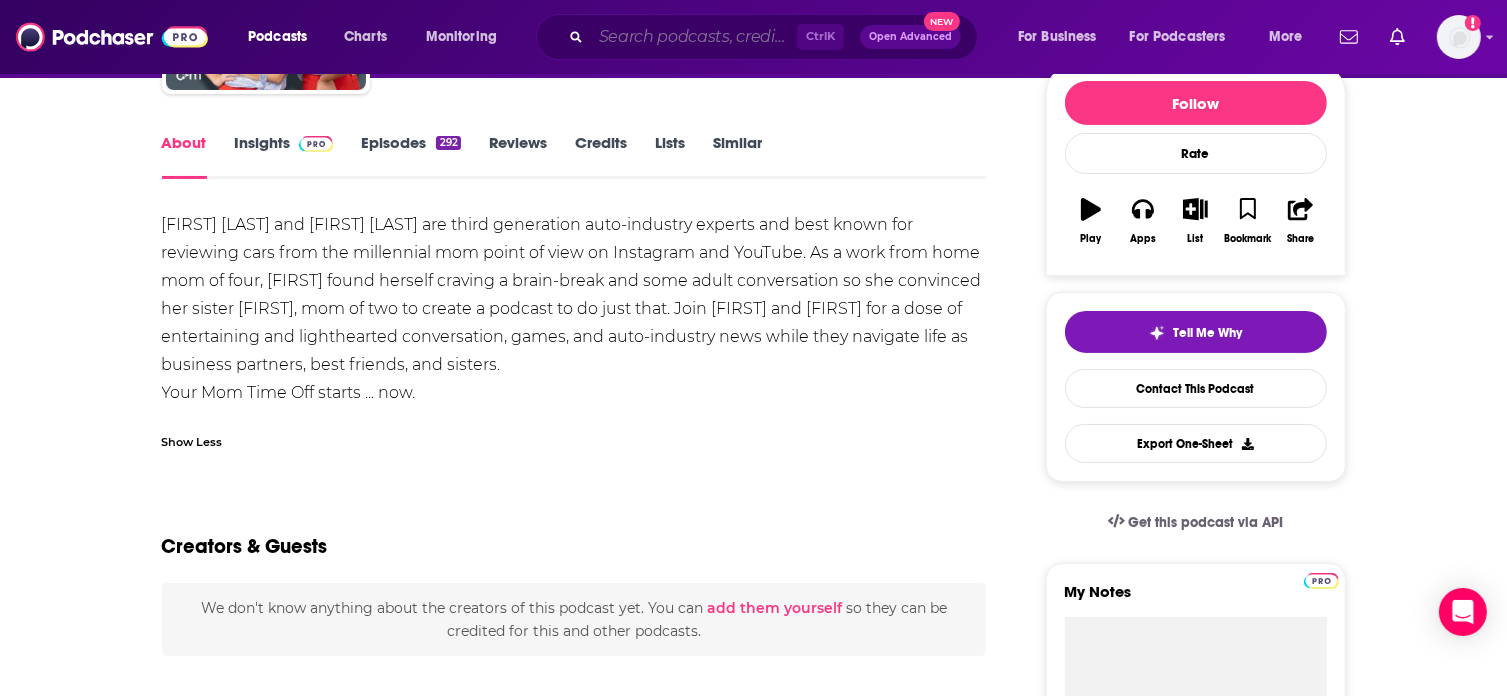 click at bounding box center (694, 37) 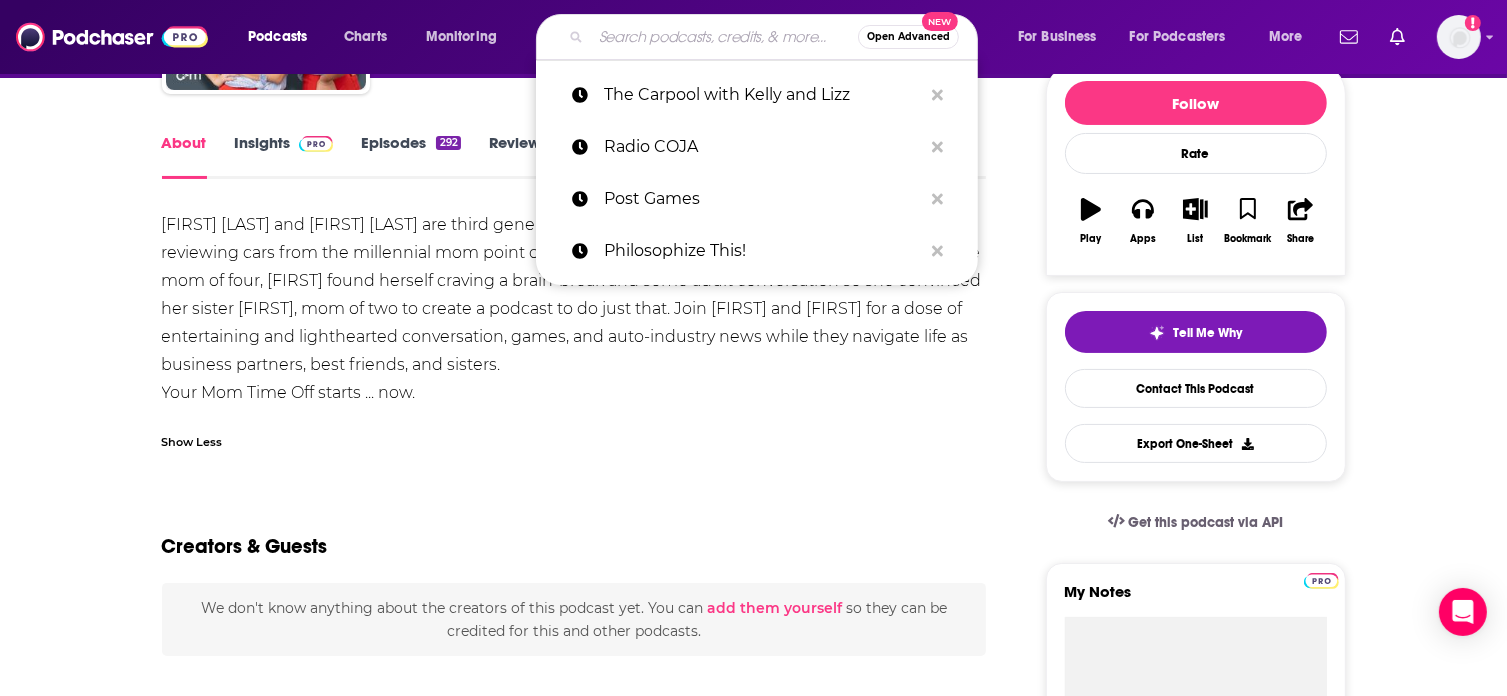 paste on "Hey Riddle Riddle" 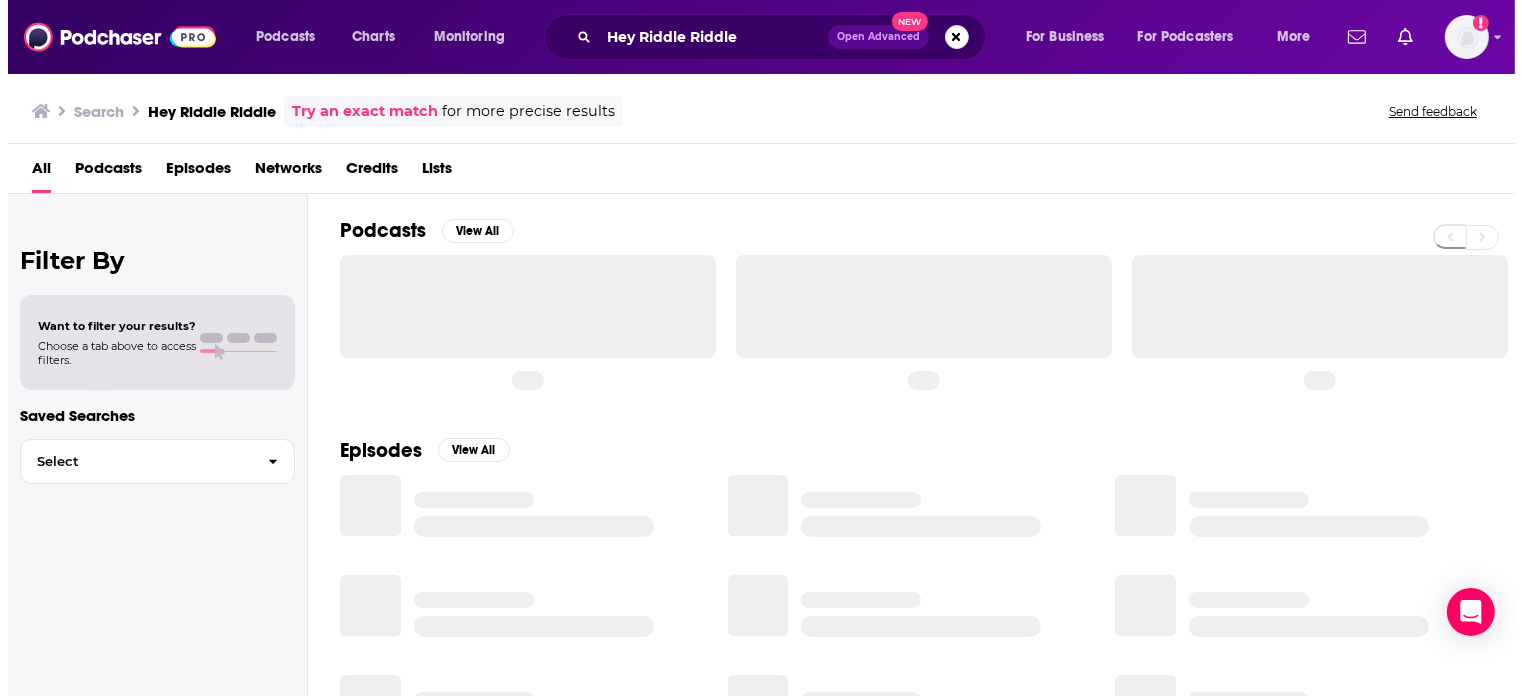 scroll, scrollTop: 0, scrollLeft: 0, axis: both 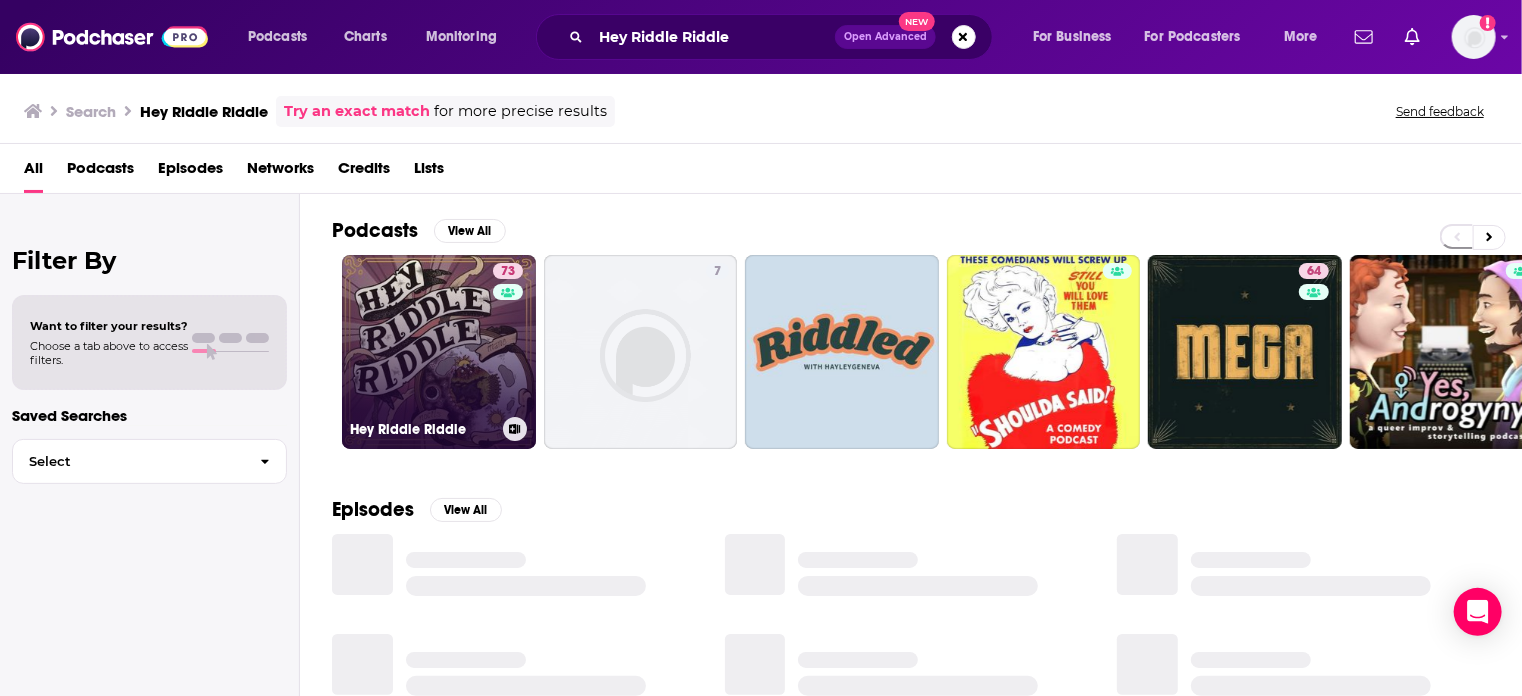 click on "73 Hey Riddle Riddle" at bounding box center [439, 352] 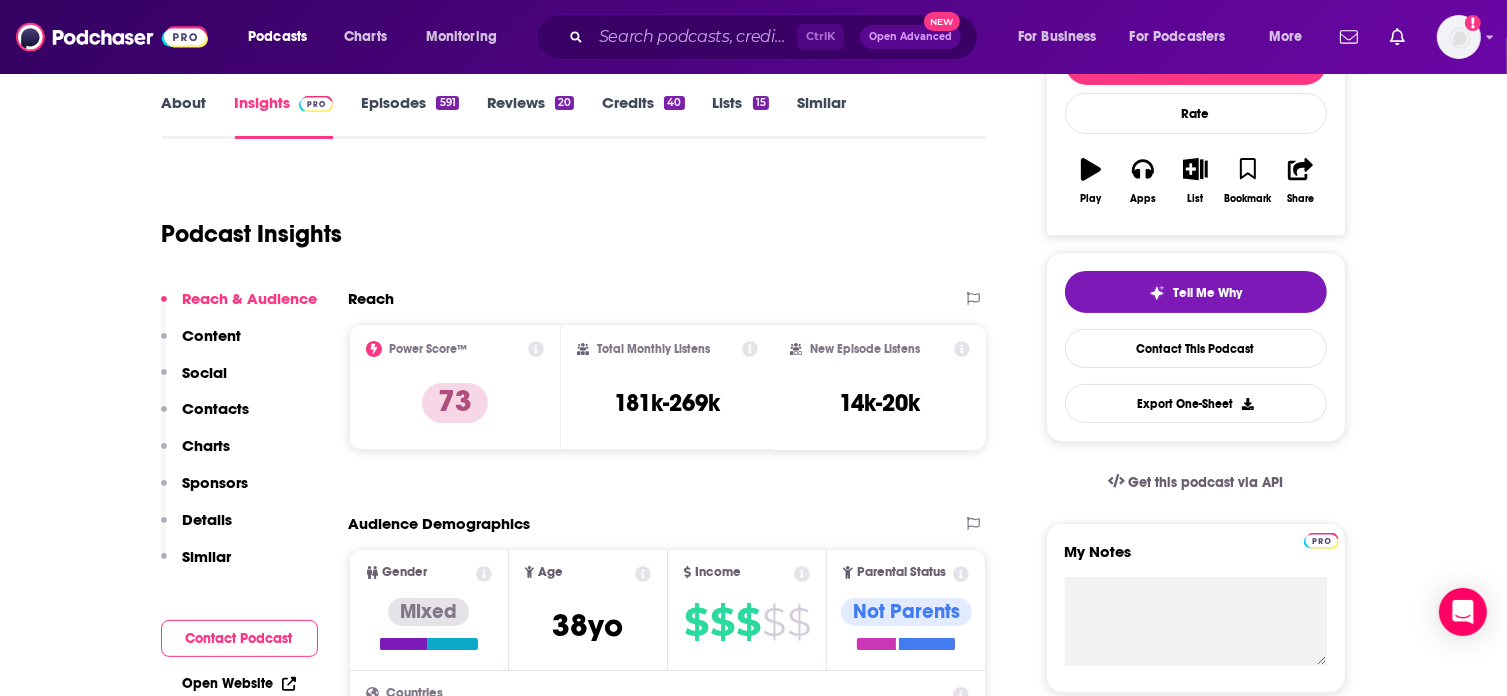 scroll, scrollTop: 207, scrollLeft: 0, axis: vertical 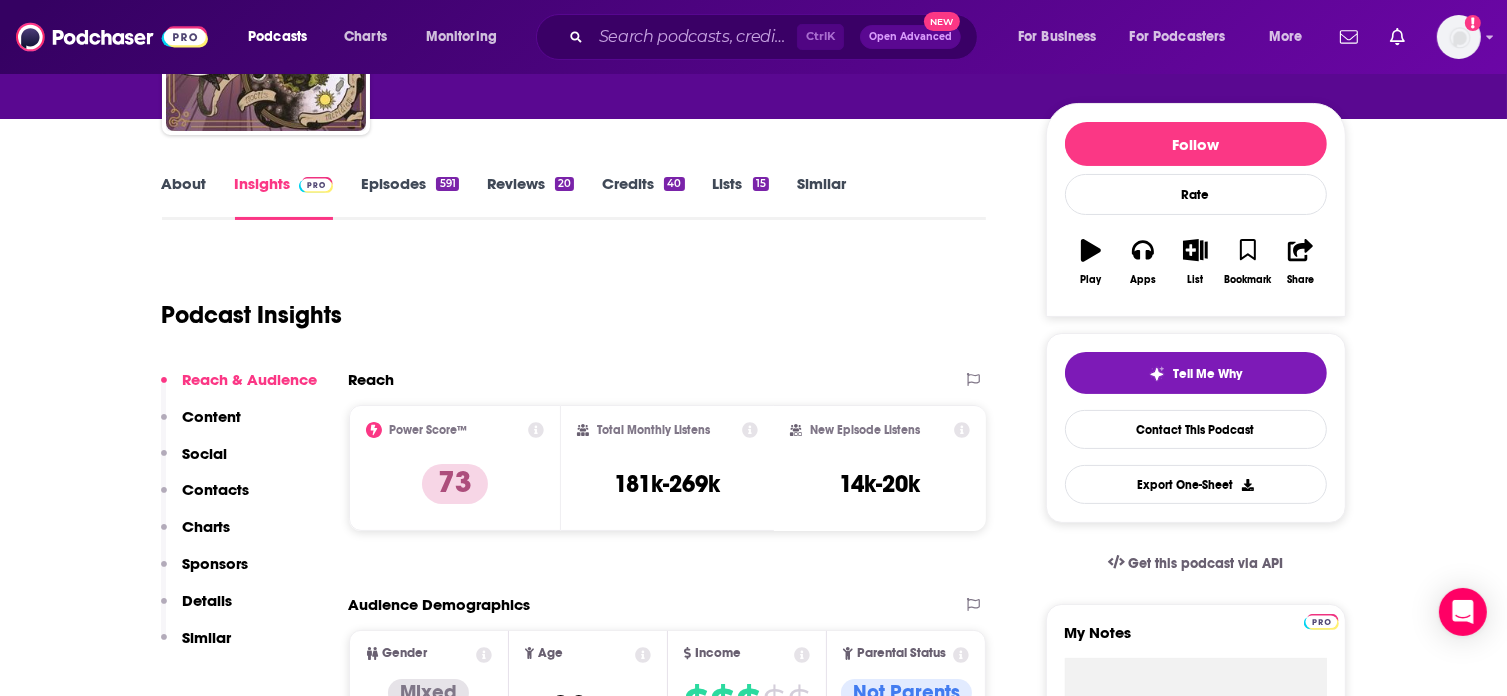 click on "About" at bounding box center (184, 197) 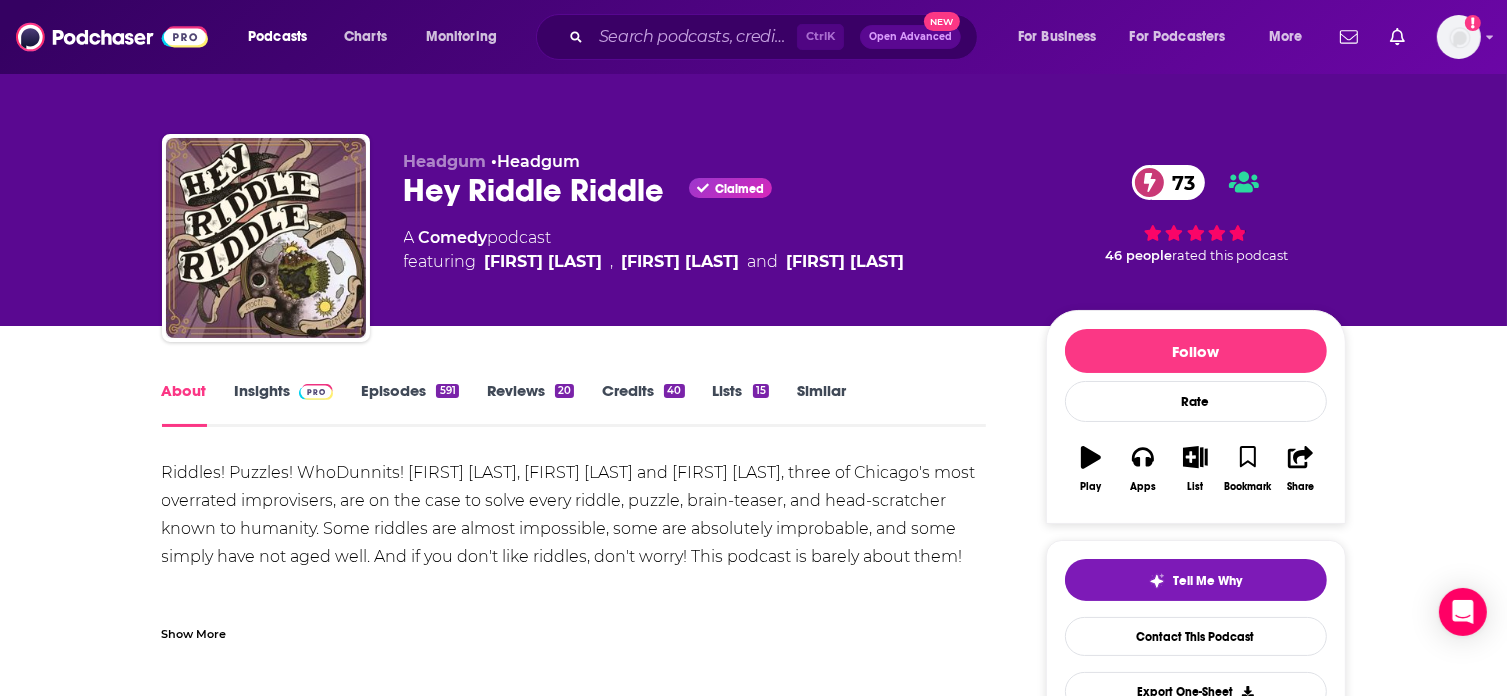 scroll, scrollTop: 132, scrollLeft: 0, axis: vertical 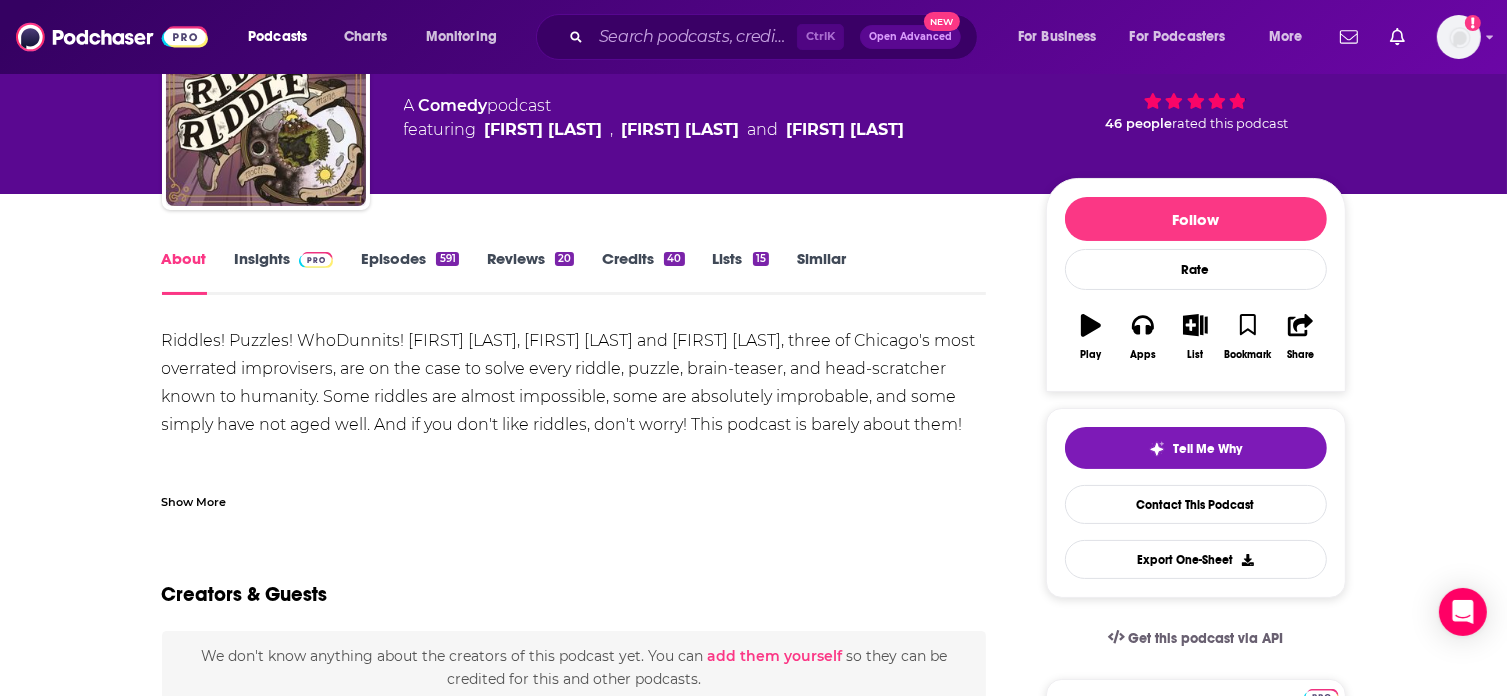 click on "Riddles! Puzzles! WhoDunnits! [PERSON], [PERSON] and [PERSON], three of Chicago's most overrated improvisers, are on the case to solve every riddle, puzzle, brain-teaser, and head-scratcher known to humanity. Some riddles are almost impossible, some are absolutely improbable, and some simply have not aged well. And if you don't like riddles, don't worry! This podcast is barely about them!
Like what you hear? Join the Clue Crew for weekly bonus episodes at Patreon.com/heyriddleriddle Show More Creators & Guests We don't know anything about the creators of this podcast yet . You can   add them yourself   so they can be credited for this and other podcasts. Recent Episodes There are no episodes of  "Hey Riddle Riddle"  to display at the moment.   Best Episodes There are no episodes of  "Hey Riddle Riddle"  to display at the moment.   Podcast Reviews This podcast hasn't been reviewed yet. You can  add a review   to show others what you thought. Mentioned In These Lists "Hey Riddle Riddle" . You can" at bounding box center [574, 1139] 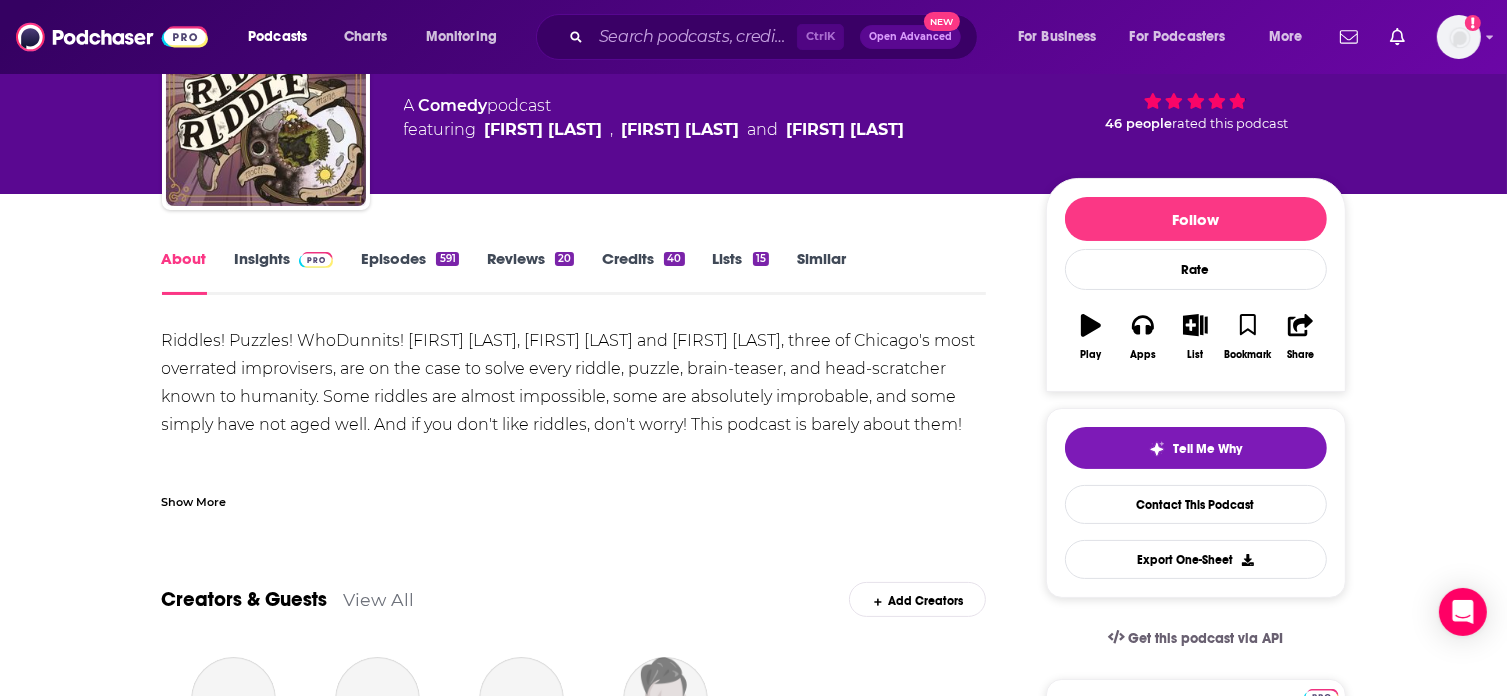 click on "Show More" at bounding box center [194, 500] 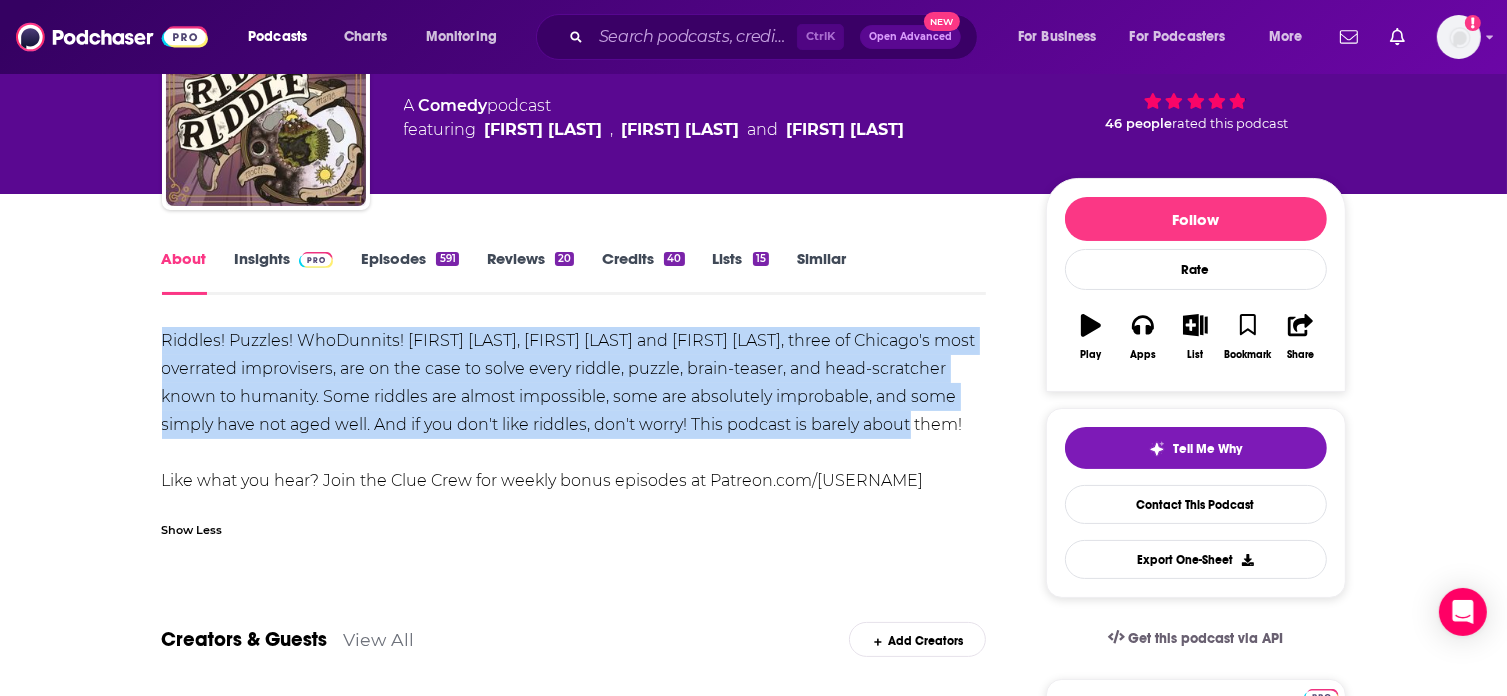 drag, startPoint x: 158, startPoint y: 336, endPoint x: 970, endPoint y: 427, distance: 817.08325 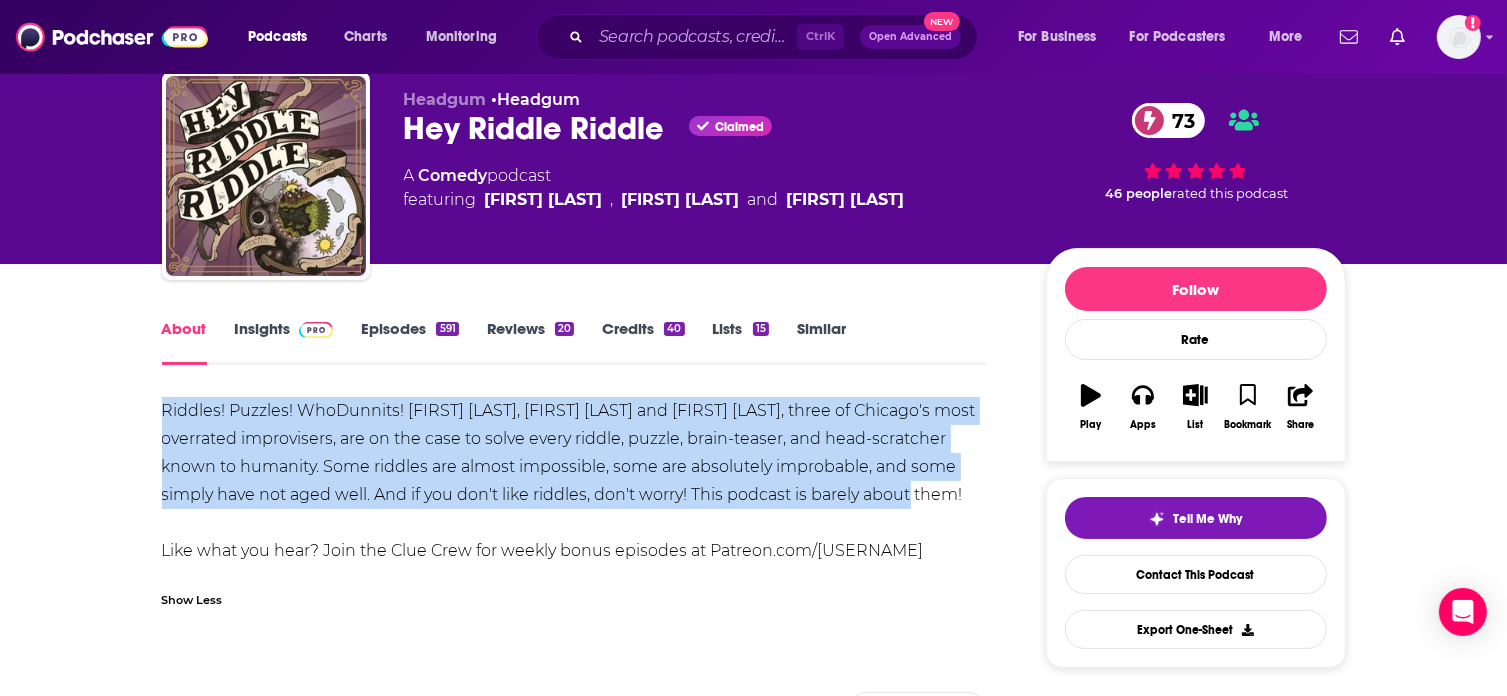click on "Riddles! Puzzles! WhoDunnits! [FIRST] [LAST], [FIRST] [LAST] and [FIRST] [LAST], three of Chicago's most overrated improvisers, are on the case to solve every riddle, puzzle, brain-teaser, and head-scratcher known to humanity. Some riddles are almost impossible, some are absolutely improbable, and some simply have not aged well. And if you don't like riddles, don't worry! This podcast is barely about them!
Like what you hear? Join the Clue Crew for weekly bonus episodes at Patreon.com/[USERNAME]" at bounding box center [574, 481] 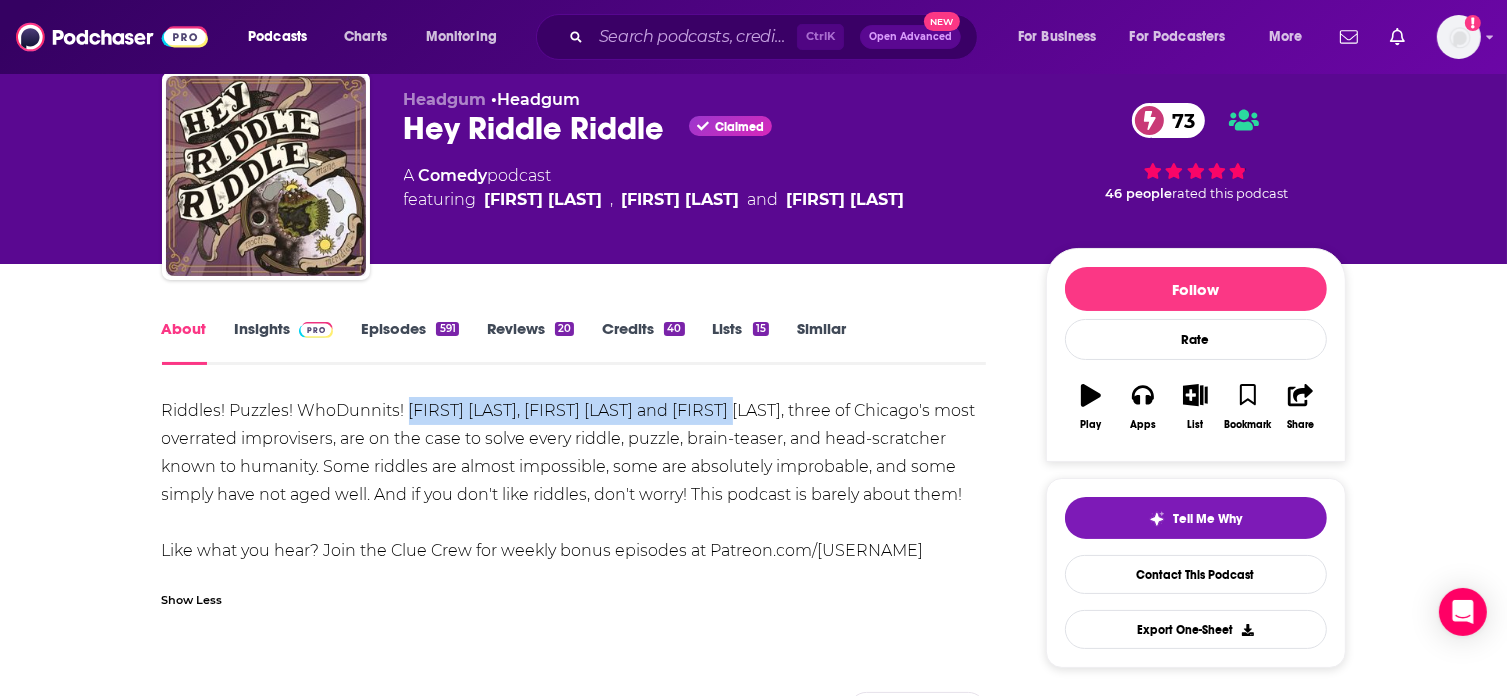 drag, startPoint x: 410, startPoint y: 409, endPoint x: 732, endPoint y: 420, distance: 322.18784 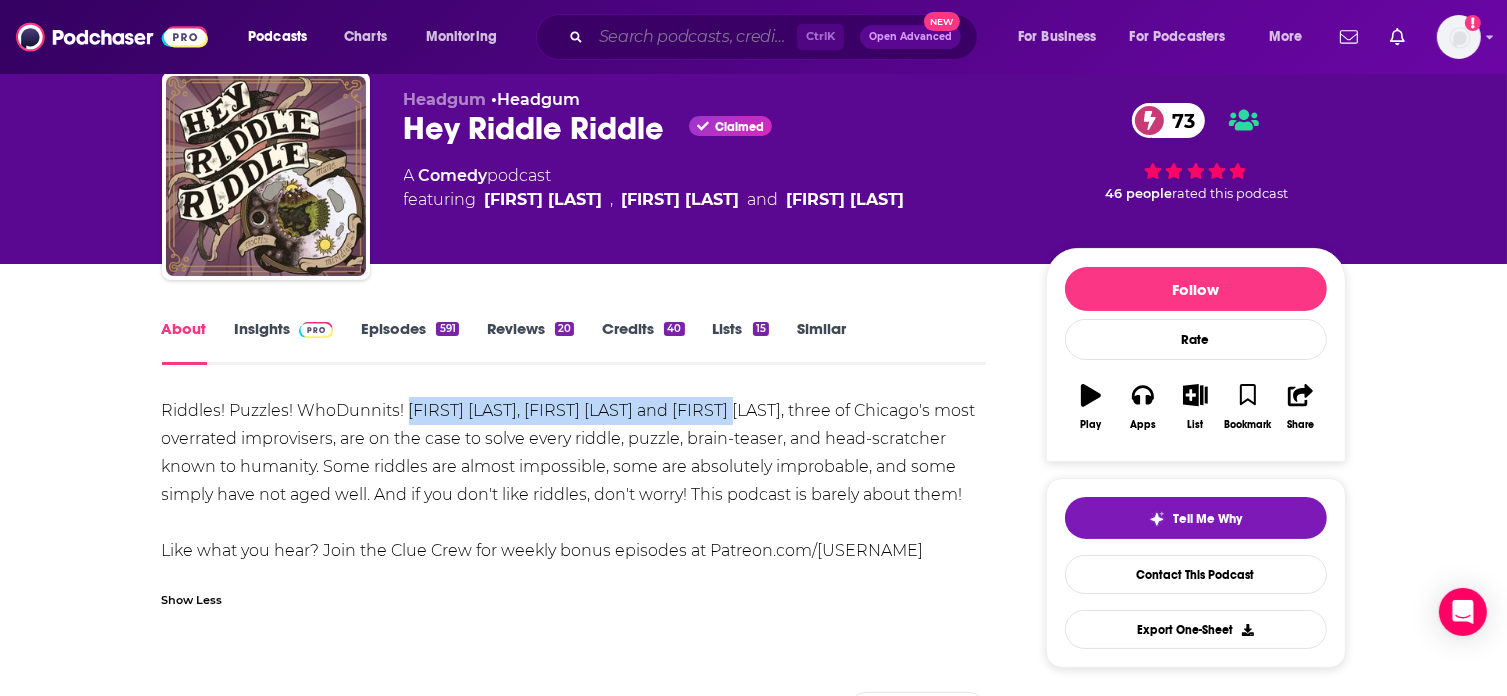 click at bounding box center [694, 37] 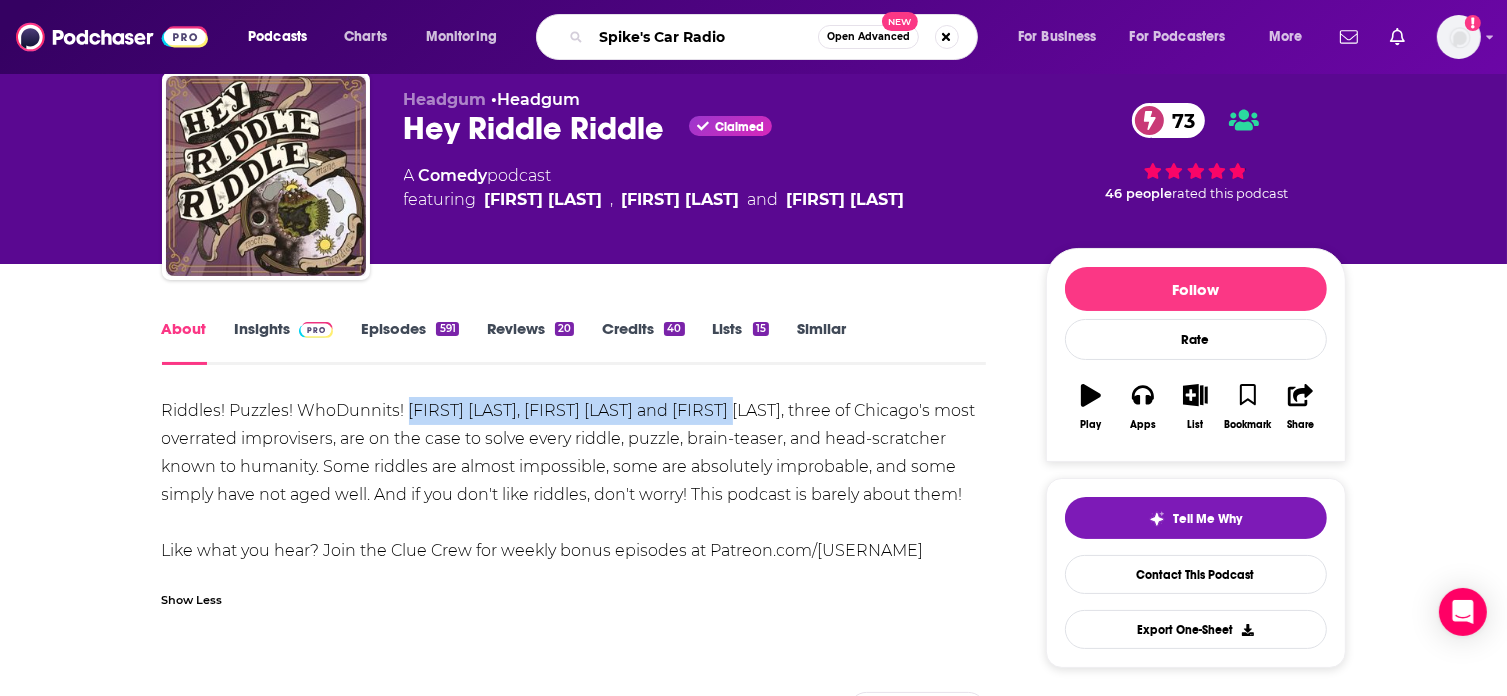 type on "Spike's Car Radio" 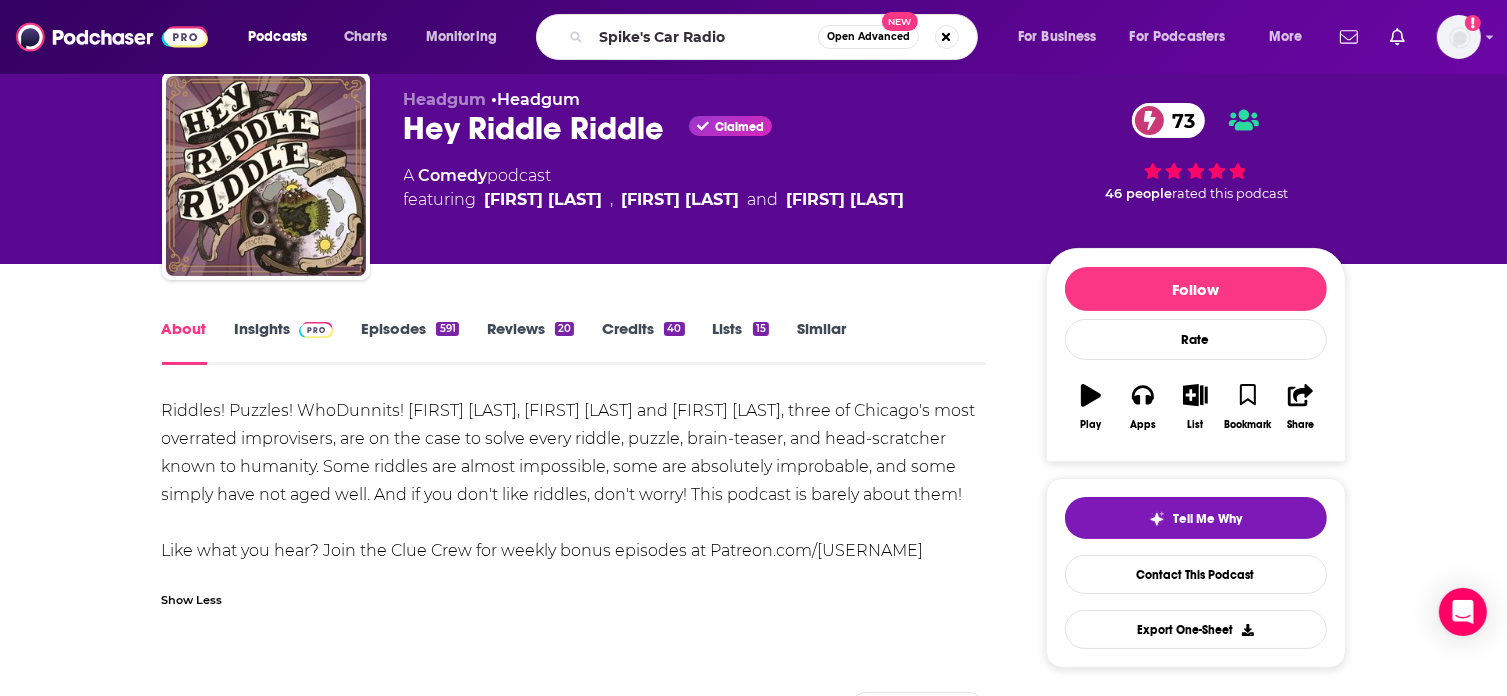 scroll, scrollTop: 0, scrollLeft: 0, axis: both 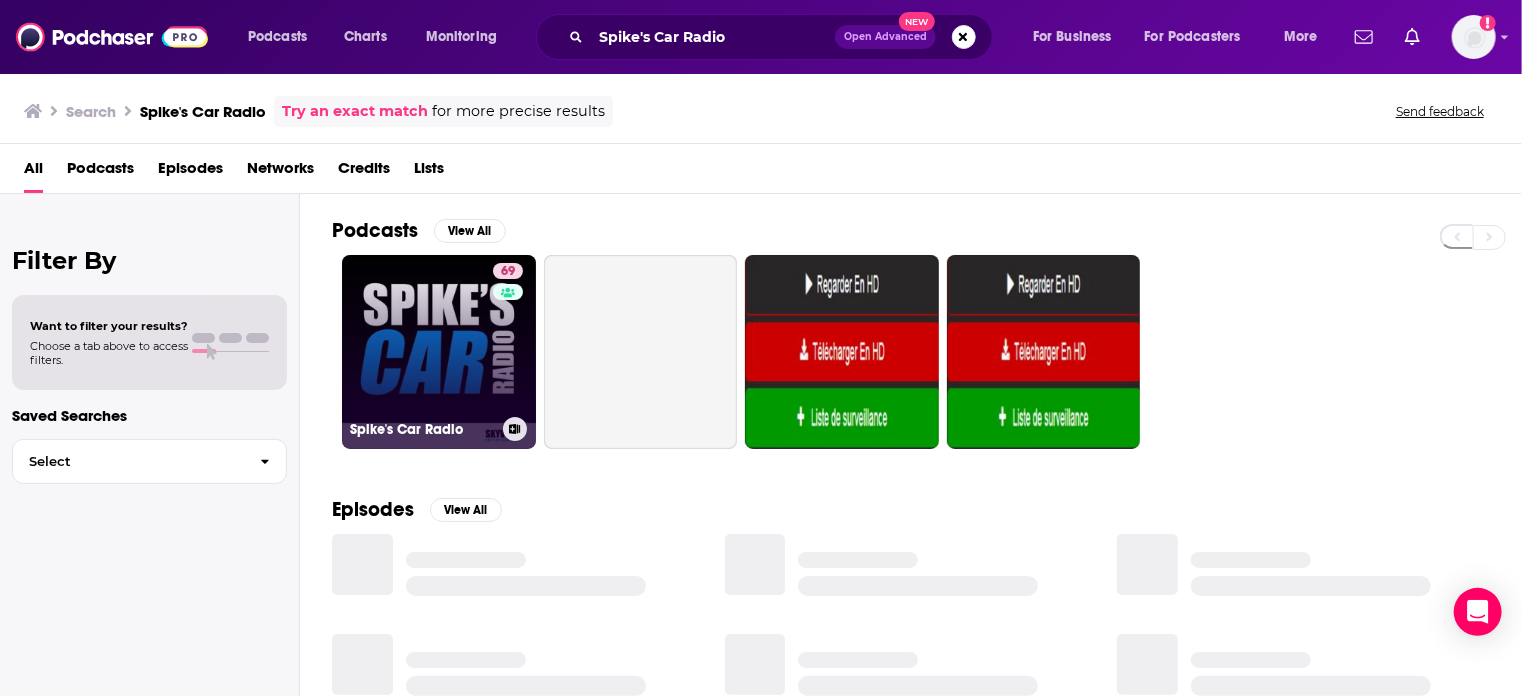 click on "69 Spike's Car Radio" at bounding box center [439, 352] 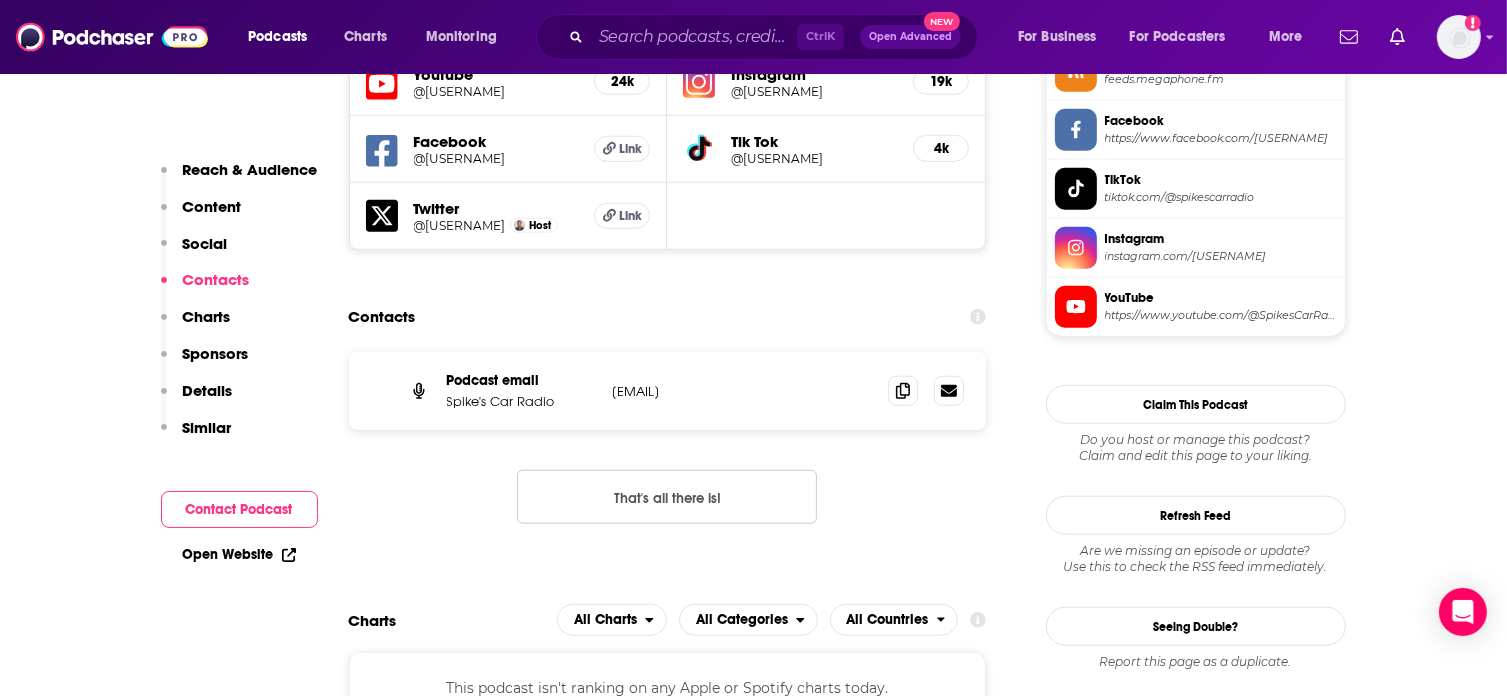 scroll, scrollTop: 1803, scrollLeft: 0, axis: vertical 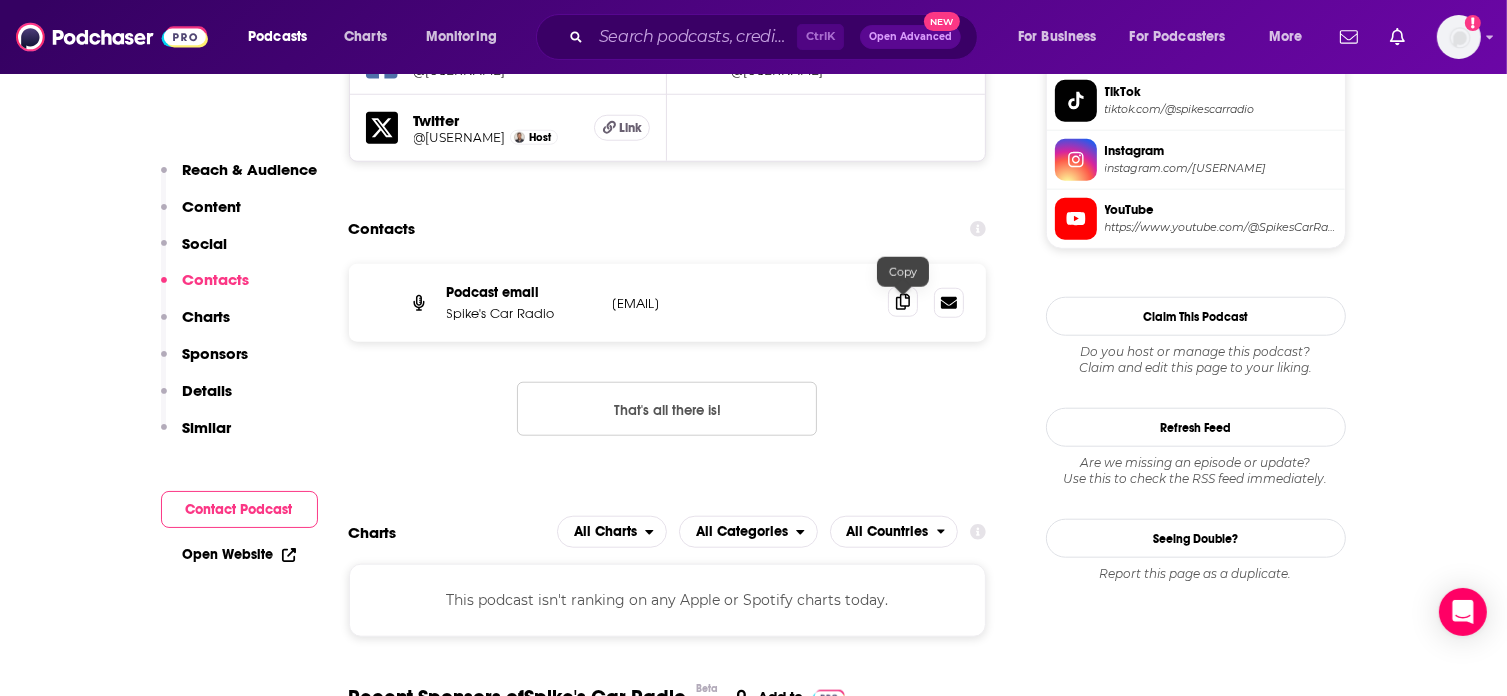 click at bounding box center [903, 302] 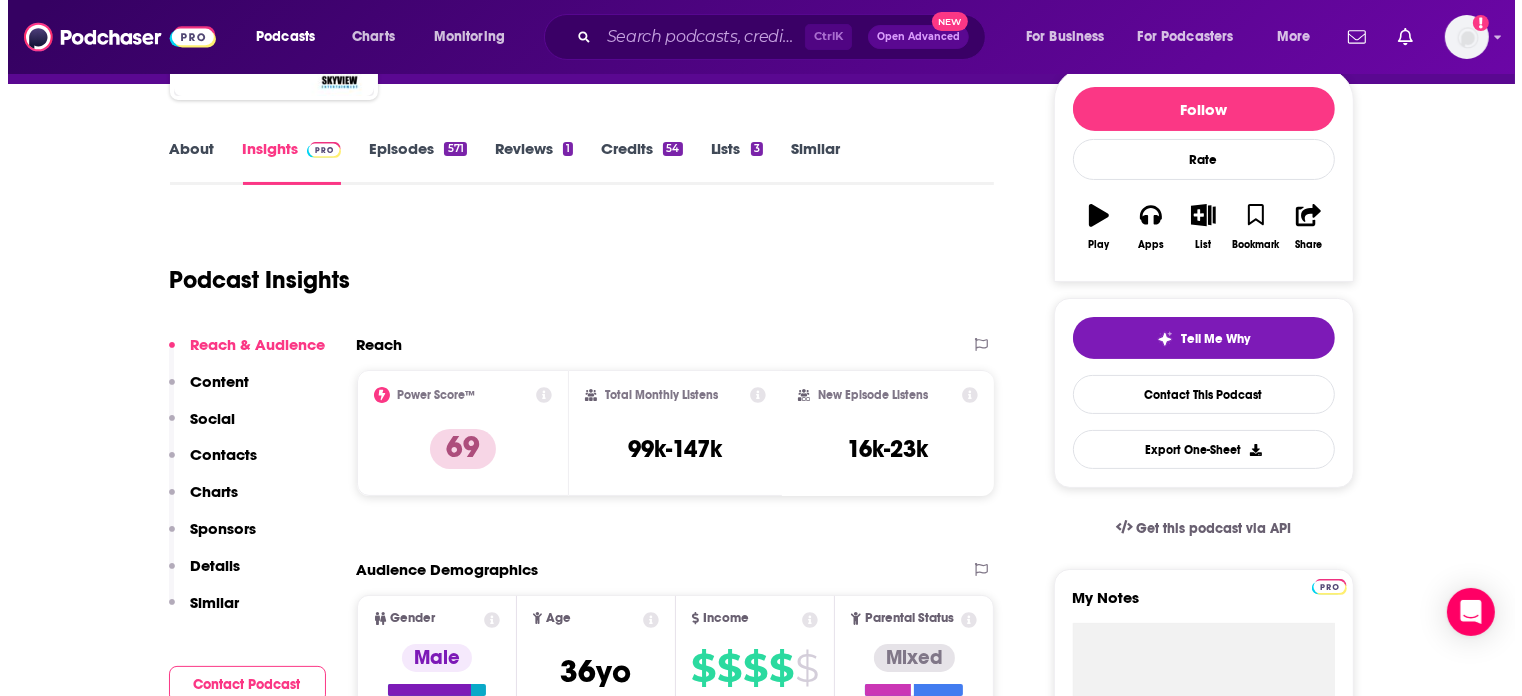 scroll, scrollTop: 0, scrollLeft: 0, axis: both 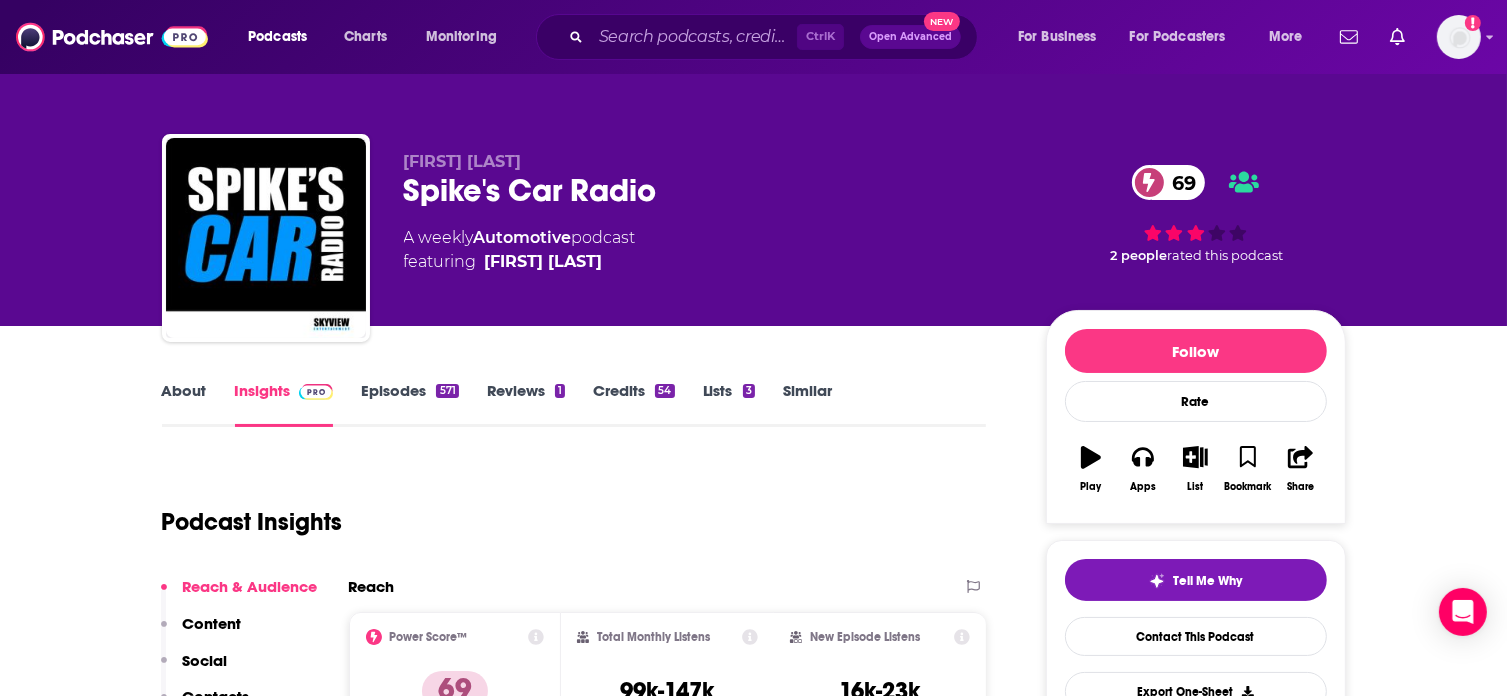 click on "About" at bounding box center [184, 404] 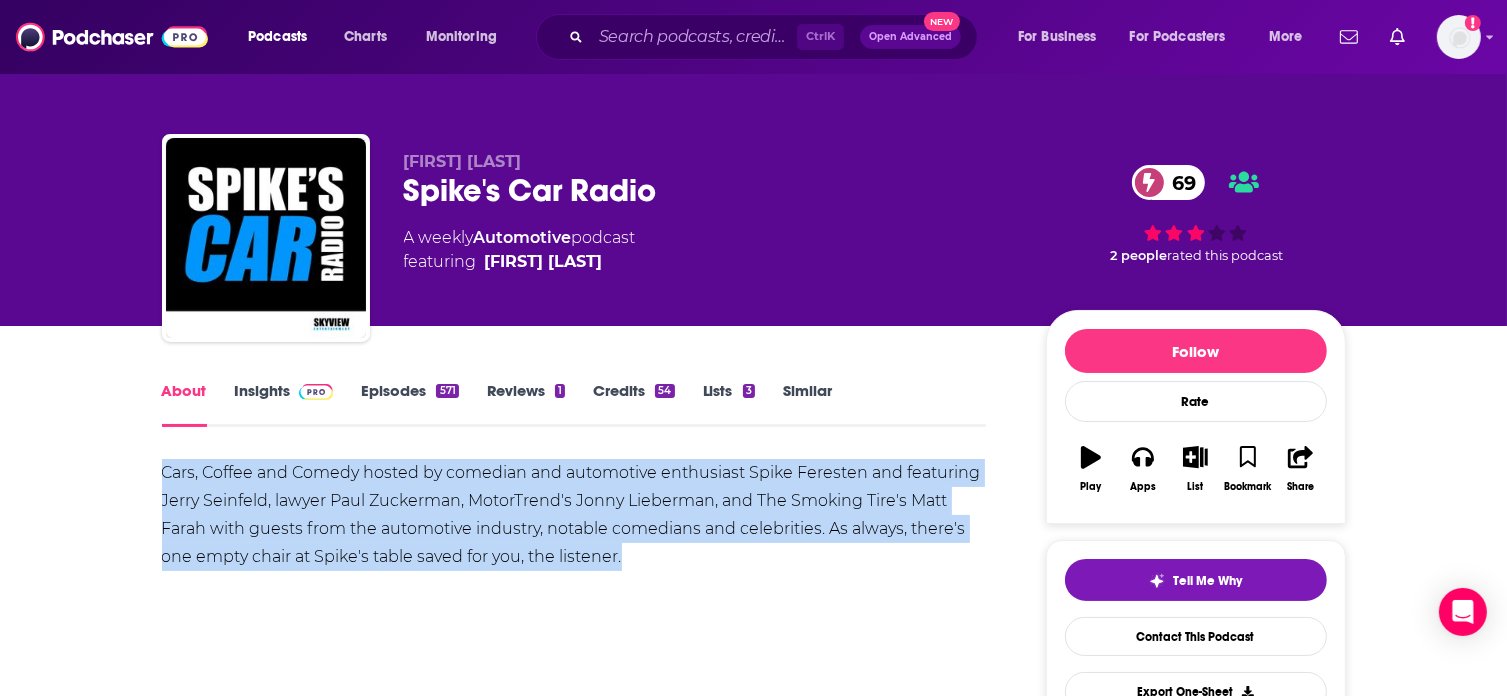 drag, startPoint x: 147, startPoint y: 472, endPoint x: 651, endPoint y: 558, distance: 511.28467 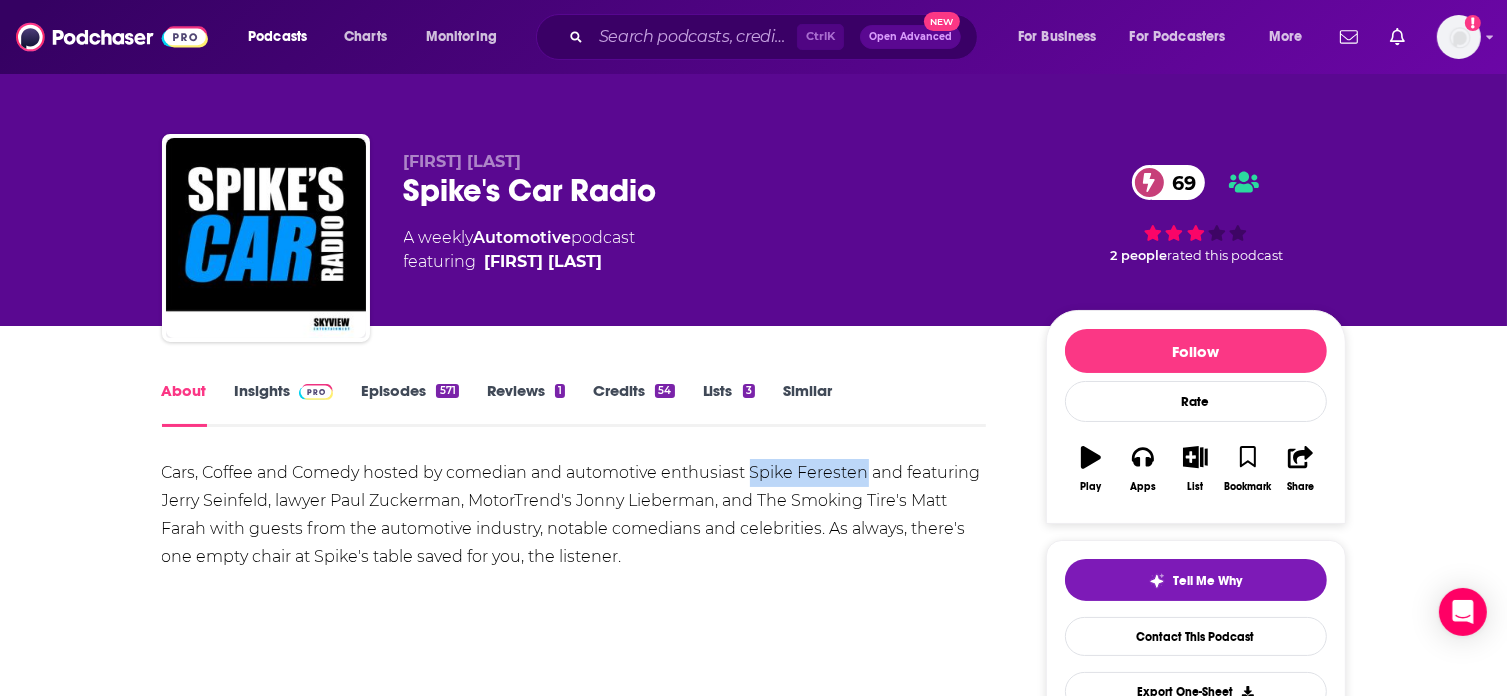 drag, startPoint x: 751, startPoint y: 472, endPoint x: 864, endPoint y: 475, distance: 113.03982 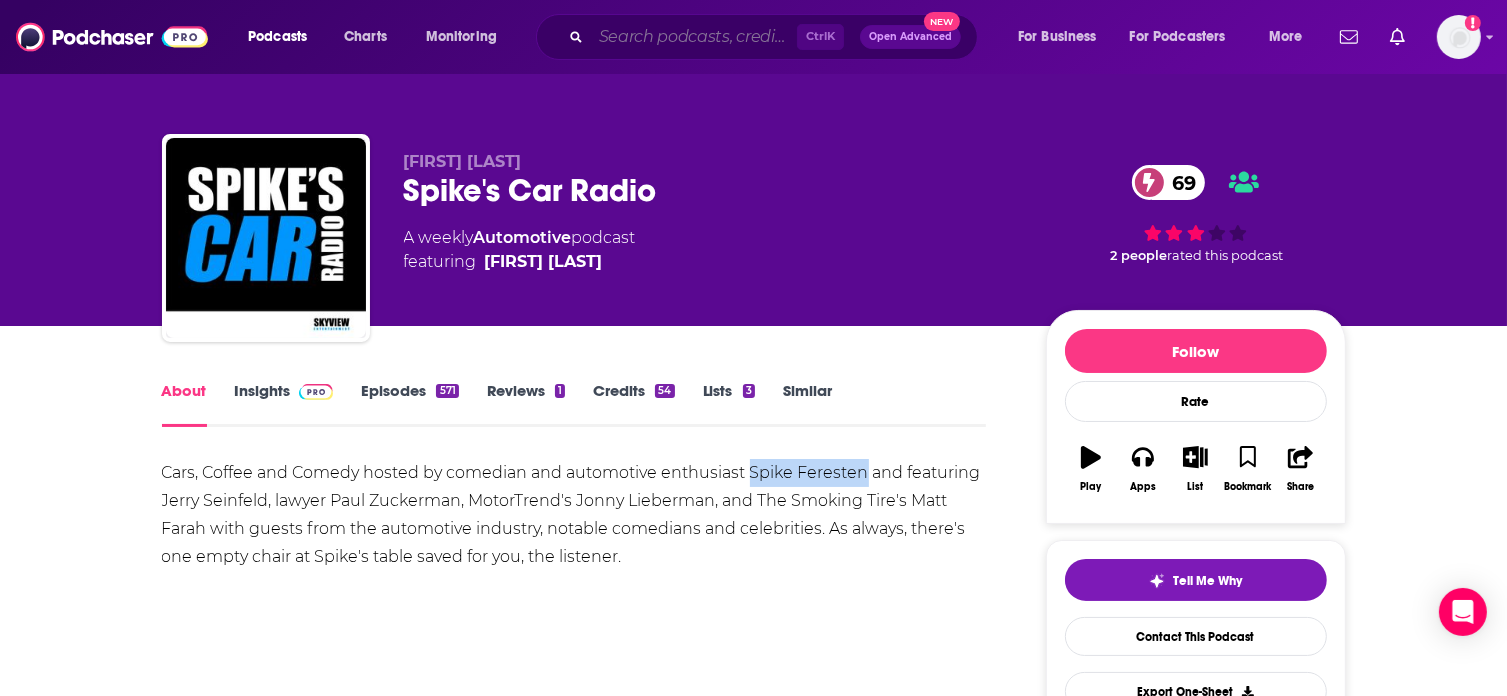 click at bounding box center [694, 37] 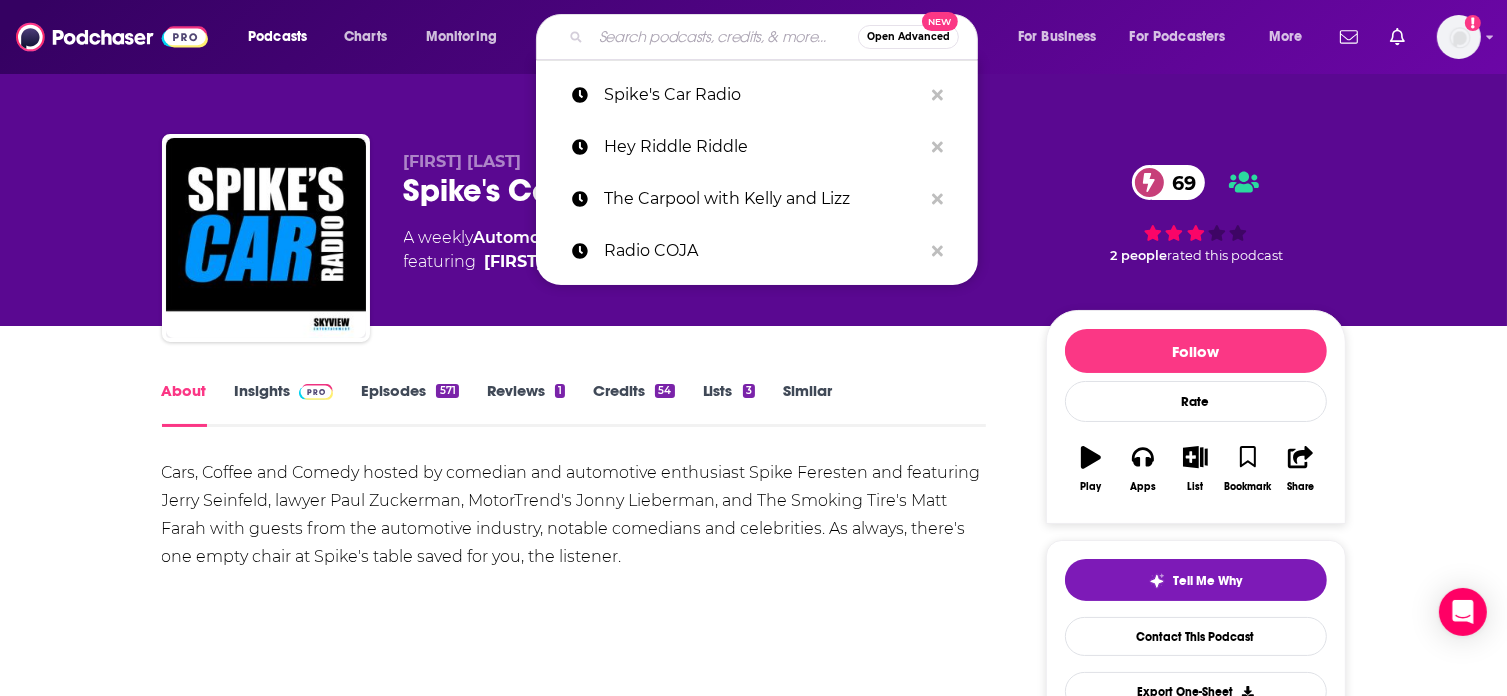 paste on "Get Played" 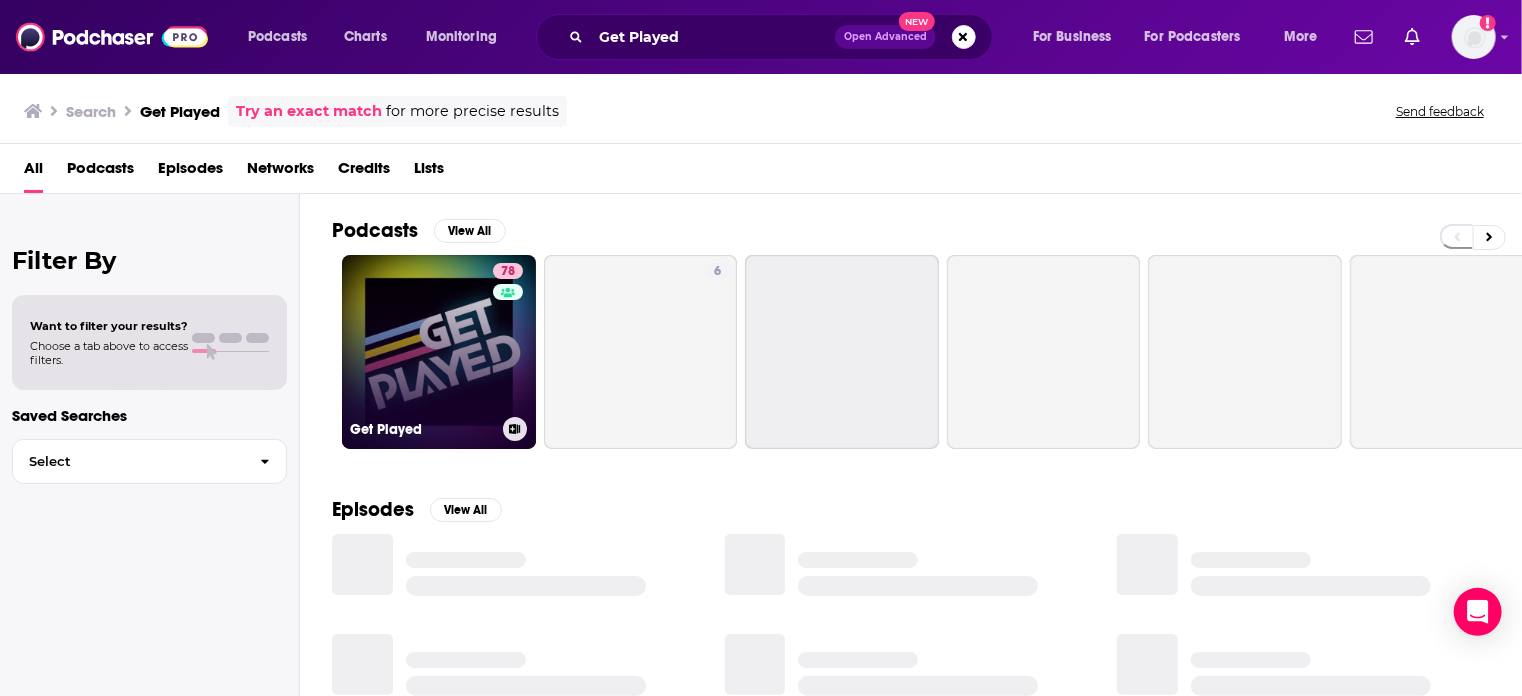 click on "78 Get Played" at bounding box center [439, 352] 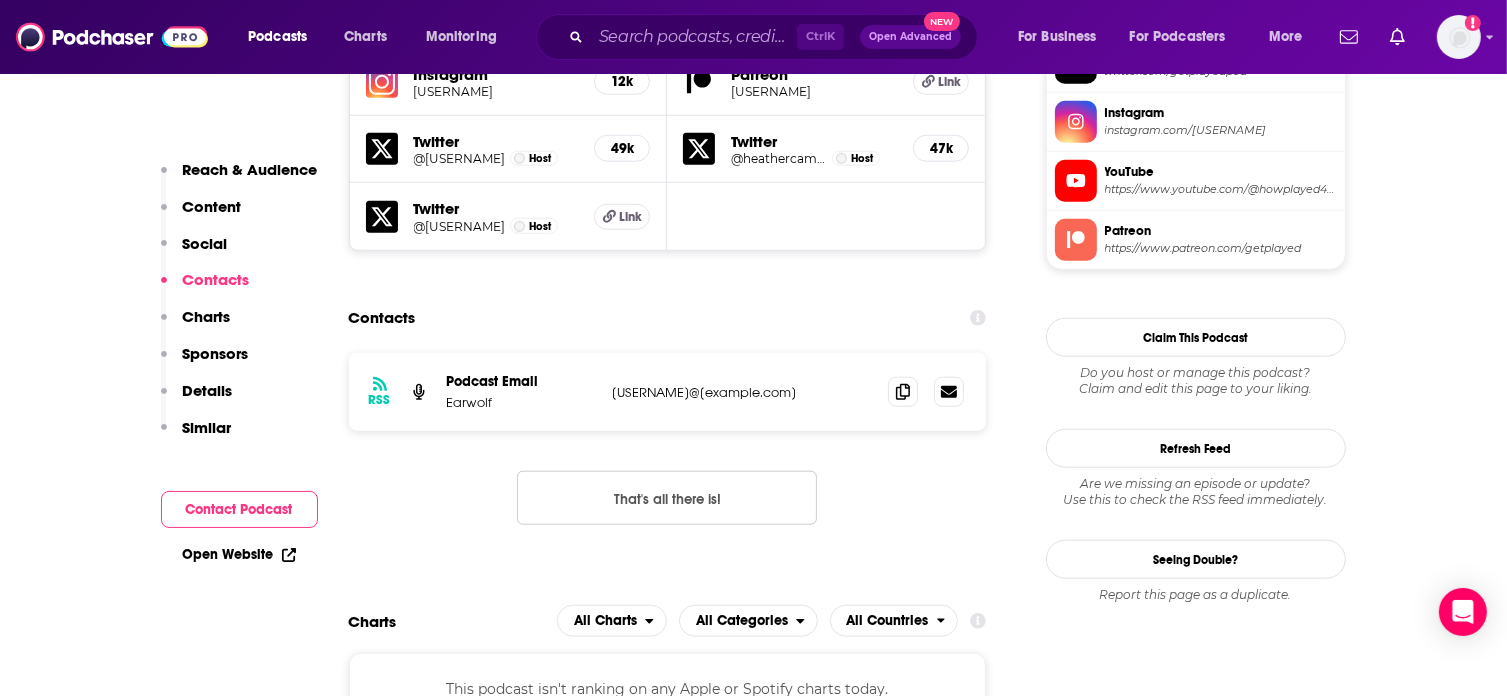 scroll, scrollTop: 1860, scrollLeft: 0, axis: vertical 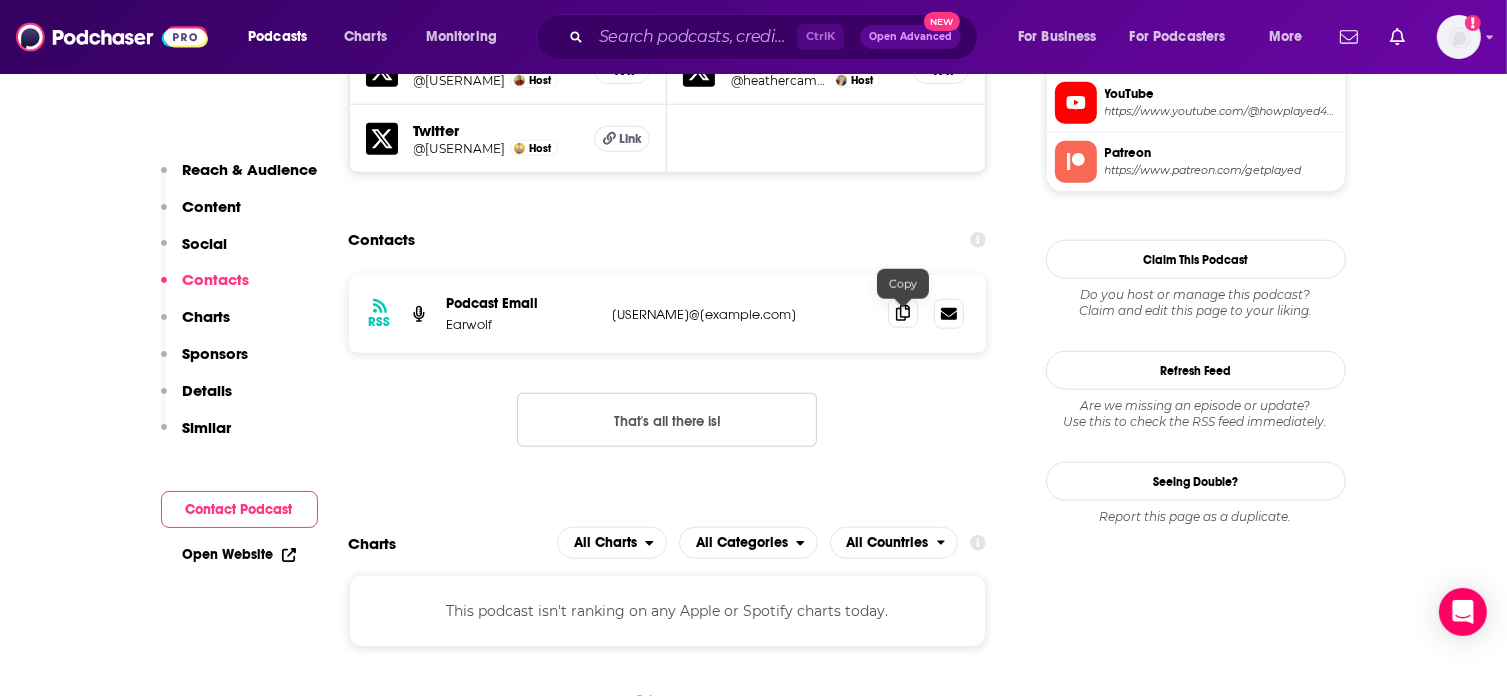 click at bounding box center (903, 313) 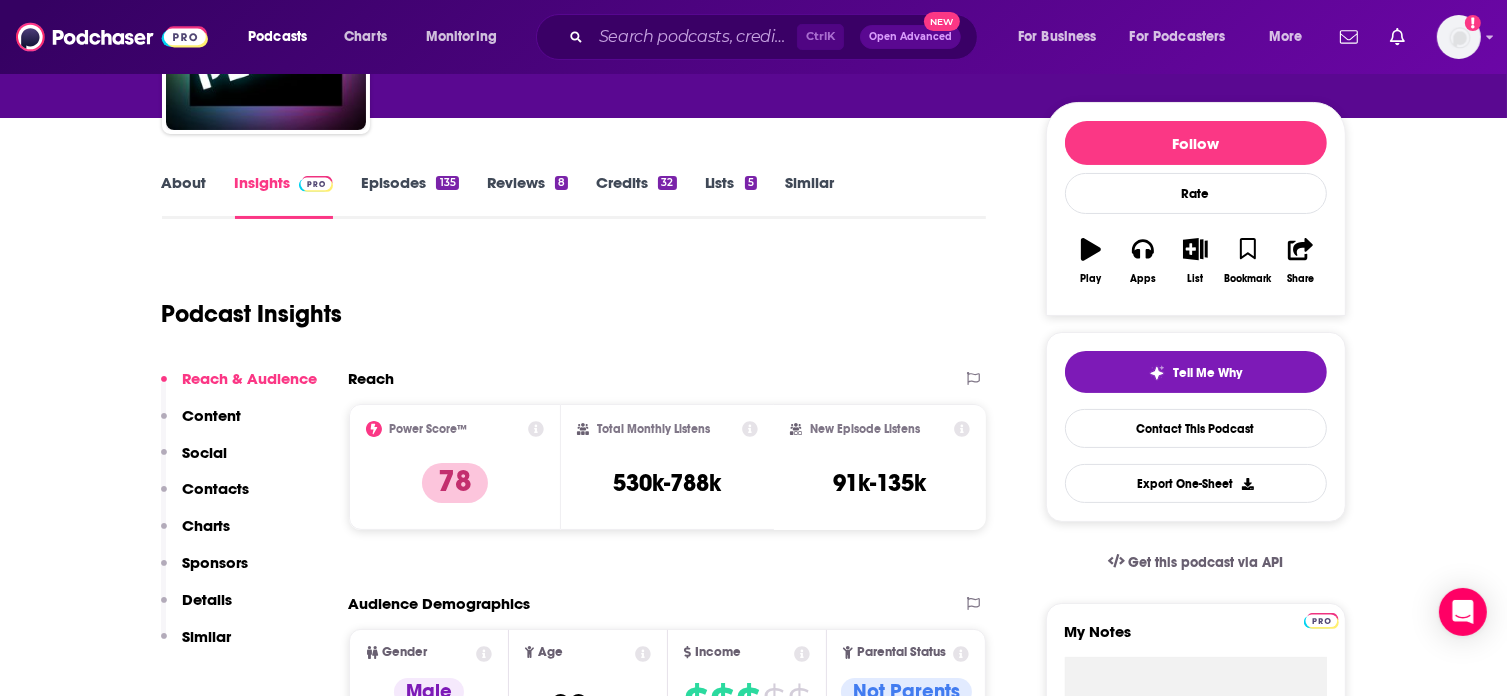 scroll, scrollTop: 140, scrollLeft: 0, axis: vertical 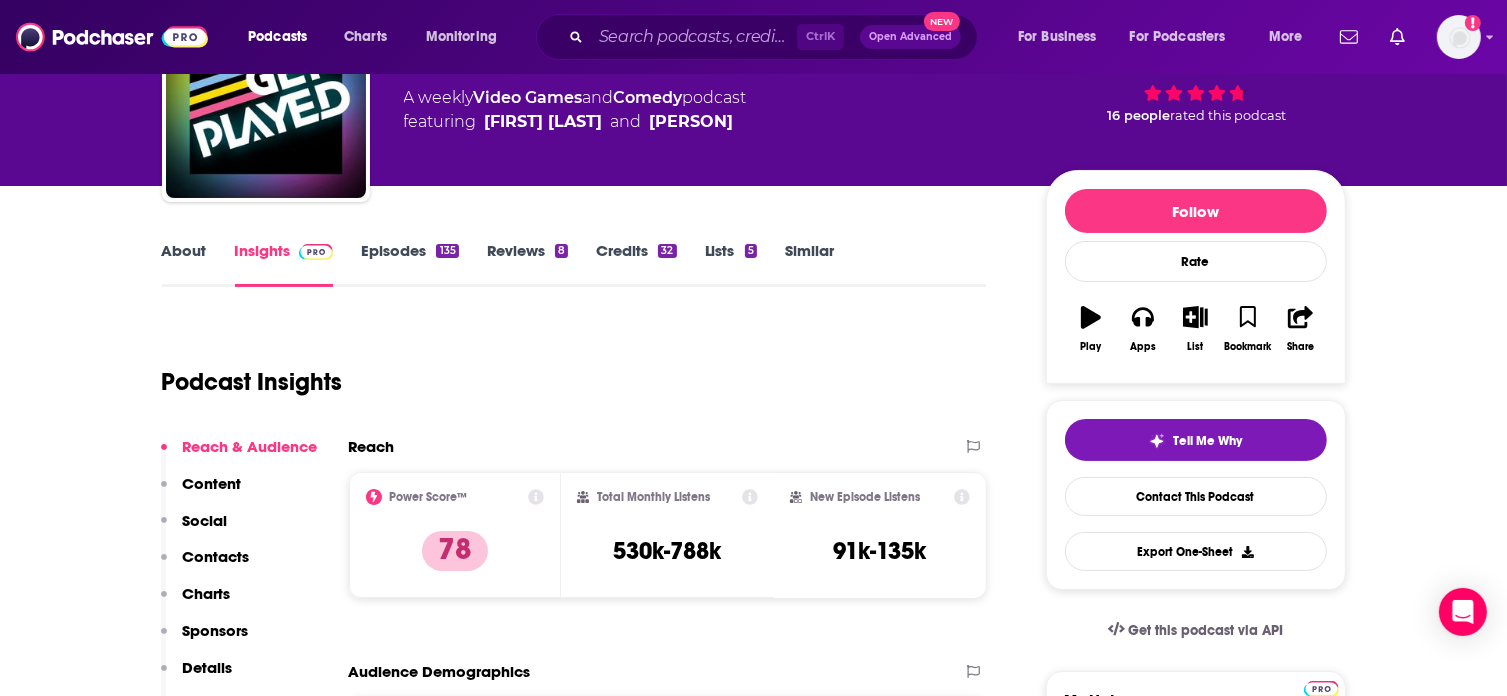 click on "About" at bounding box center (184, 264) 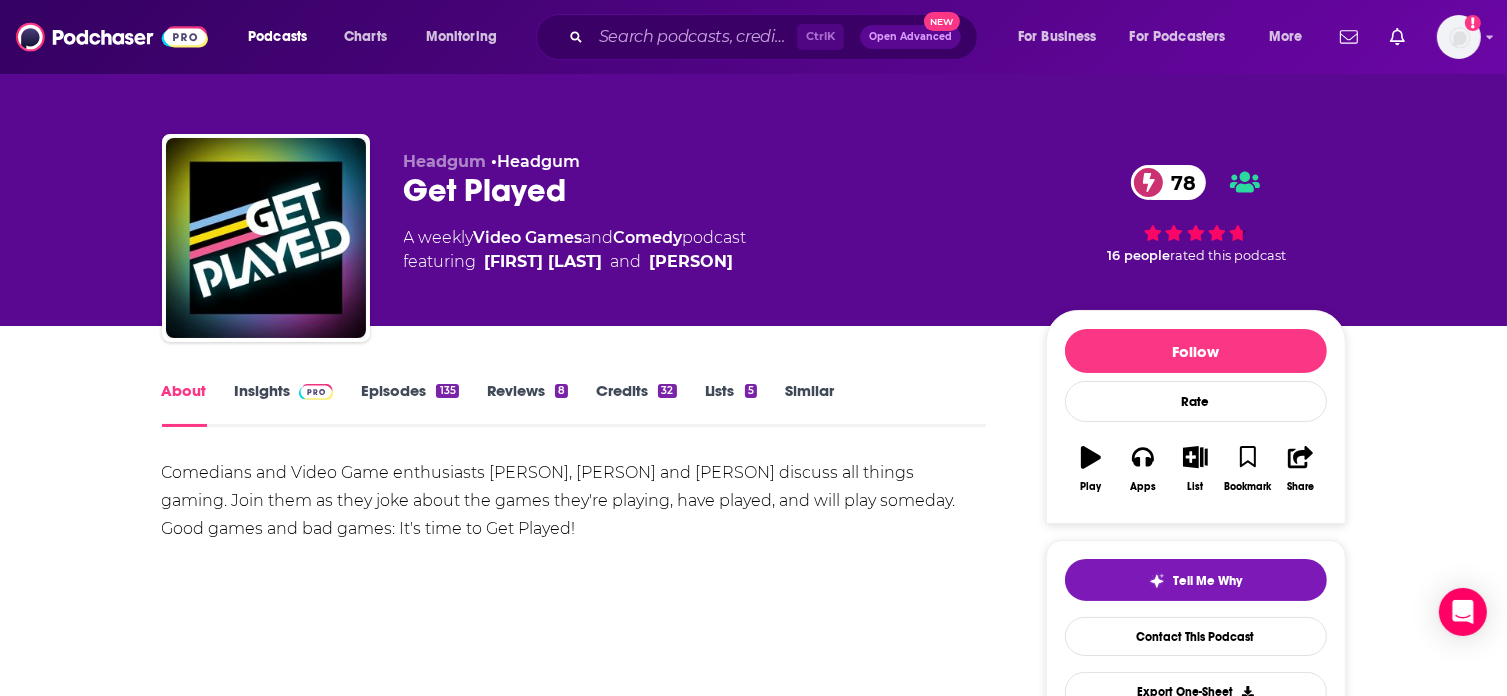 scroll, scrollTop: 116, scrollLeft: 0, axis: vertical 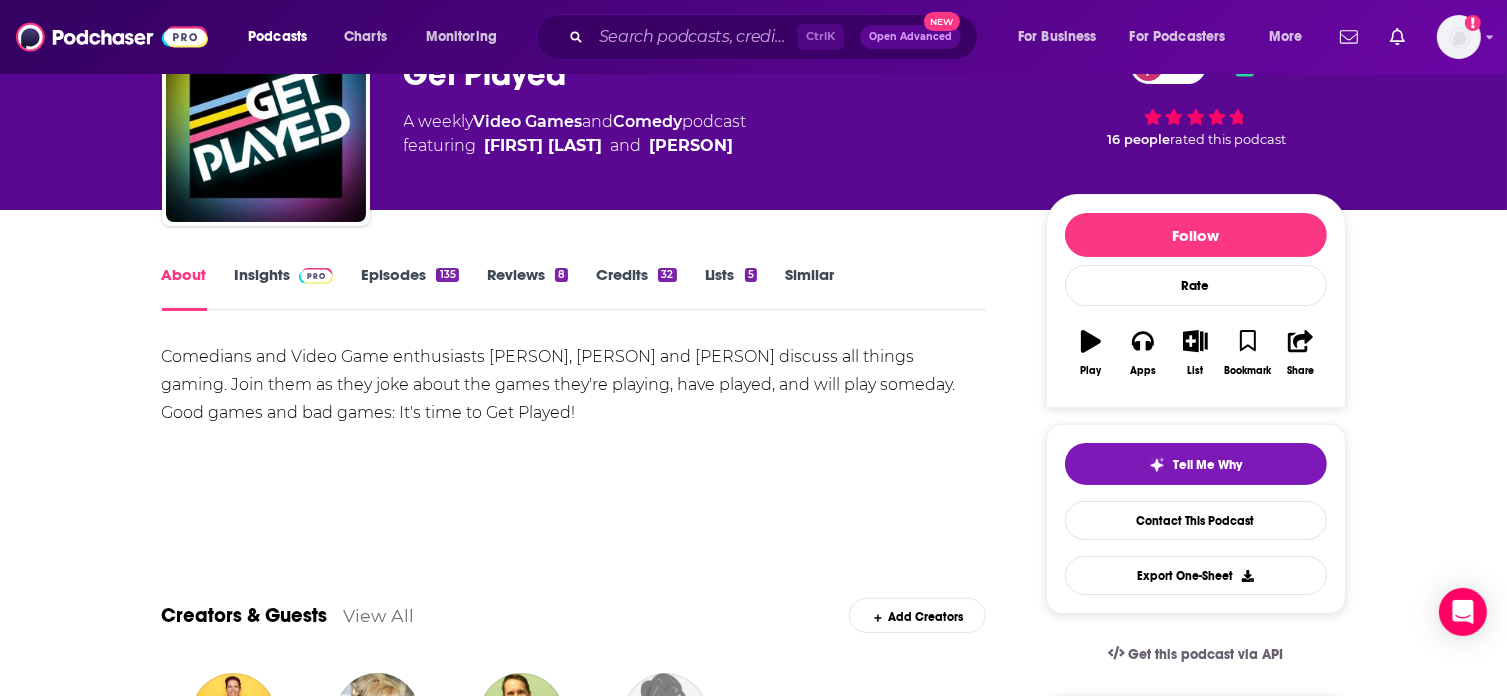 drag, startPoint x: 163, startPoint y: 355, endPoint x: 692, endPoint y: 403, distance: 531.1732 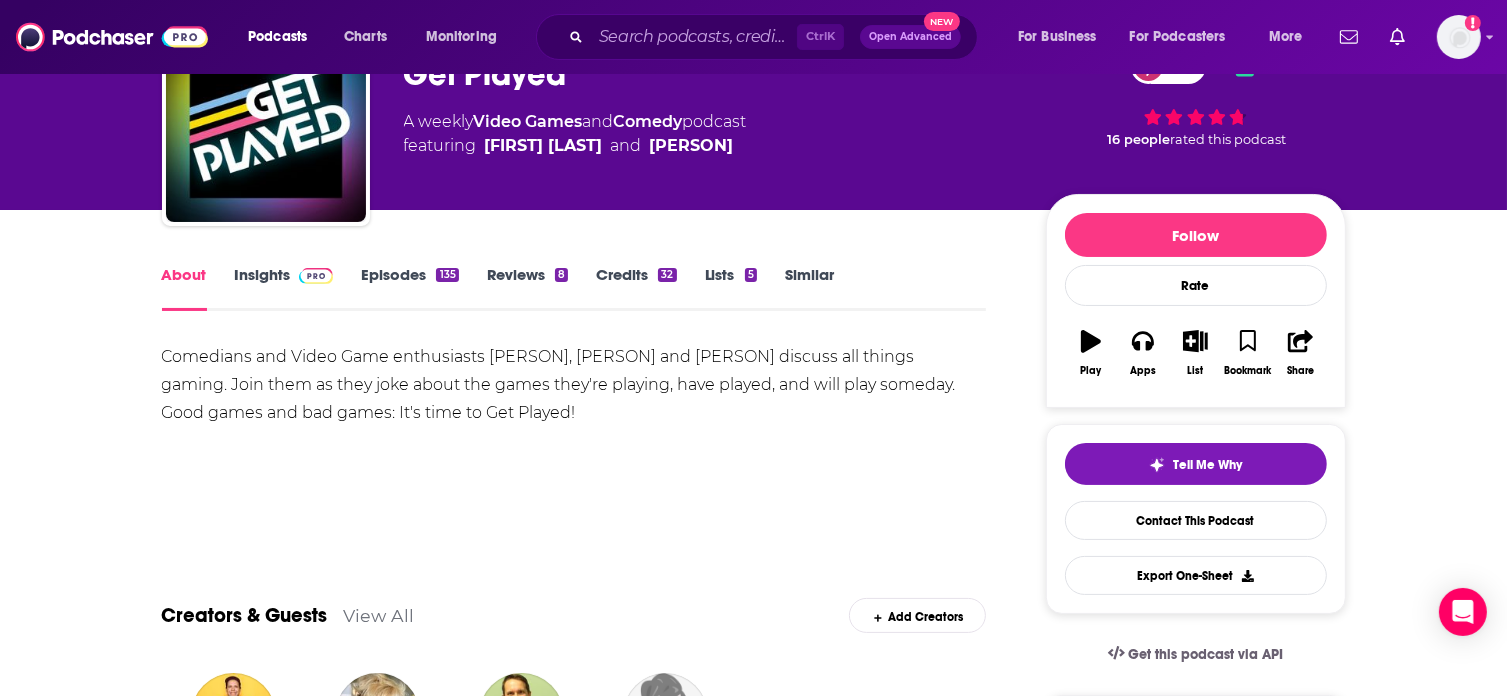 click on "Comedians and Video Game enthusiasts [PERSON], [PERSON] and [PERSON] discuss all things gaming. Join them as they joke about the games they're playing, have played, and will play someday. Good games and bad games: It's time to Get Played!" at bounding box center [574, 413] 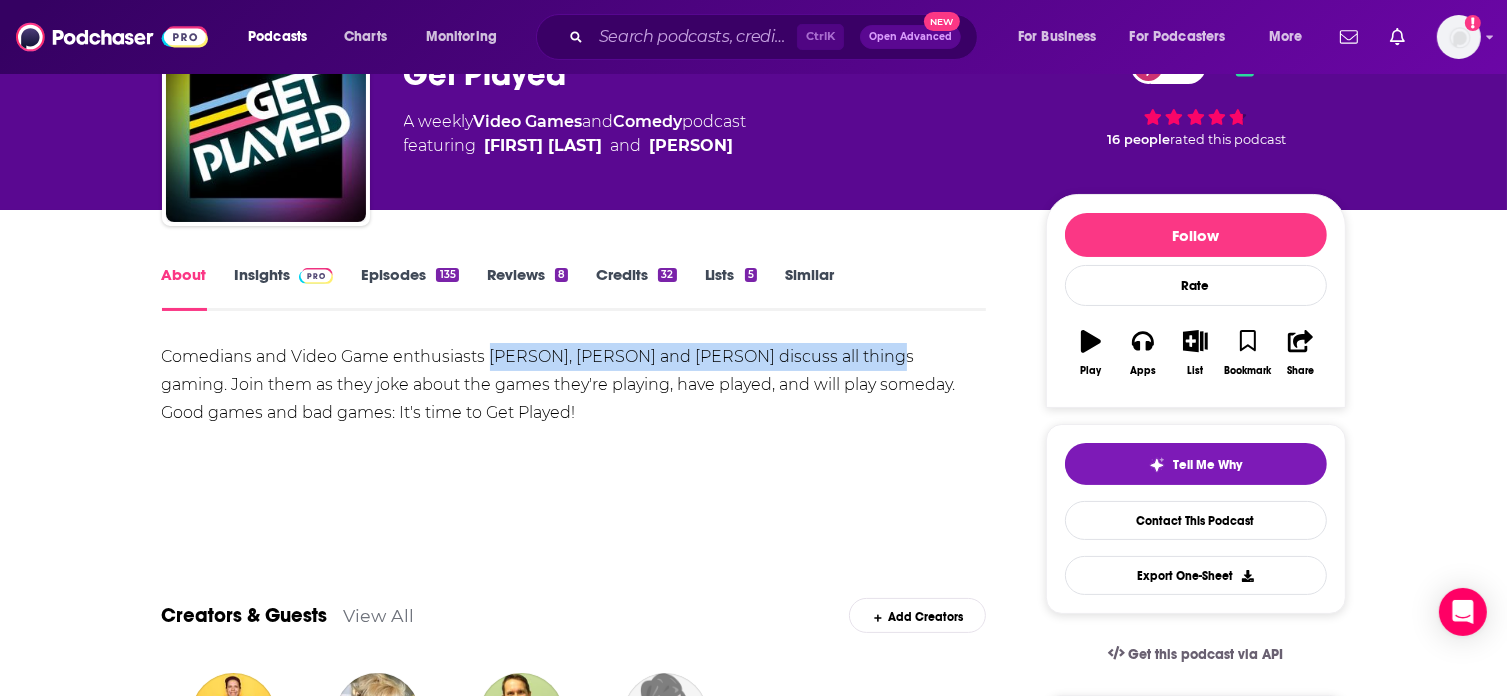 drag, startPoint x: 493, startPoint y: 355, endPoint x: 926, endPoint y: 358, distance: 433.0104 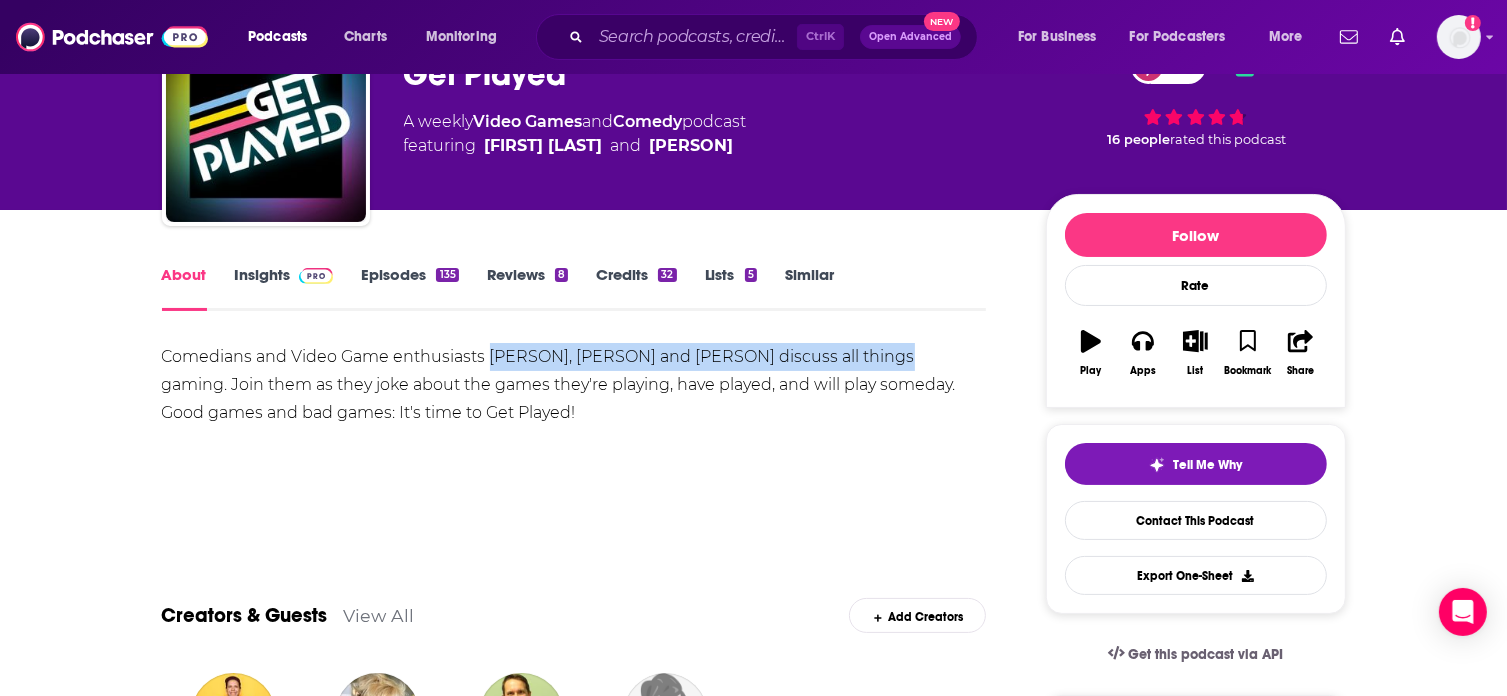copy on "Heather Anne Campbell, Nick Wiger and Matt Apodaca" 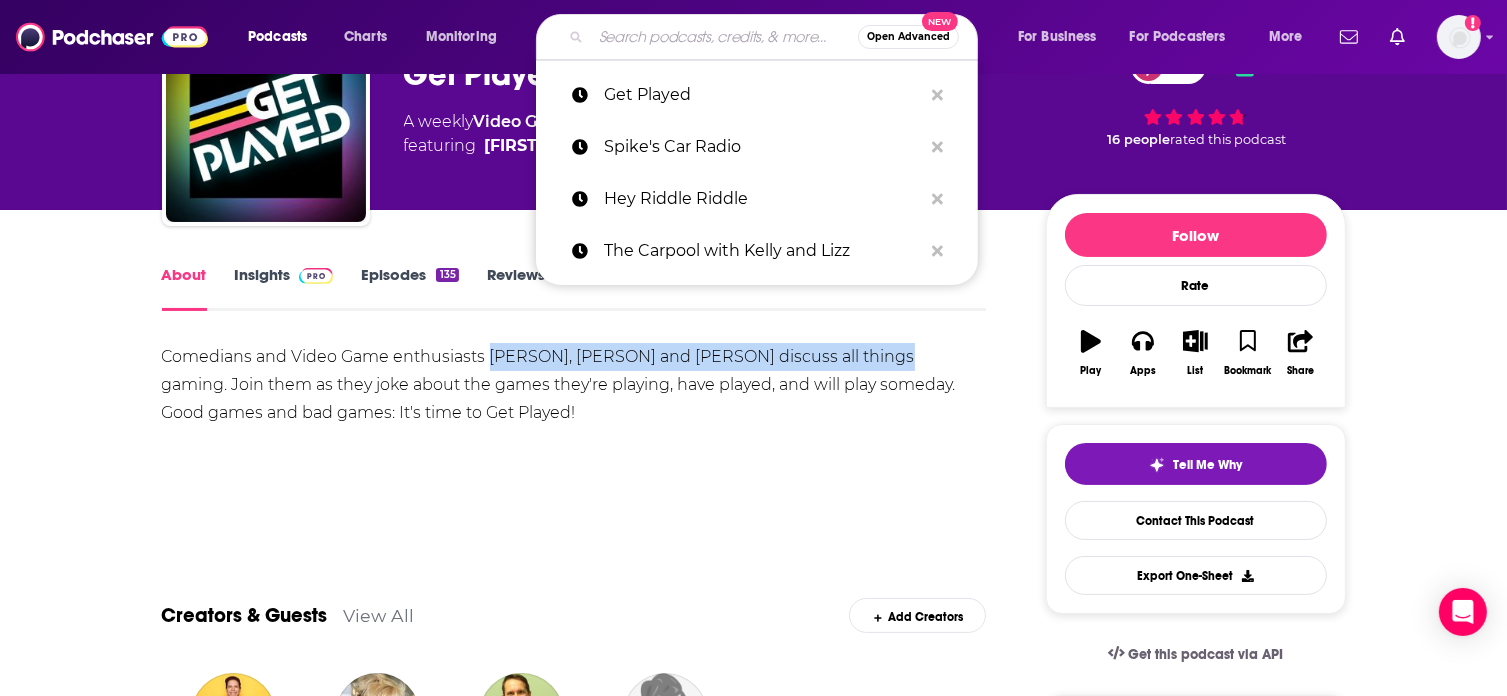 click at bounding box center [724, 37] 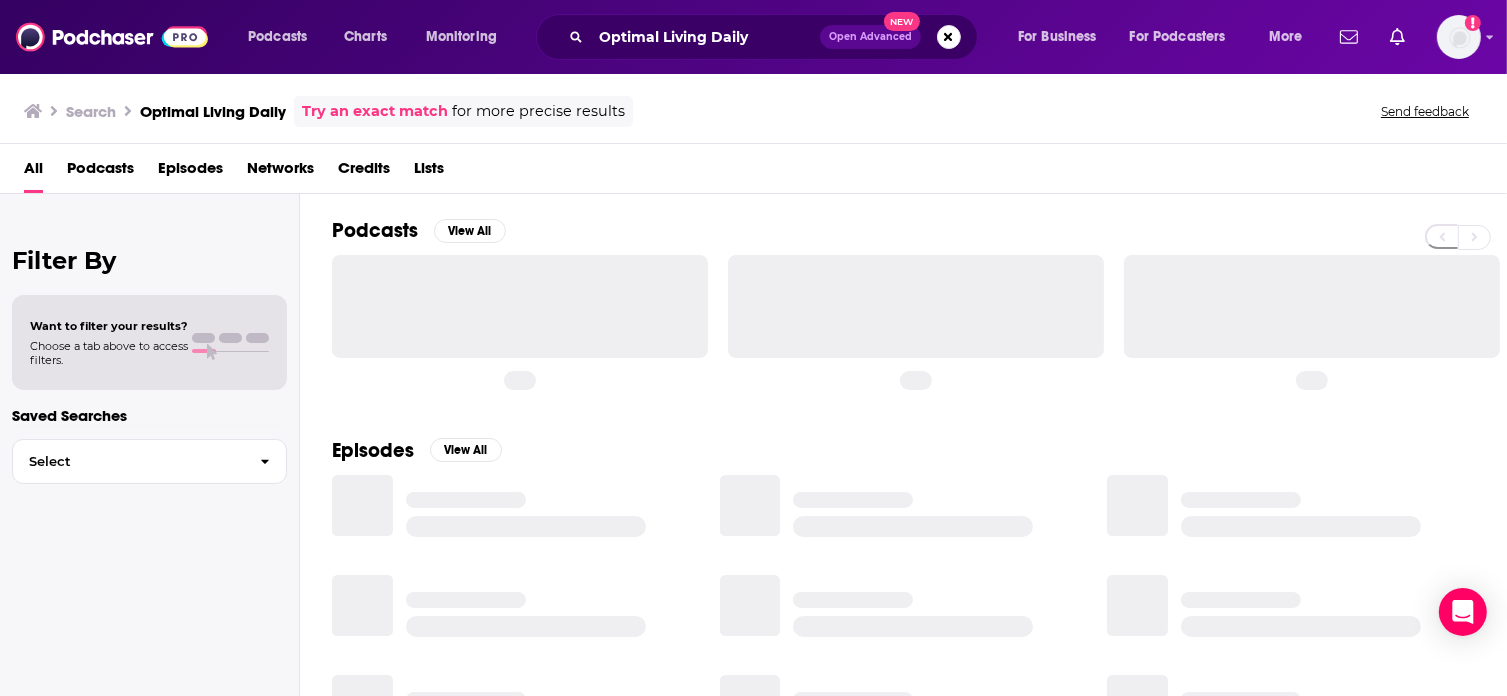 scroll, scrollTop: 0, scrollLeft: 0, axis: both 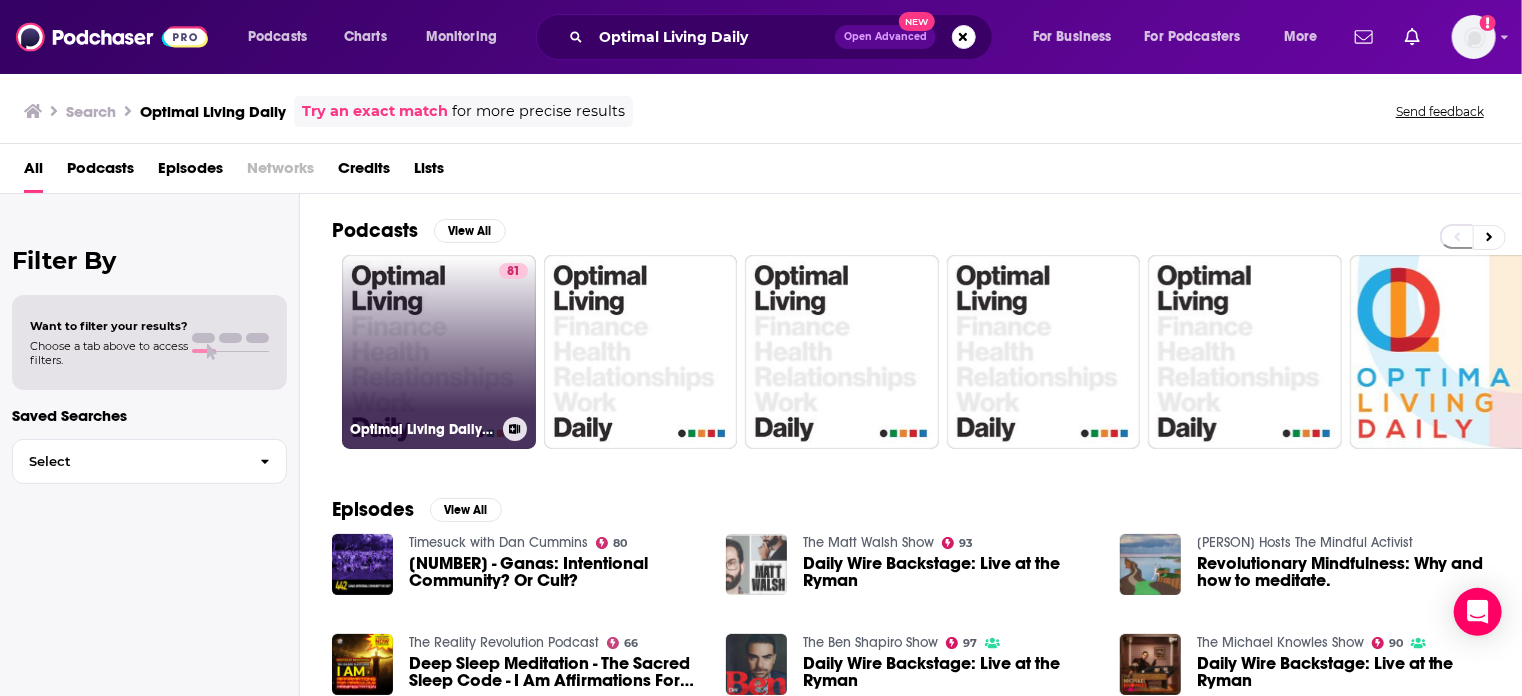 click on "[NUMBER] Optimal Living Daily - Personal Development and Self-Improvement" at bounding box center [439, 352] 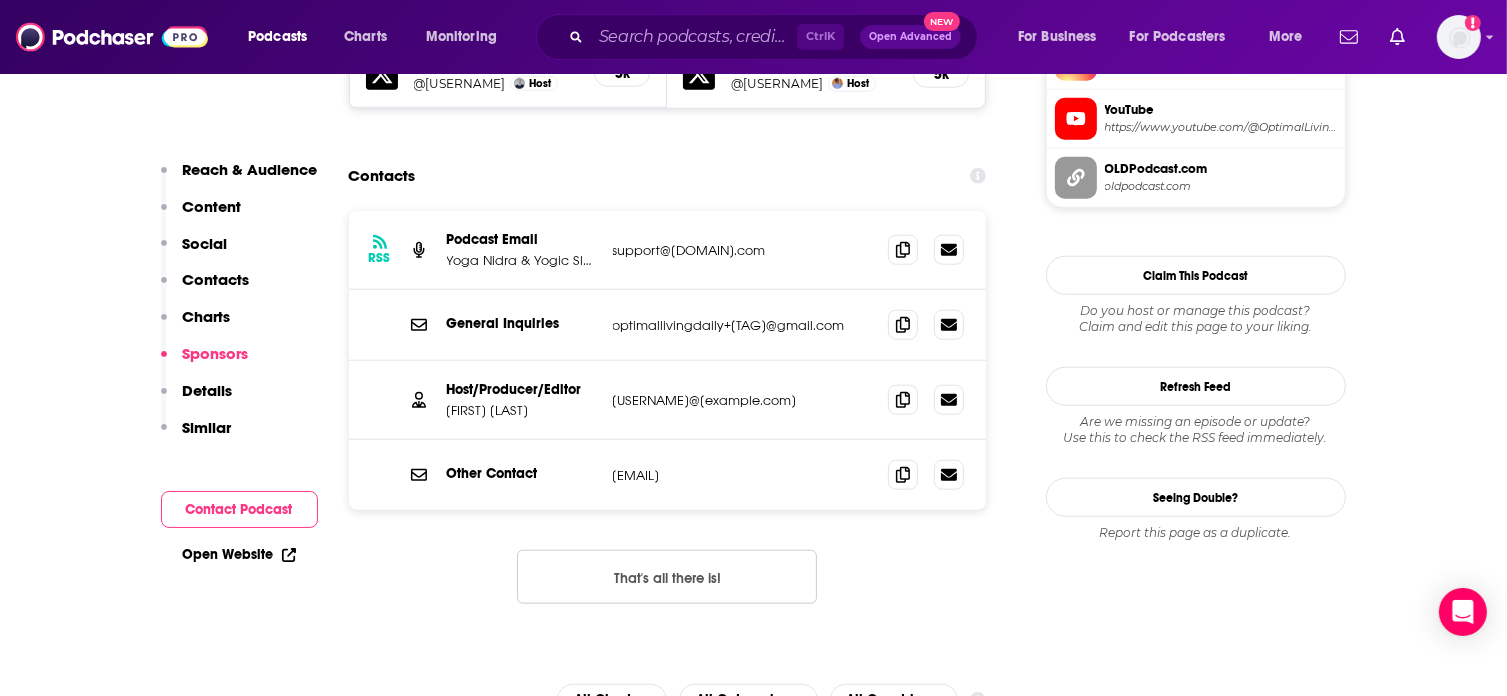 scroll, scrollTop: 1896, scrollLeft: 0, axis: vertical 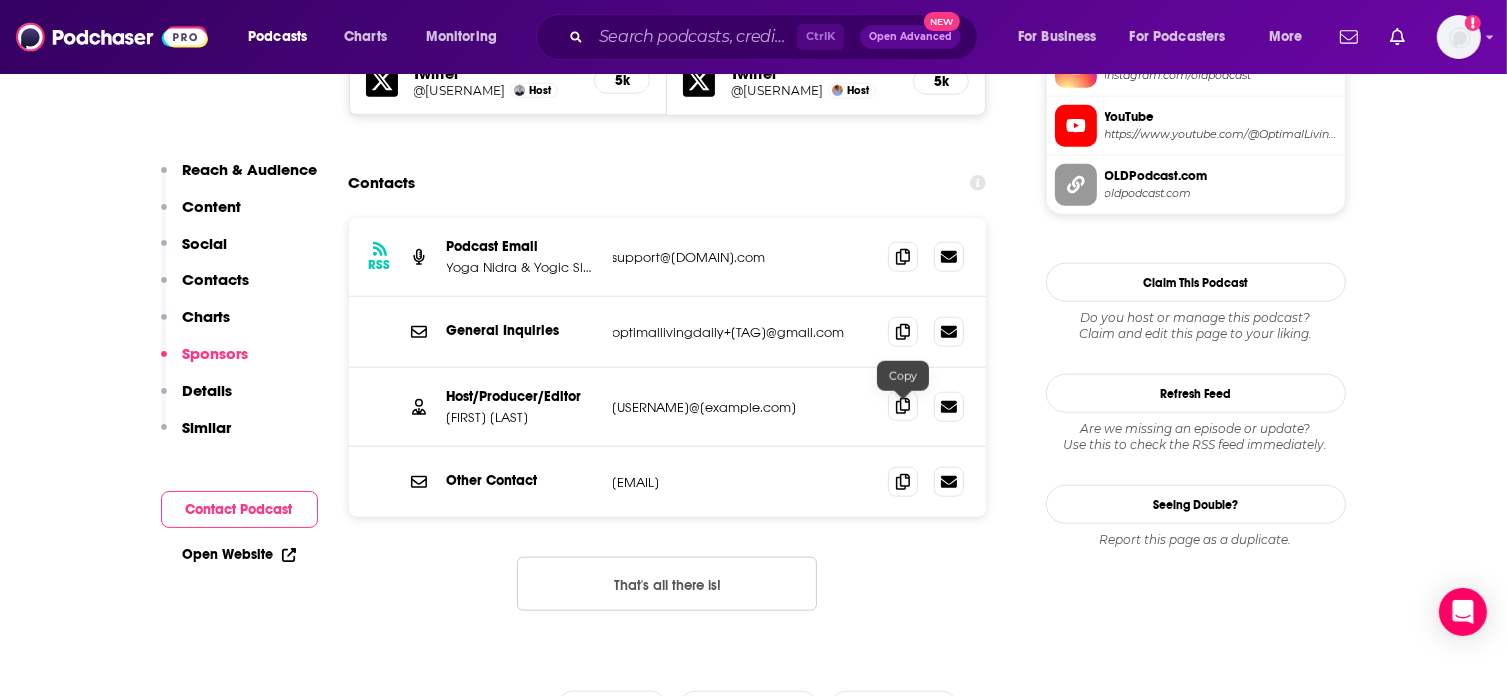 click 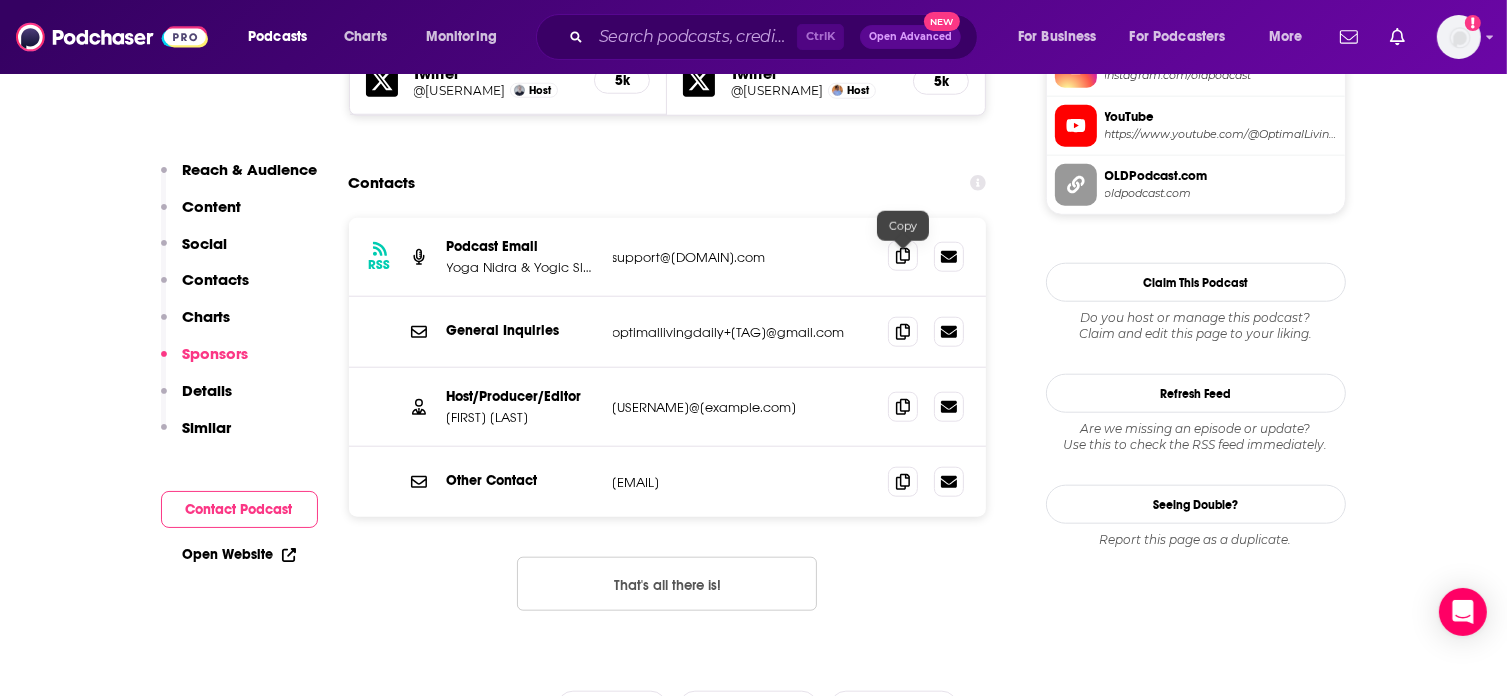 click 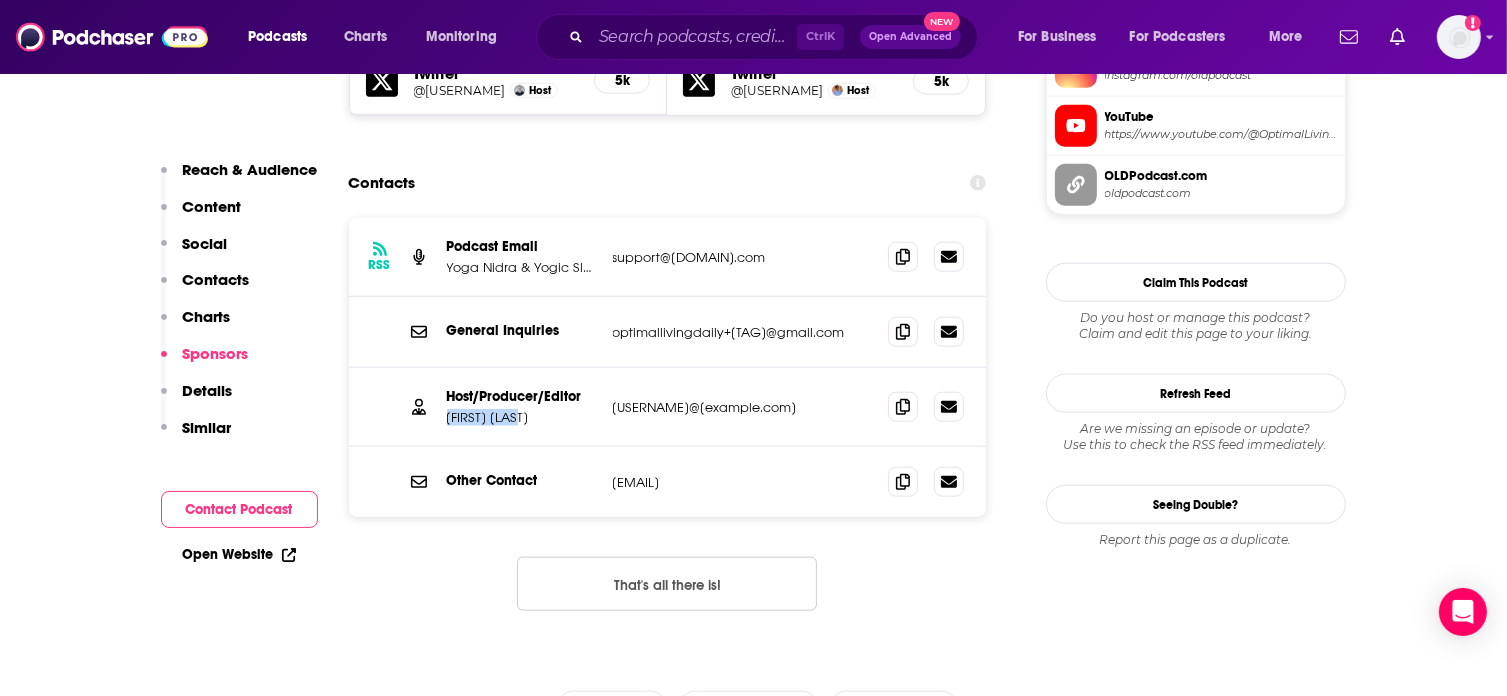 drag, startPoint x: 449, startPoint y: 424, endPoint x: 528, endPoint y: 426, distance: 79.025314 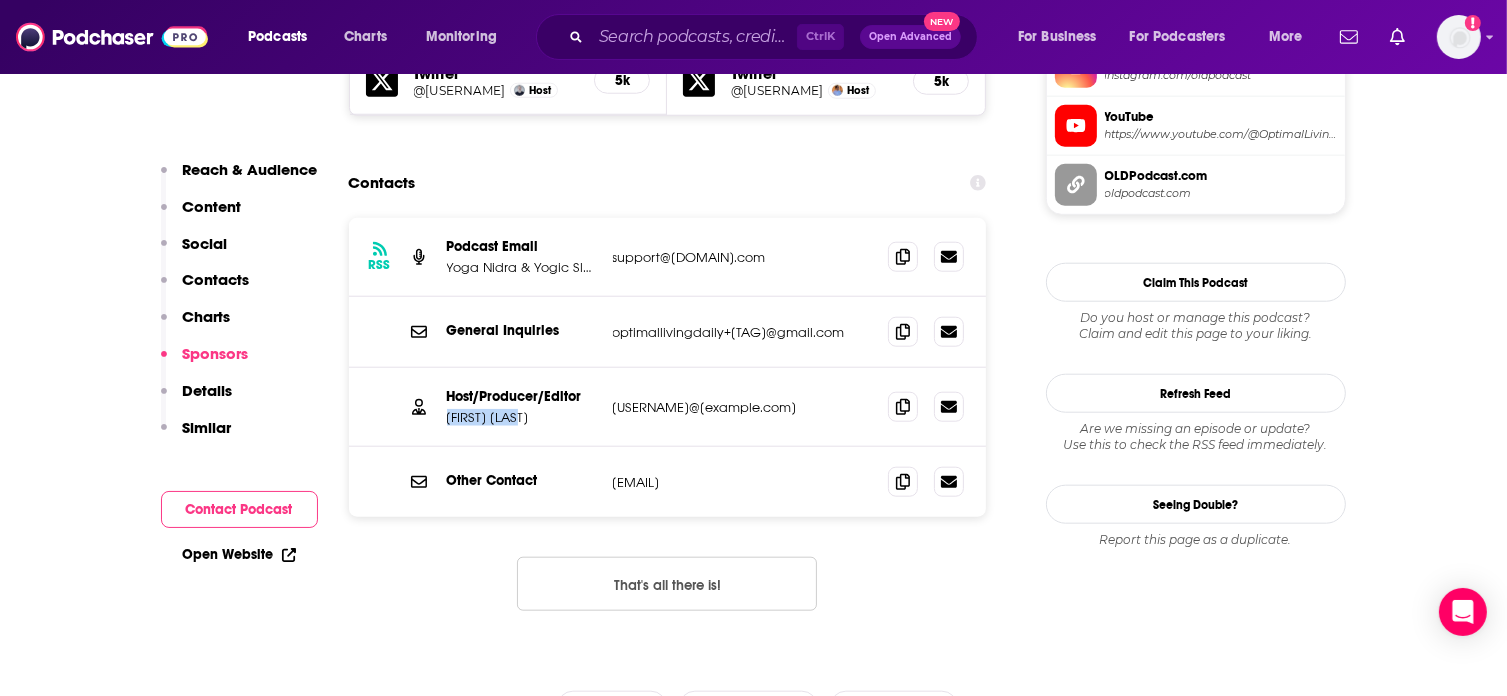 click on "[FIRST] [LAST]" at bounding box center [522, 417] 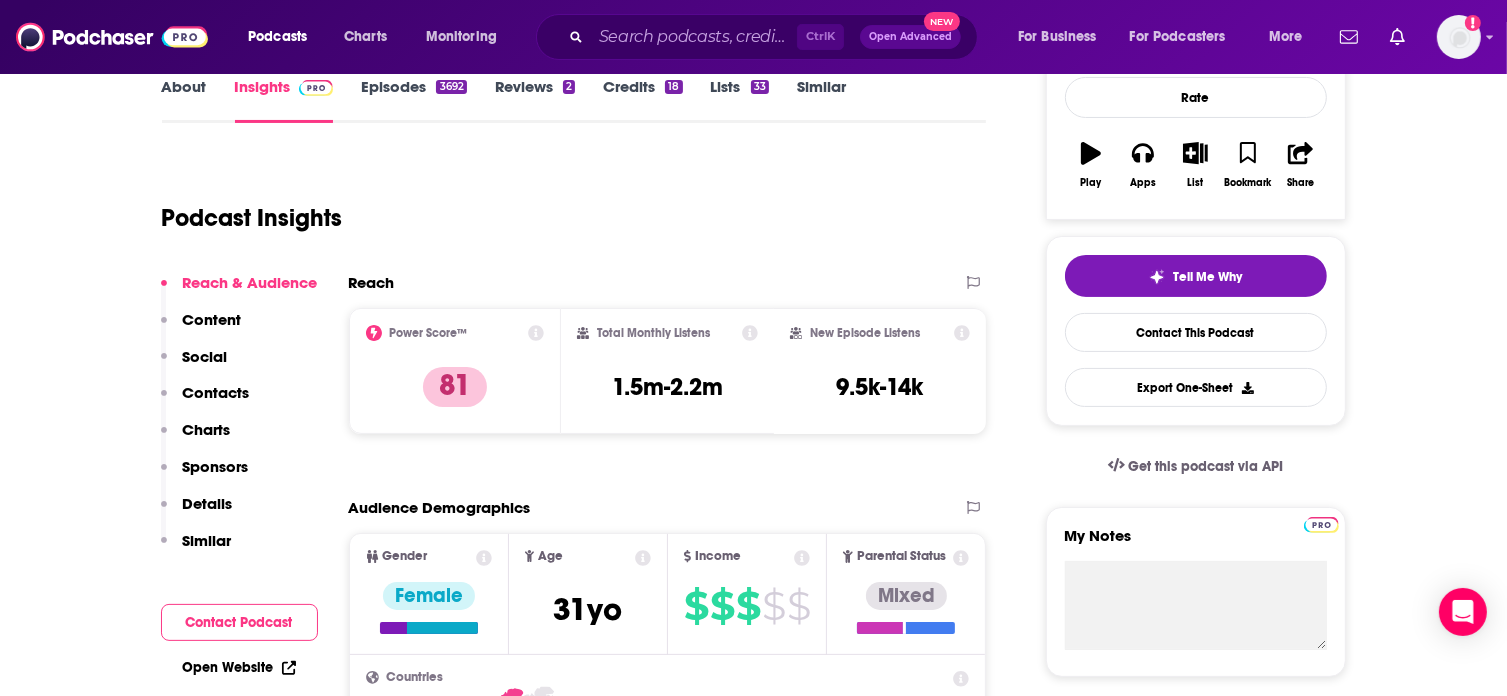 scroll, scrollTop: 0, scrollLeft: 0, axis: both 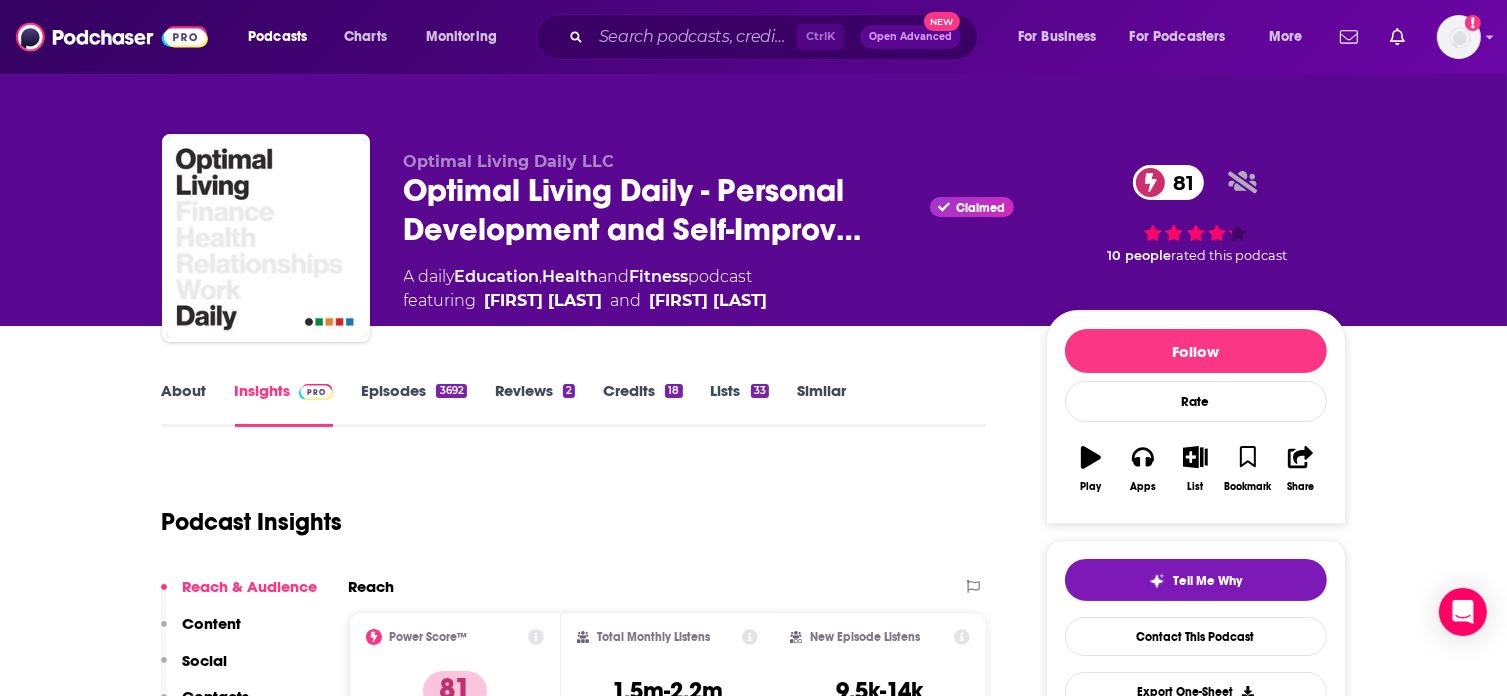 click on "About" at bounding box center [184, 404] 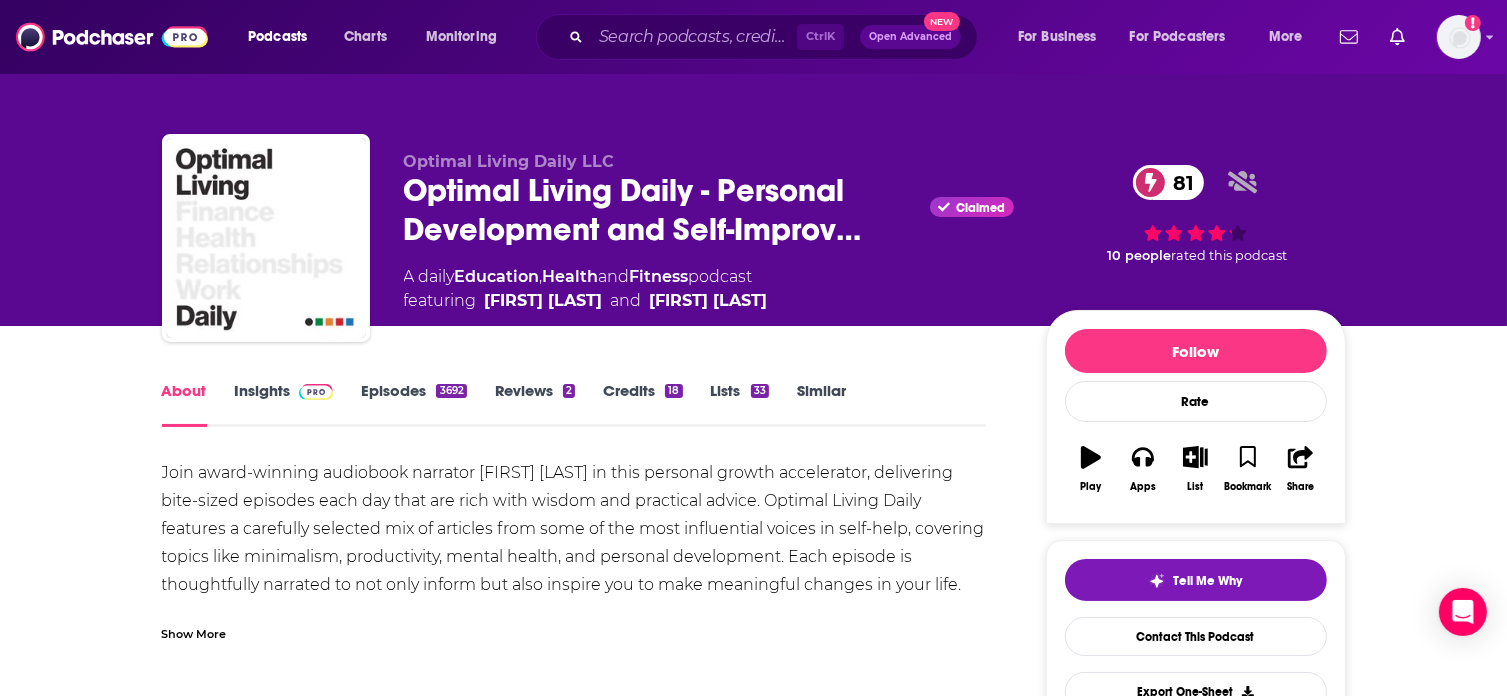 scroll, scrollTop: 252, scrollLeft: 0, axis: vertical 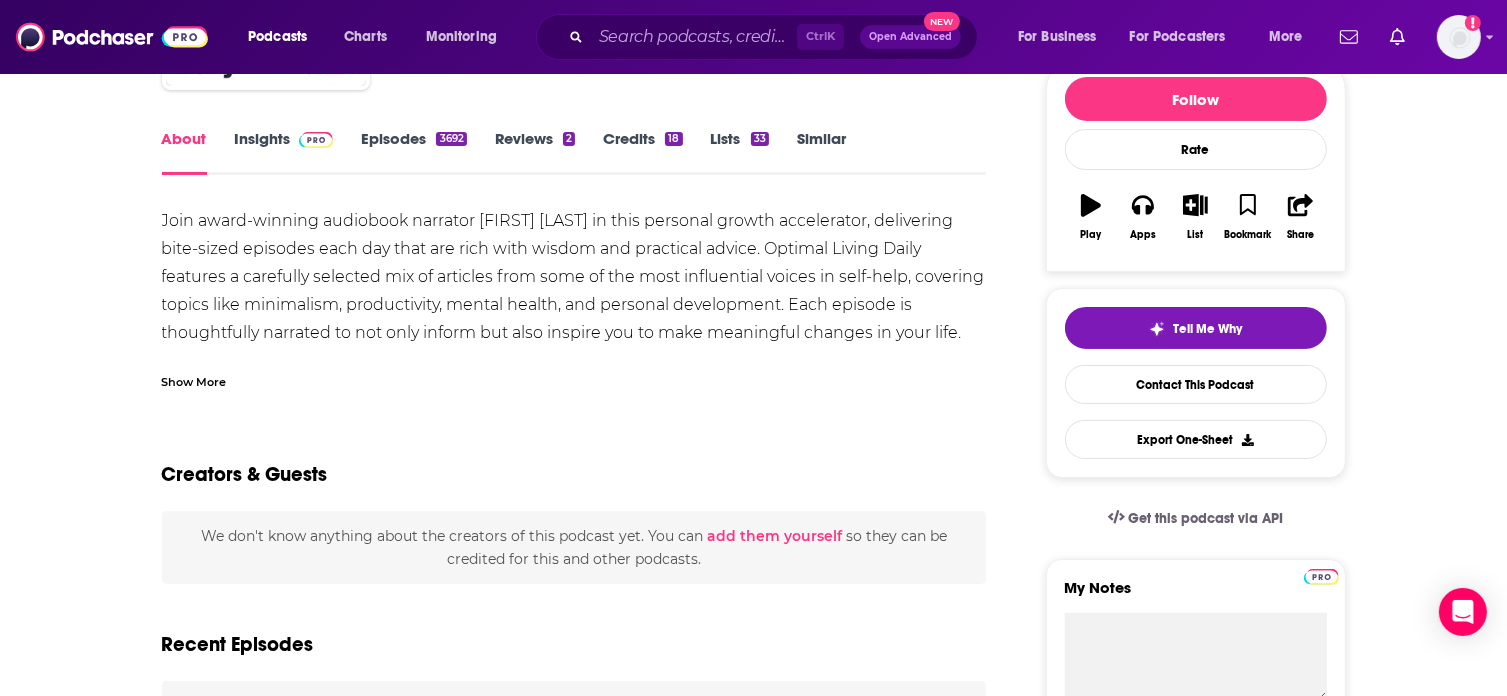 click on "Show More" at bounding box center (194, 380) 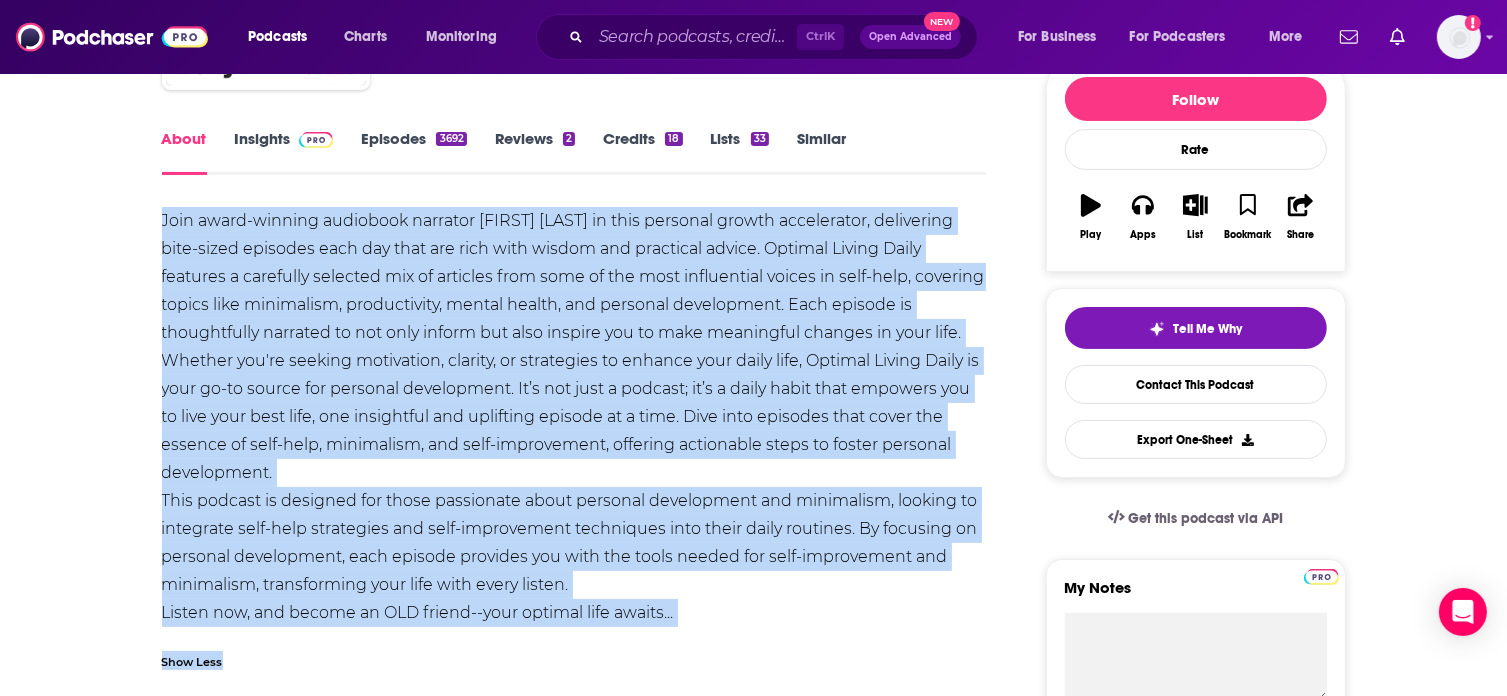 scroll, scrollTop: 266, scrollLeft: 0, axis: vertical 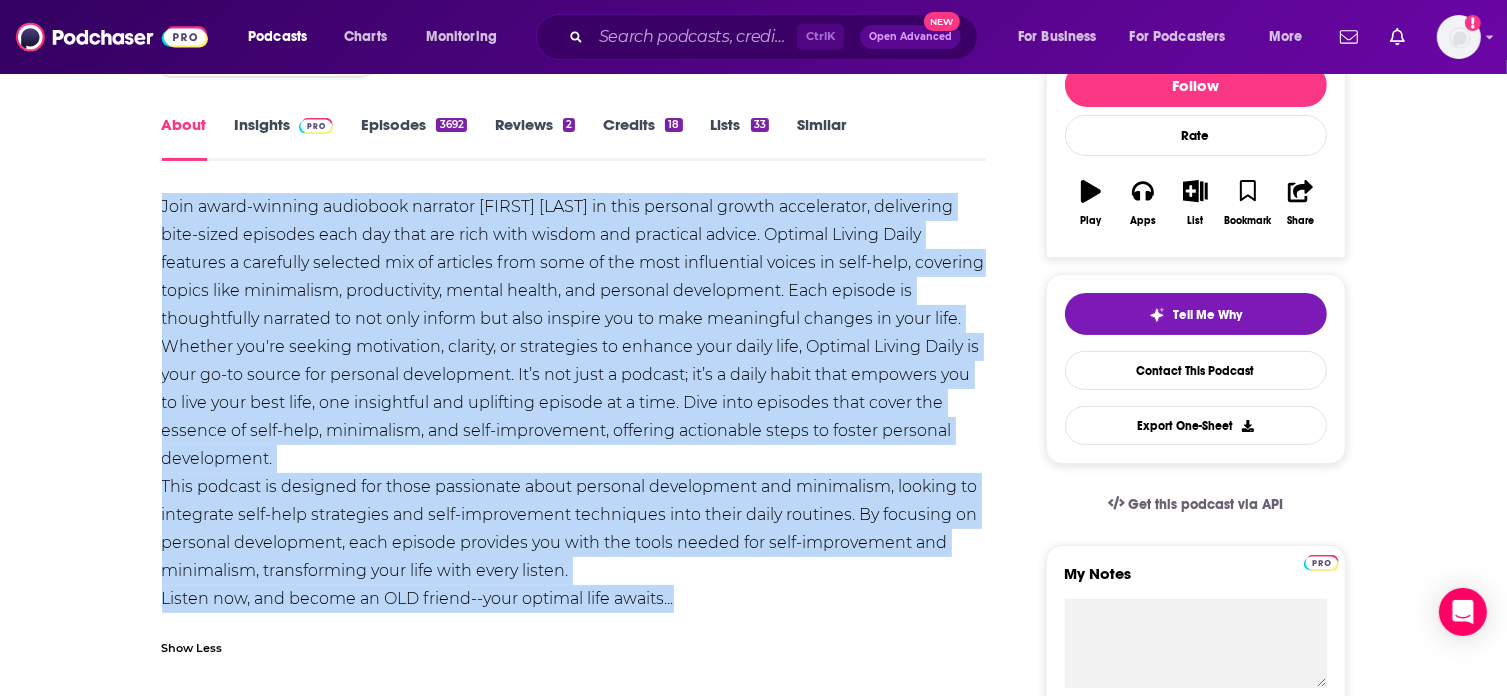 drag, startPoint x: 159, startPoint y: 214, endPoint x: 760, endPoint y: 600, distance: 714.28076 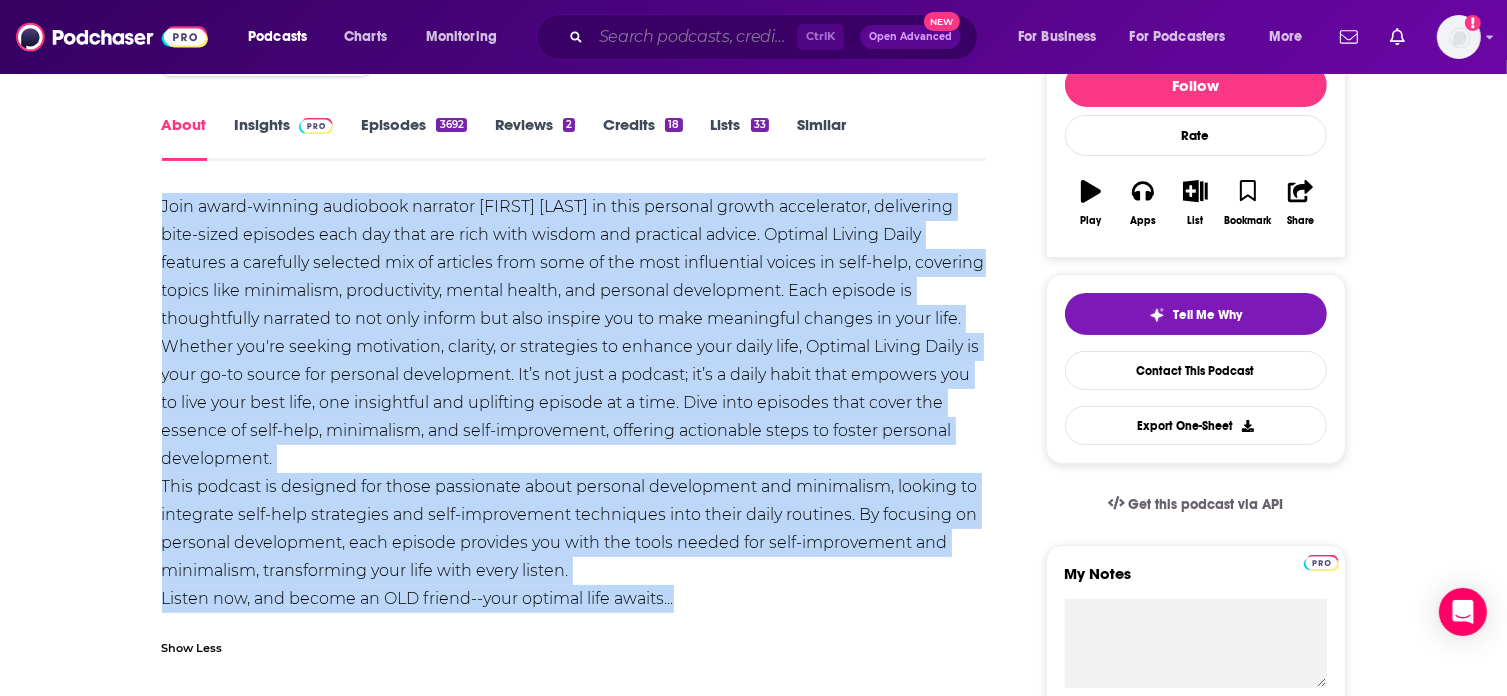 click at bounding box center (694, 37) 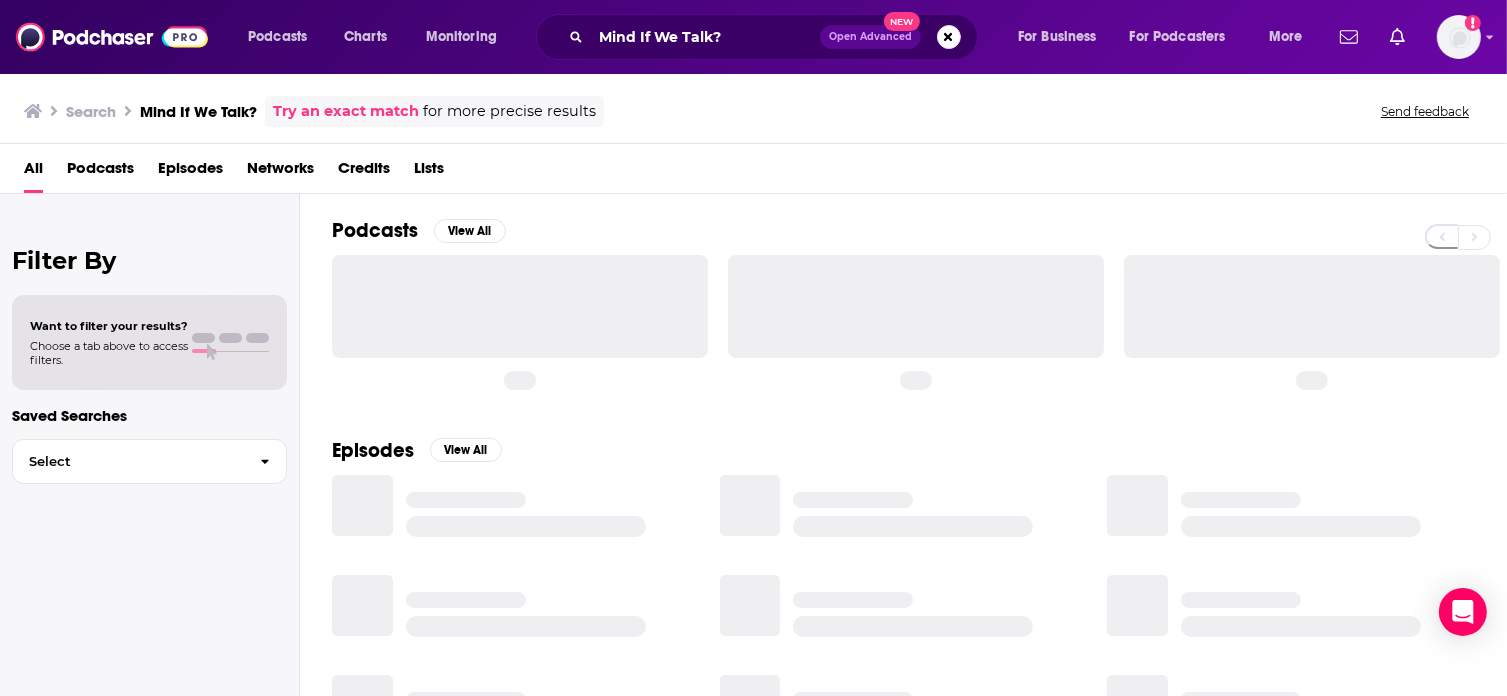 scroll, scrollTop: 0, scrollLeft: 0, axis: both 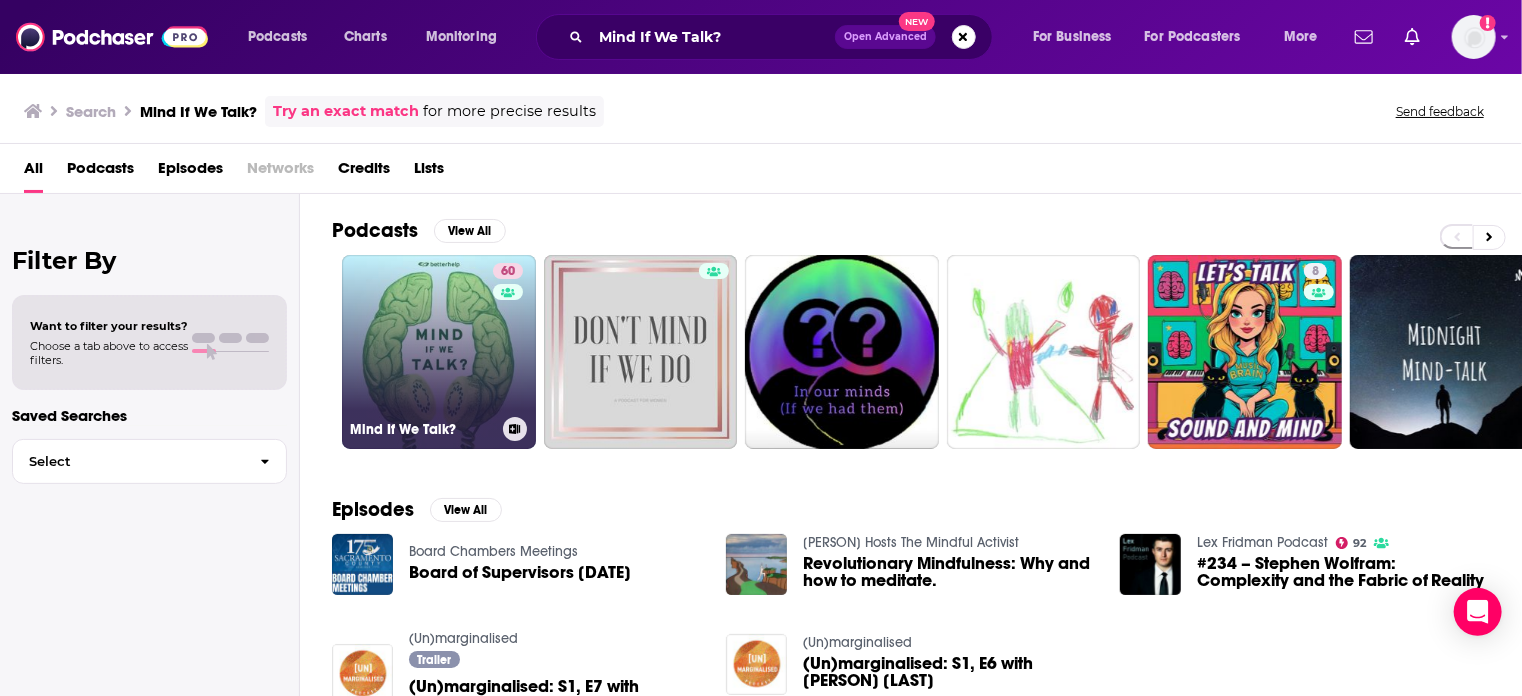 click on "60 Mind If We Talk?" at bounding box center [439, 352] 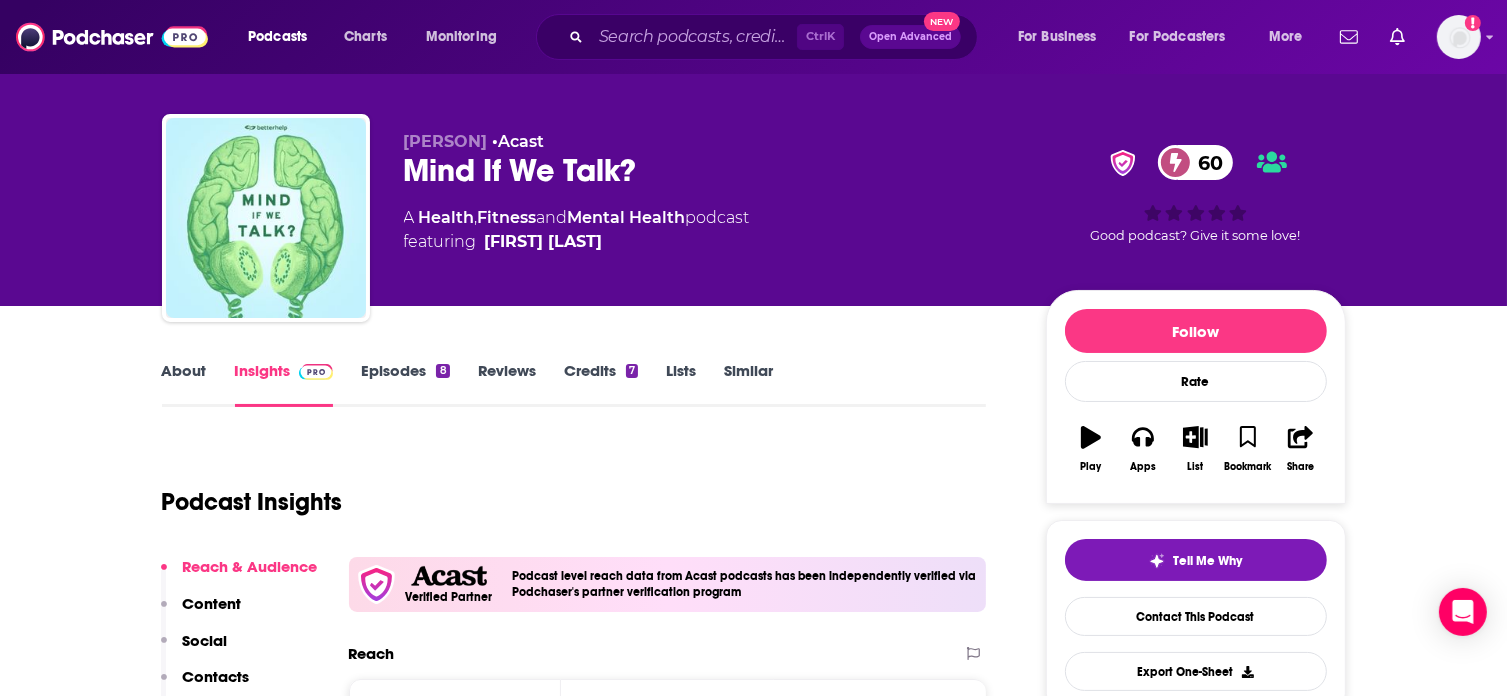 scroll, scrollTop: 0, scrollLeft: 0, axis: both 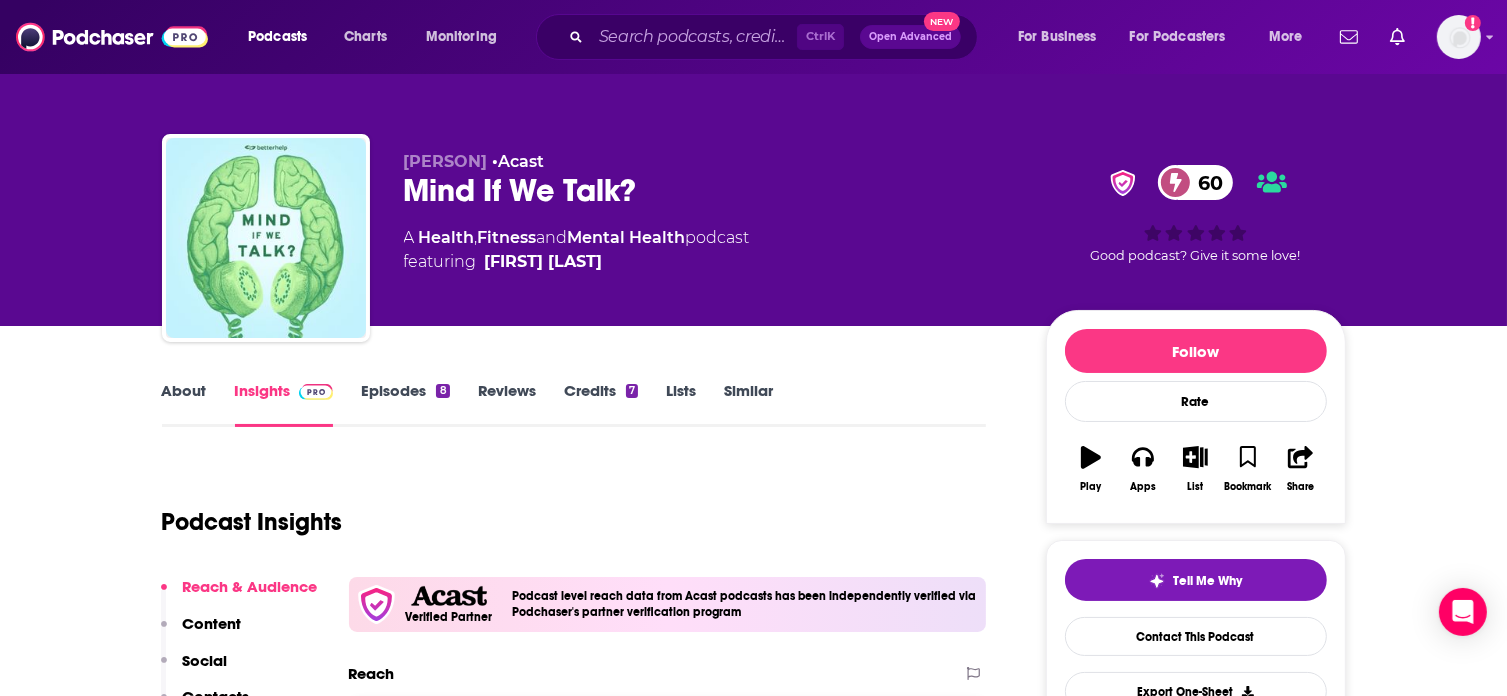 click on "About" at bounding box center [184, 404] 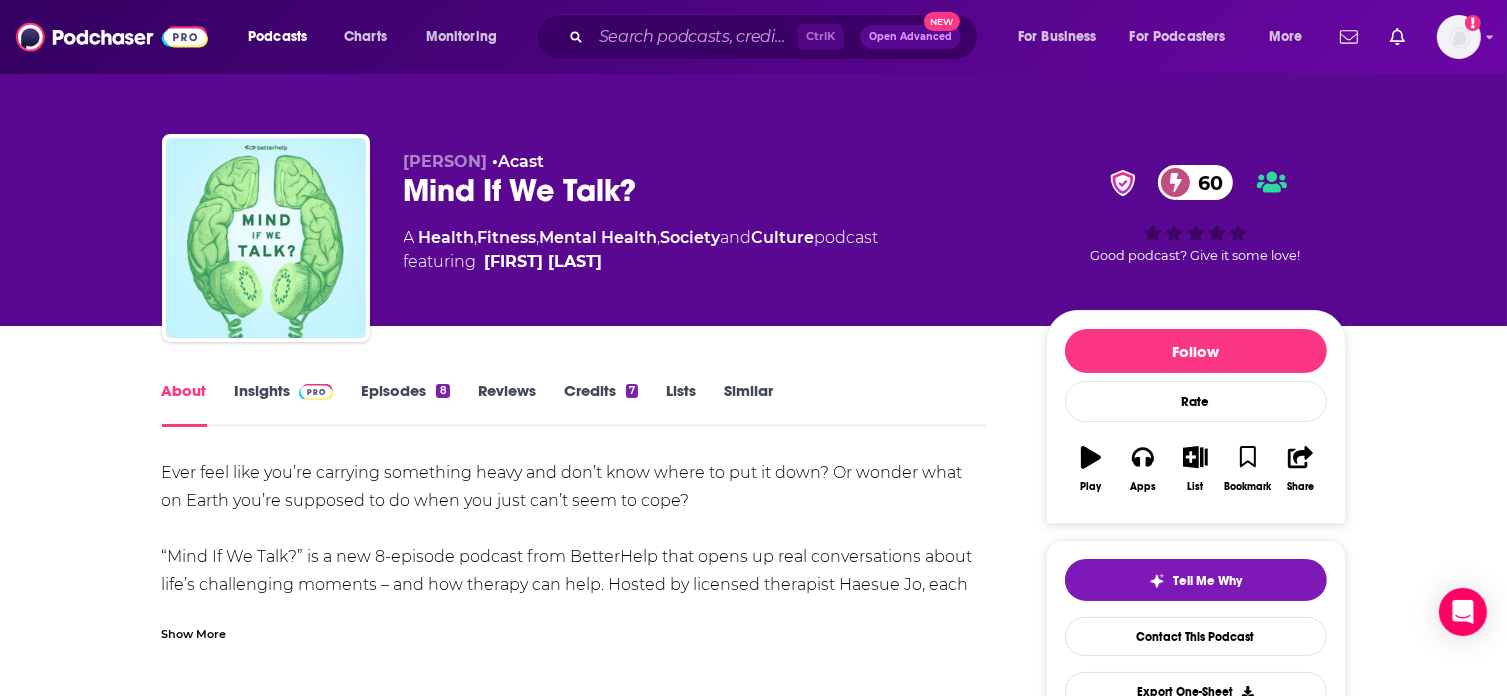 scroll, scrollTop: 183, scrollLeft: 0, axis: vertical 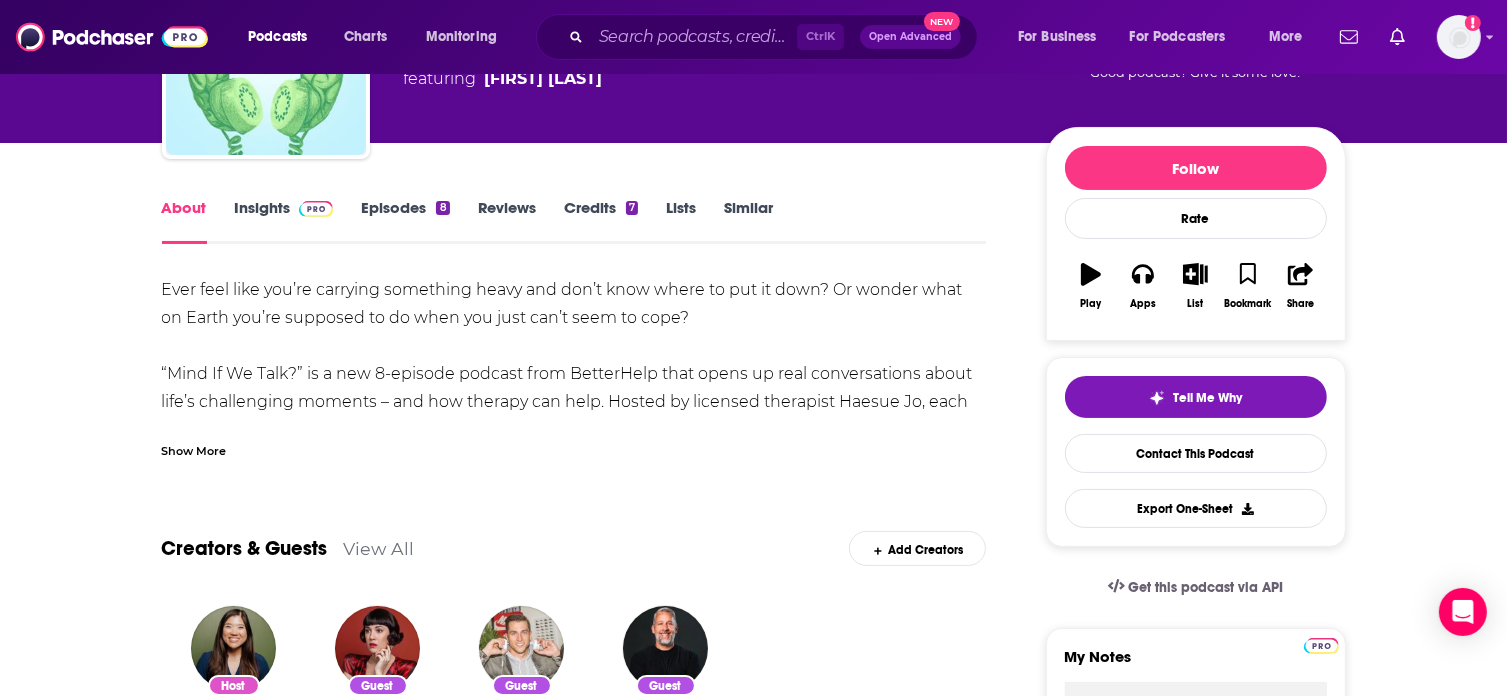 click on "Show More" at bounding box center [194, 449] 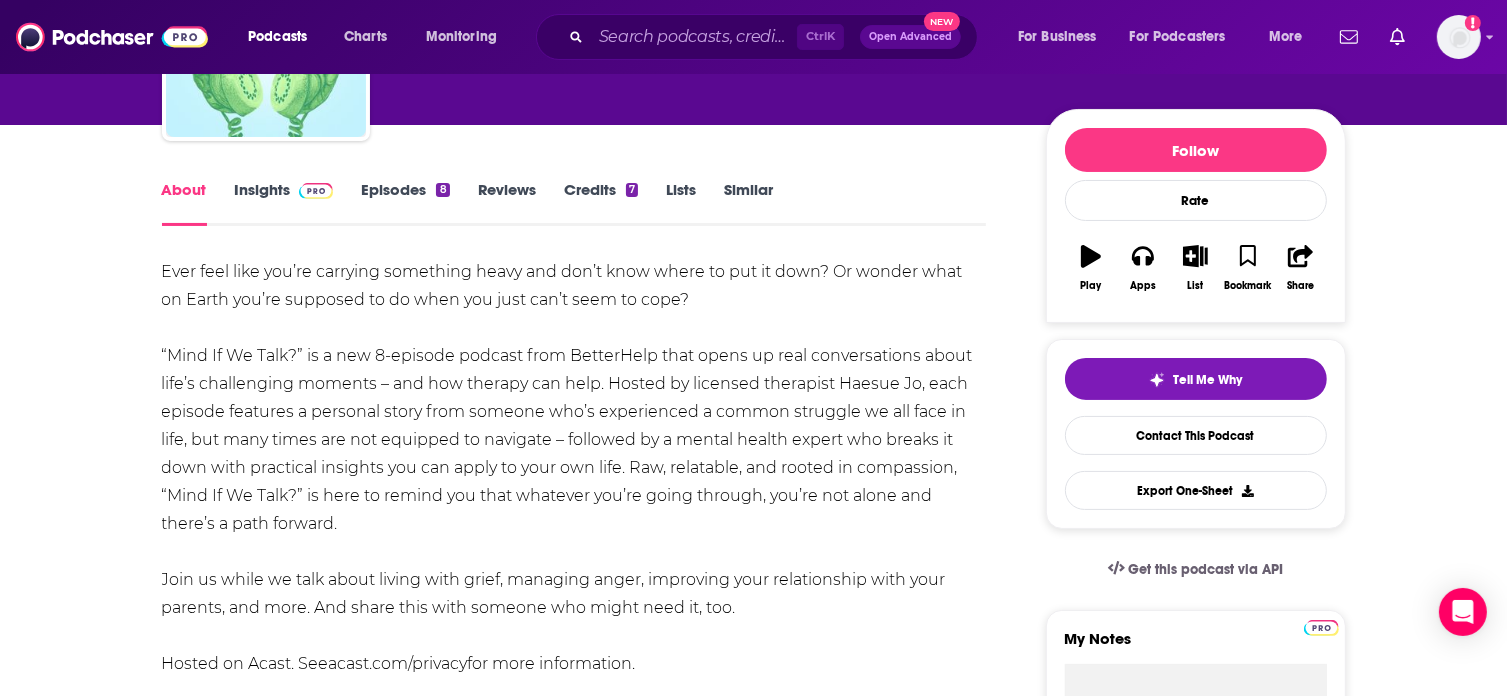 scroll, scrollTop: 498, scrollLeft: 0, axis: vertical 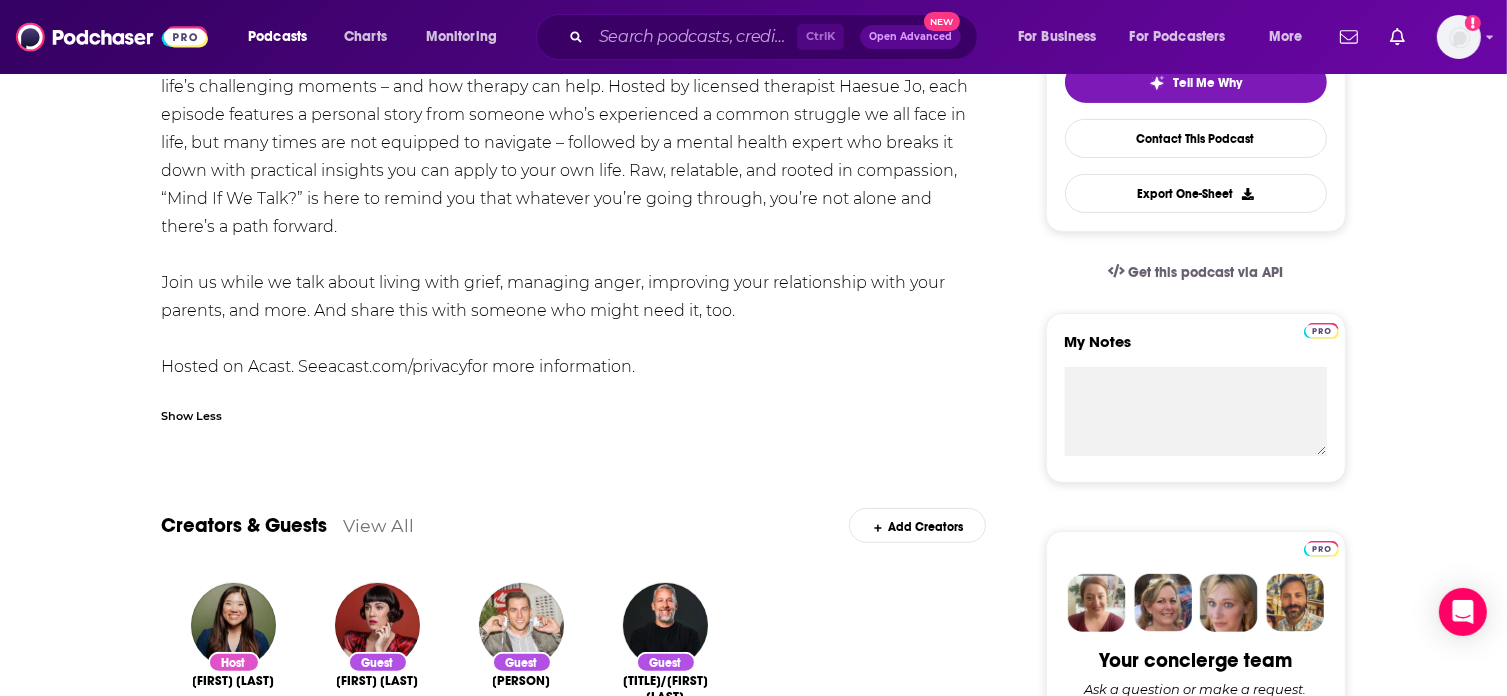 drag, startPoint x: 164, startPoint y: 287, endPoint x: 762, endPoint y: 319, distance: 598.8556 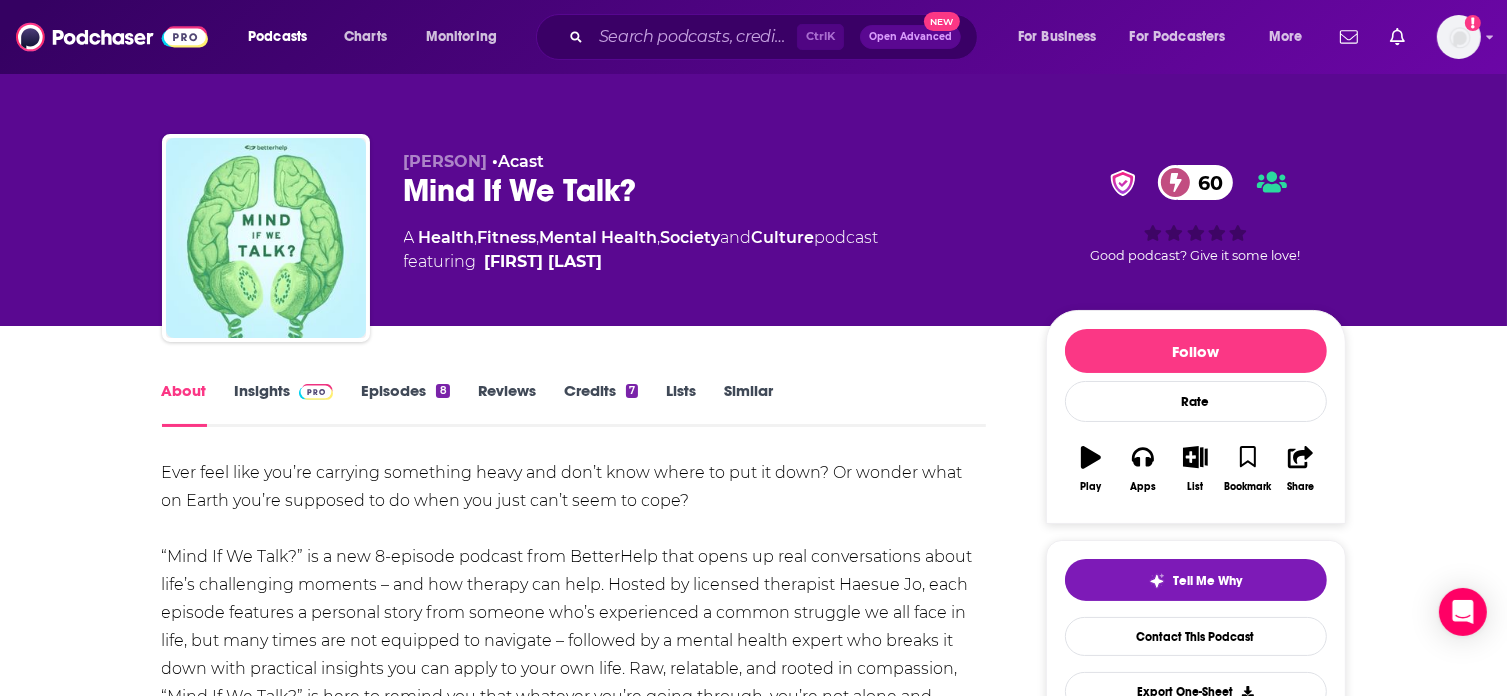 scroll, scrollTop: 172, scrollLeft: 0, axis: vertical 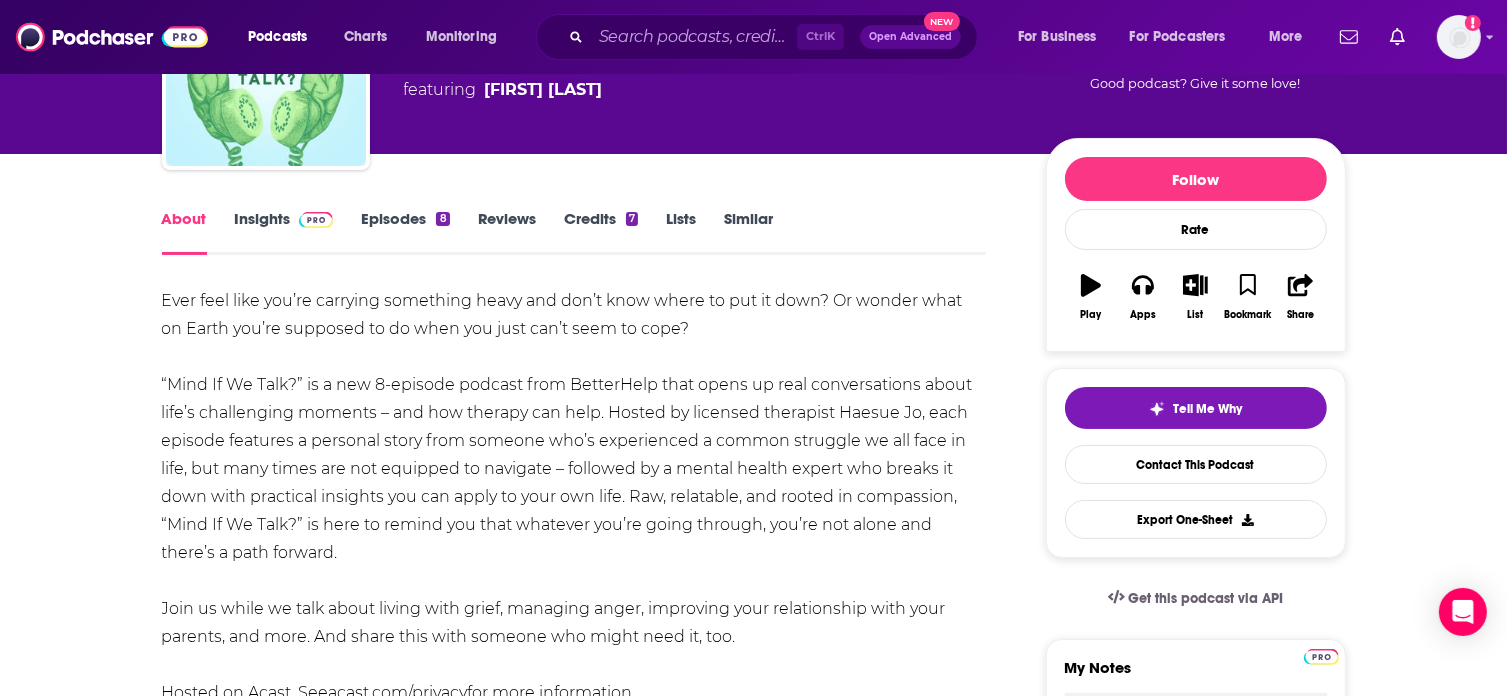 click on "Ever feel like you’re carrying something heavy and don’t know where to put it down? Or wonder what on Earth you’re supposed to do when you just can’t seem to cope?
“Mind If We Talk?” is a new 8-episode podcast from BetterHelp that opens up real conversations about life’s challenging moments – and how therapy can help. Hosted by licensed therapist [PERSON] [LAST], each episode features a personal story from someone who’s experienced a common struggle we all face in life, but many times are not equipped to navigate – followed by a mental health expert who breaks it down with practical insights you can apply to your own life. Raw, relatable, and rooted in compassion, “Mind If We Talk?” is here to remind you that whatever you’re going through, you’re not alone and there’s a path forward.
Join us while we talk about living with grief, managing anger, improving your relationship with your parents, and more. And share this with someone who might need it, too.
Hosted on Acast. See" at bounding box center [574, 497] 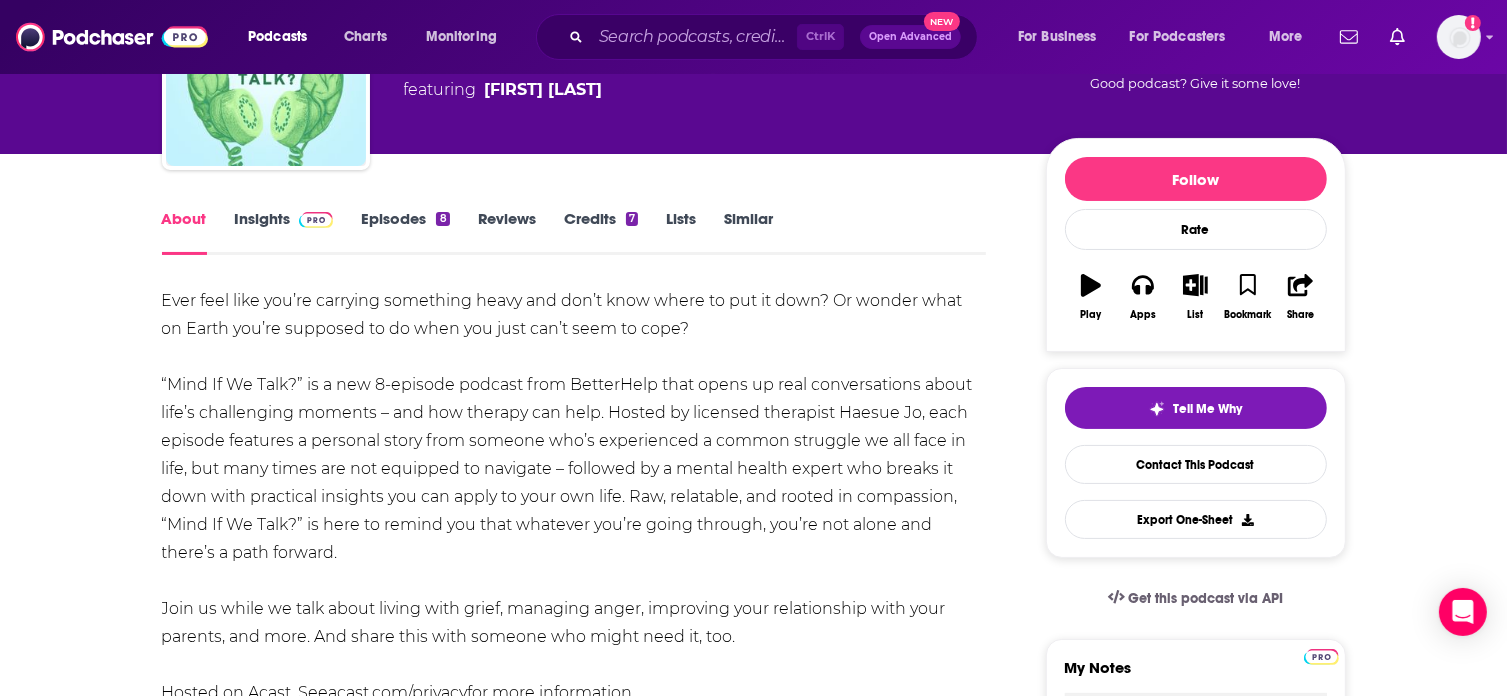 scroll, scrollTop: 243, scrollLeft: 0, axis: vertical 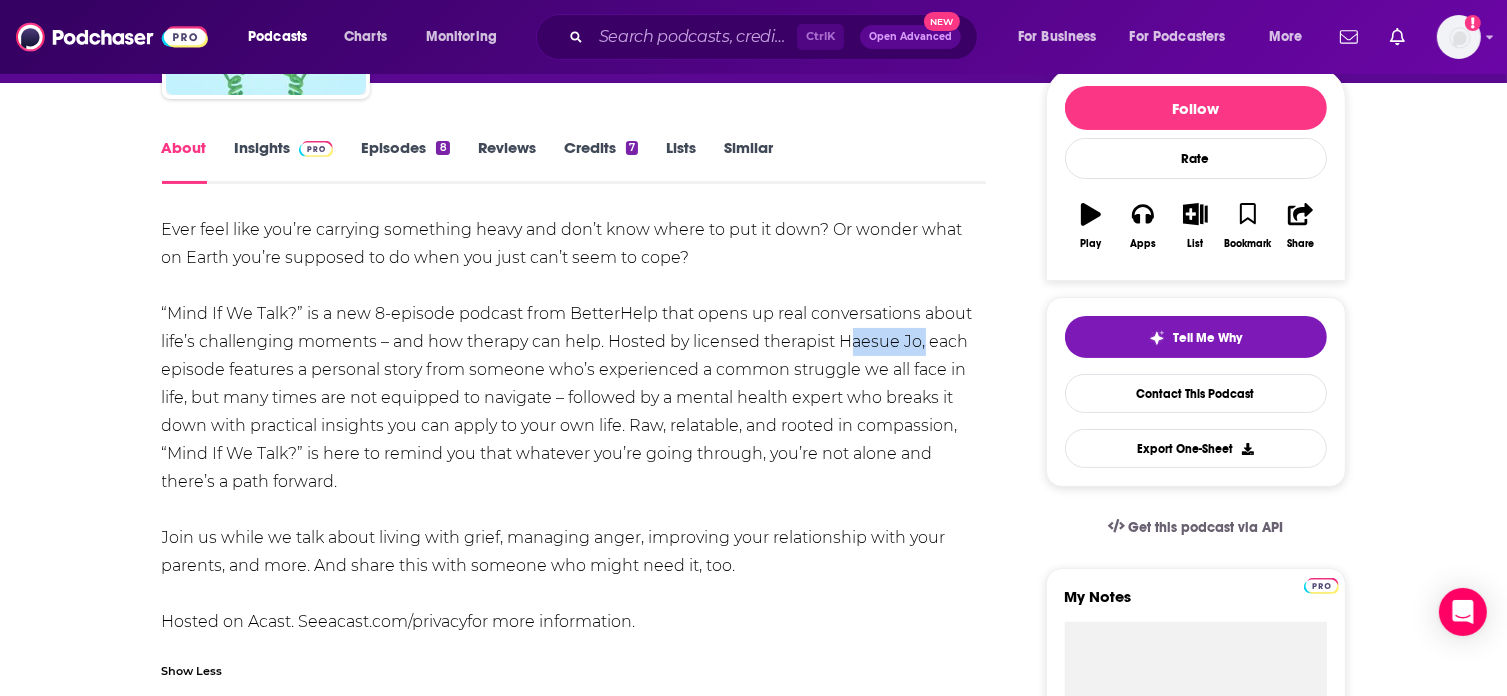 drag, startPoint x: 840, startPoint y: 342, endPoint x: 912, endPoint y: 349, distance: 72.33948 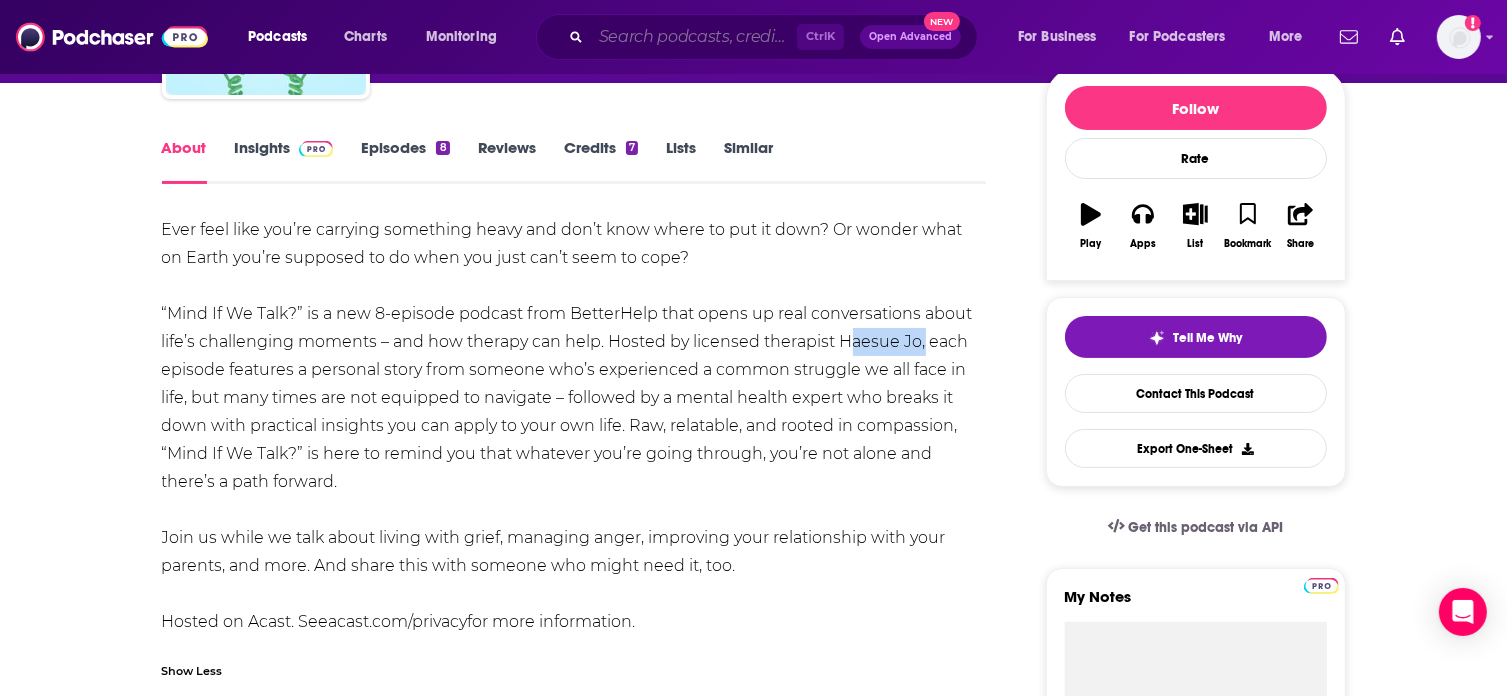 click at bounding box center [694, 37] 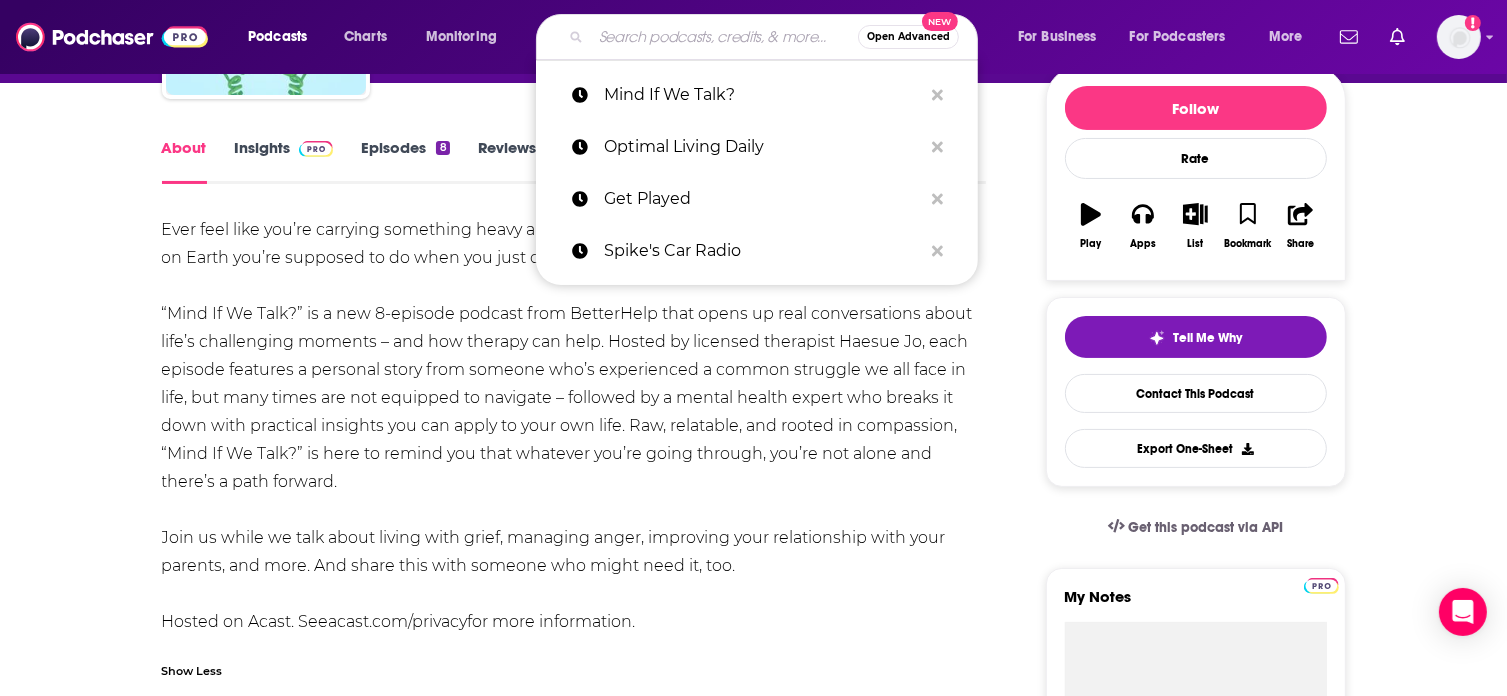 paste on "Liberty Lost" 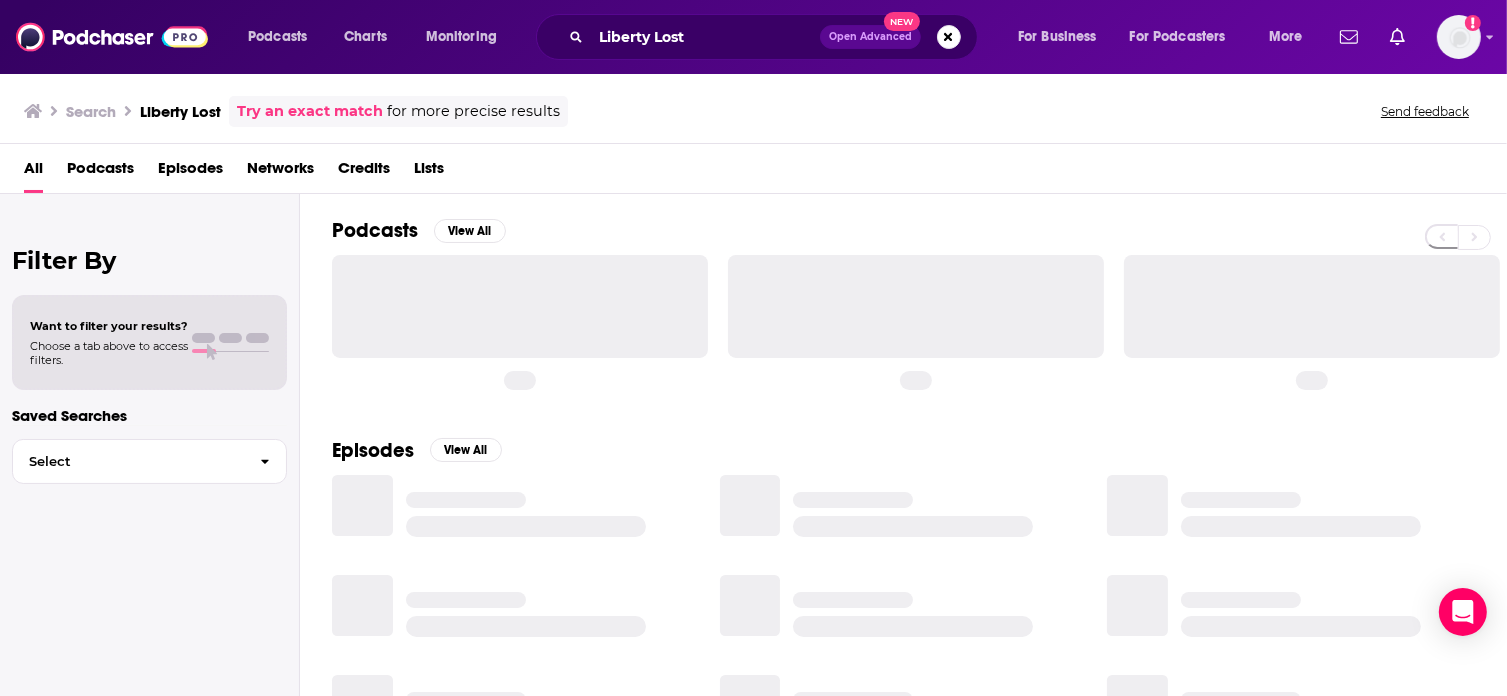scroll, scrollTop: 0, scrollLeft: 0, axis: both 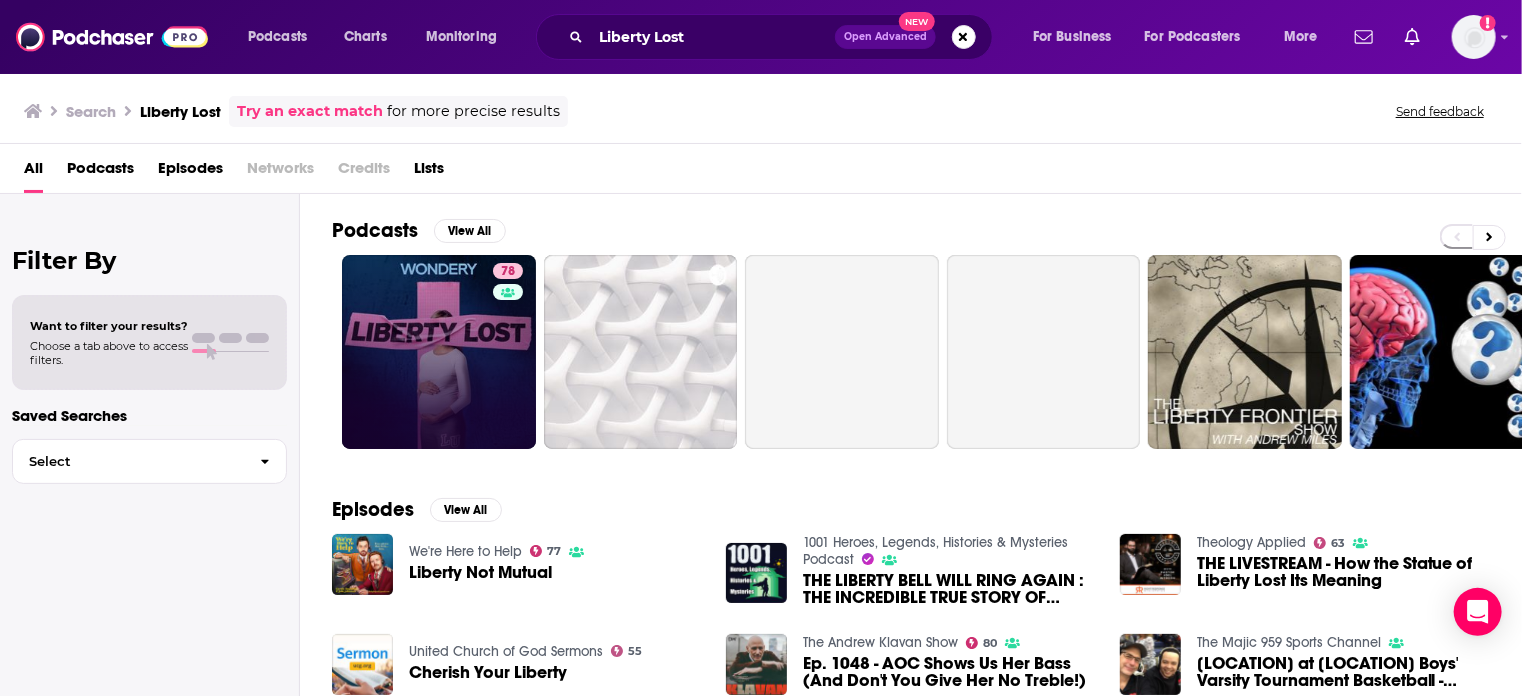 click on "78" at bounding box center (439, 352) 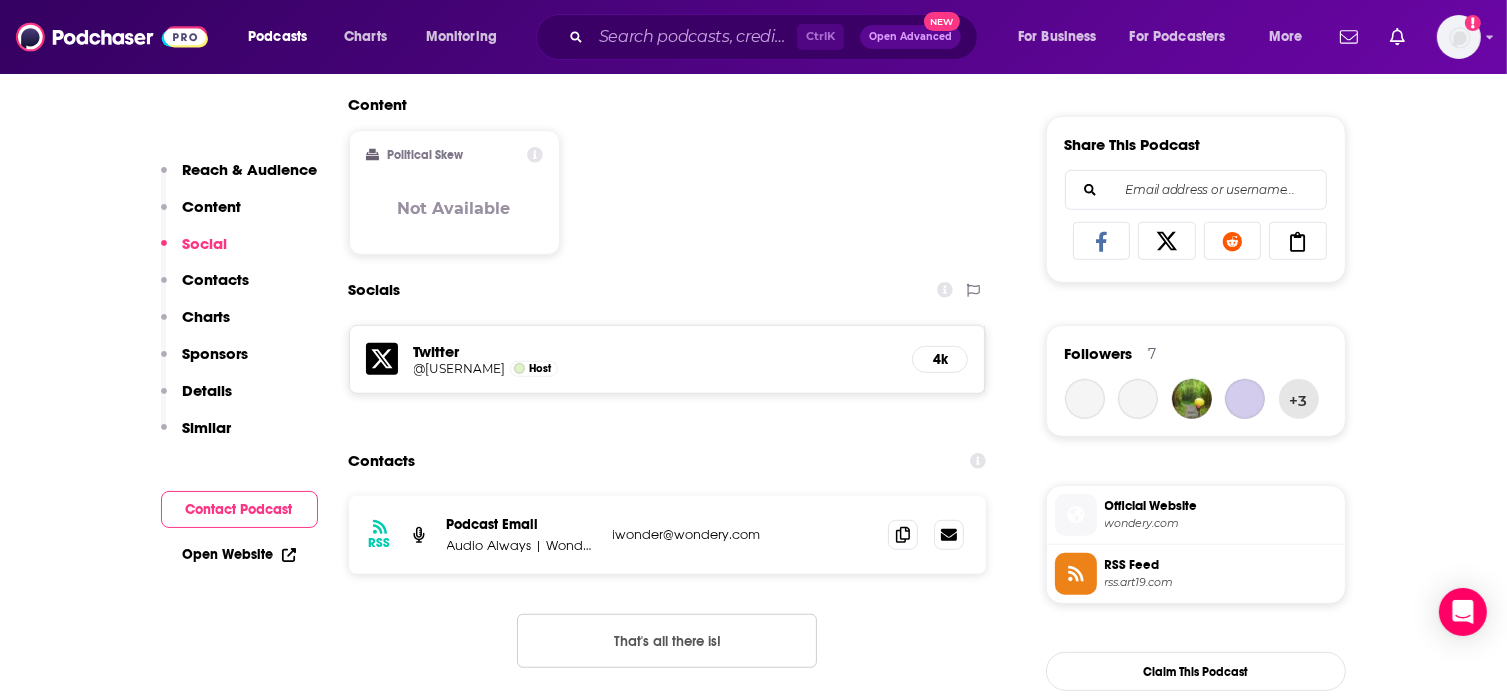 scroll, scrollTop: 1264, scrollLeft: 0, axis: vertical 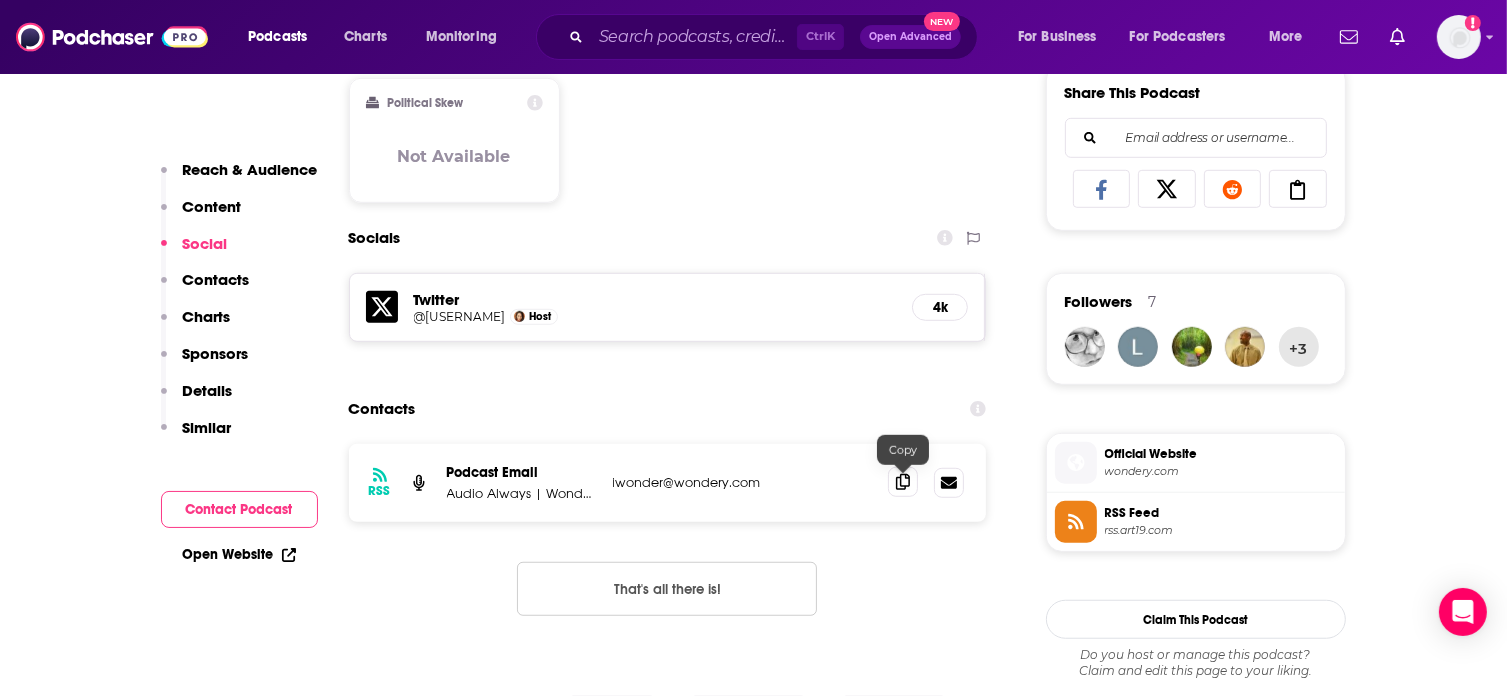 click 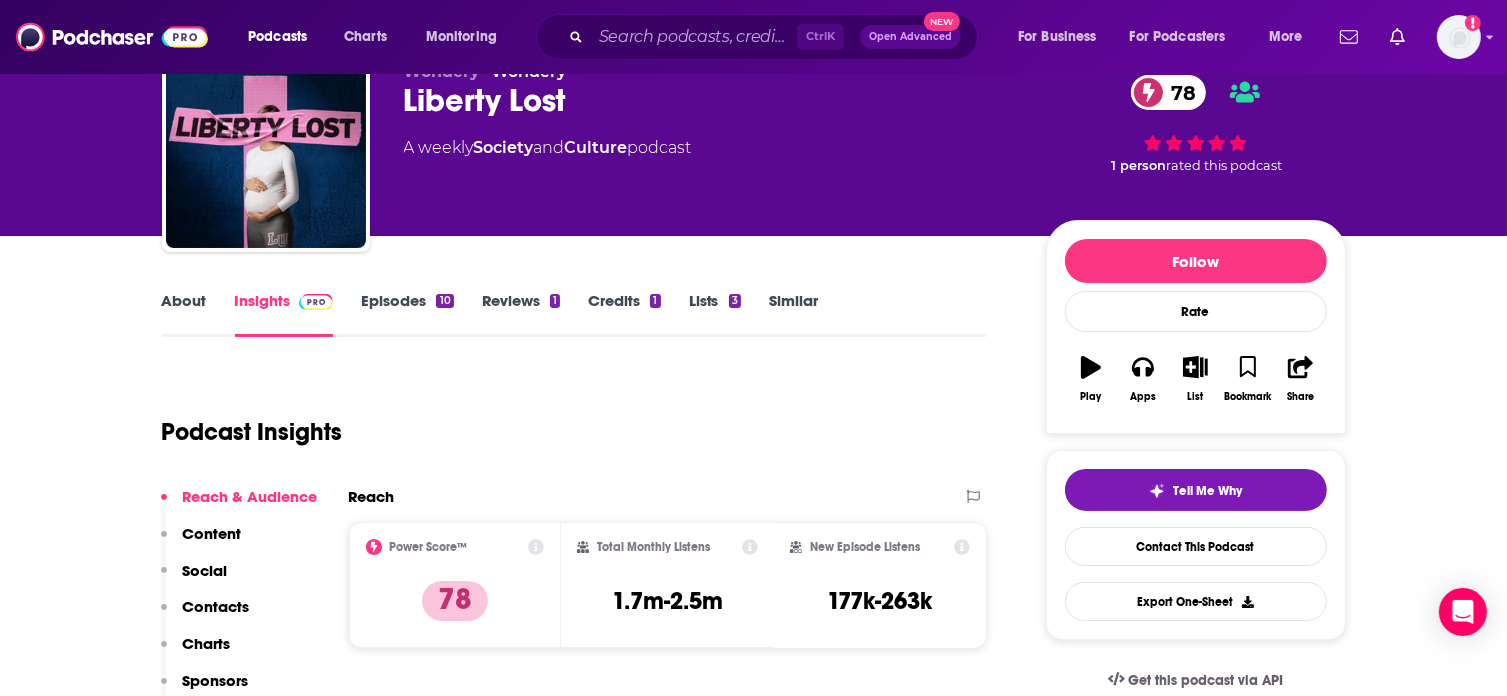 scroll, scrollTop: 0, scrollLeft: 0, axis: both 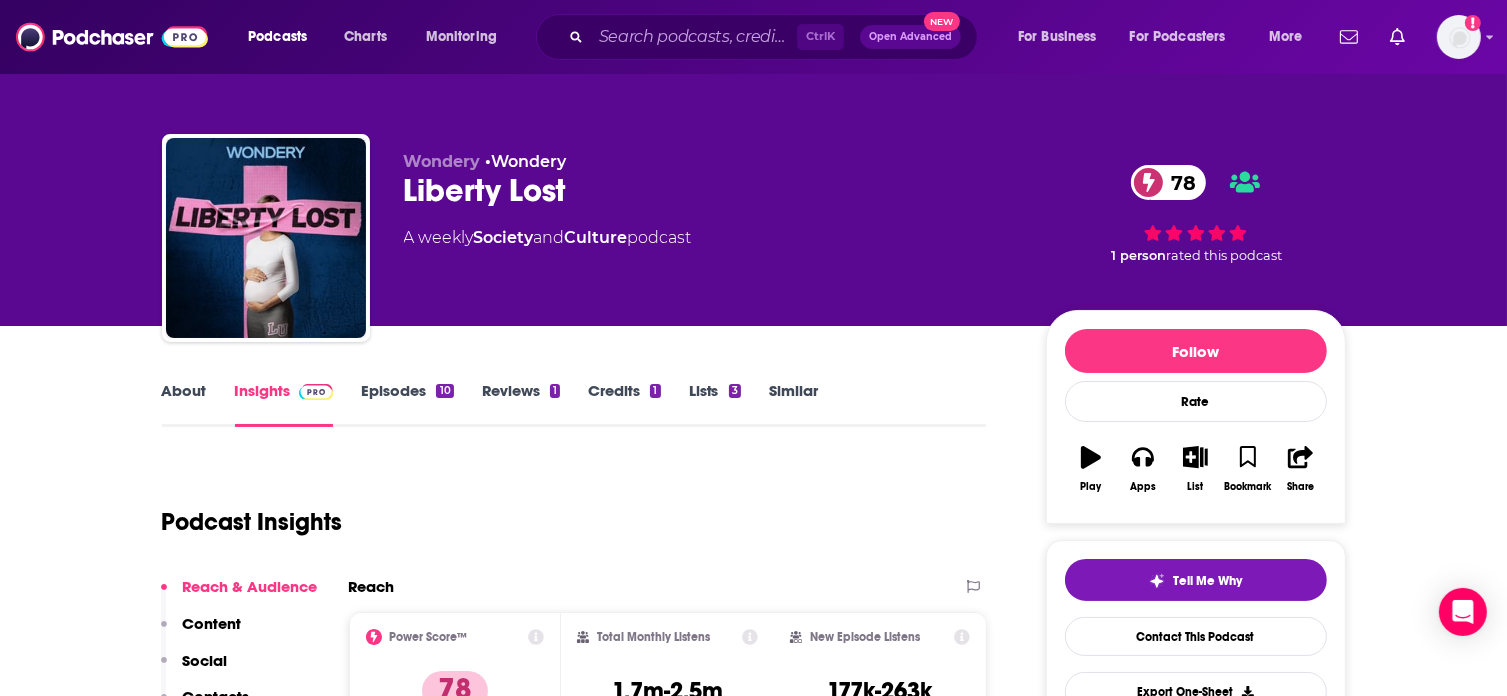 click on "About" at bounding box center (184, 404) 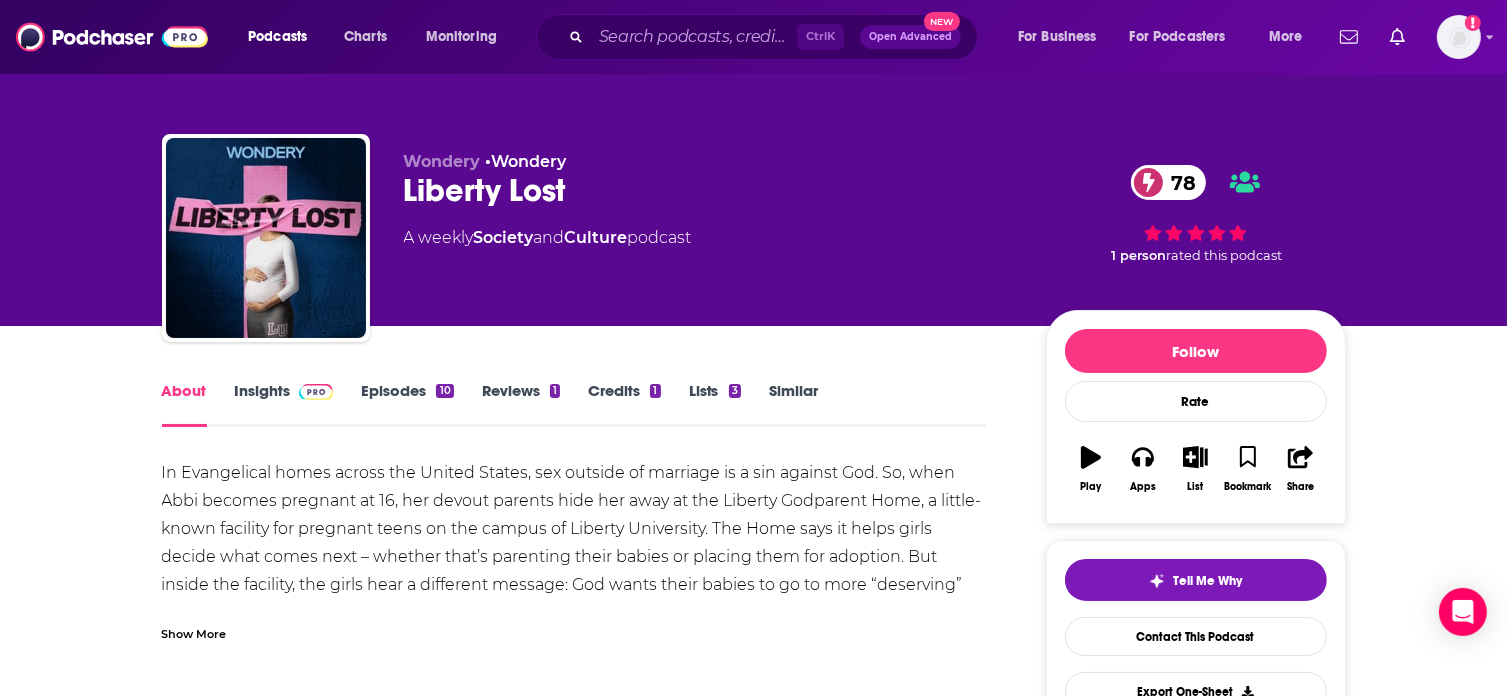 scroll, scrollTop: 111, scrollLeft: 0, axis: vertical 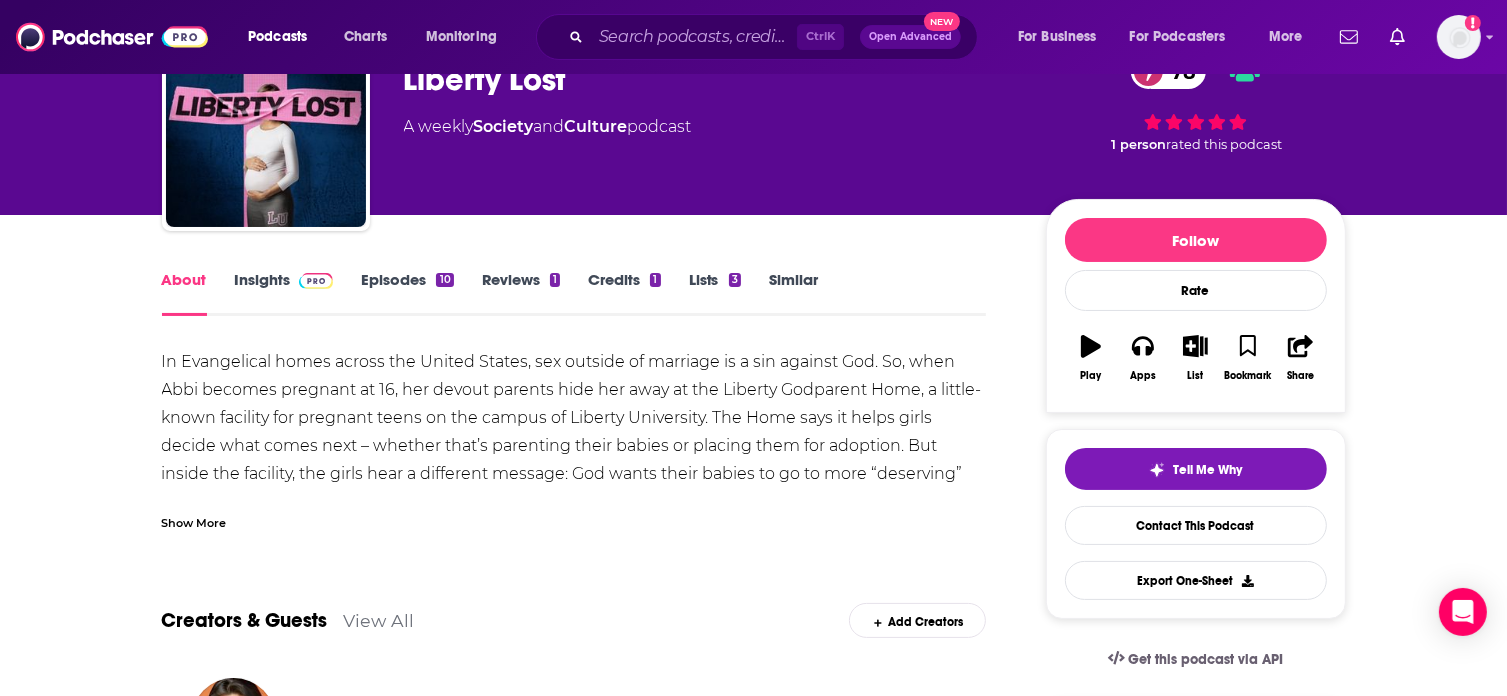 click on "Show More" at bounding box center [194, 521] 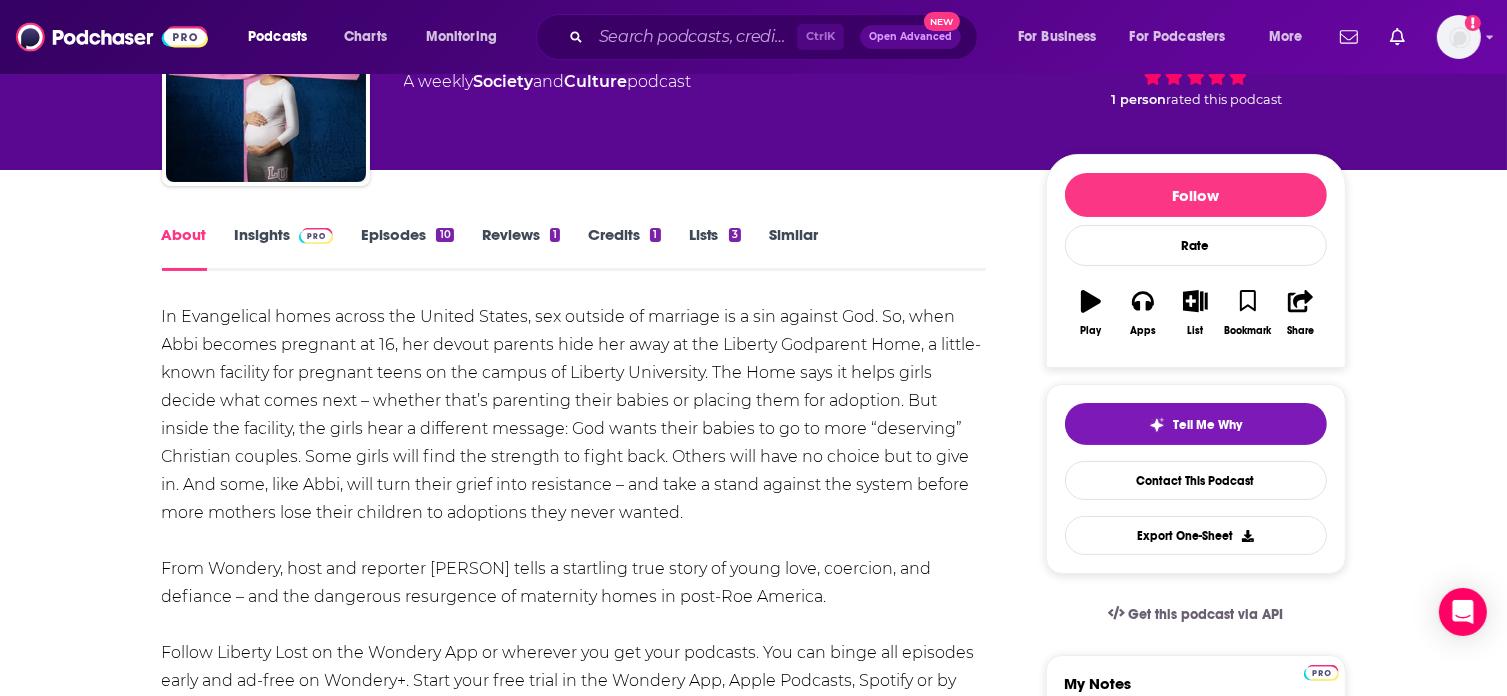 scroll, scrollTop: 219, scrollLeft: 0, axis: vertical 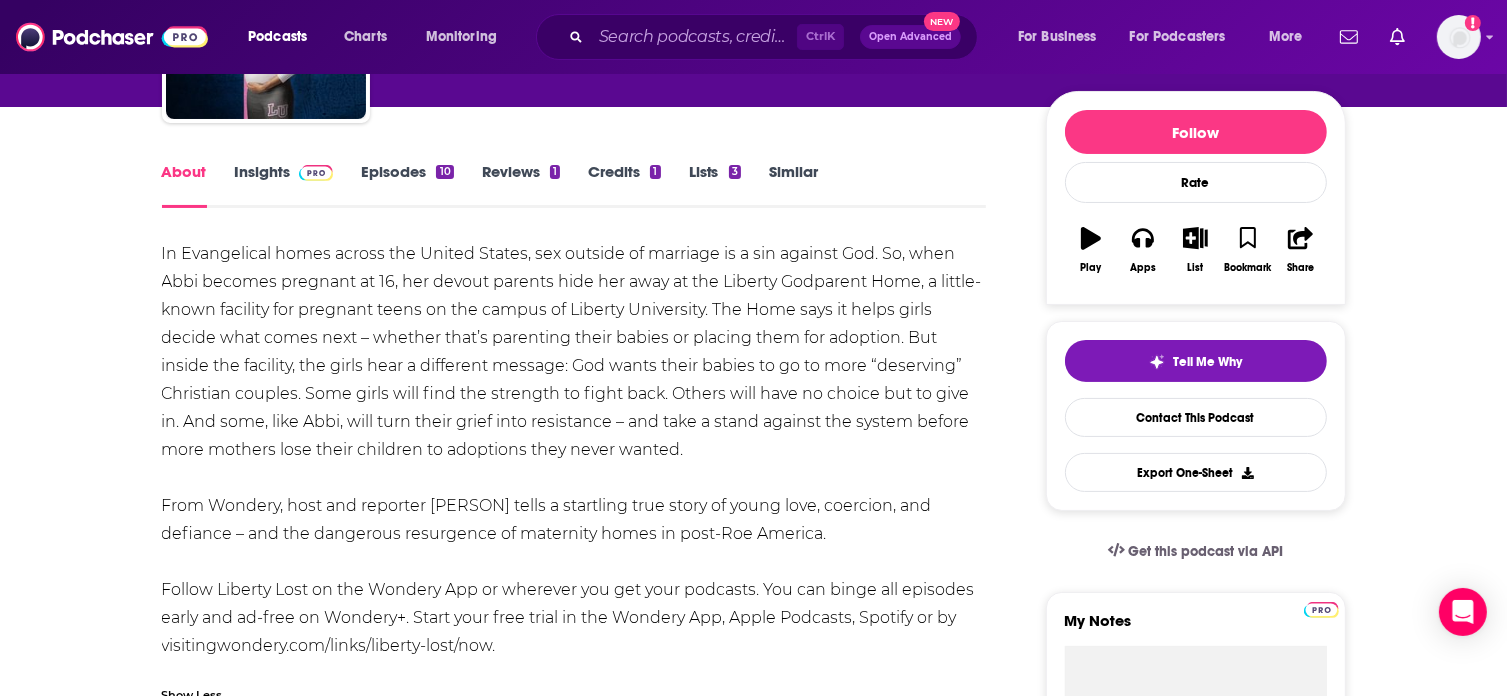drag, startPoint x: 161, startPoint y: 252, endPoint x: 832, endPoint y: 525, distance: 724.4101 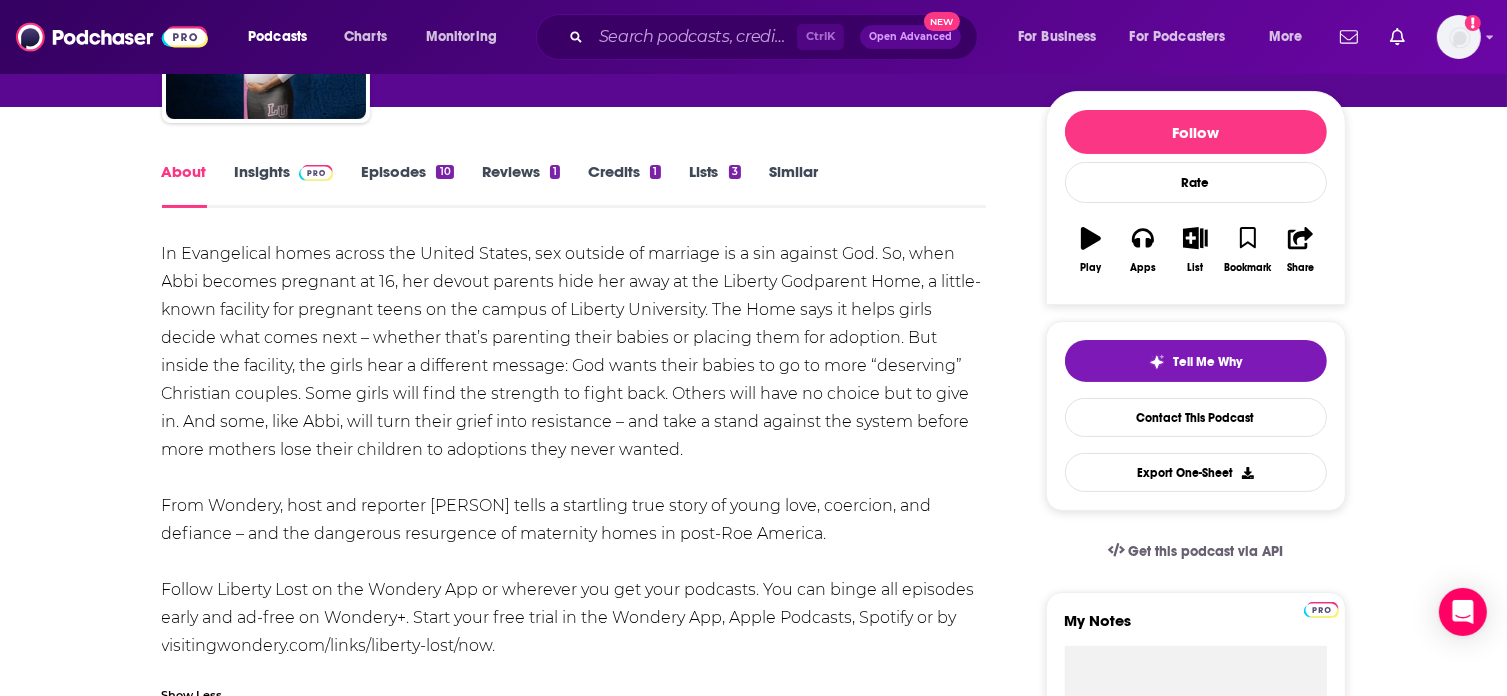 scroll, scrollTop: 332, scrollLeft: 0, axis: vertical 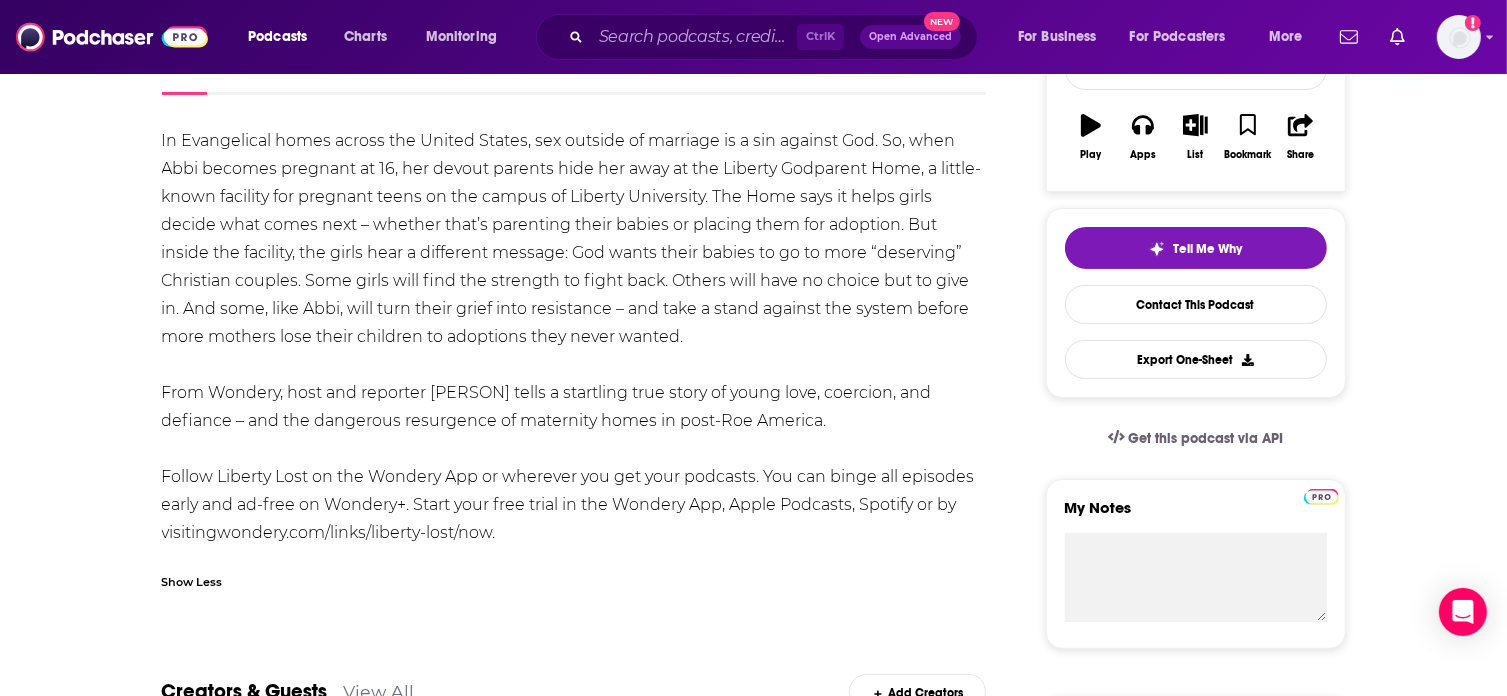 click on "In Evangelical homes across the United States, sex outside of marriage is a sin against God. So, when [FIRST] becomes pregnant at [AGE], her devout parents hide her away at the Liberty Godparent Home, a little-known facility for pregnant teens on the campus of Liberty University. The Home says it helps girls decide what comes next – whether that’s parenting their babies or placing them for adoption. But inside the facility, the girls hear a different message: God wants their babies to go to more “deserving” Christian couples. Some girls will find the strength to fight back. Others will have no choice but to give in. And some, like [FIRST], will turn their grief into resistance – and take a stand against the system before more mothers lose their children to adoptions they never wanted.
From Wondery, host and reporter [FIRST] [LAST] tells a startling true story of young love, coercion, and defiance – and the dangerous resurgence of maternity homes in post-Roe America. [DOMAIN]/links/liberty-lost/ now." at bounding box center (574, 337) 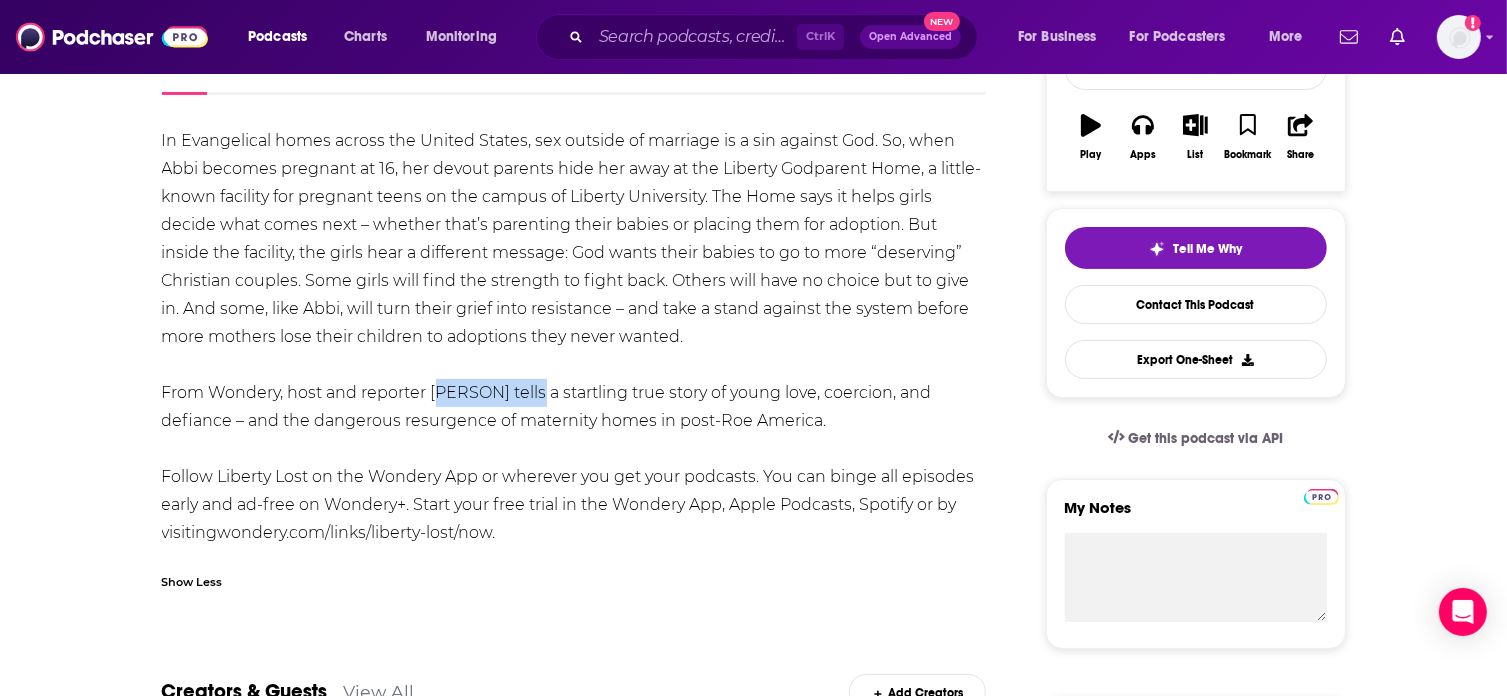 drag, startPoint x: 433, startPoint y: 387, endPoint x: 528, endPoint y: 399, distance: 95.7549 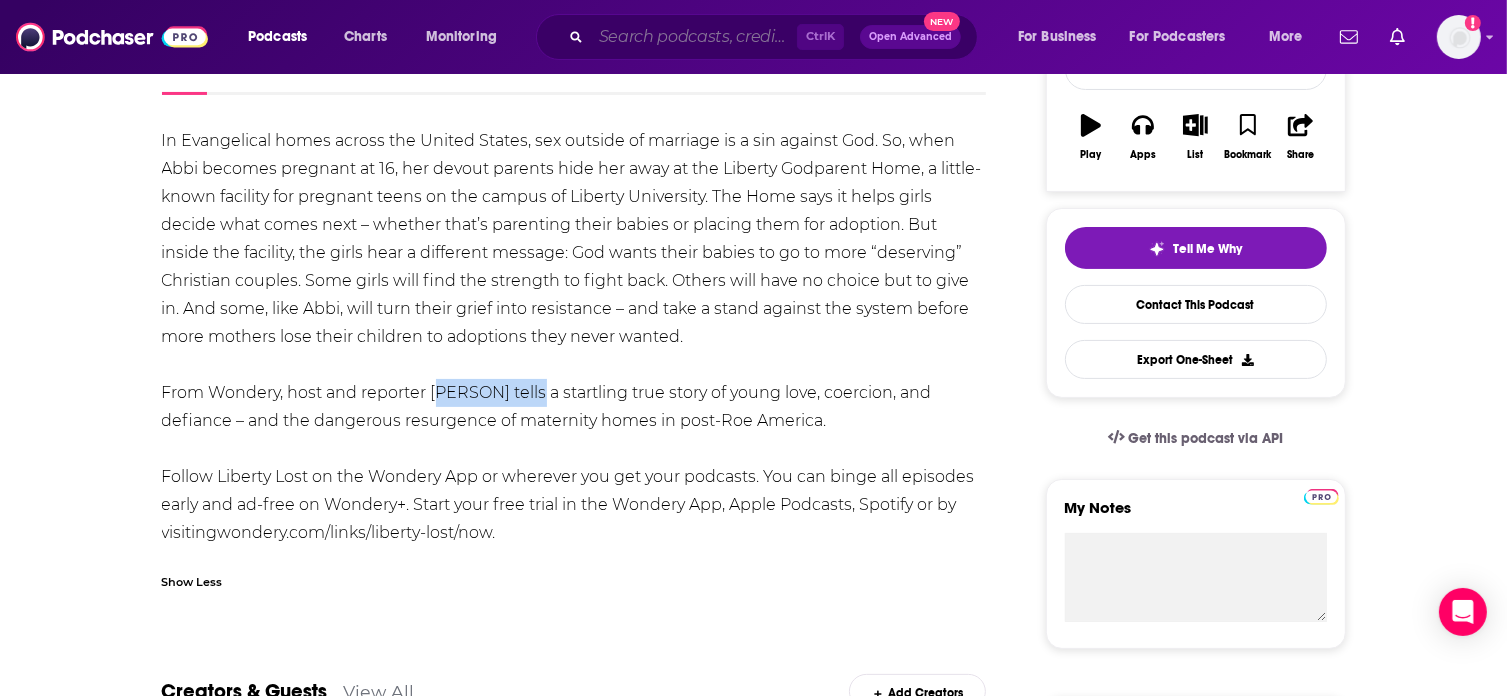 click at bounding box center (694, 37) 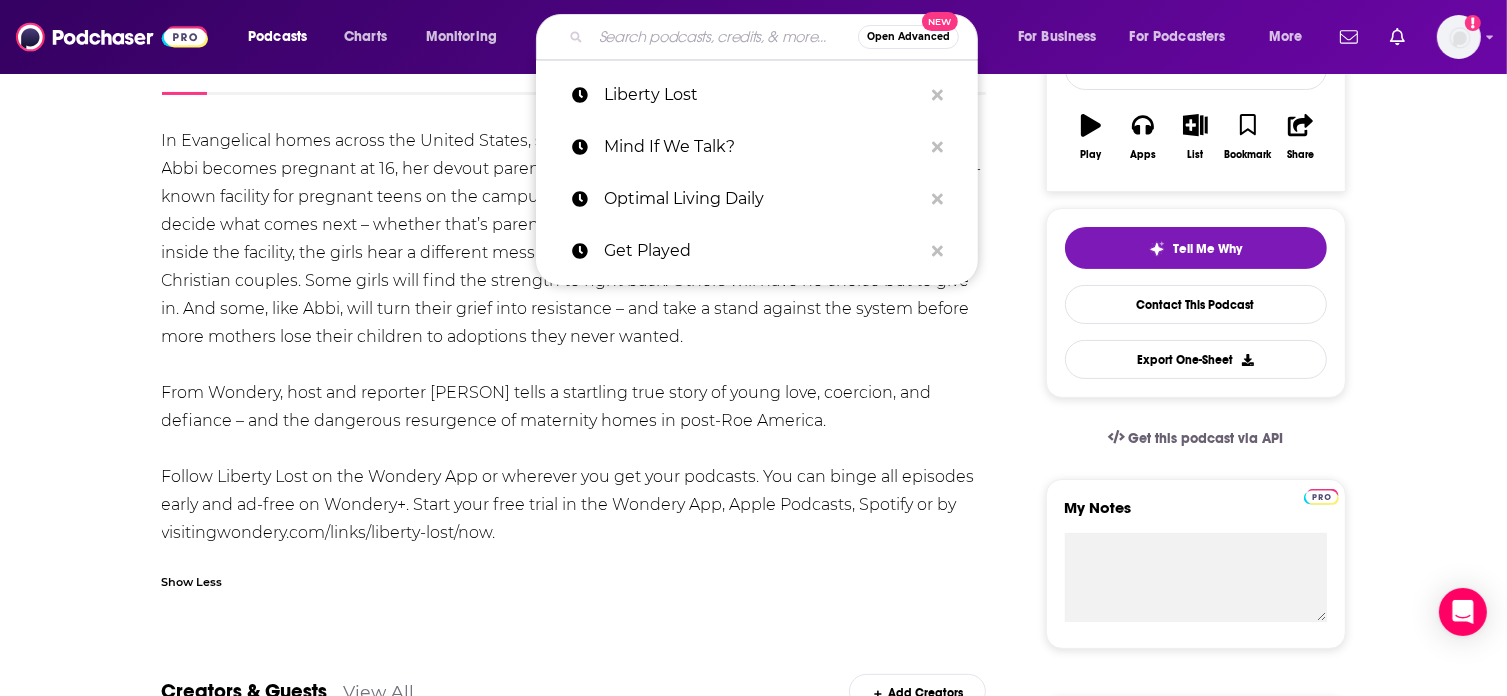 paste on "Wild Card with Rachel Martin" 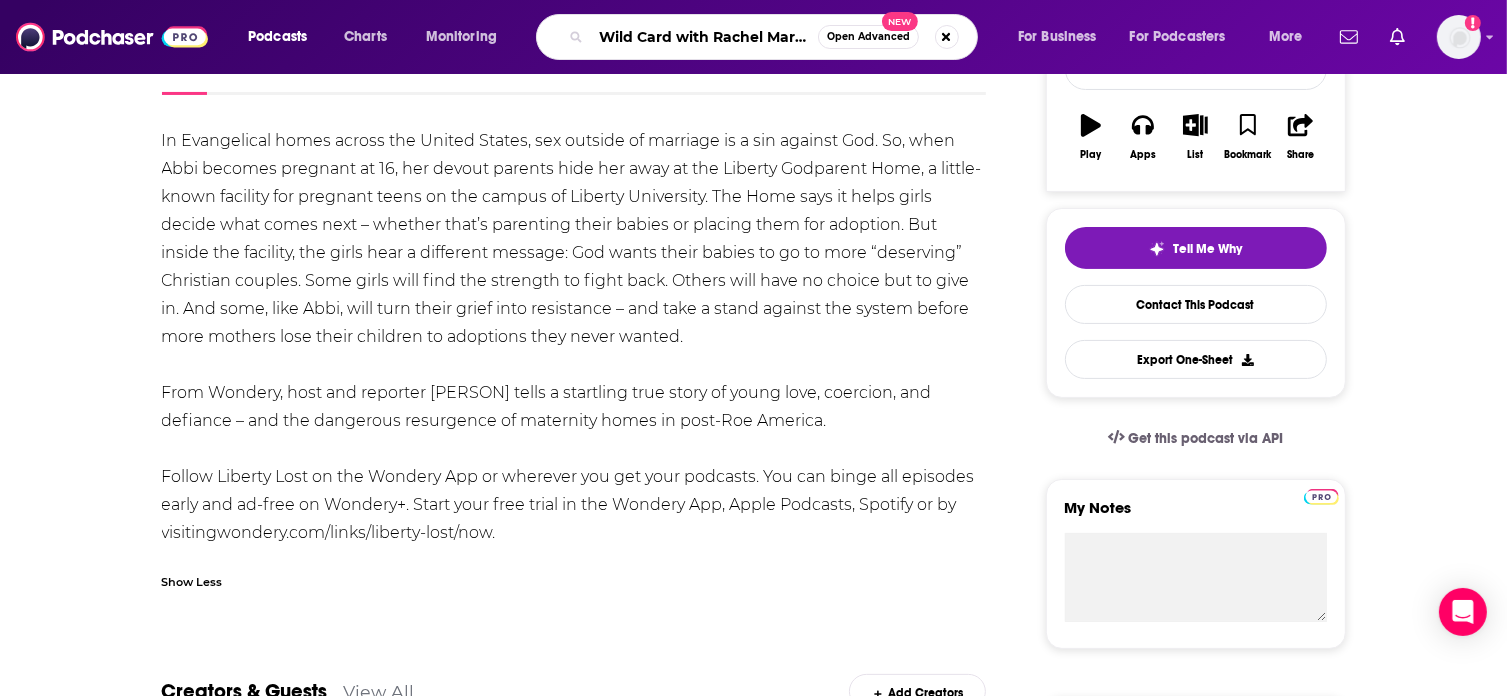 scroll, scrollTop: 0, scrollLeft: 6, axis: horizontal 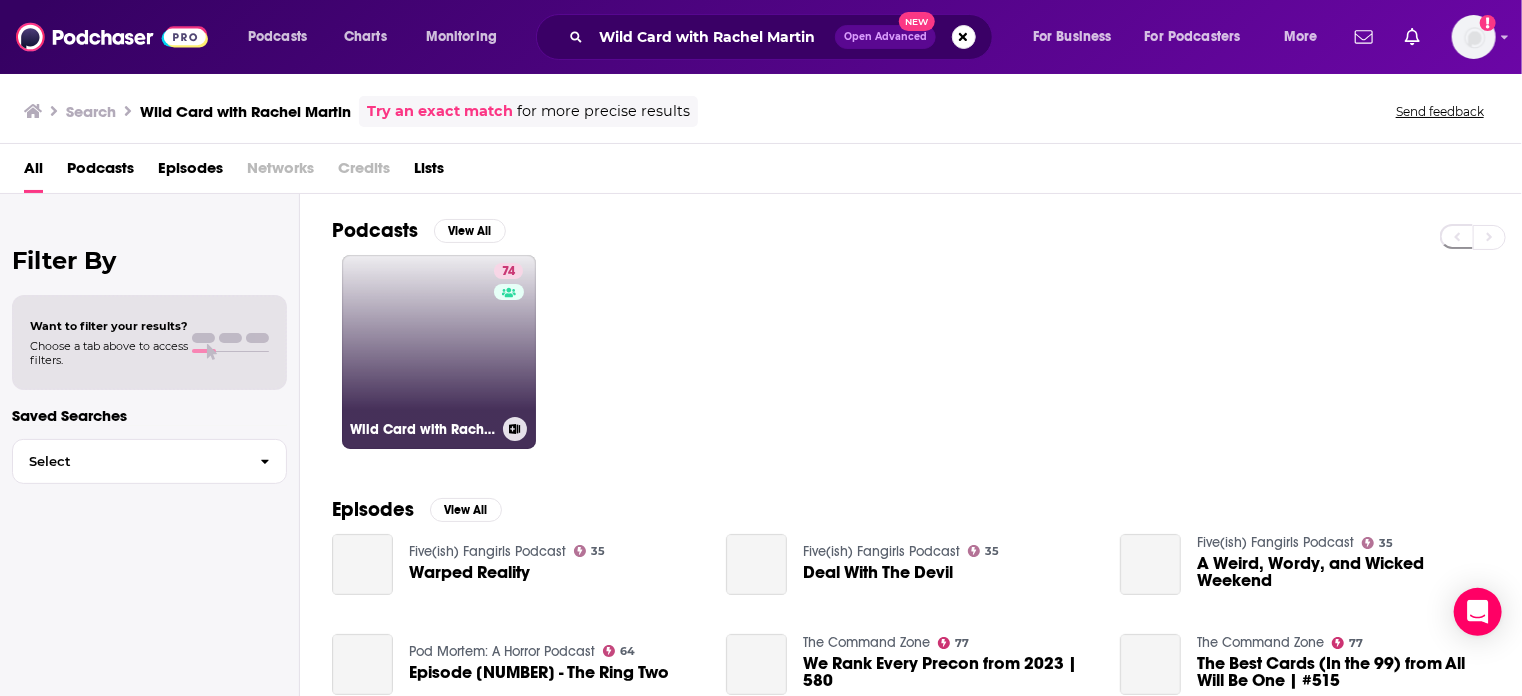 click on "74 Wild Card with Rachel Martin" at bounding box center [439, 352] 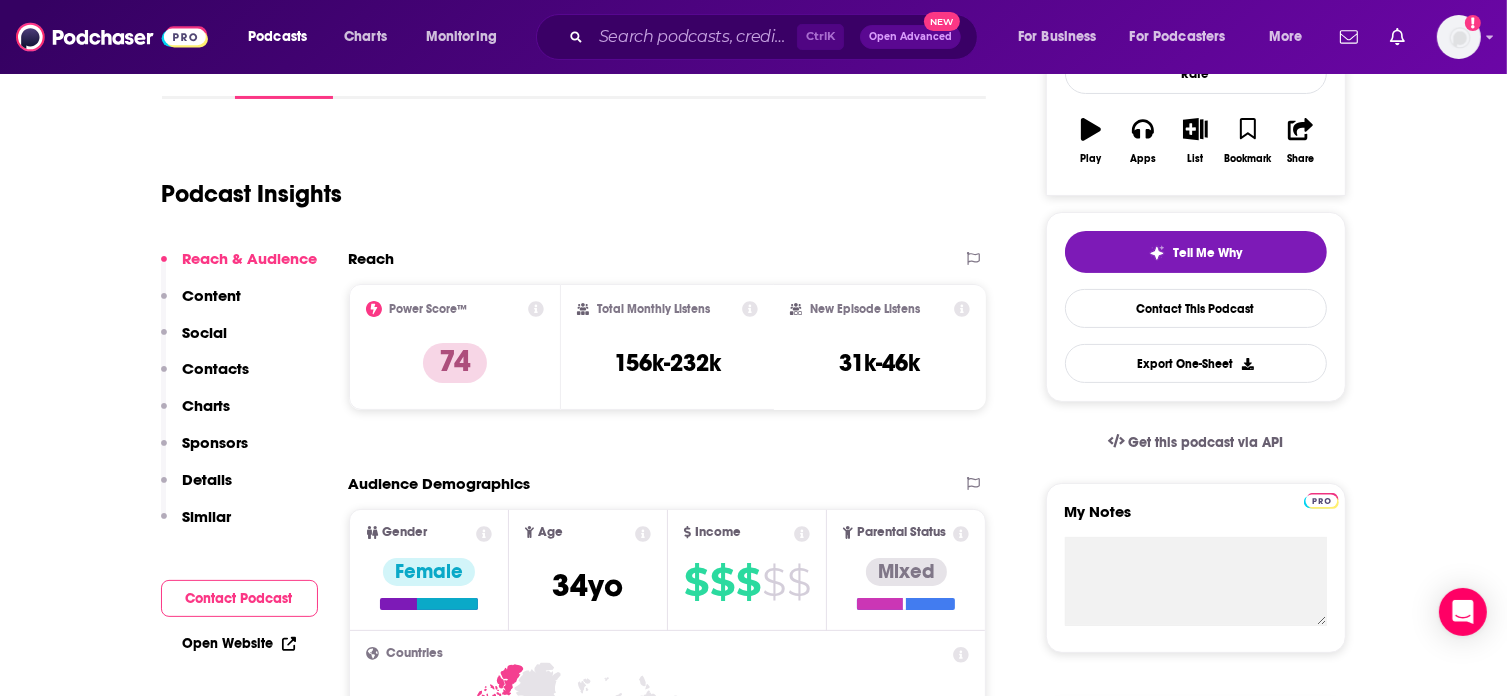 scroll, scrollTop: 168, scrollLeft: 0, axis: vertical 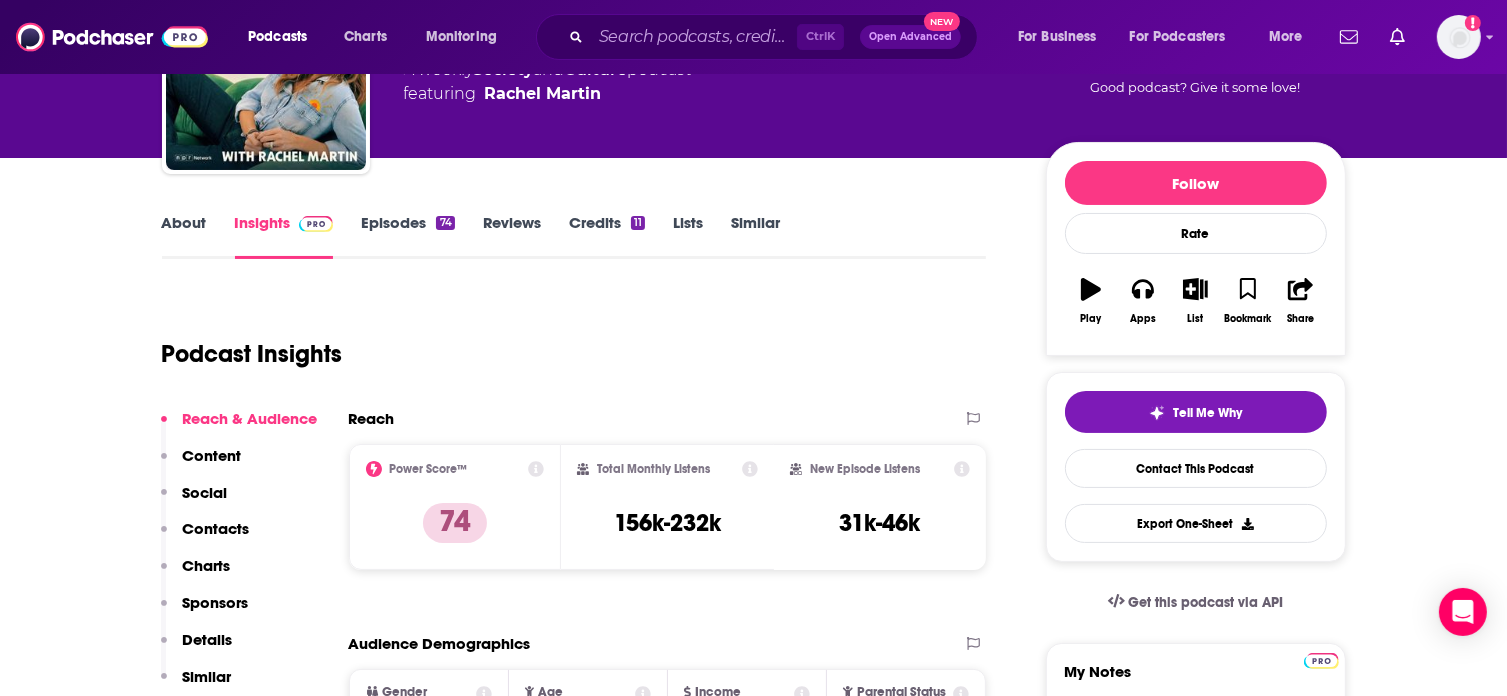 click 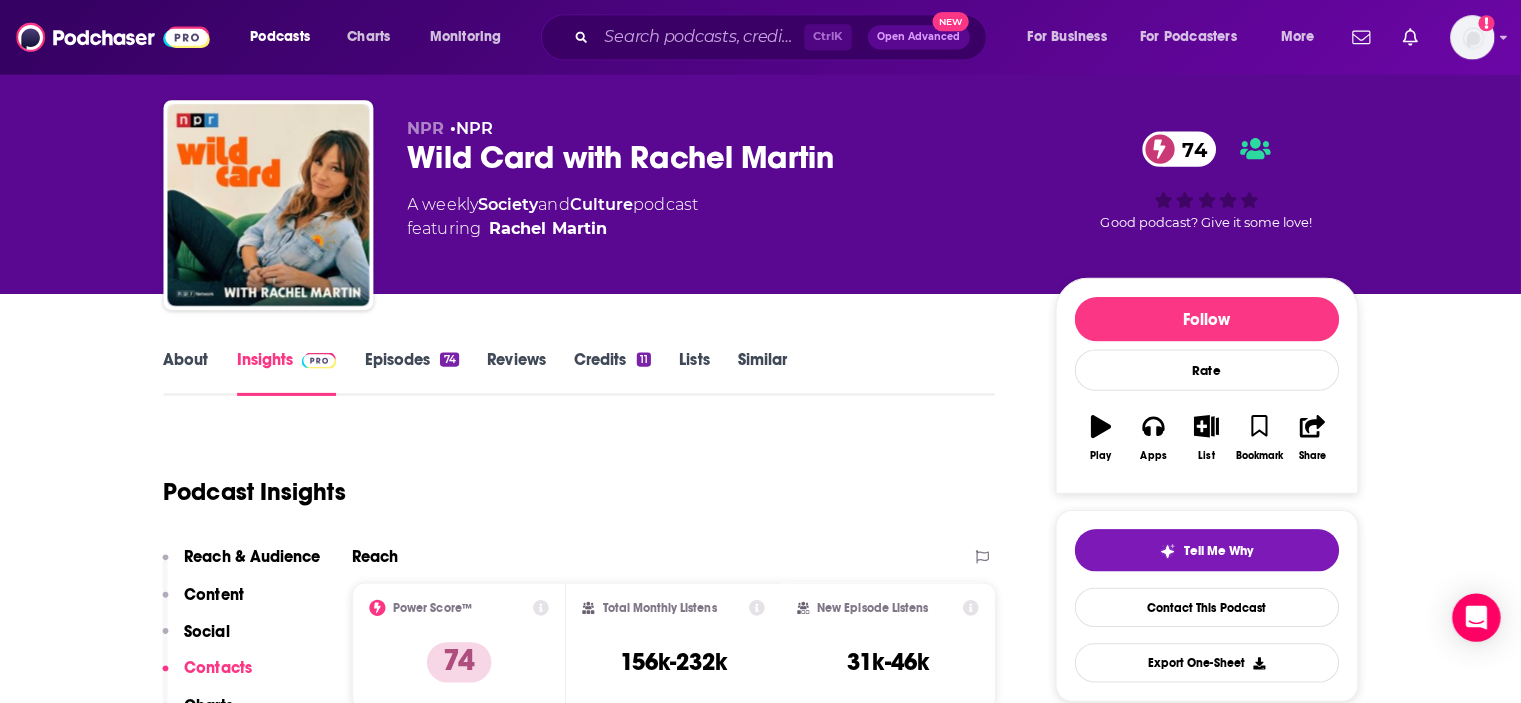 scroll, scrollTop: 0, scrollLeft: 0, axis: both 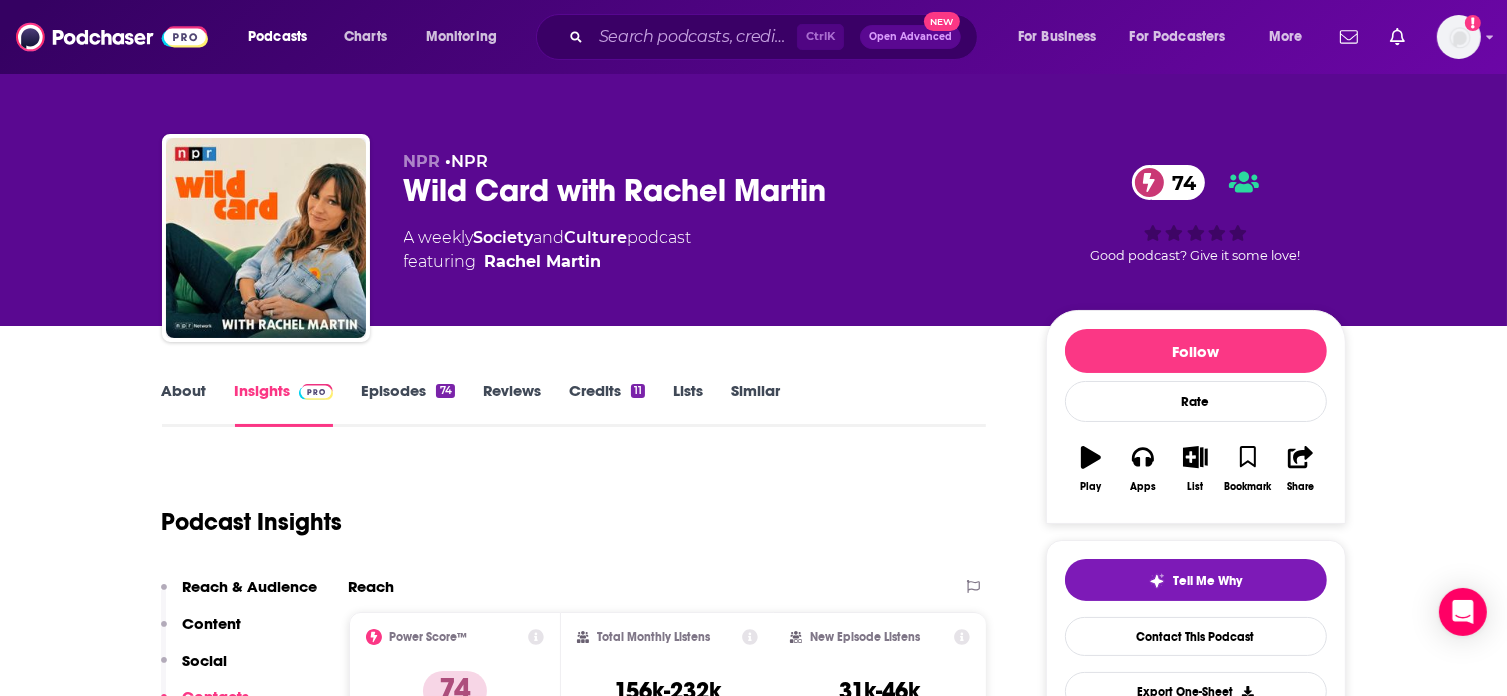 click on "About" at bounding box center (184, 404) 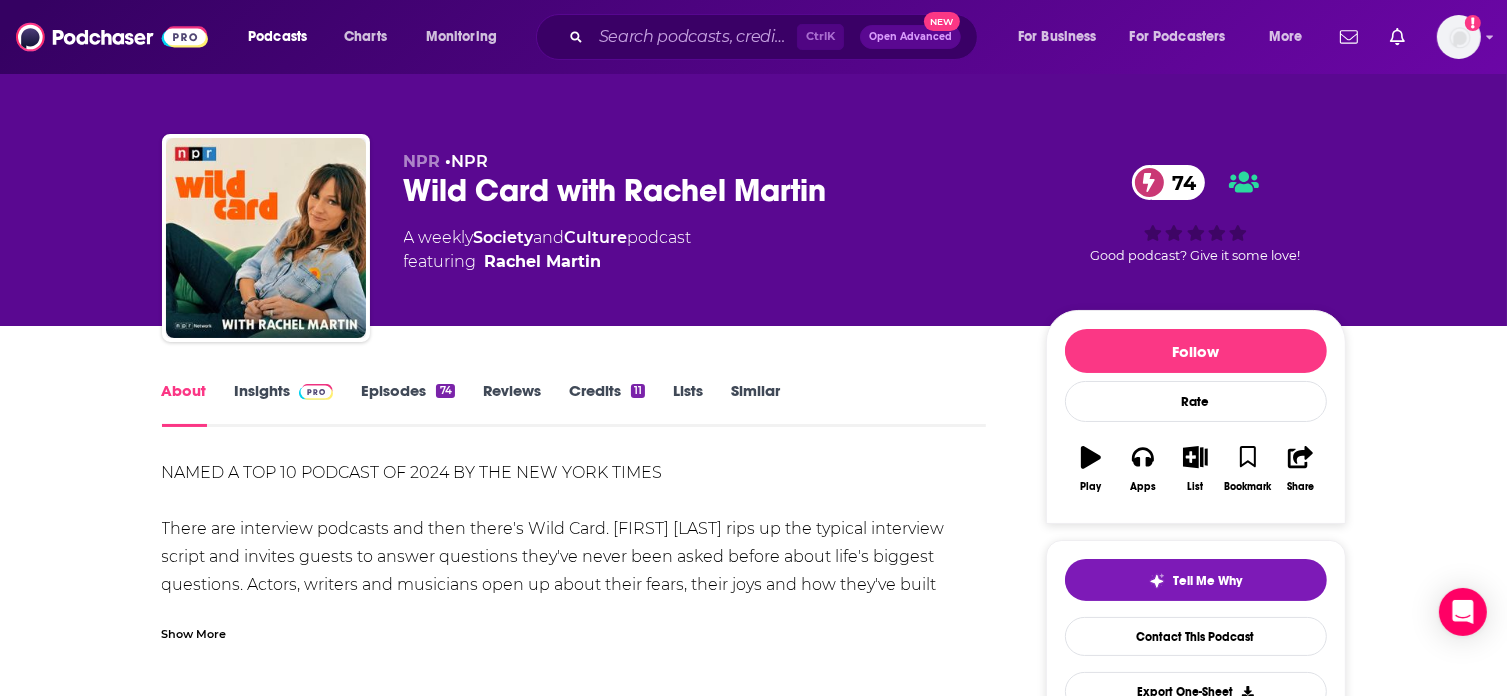 click on "Show More" at bounding box center [194, 632] 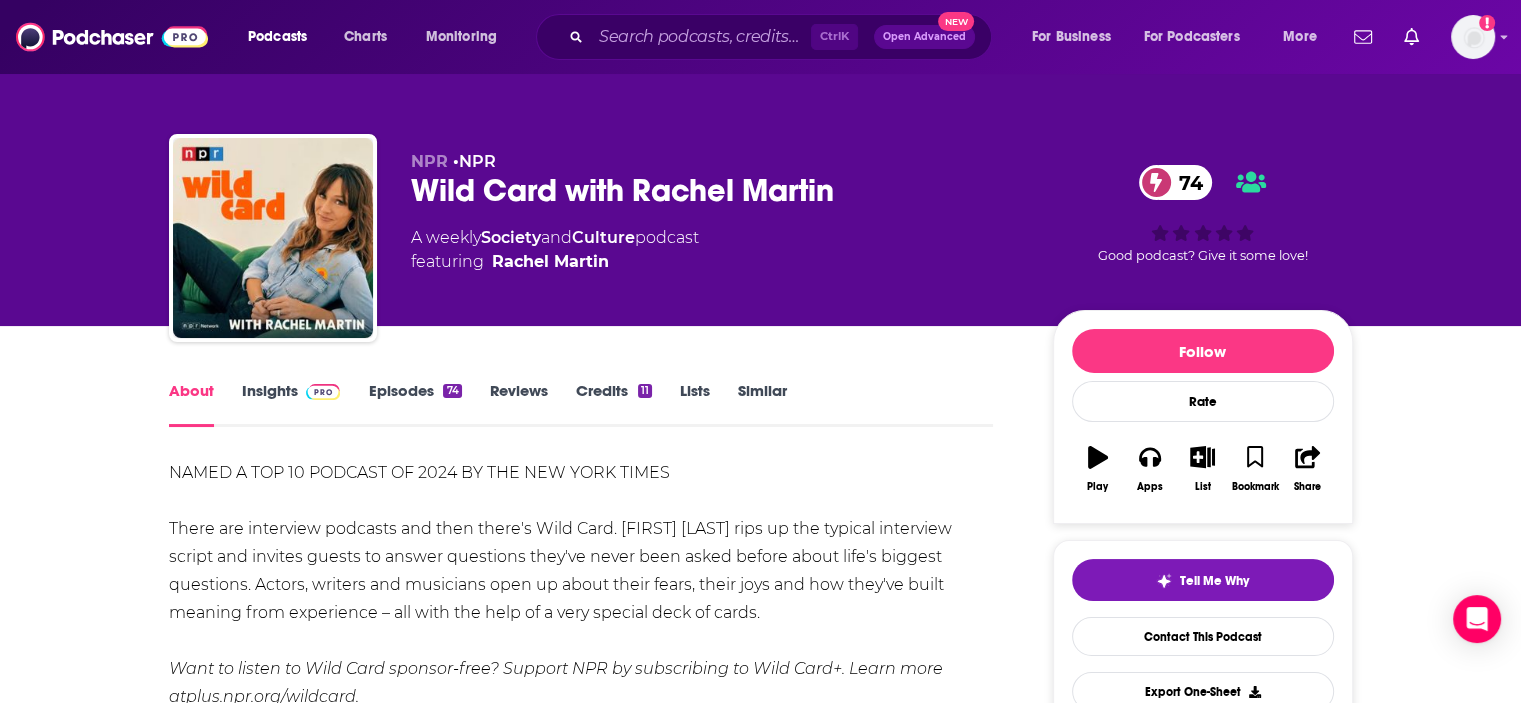 scroll, scrollTop: 216, scrollLeft: 0, axis: vertical 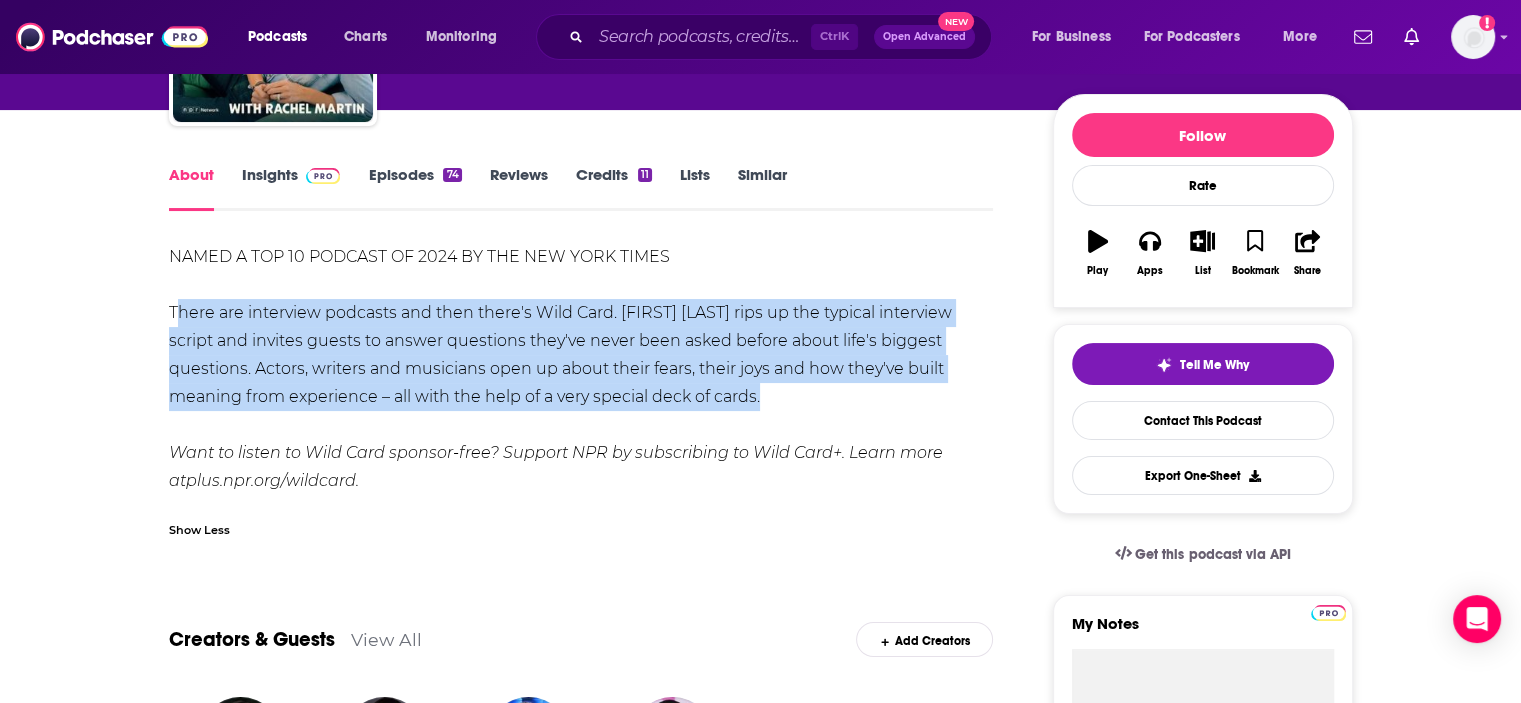 drag, startPoint x: 164, startPoint y: 309, endPoint x: 762, endPoint y: 403, distance: 605.3429 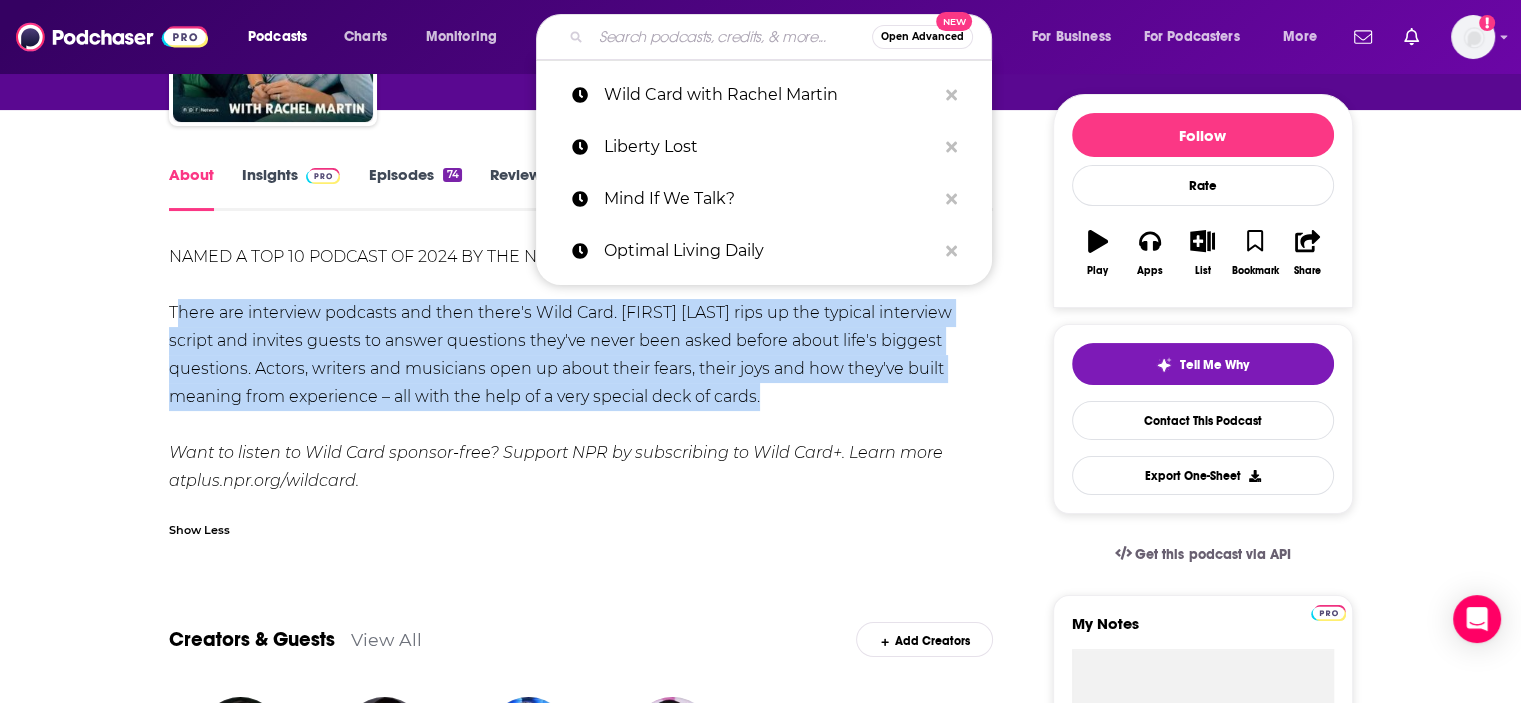click at bounding box center (731, 37) 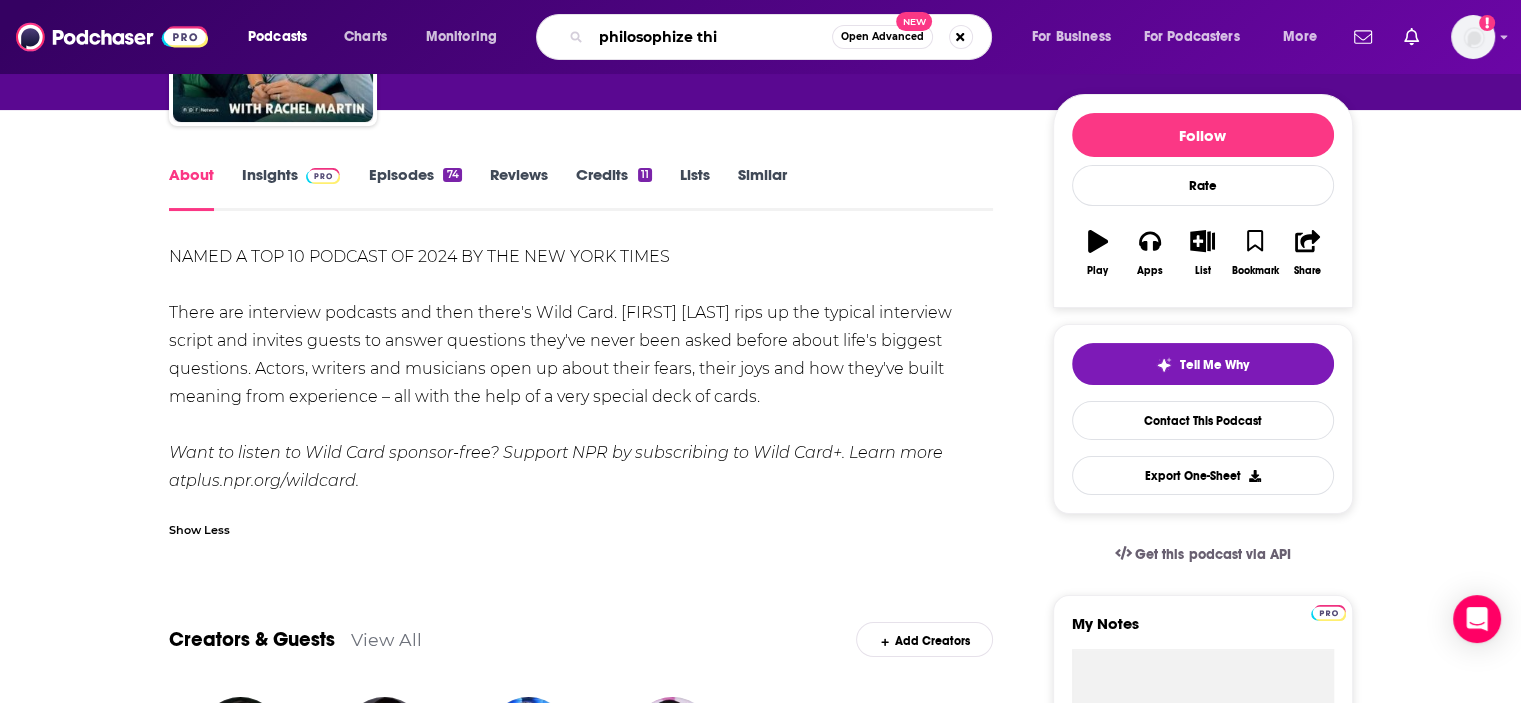 type on "philosophize this" 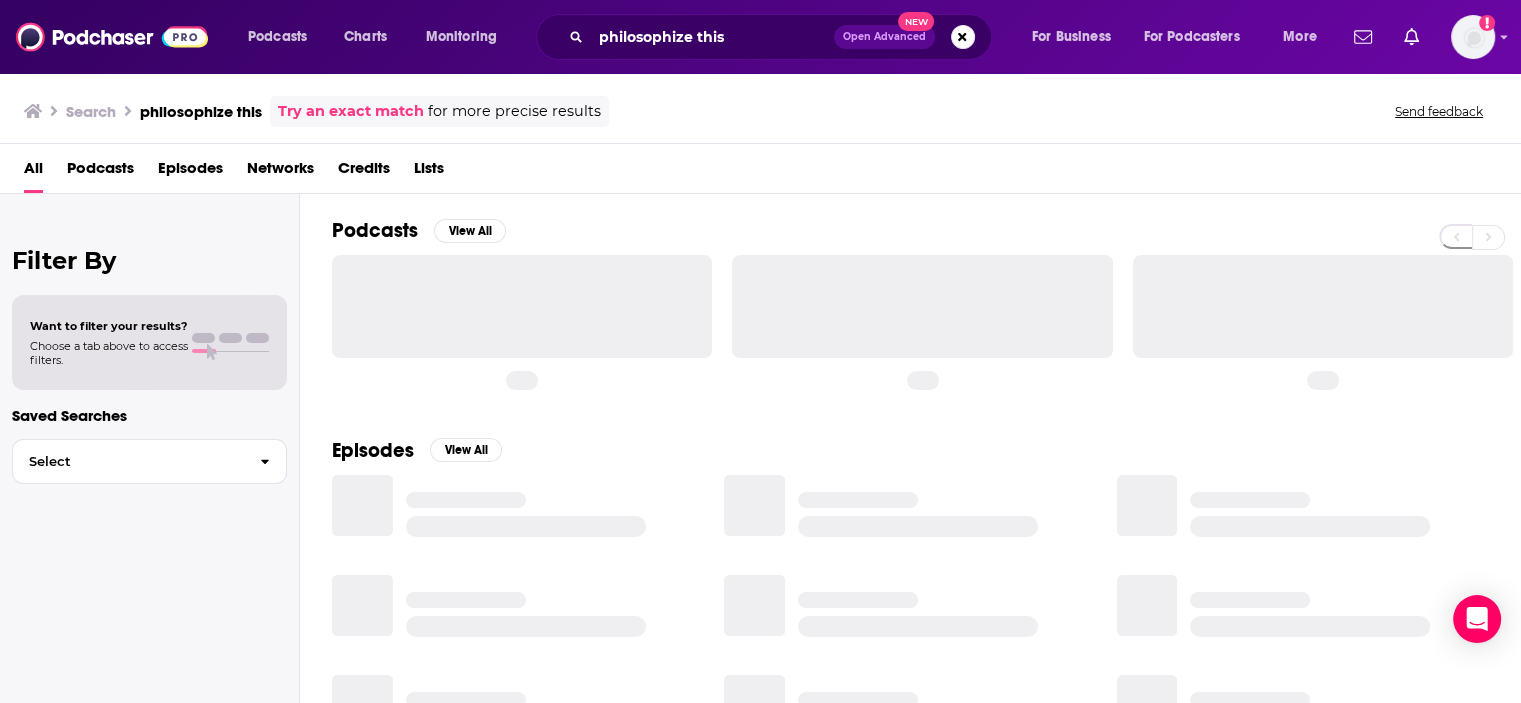scroll, scrollTop: 0, scrollLeft: 0, axis: both 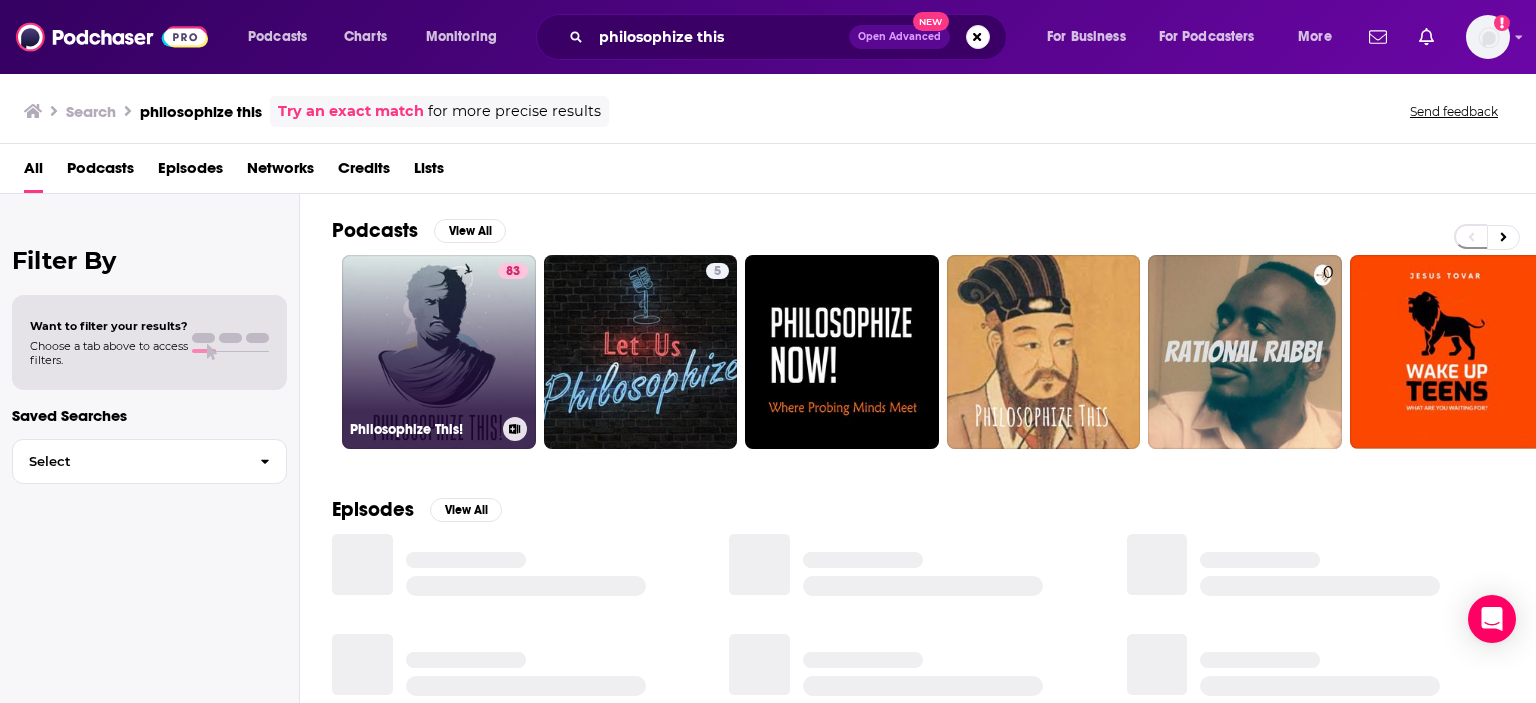 click on "[NUMBER] [PODCAST NAME]" at bounding box center (439, 352) 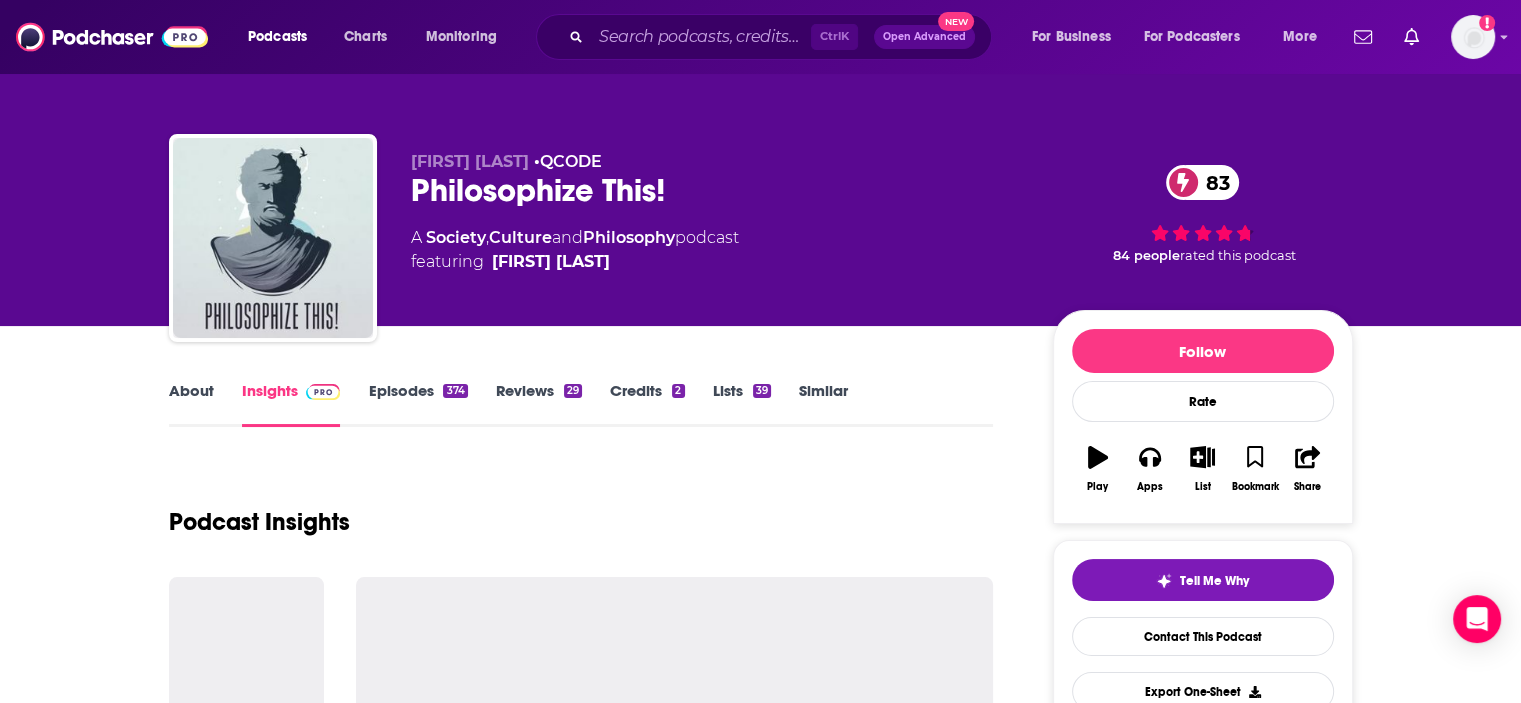 click on "About" at bounding box center [191, 404] 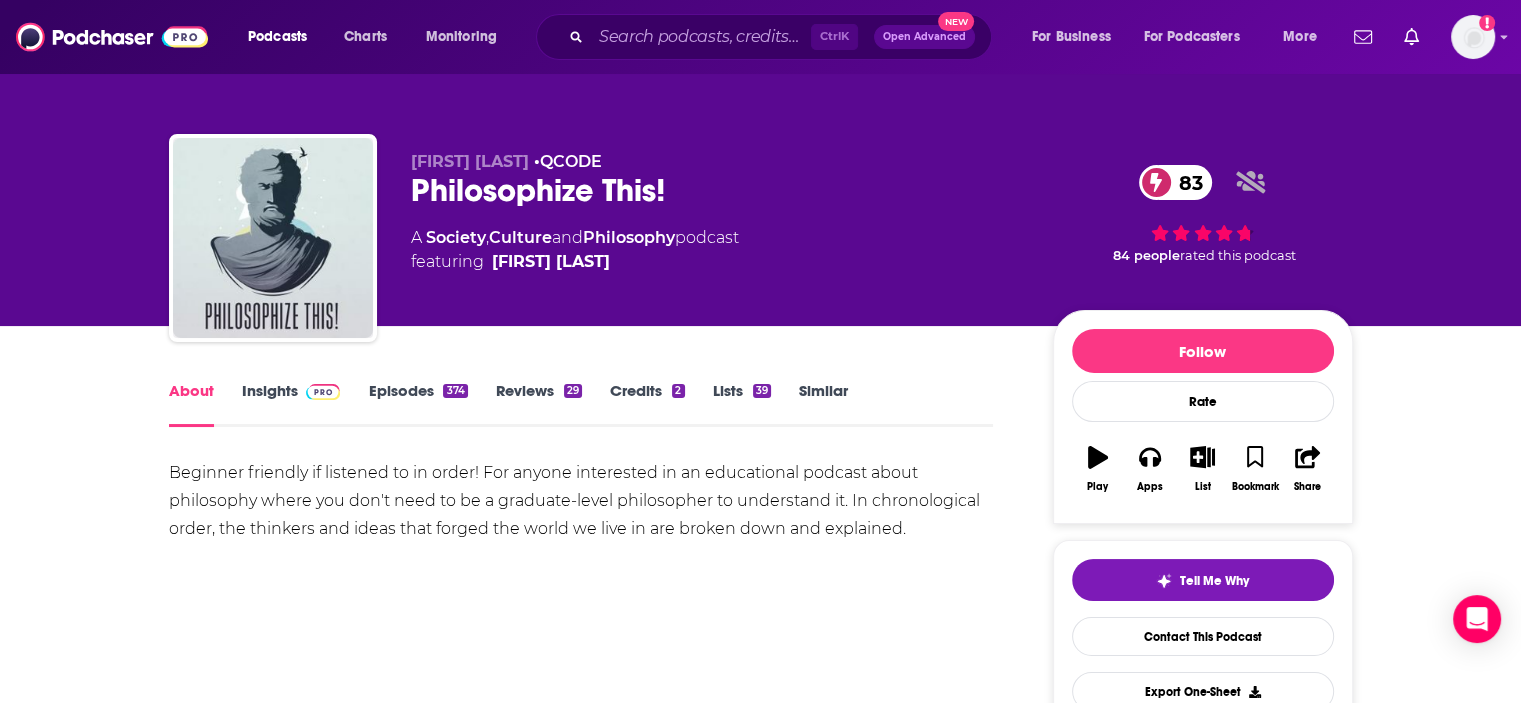 click on "About Insights Episodes 374 Reviews 29 Credits 2 Lists 39 Similar Beginner friendly if listened to in order! For anyone interested in an educational podcast about philosophy where you don't need to be a graduate-level philosopher to understand it. In chronological order, the thinkers and ideas that forged the world we live in are broken down and explained. Show More Creators & Guests We don't know anything about the creators of this podcast yet . You can   add them yourself   so they can be credited for this and other podcasts. Recent Episodes There are no episodes of  "Philosophize This!"  to display at the moment.   Best Episodes There are no episodes of  "Philosophize This!"  to display at the moment.   Podcast Reviews This podcast hasn't been reviewed yet. You can  add a review   to show others what you thought. Host or manage this podcast? Claim This Podcast Do you host or manage this podcast? Claim and edit this page to your liking. Refresh Feed Are we missing an episode or update? Podcast Details 374" at bounding box center (595, 1231) 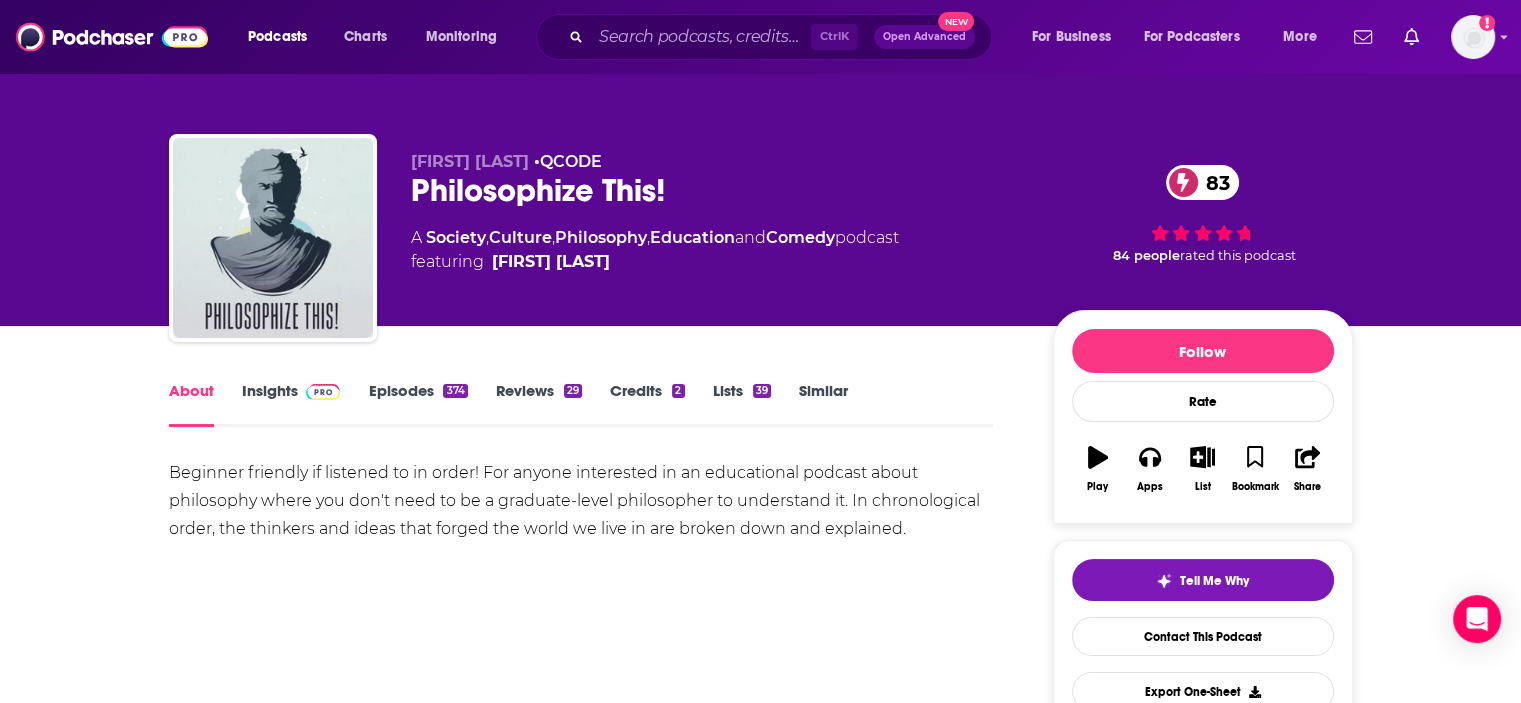 scroll, scrollTop: 147, scrollLeft: 0, axis: vertical 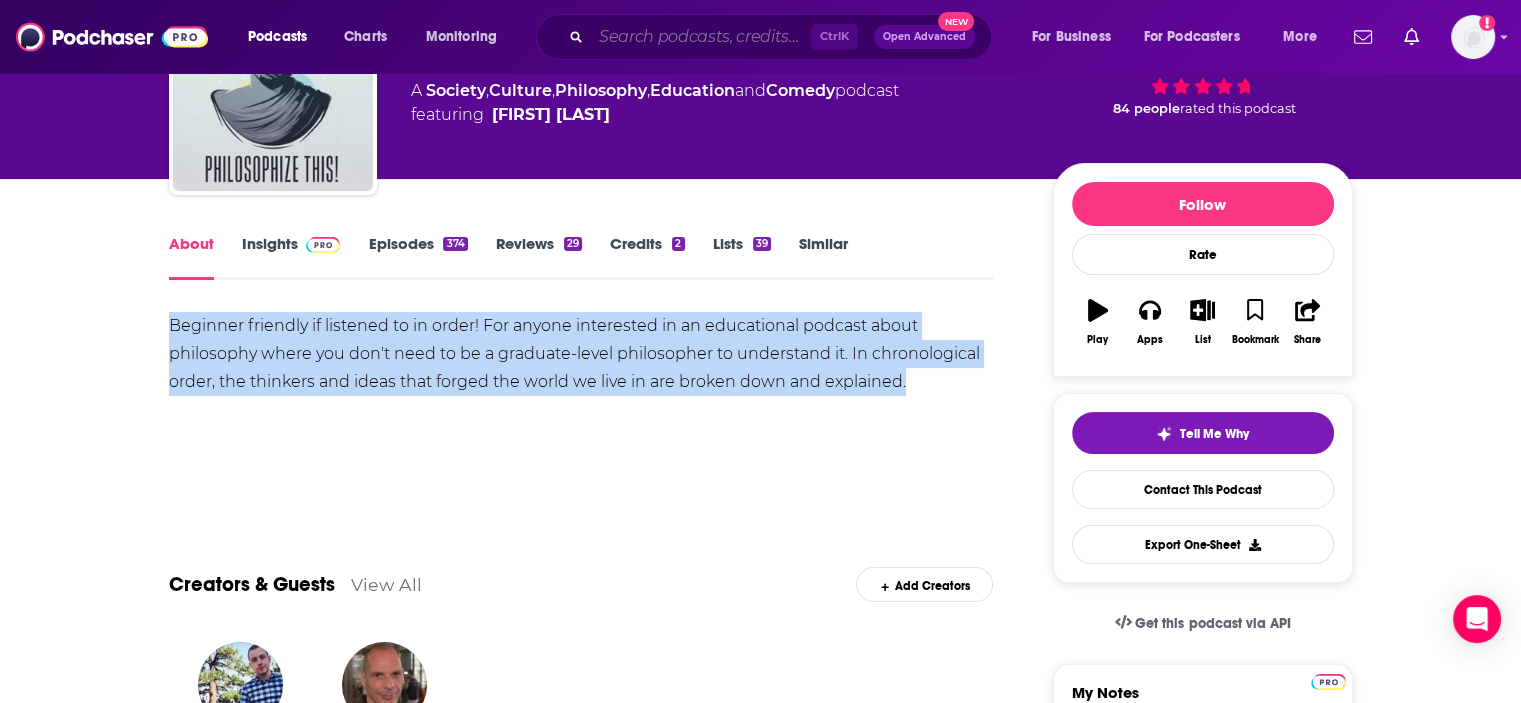 click at bounding box center (701, 37) 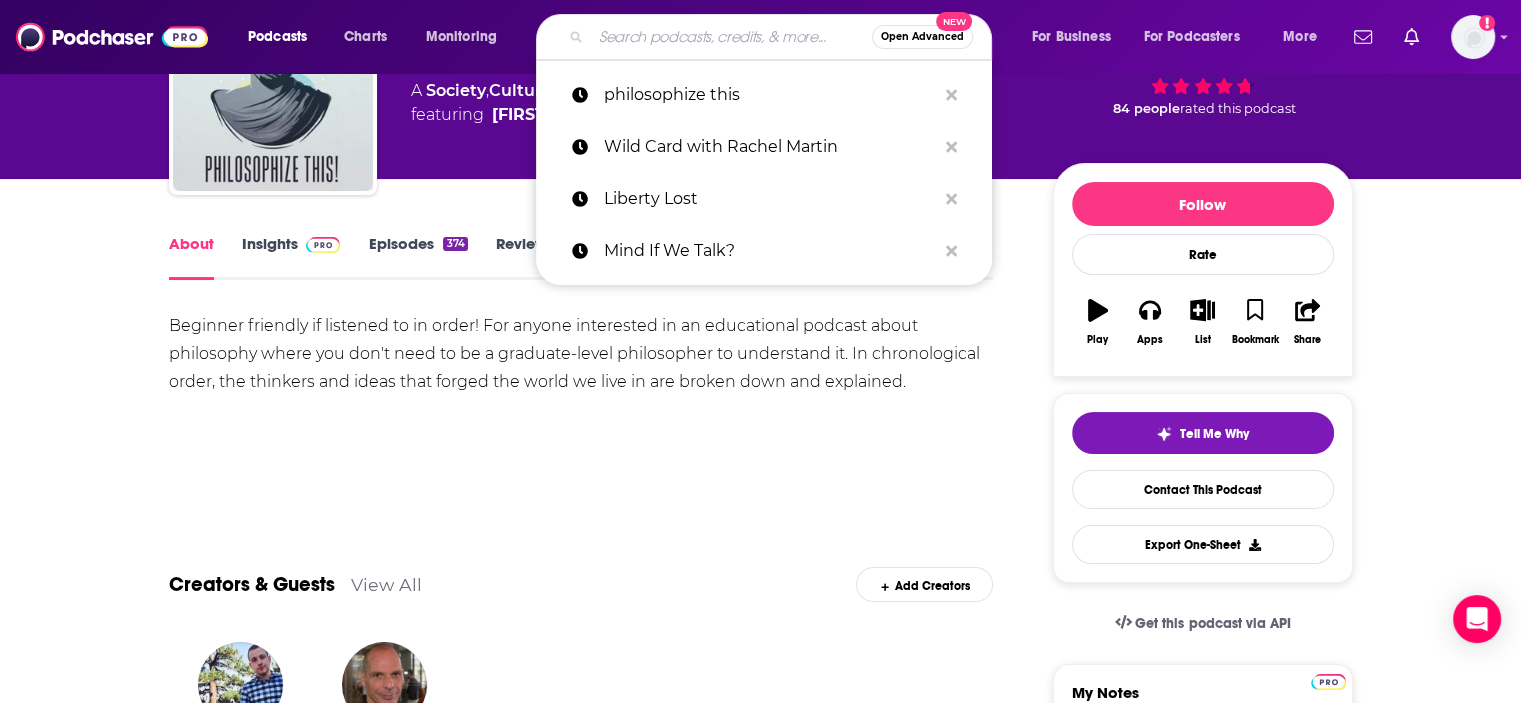 paste on "Can I Walk With You?" 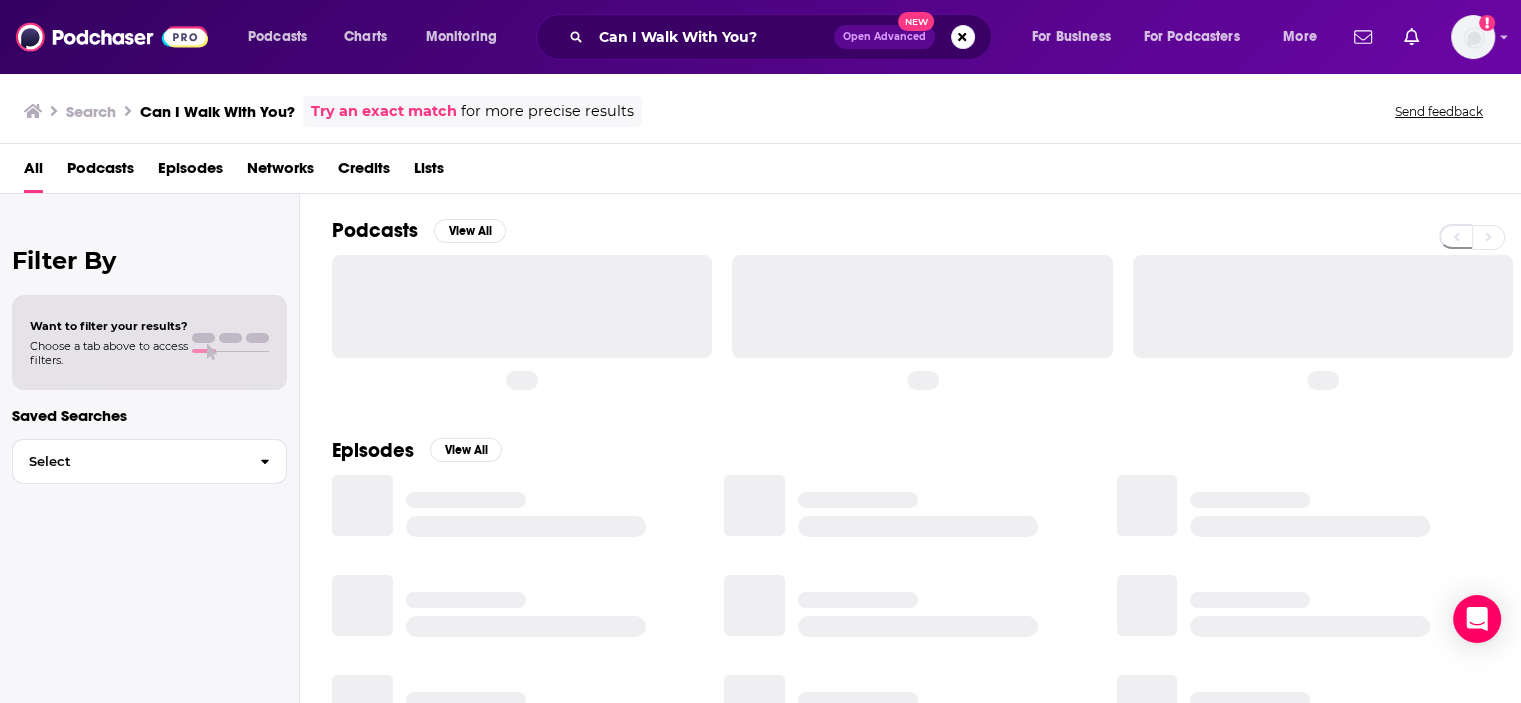 scroll, scrollTop: 0, scrollLeft: 0, axis: both 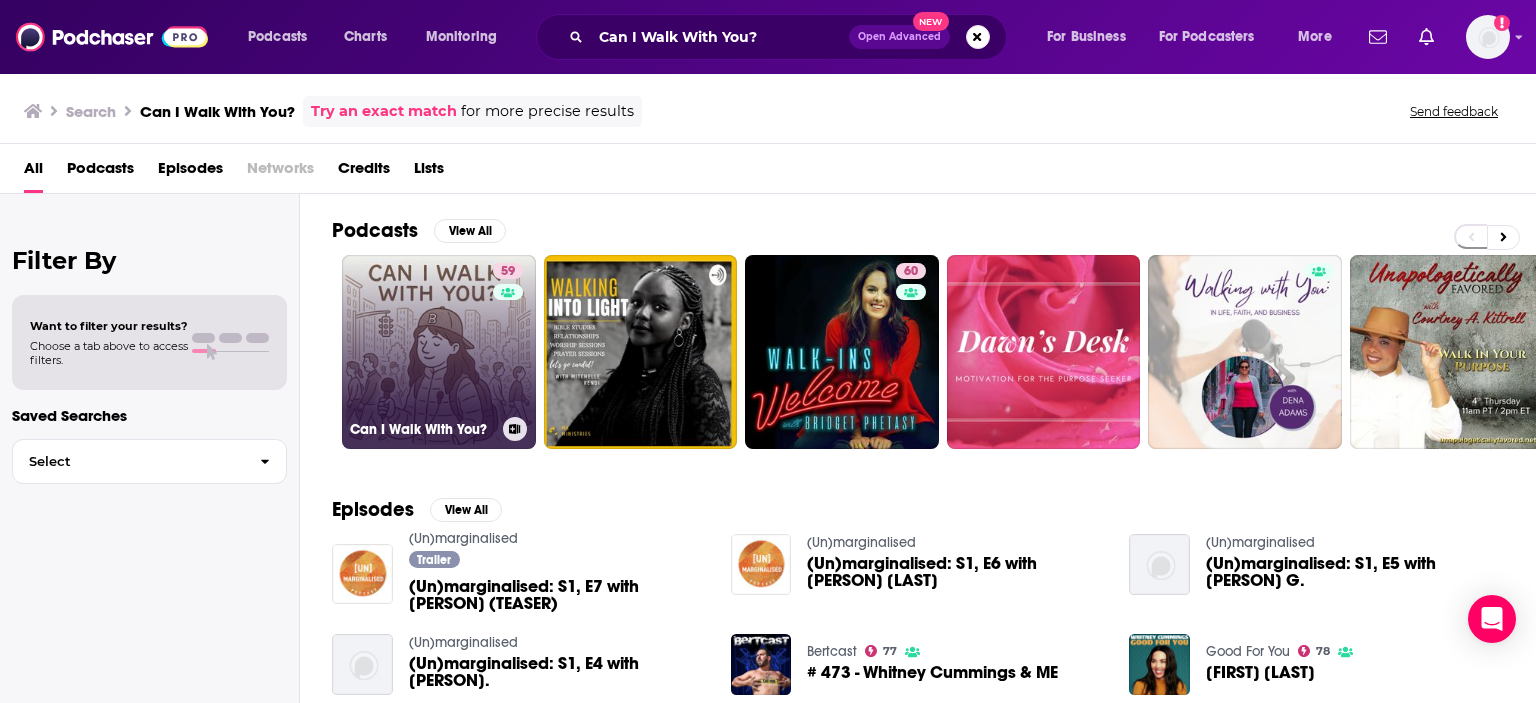 click on "[NUMBER] Can I Walk With You?" at bounding box center [439, 352] 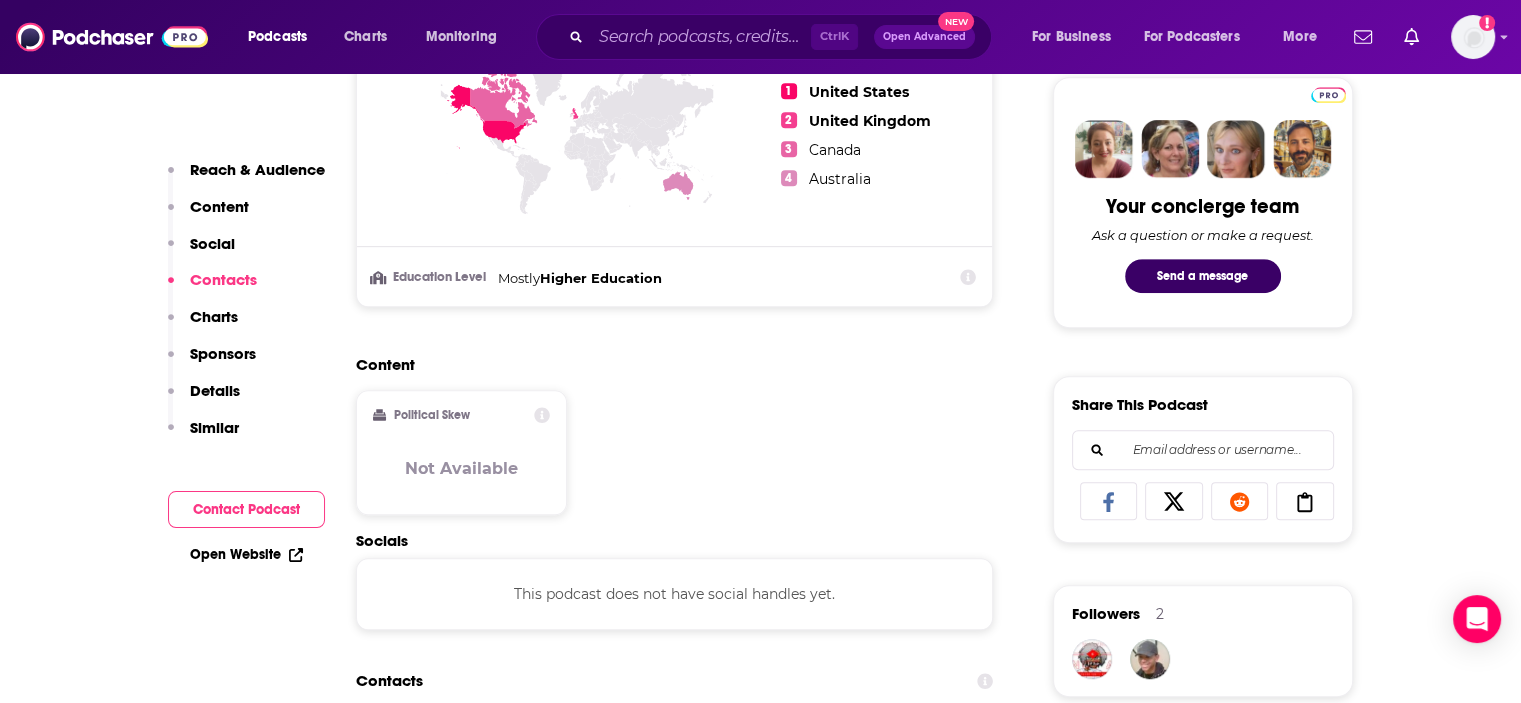 scroll, scrollTop: 1407, scrollLeft: 0, axis: vertical 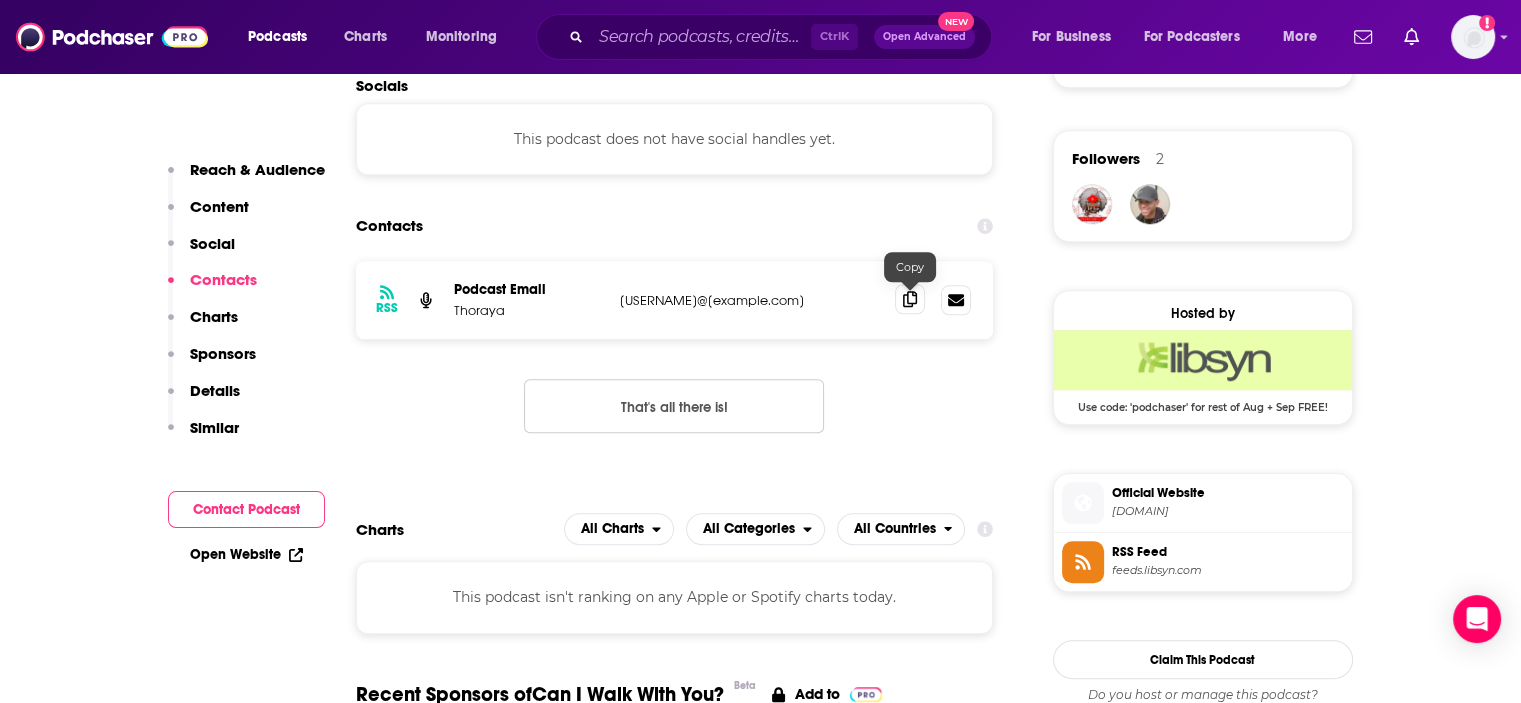 click 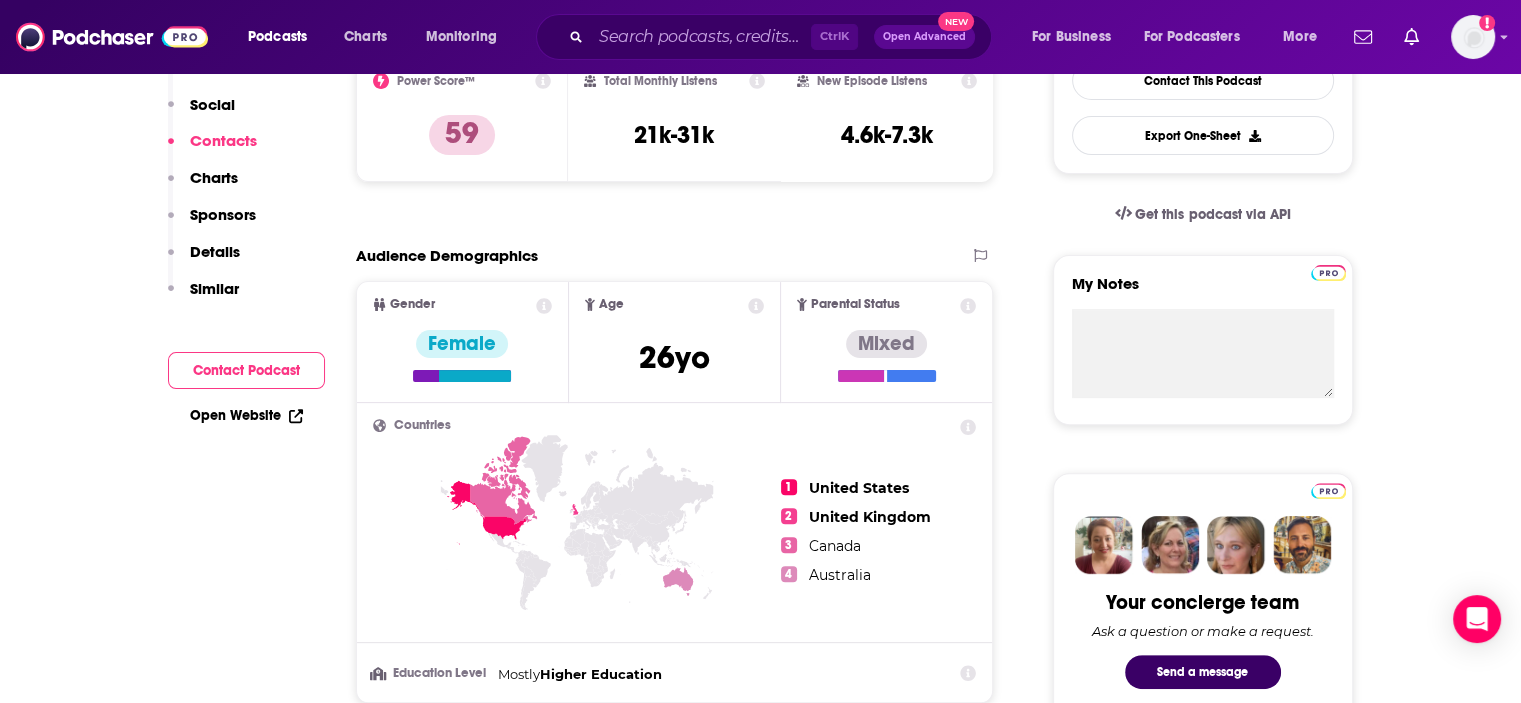scroll, scrollTop: 0, scrollLeft: 0, axis: both 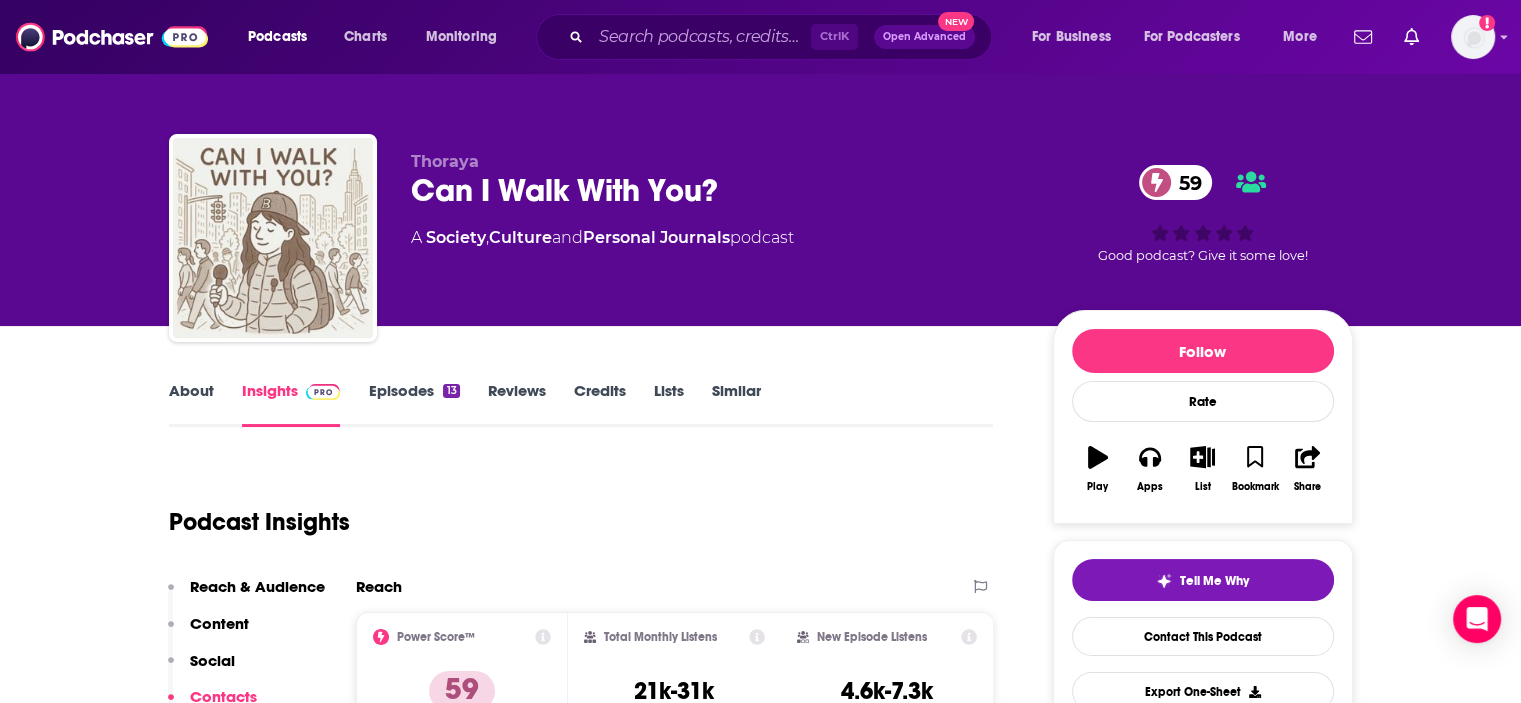 click on "About" at bounding box center (191, 404) 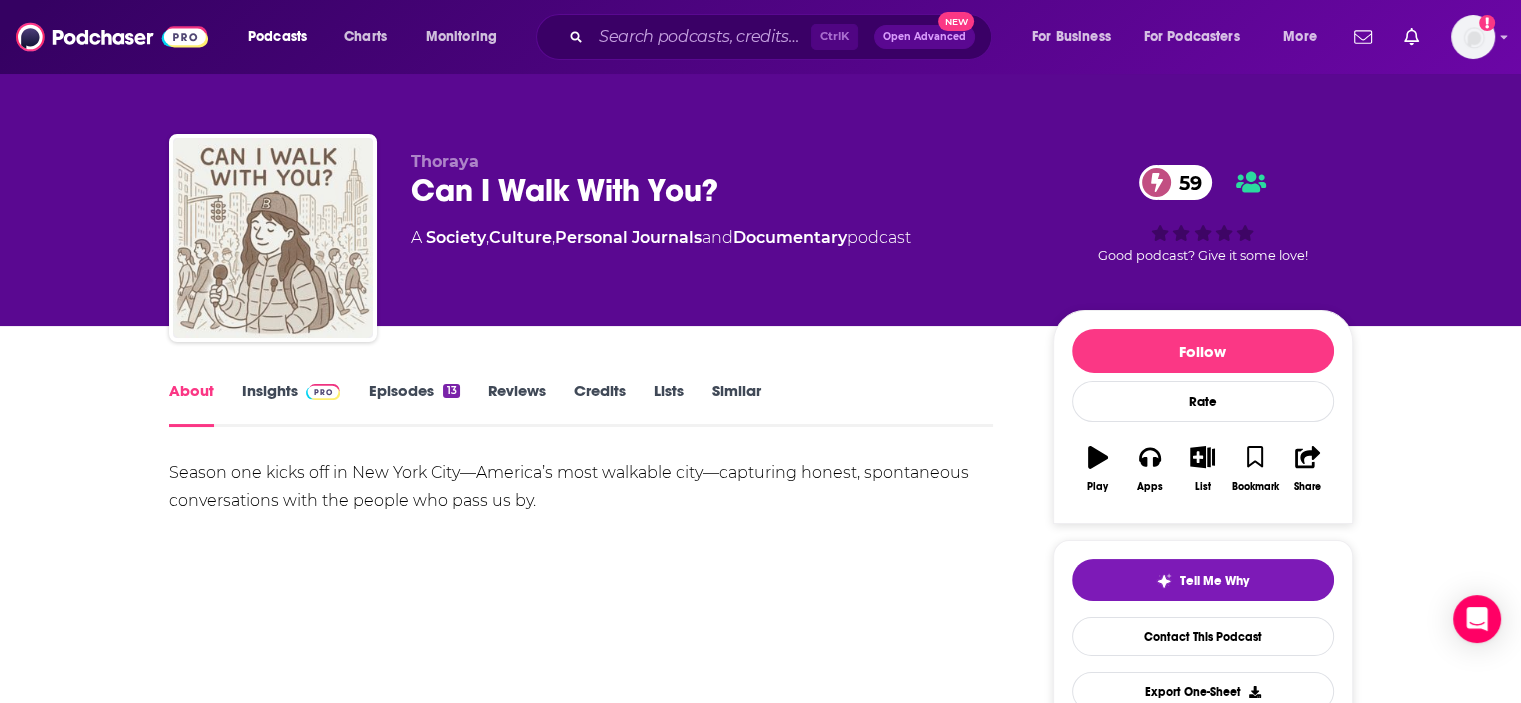 scroll, scrollTop: 112, scrollLeft: 0, axis: vertical 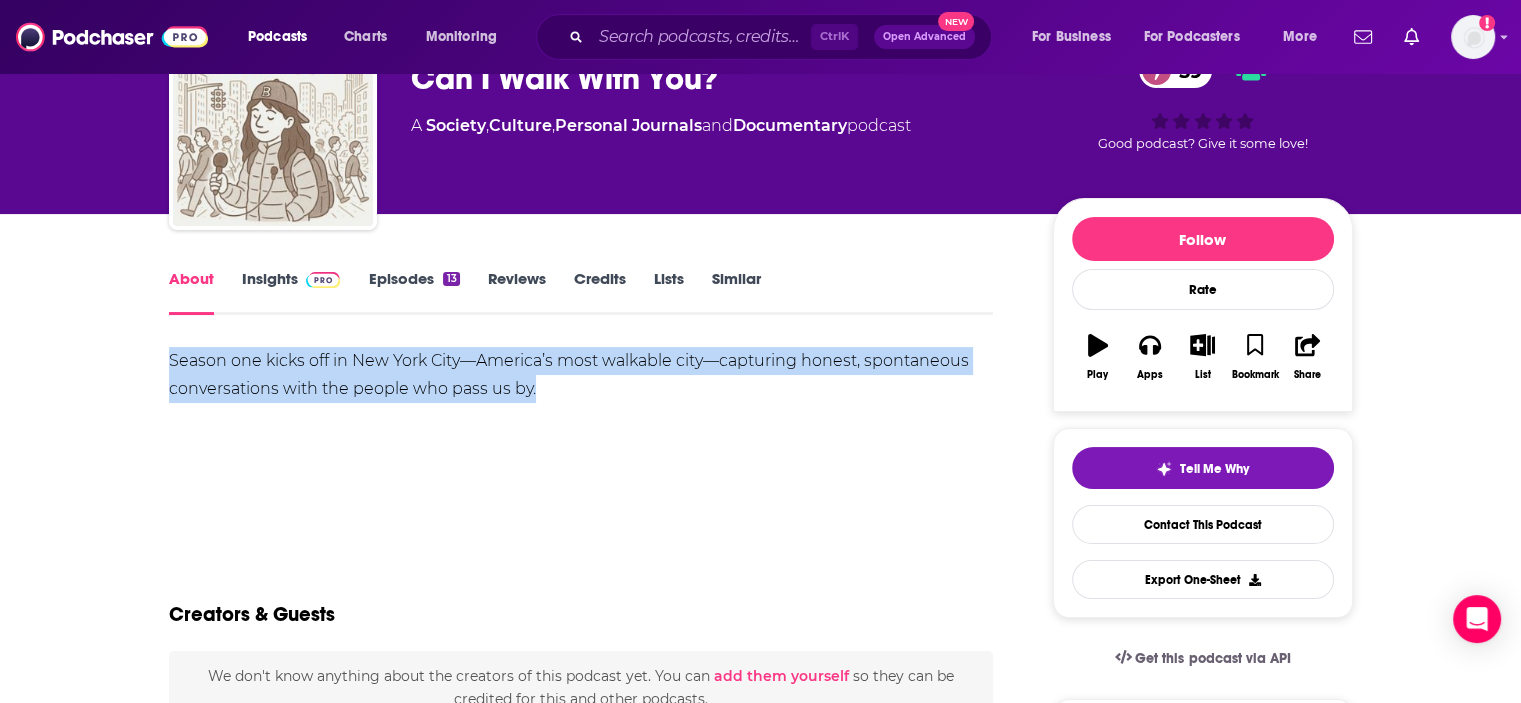 drag, startPoint x: 156, startPoint y: 362, endPoint x: 592, endPoint y: 394, distance: 437.17273 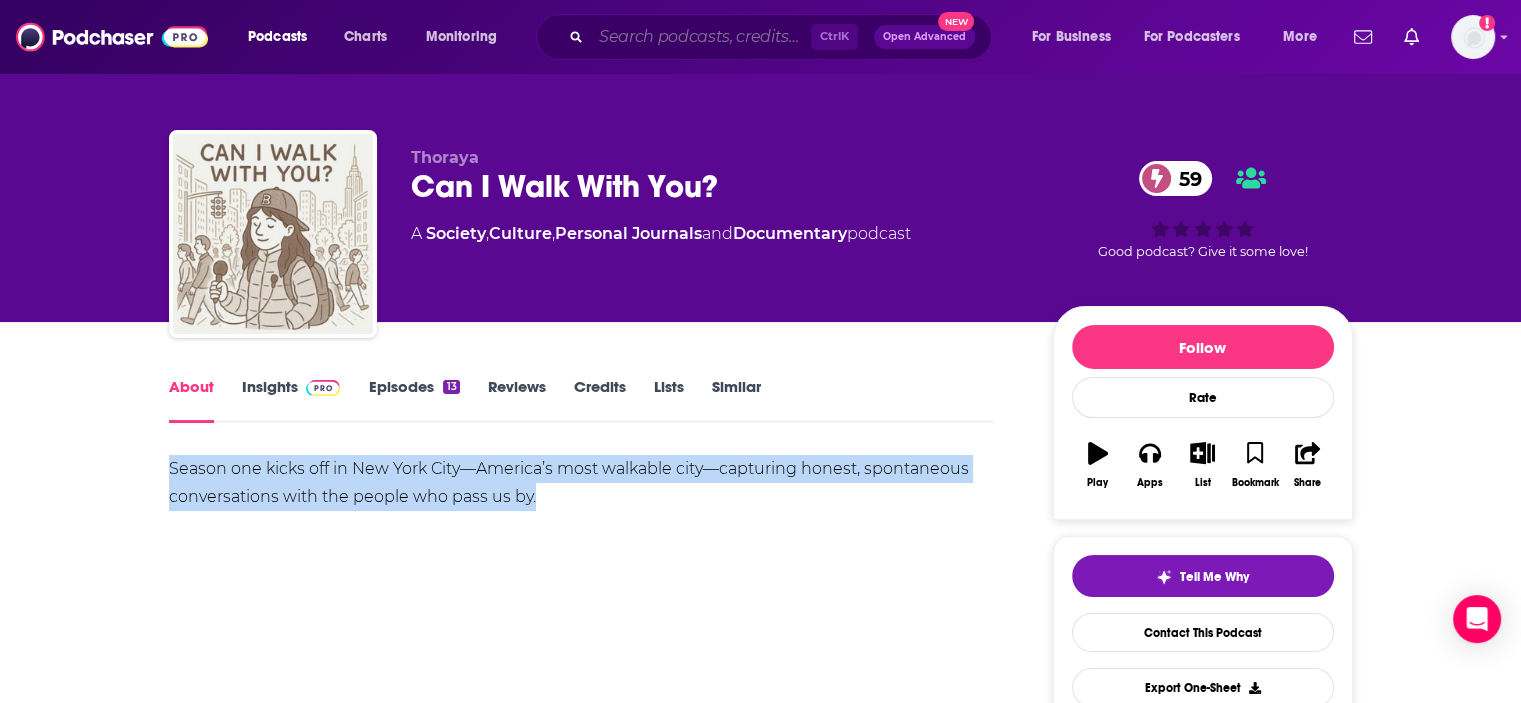 click at bounding box center (701, 37) 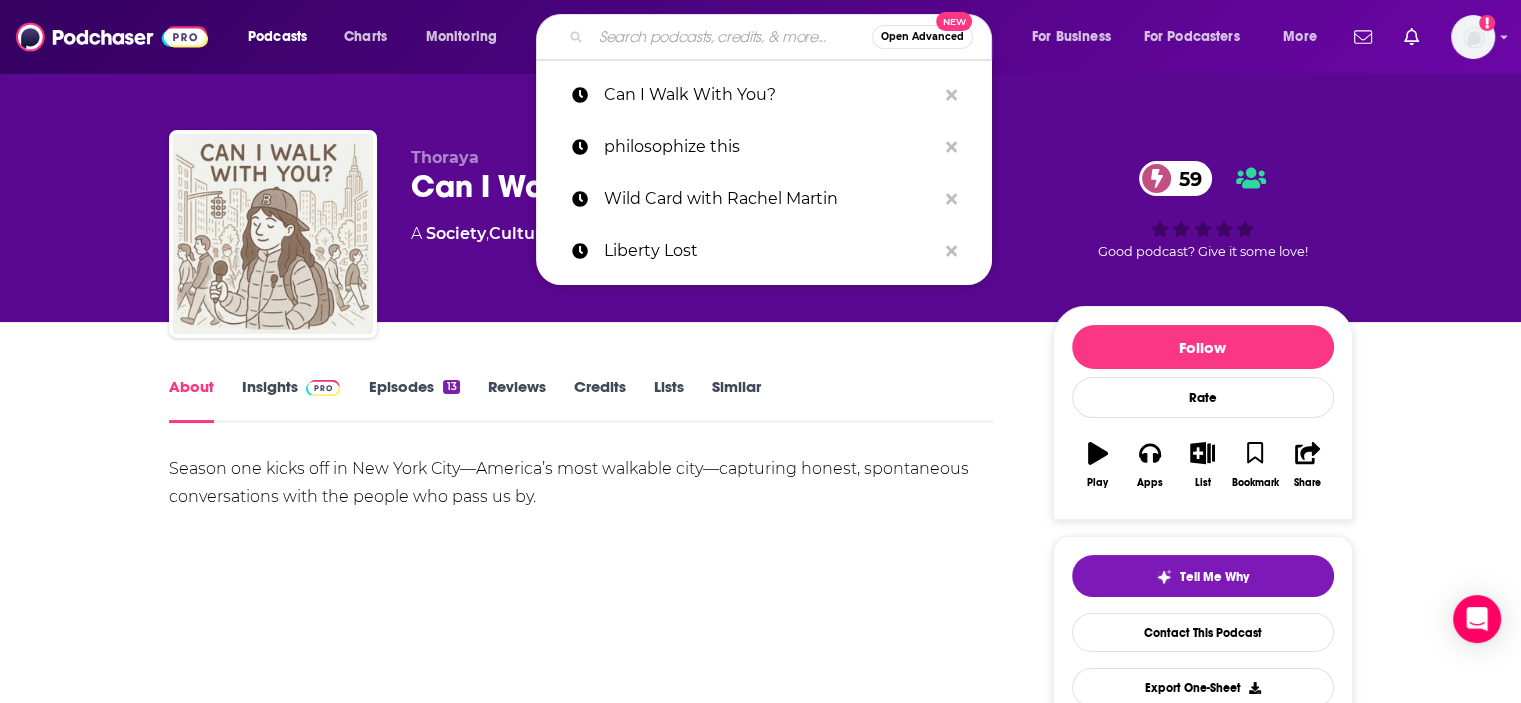 paste on "TED Talks Daily" 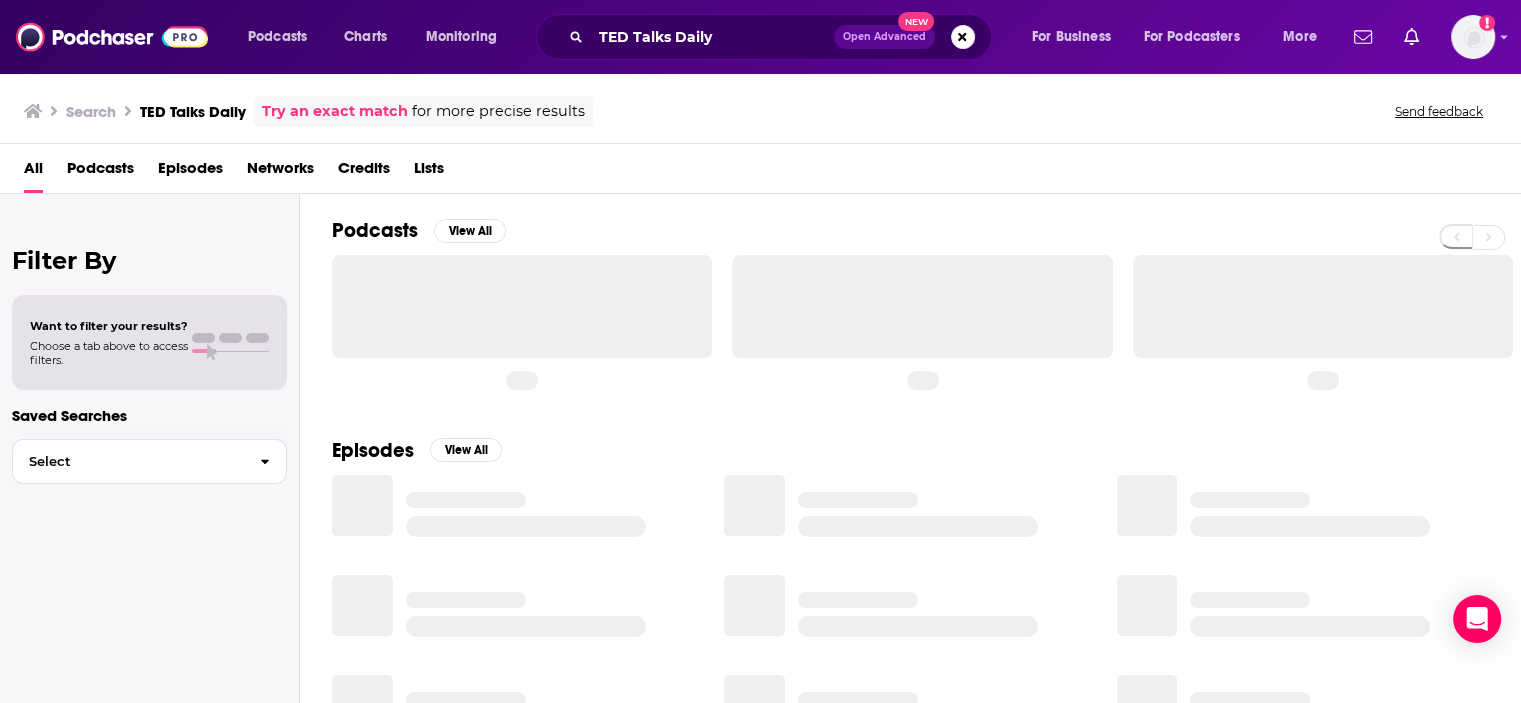scroll, scrollTop: 0, scrollLeft: 0, axis: both 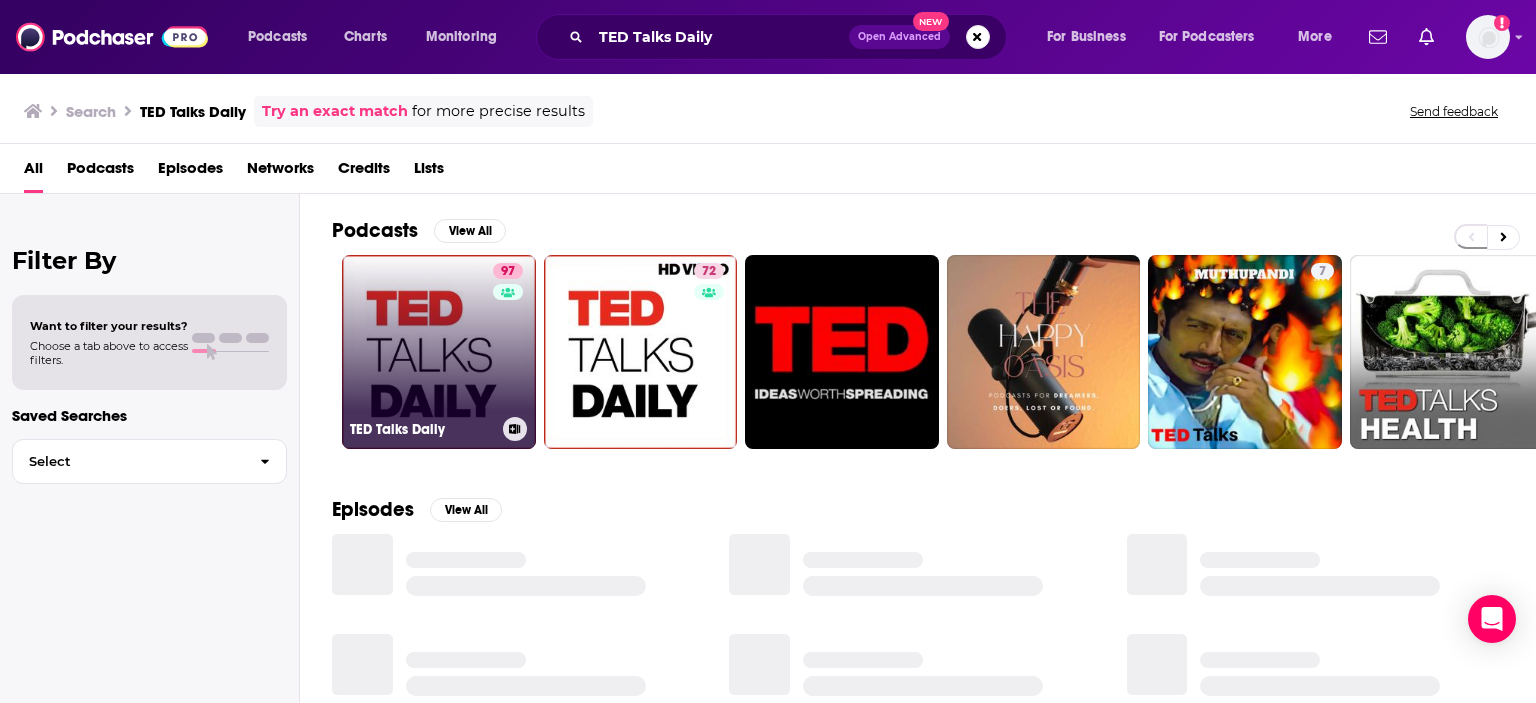 click on "97 TED Talks Daily" at bounding box center [439, 352] 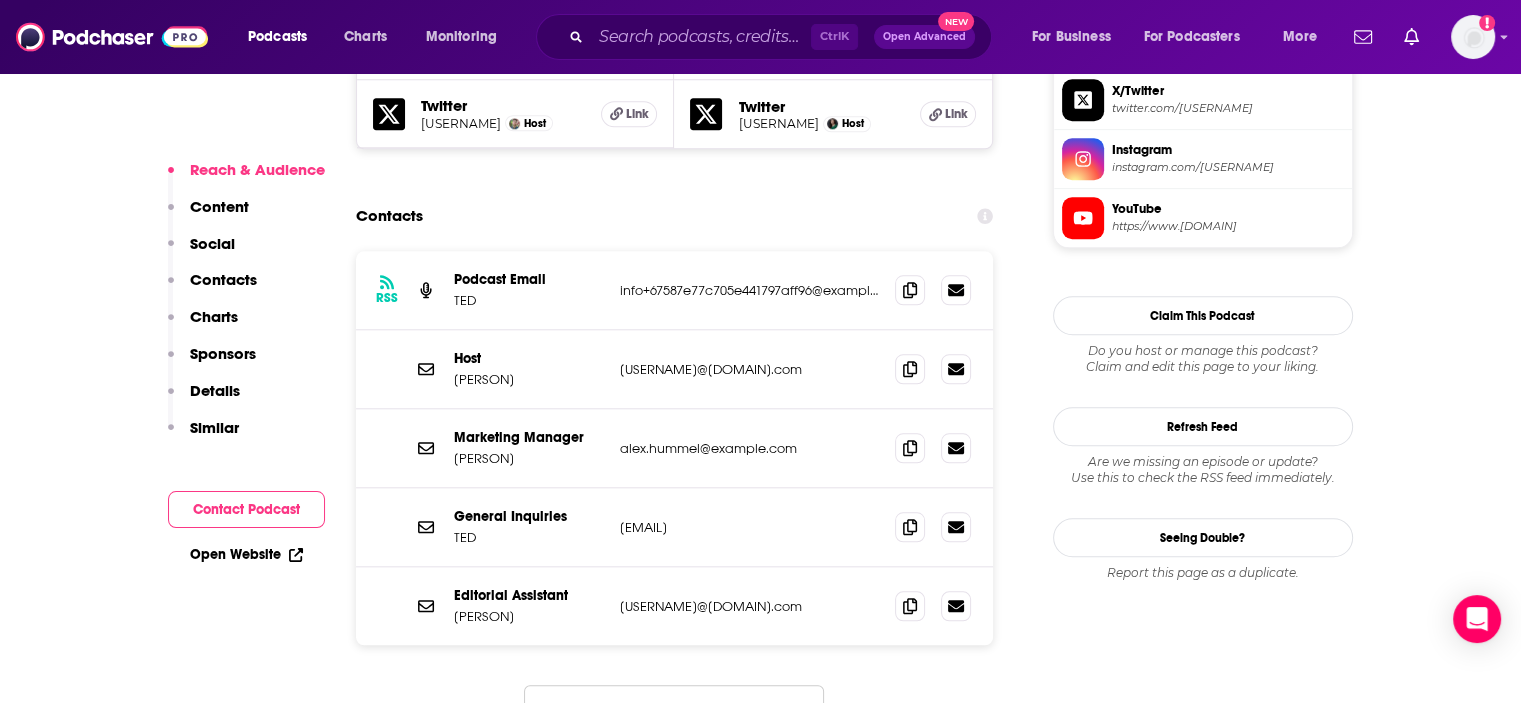 scroll, scrollTop: 1950, scrollLeft: 0, axis: vertical 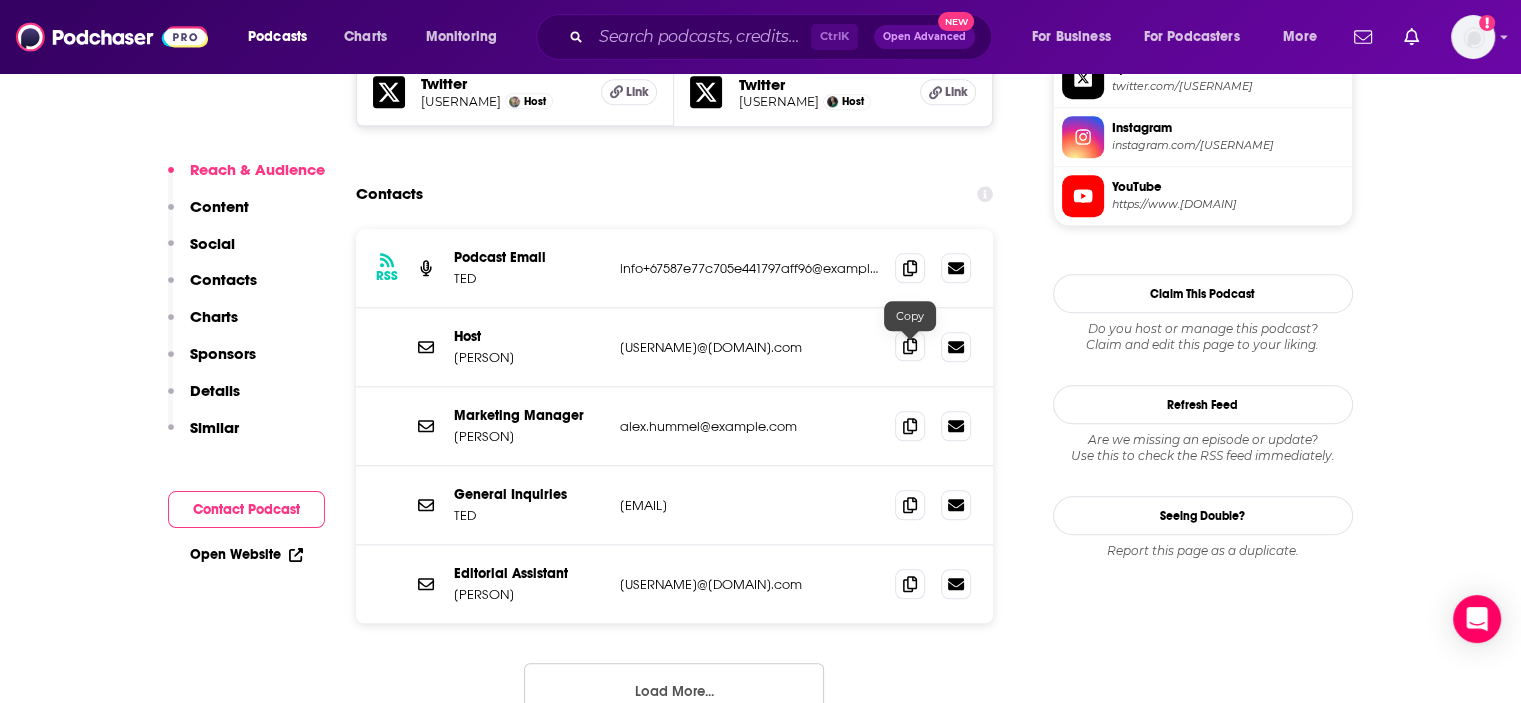 click 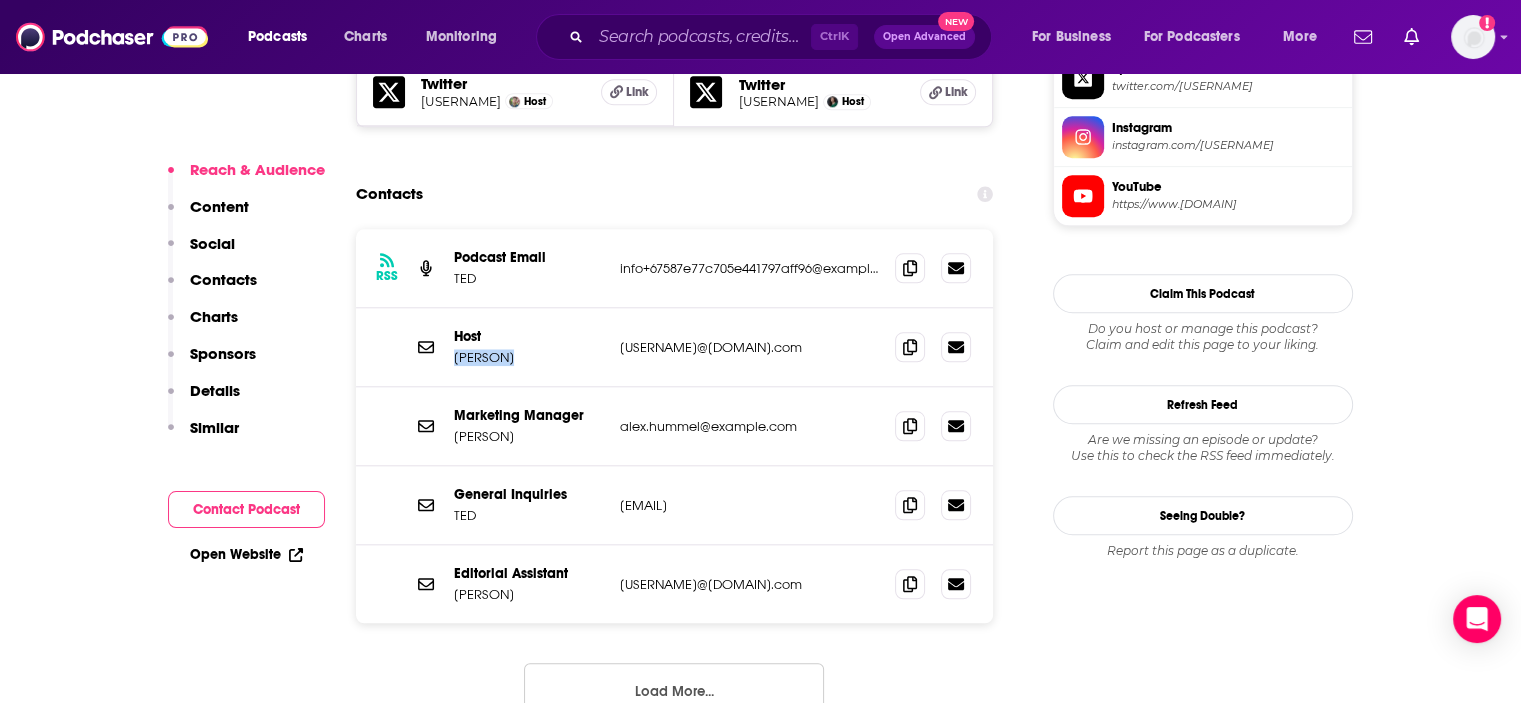 drag, startPoint x: 452, startPoint y: 362, endPoint x: 533, endPoint y: 368, distance: 81.22192 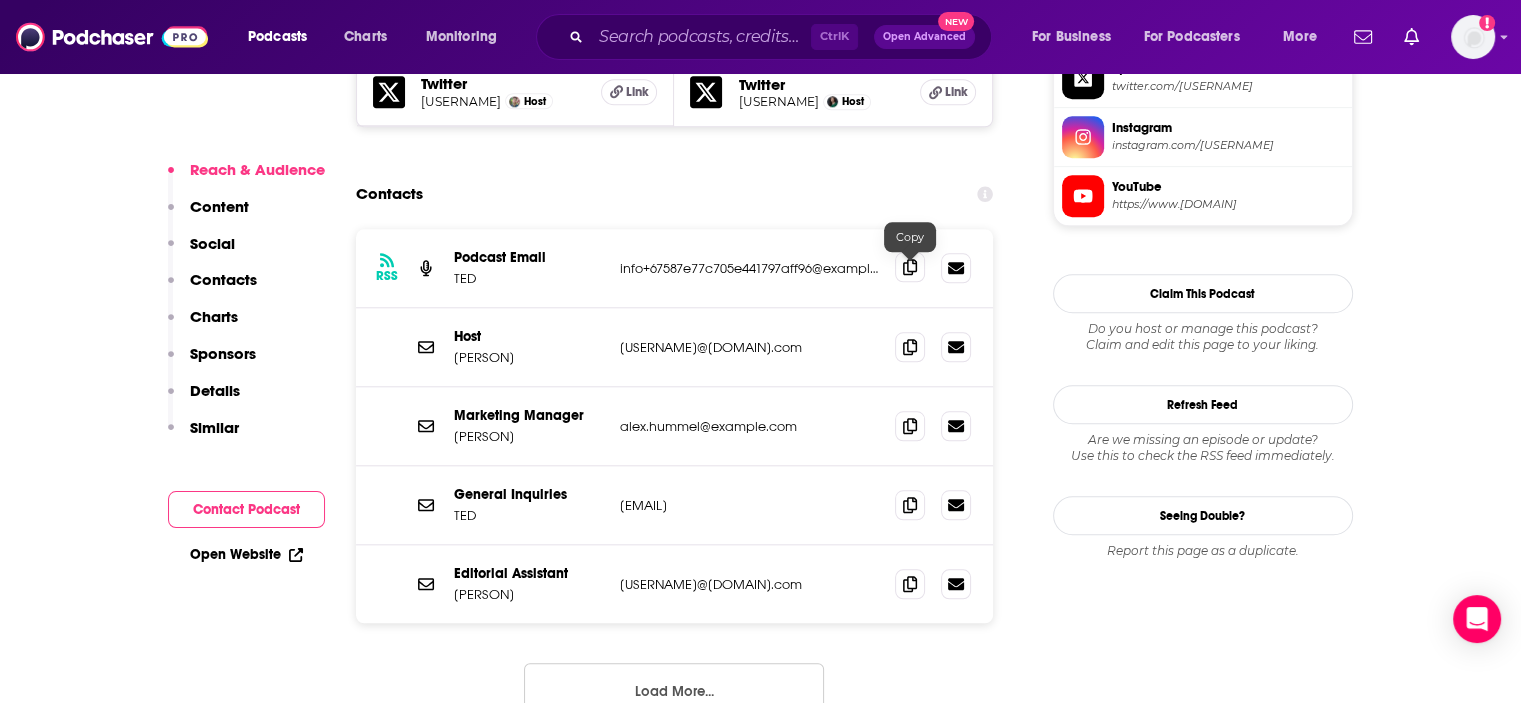 click 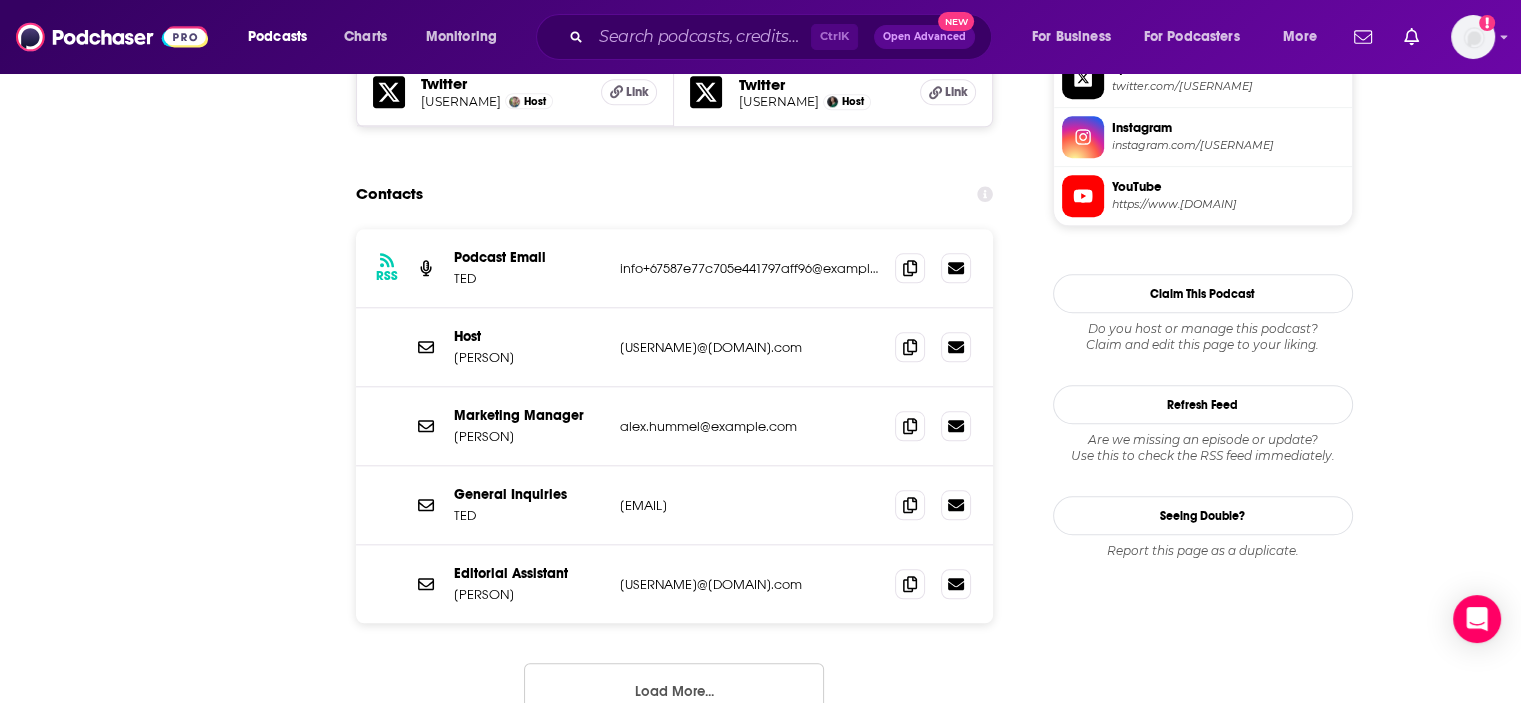 scroll, scrollTop: 66, scrollLeft: 0, axis: vertical 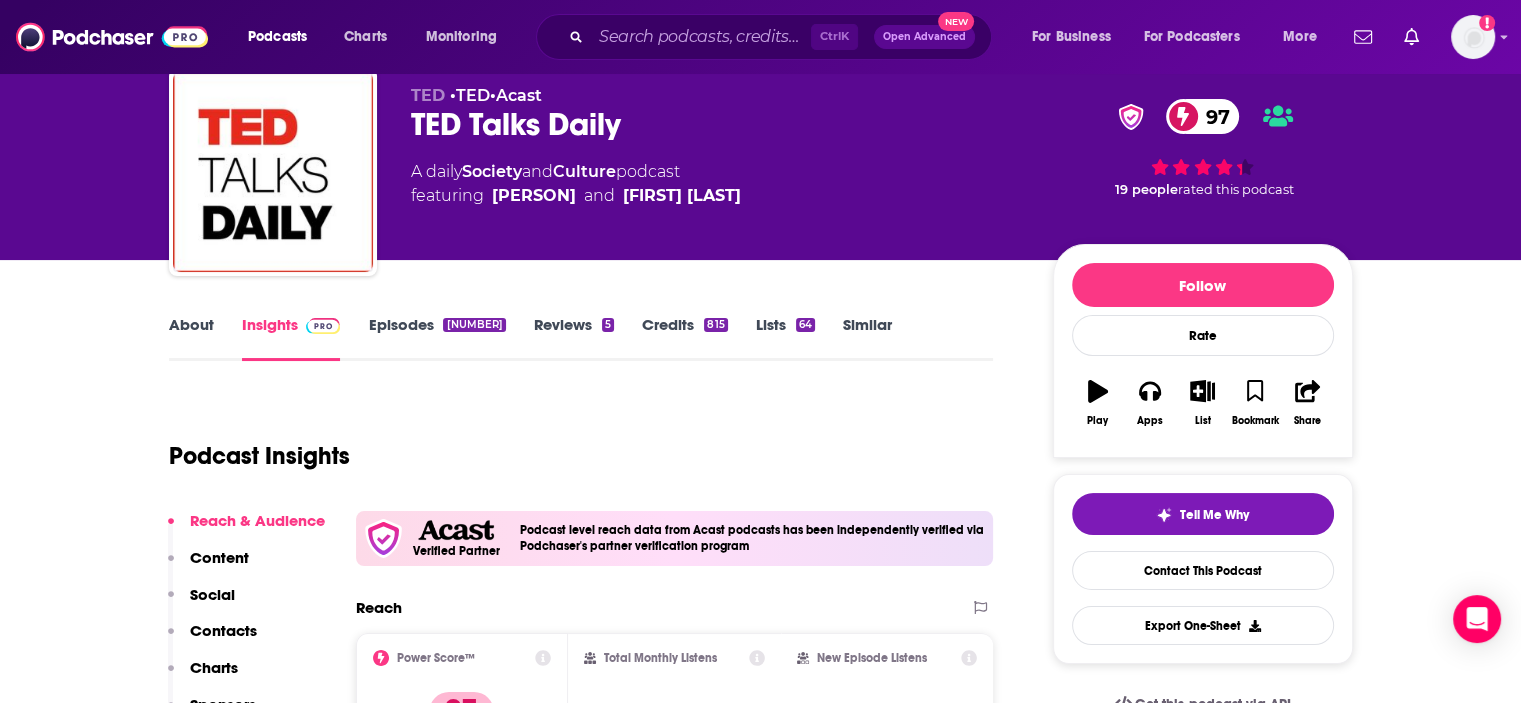 click on "About" at bounding box center [191, 338] 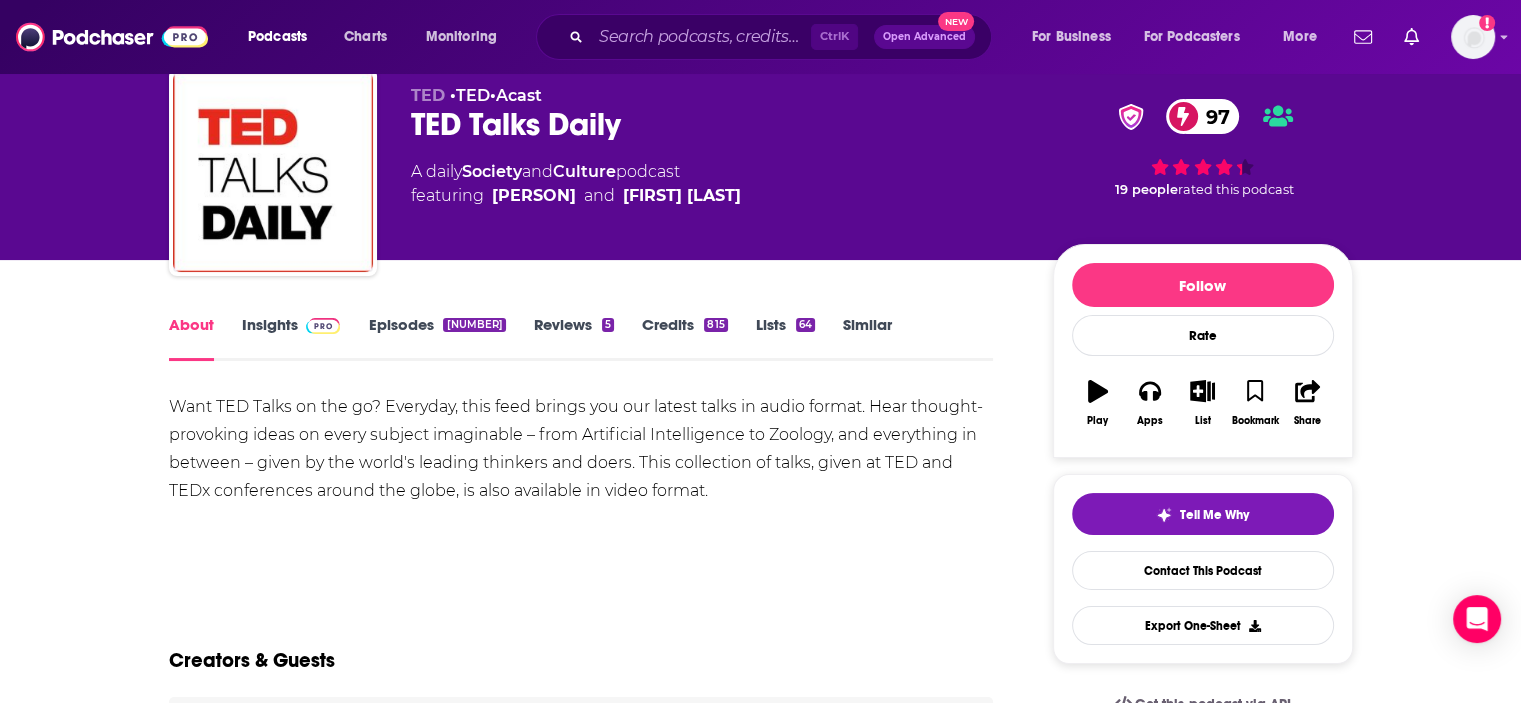 click on "Want TED Talks on the go? Everyday, this feed brings you our latest talks in audio format. Hear thought-provoking ideas on every subject imaginable – from Artificial Intelligence to Zoology, and everything in between – given by the world's leading thinkers and doers. This collection of talks, given at TED and TEDx conferences around the globe, is also available in video format.
Hosted on Acast. See  acast.com/privacy  for more information." at bounding box center (581, 477) 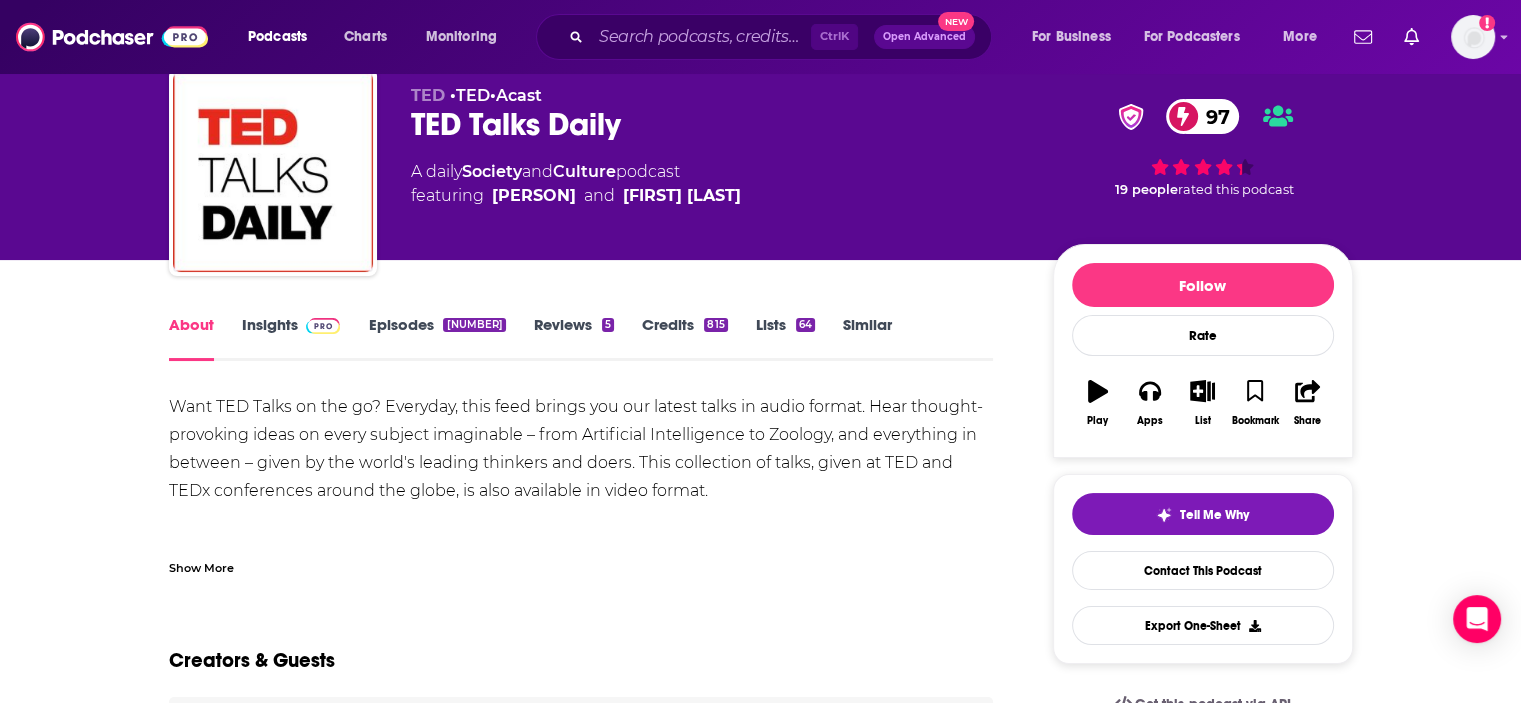 click on "Show More" at bounding box center (201, 566) 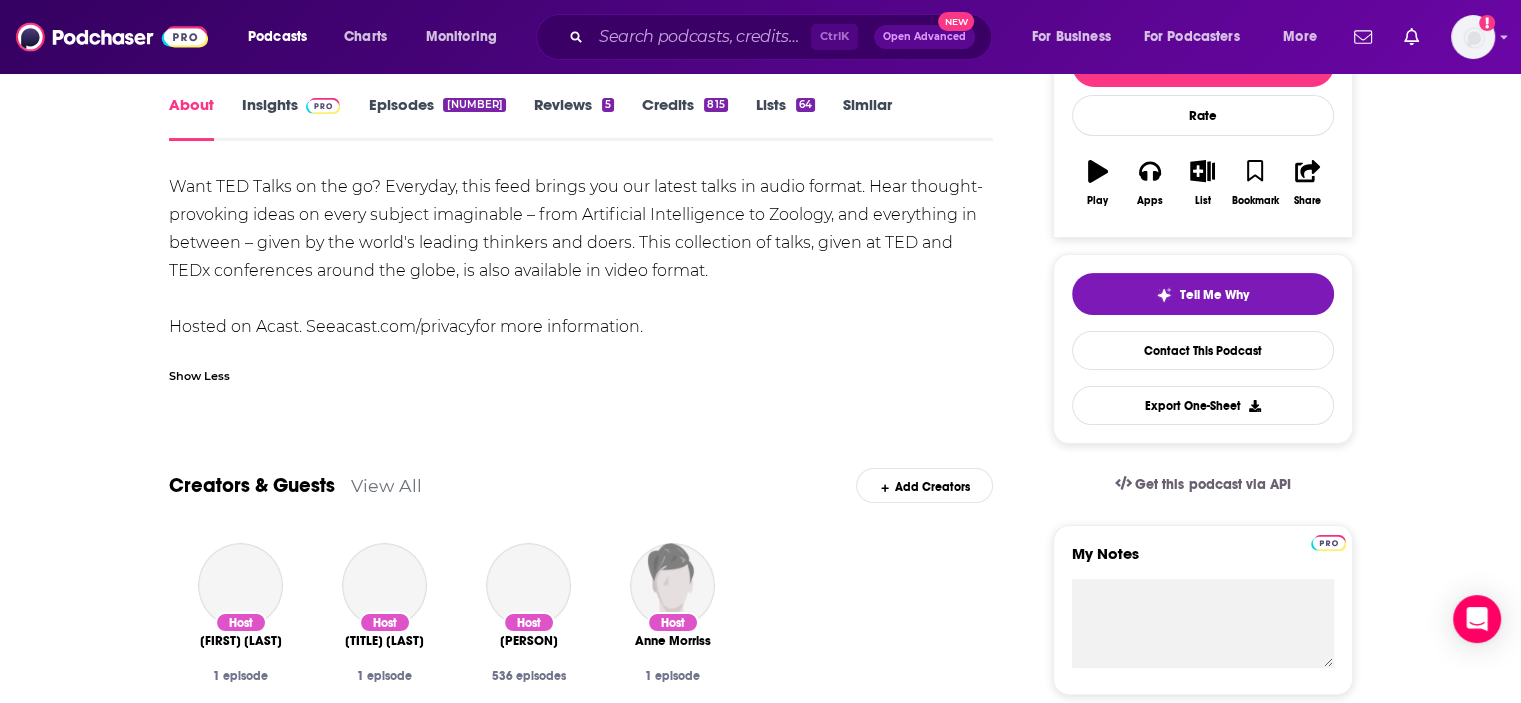 scroll, scrollTop: 236, scrollLeft: 0, axis: vertical 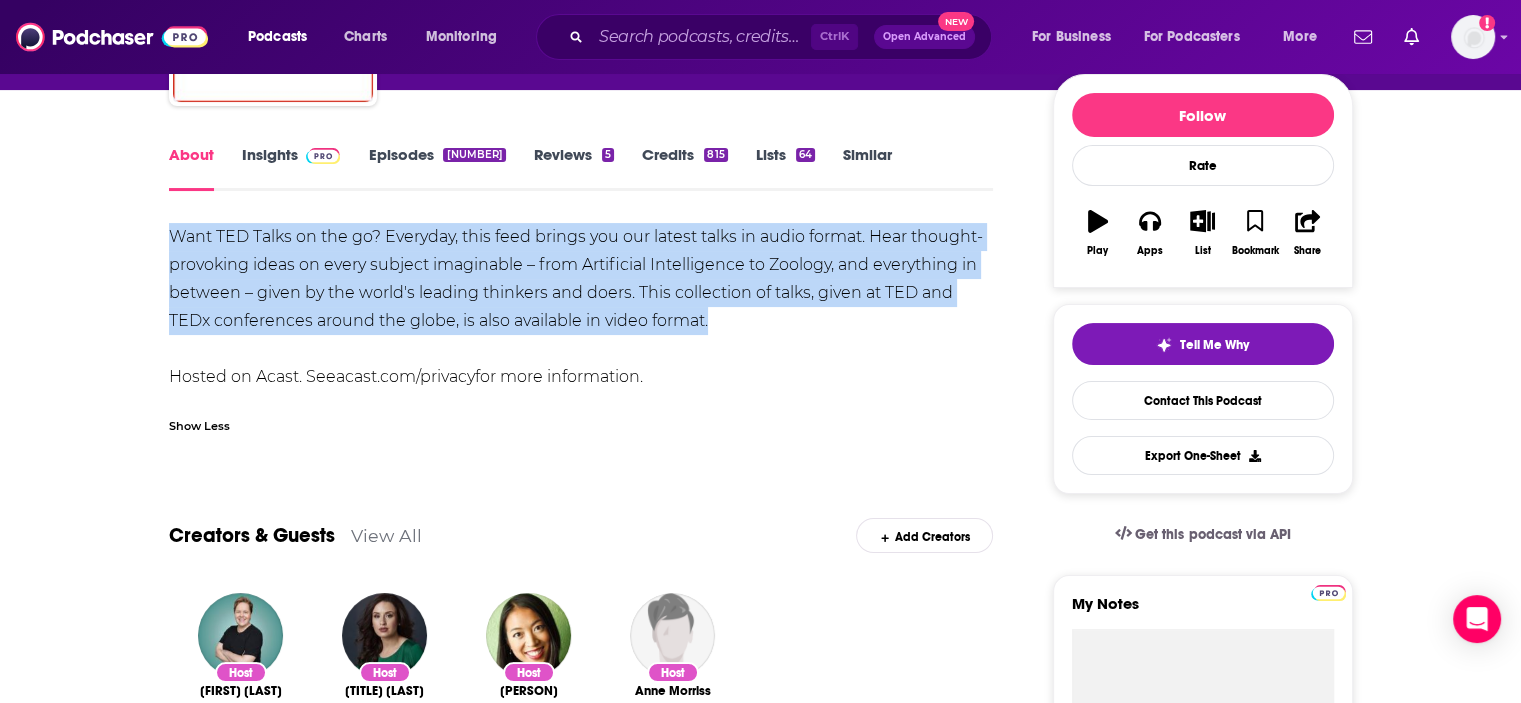 drag, startPoint x: 170, startPoint y: 234, endPoint x: 728, endPoint y: 318, distance: 564.2872 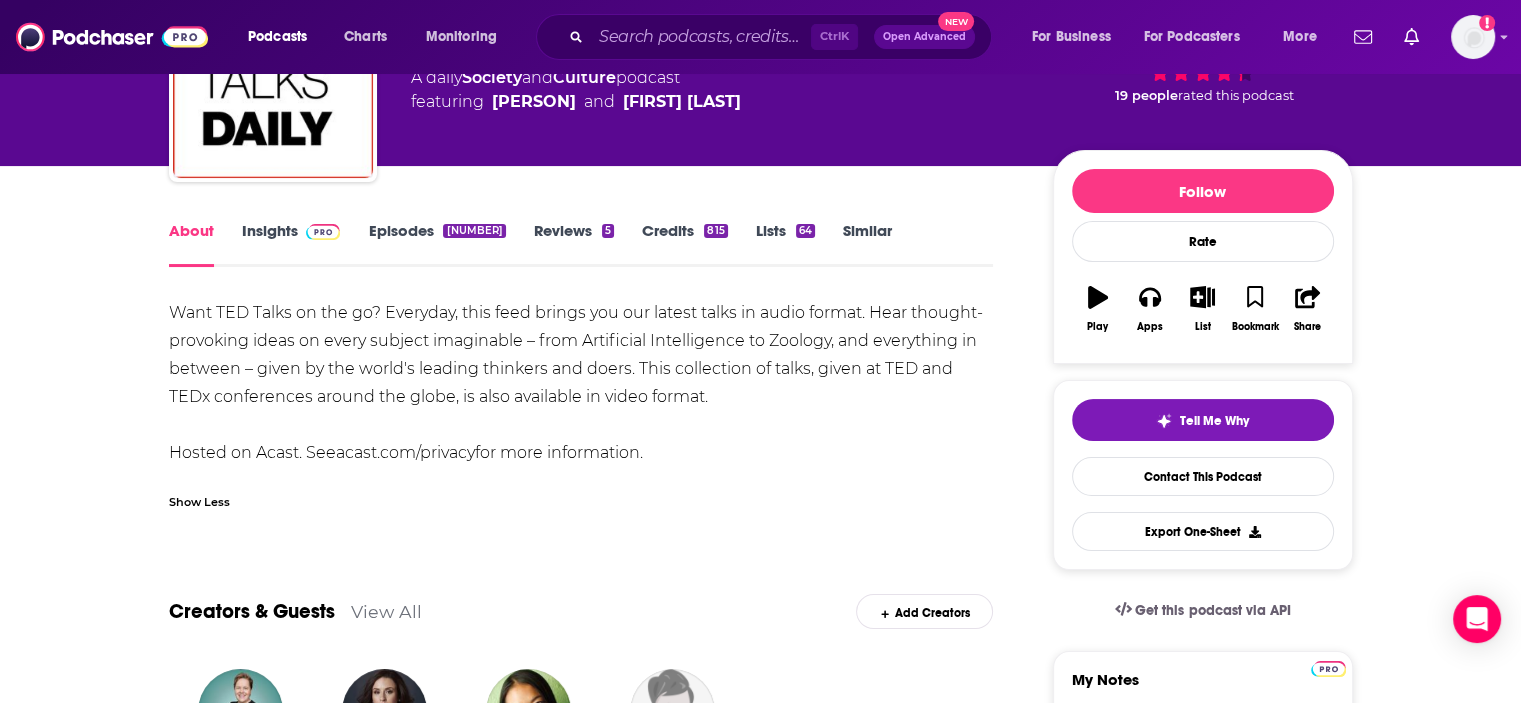 click on "Want TED Talks on the go? Everyday, this feed brings you our latest talks in audio format. Hear thought-provoking ideas on every subject imaginable – from Artificial Intelligence to Zoology, and everything in between – given by the world's leading thinkers and doers. This collection of talks, given at TED and TEDx conferences around the globe, is also available in video format.
Hosted on Acast. See  acast.com/privacy  for more information." at bounding box center (581, 383) 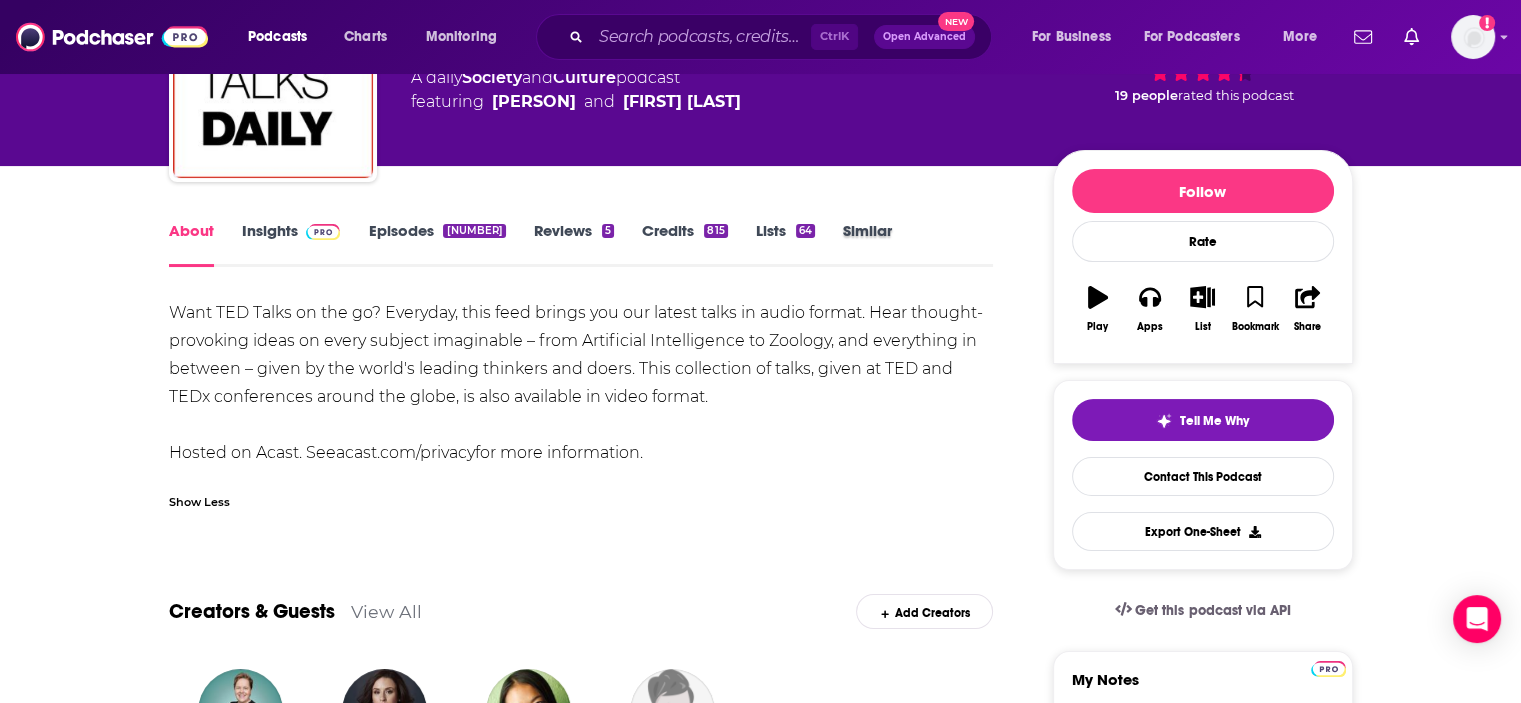 click on "About Insights Episodes 1884 Reviews 5 Credits 815 Lists 64 Similar" at bounding box center (581, 242) 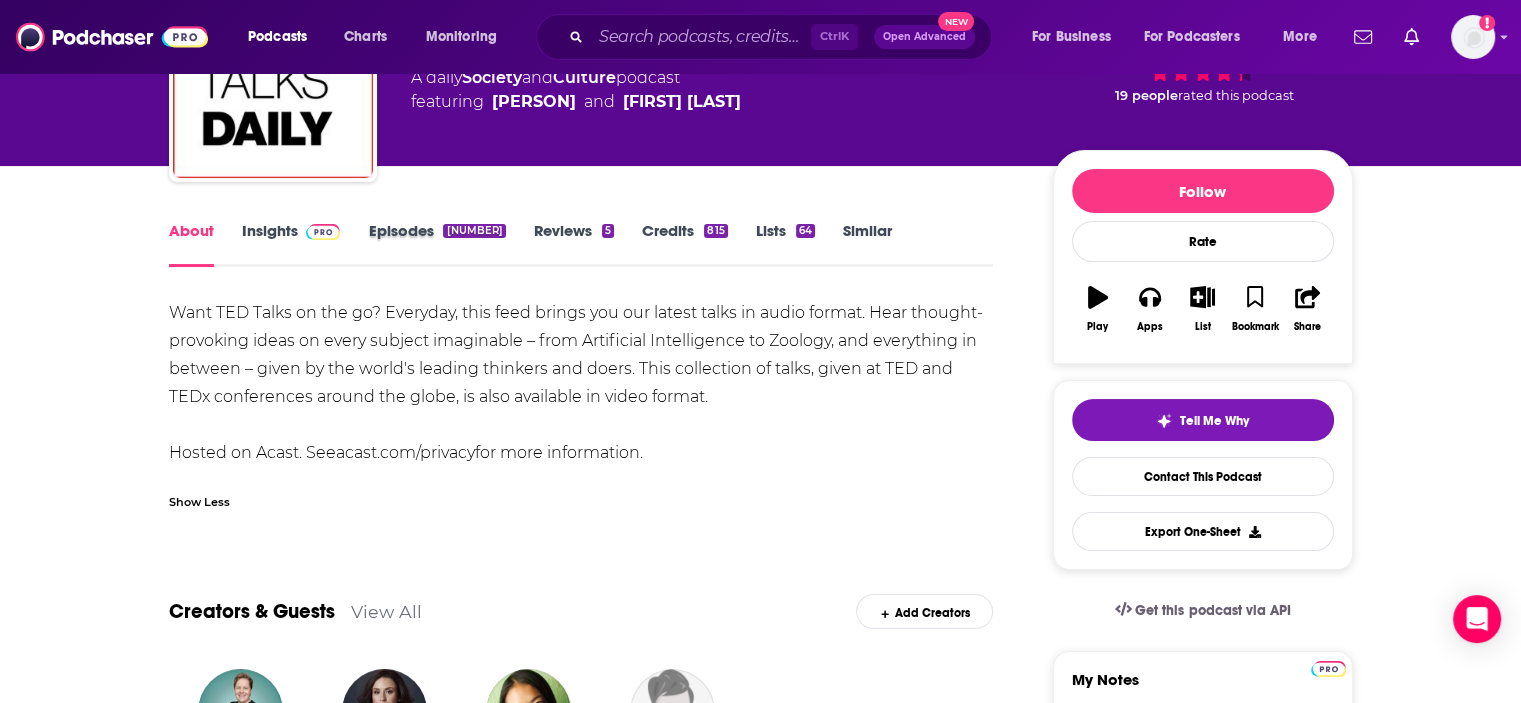 scroll, scrollTop: 0, scrollLeft: 0, axis: both 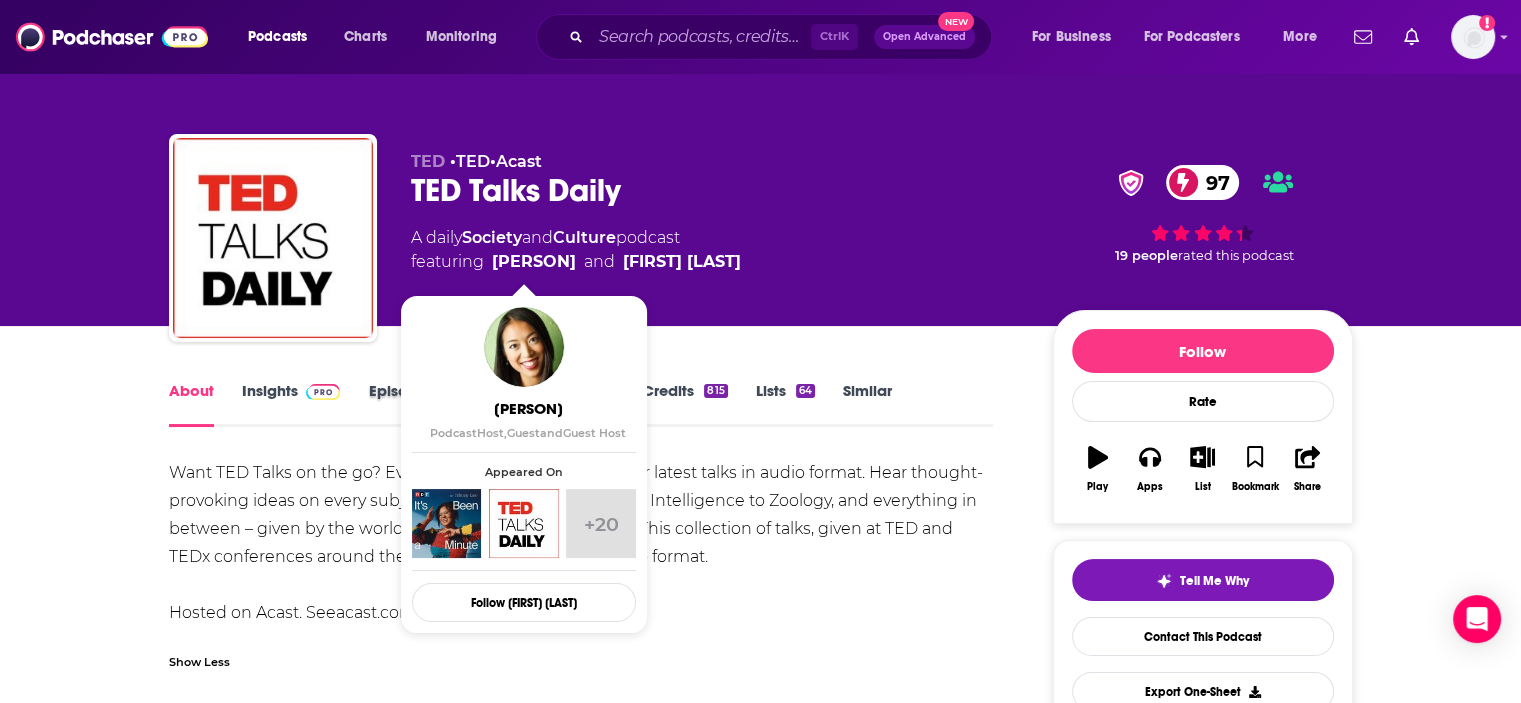 drag, startPoint x: 688, startPoint y: 266, endPoint x: 497, endPoint y: 265, distance: 191.00262 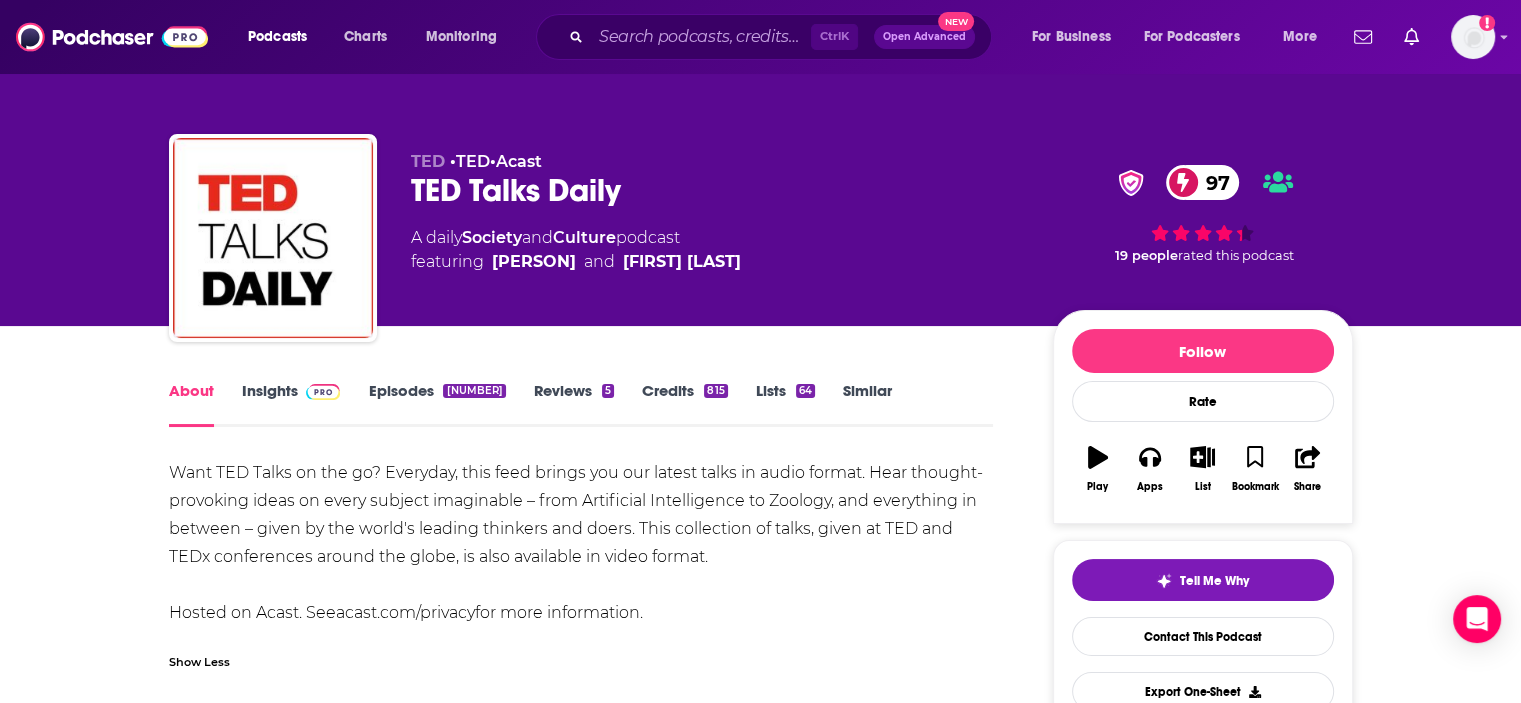 drag, startPoint x: 486, startPoint y: 263, endPoint x: 868, endPoint y: 262, distance: 382.0013 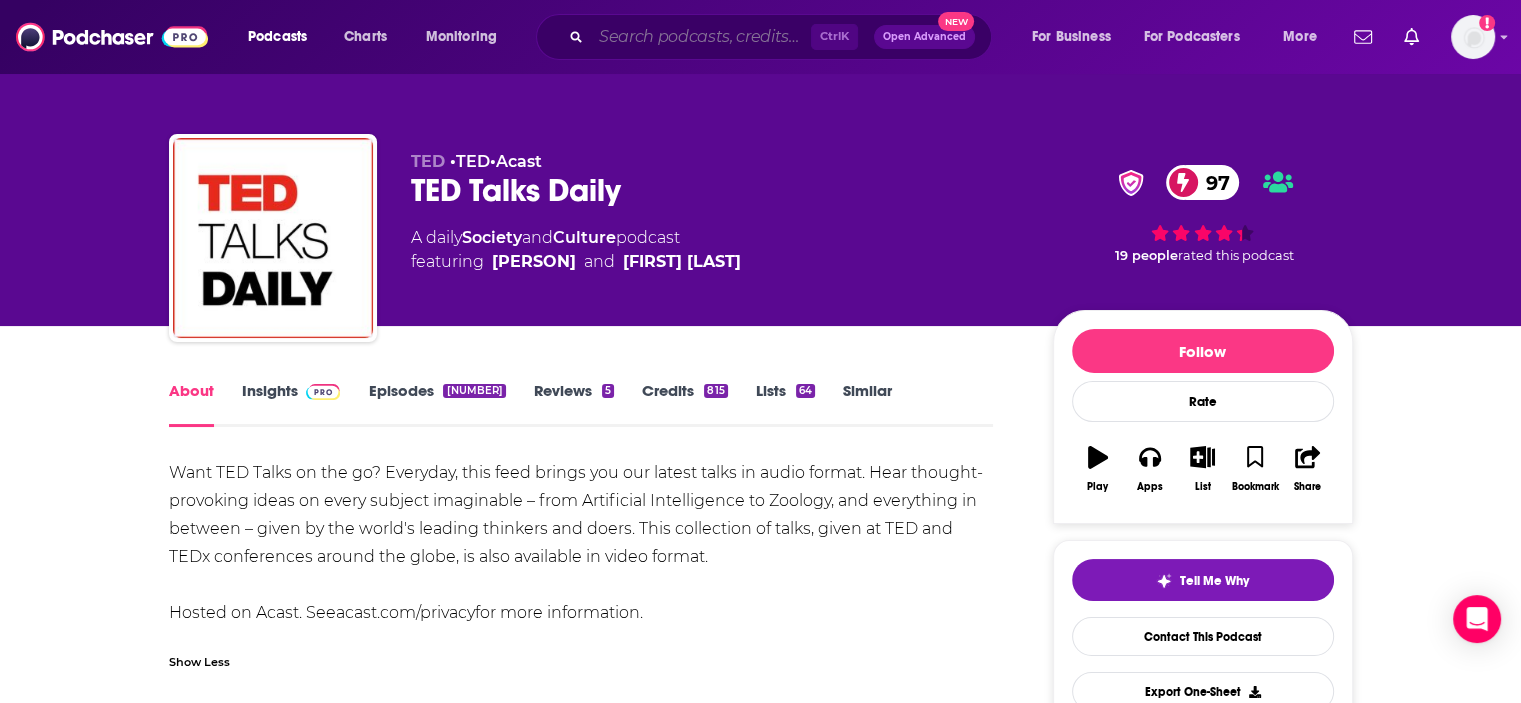 click at bounding box center [701, 37] 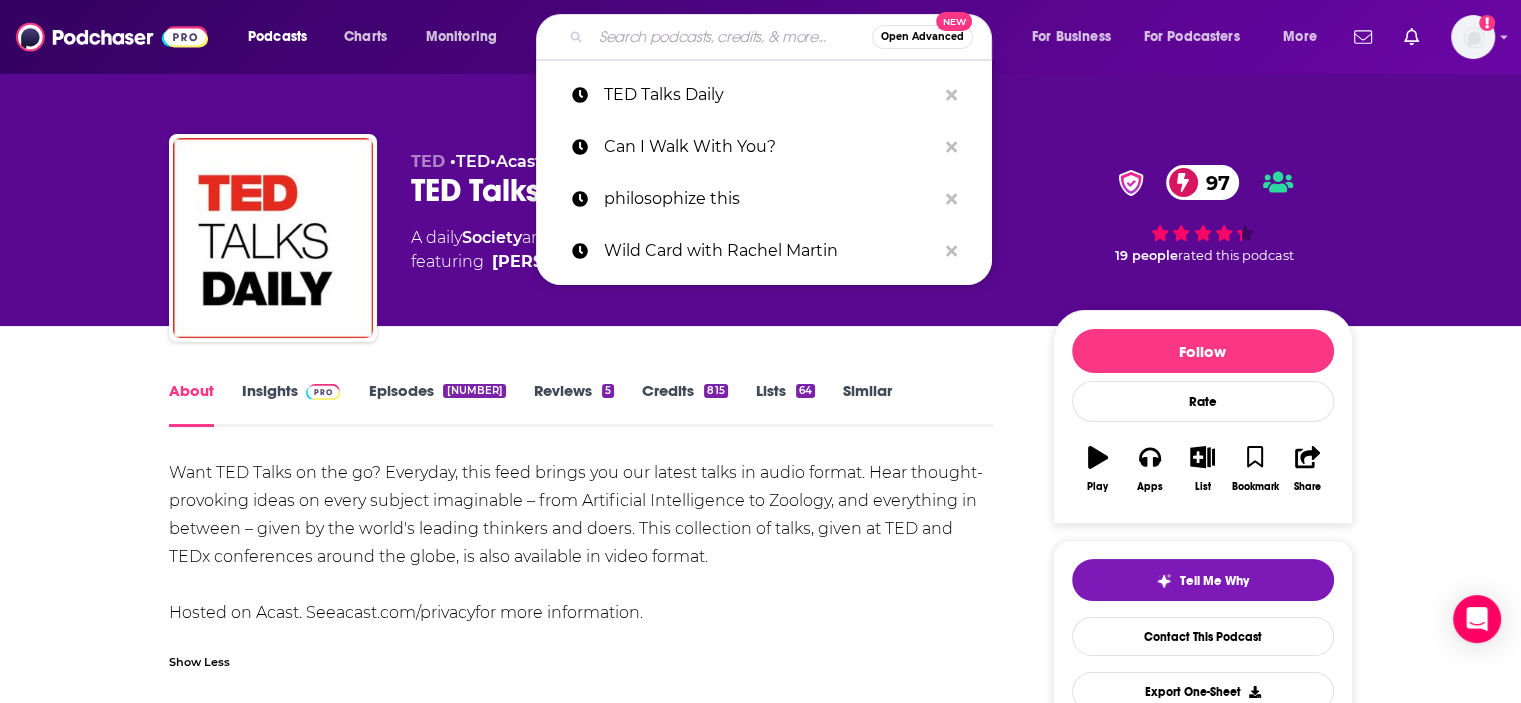 paste on "Dr. Green Mom Unfiltered" 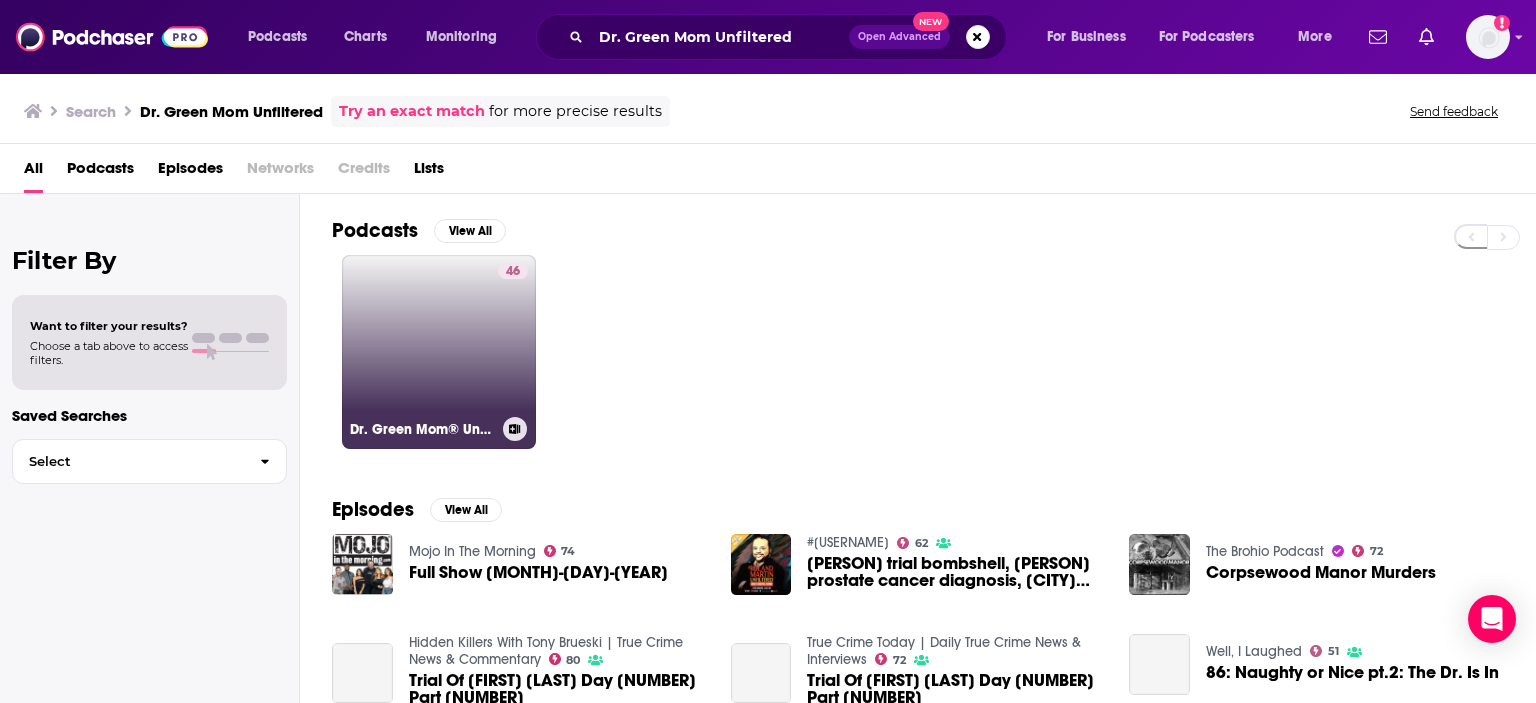 click on "[NUMBER] [PERSON]® Unfiltered" at bounding box center (439, 352) 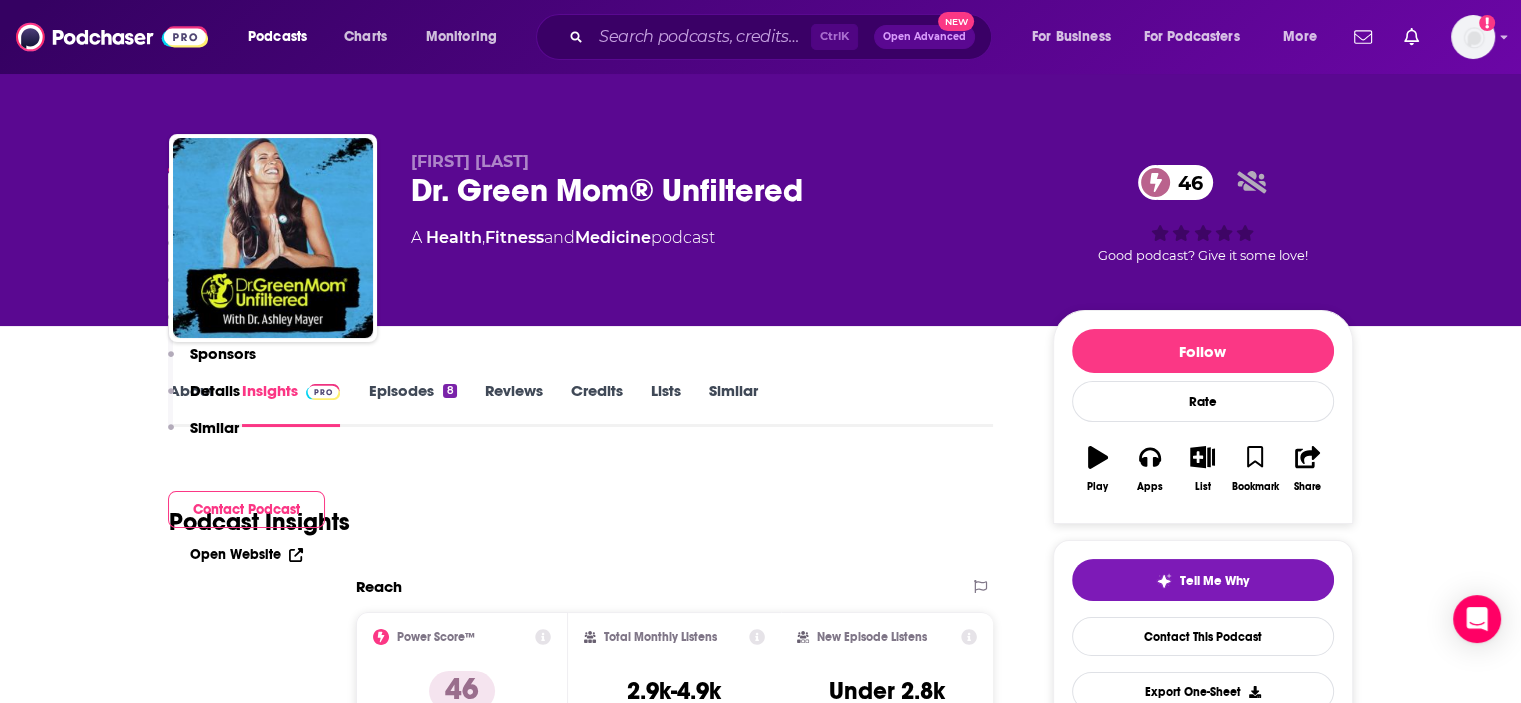 scroll, scrollTop: 1390, scrollLeft: 0, axis: vertical 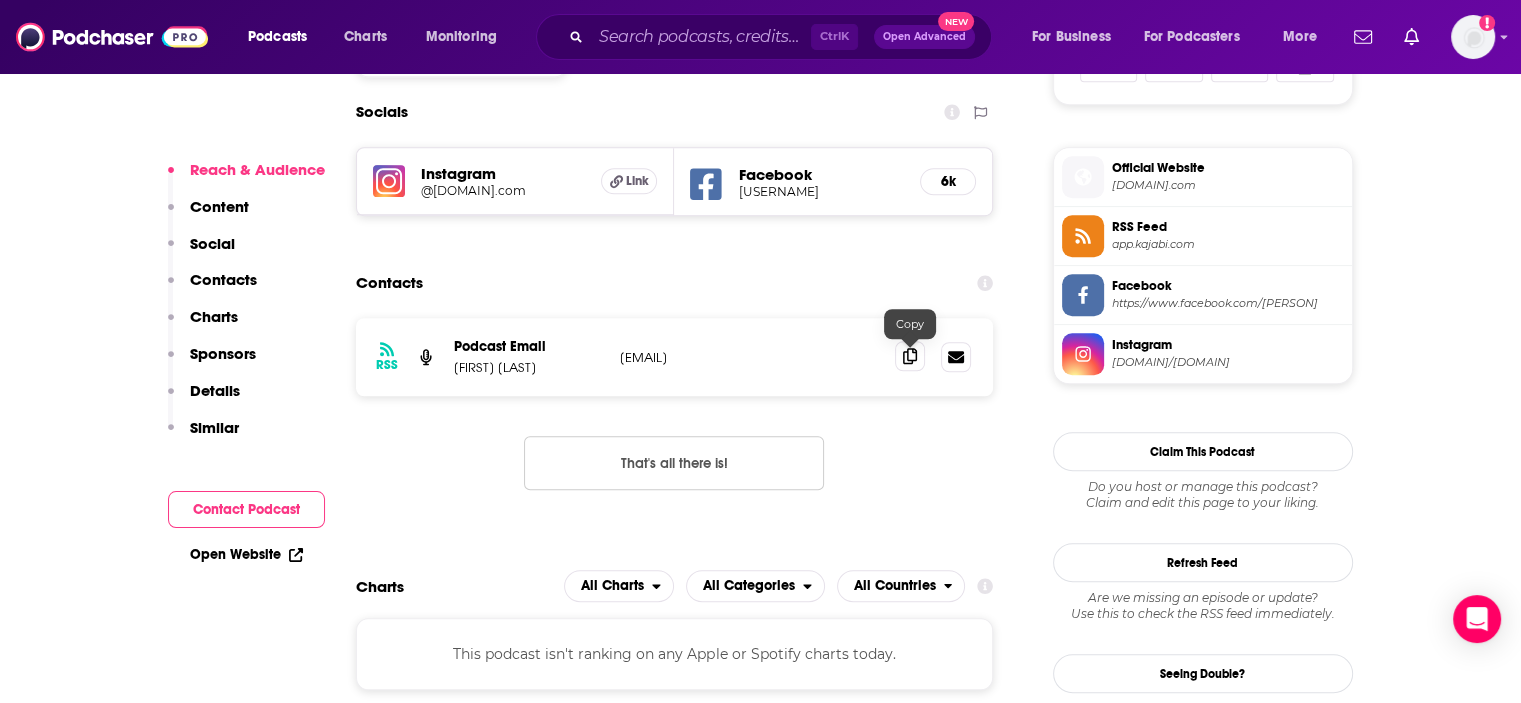 click 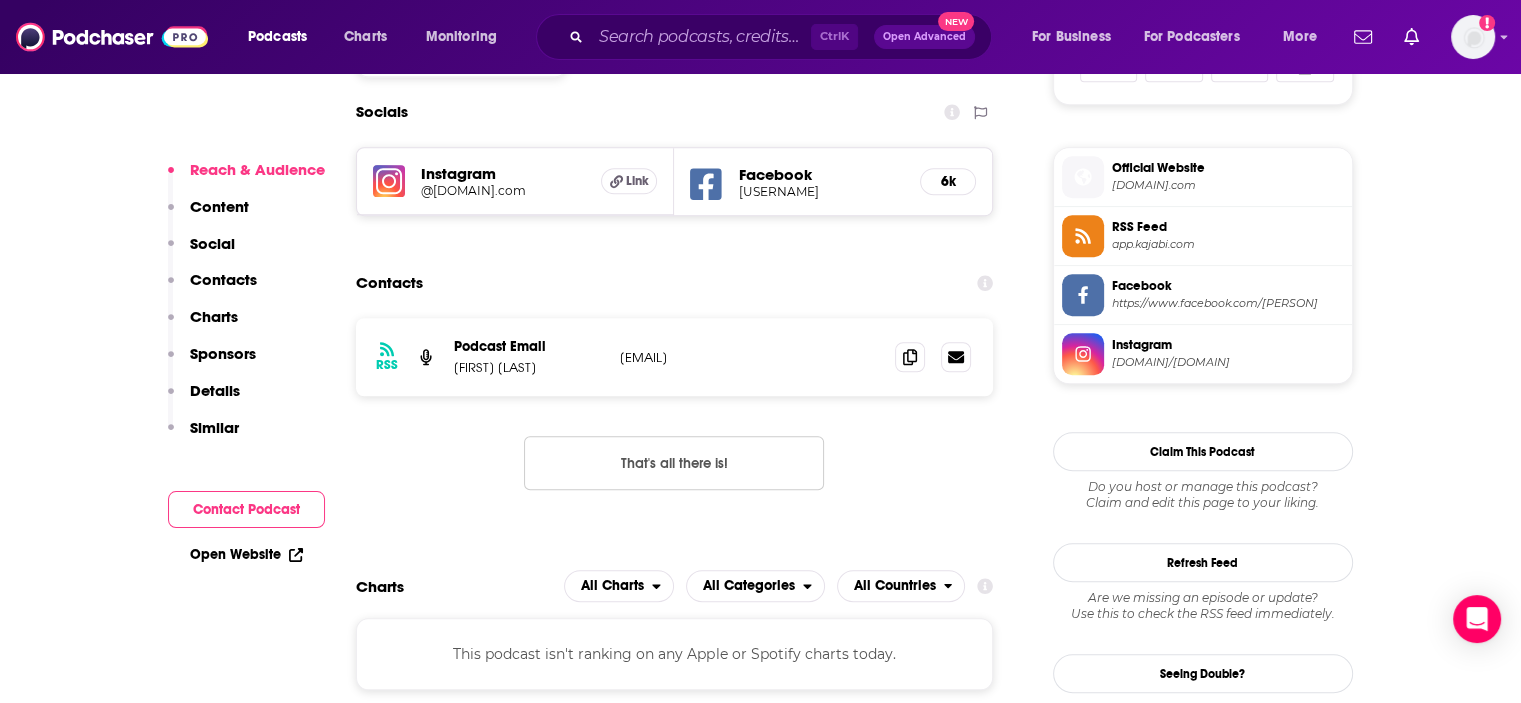 drag, startPoint x: 452, startPoint y: 367, endPoint x: 562, endPoint y: 371, distance: 110.0727 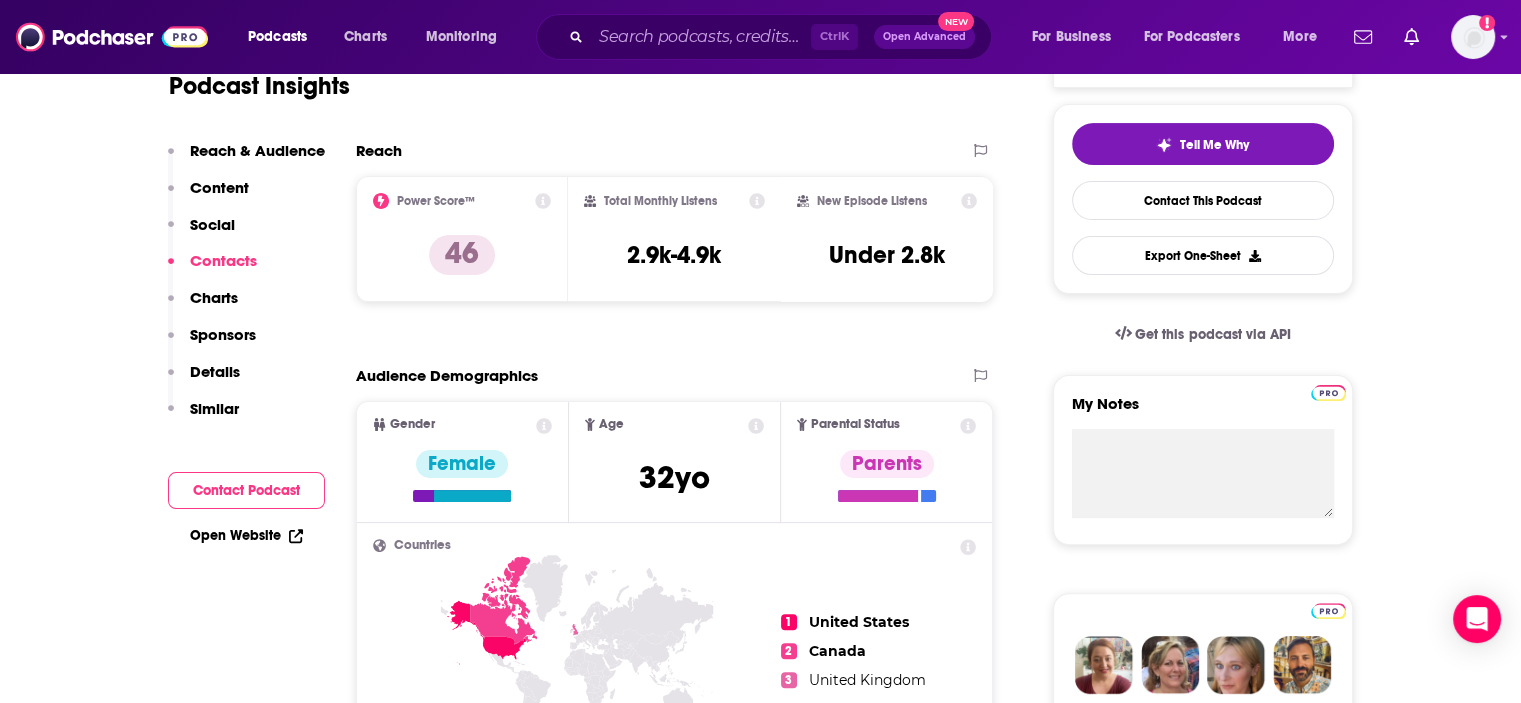 scroll, scrollTop: 0, scrollLeft: 0, axis: both 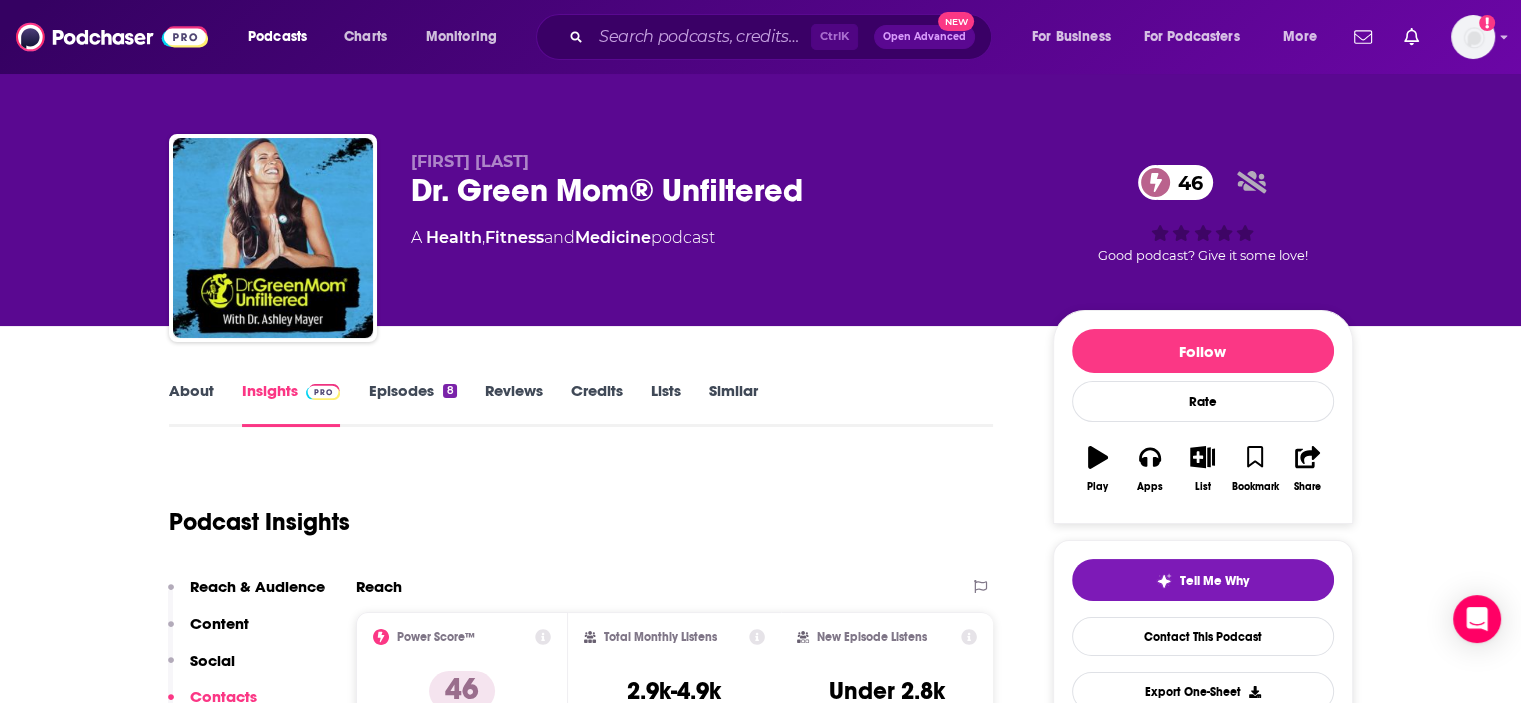 click on "About" at bounding box center [191, 404] 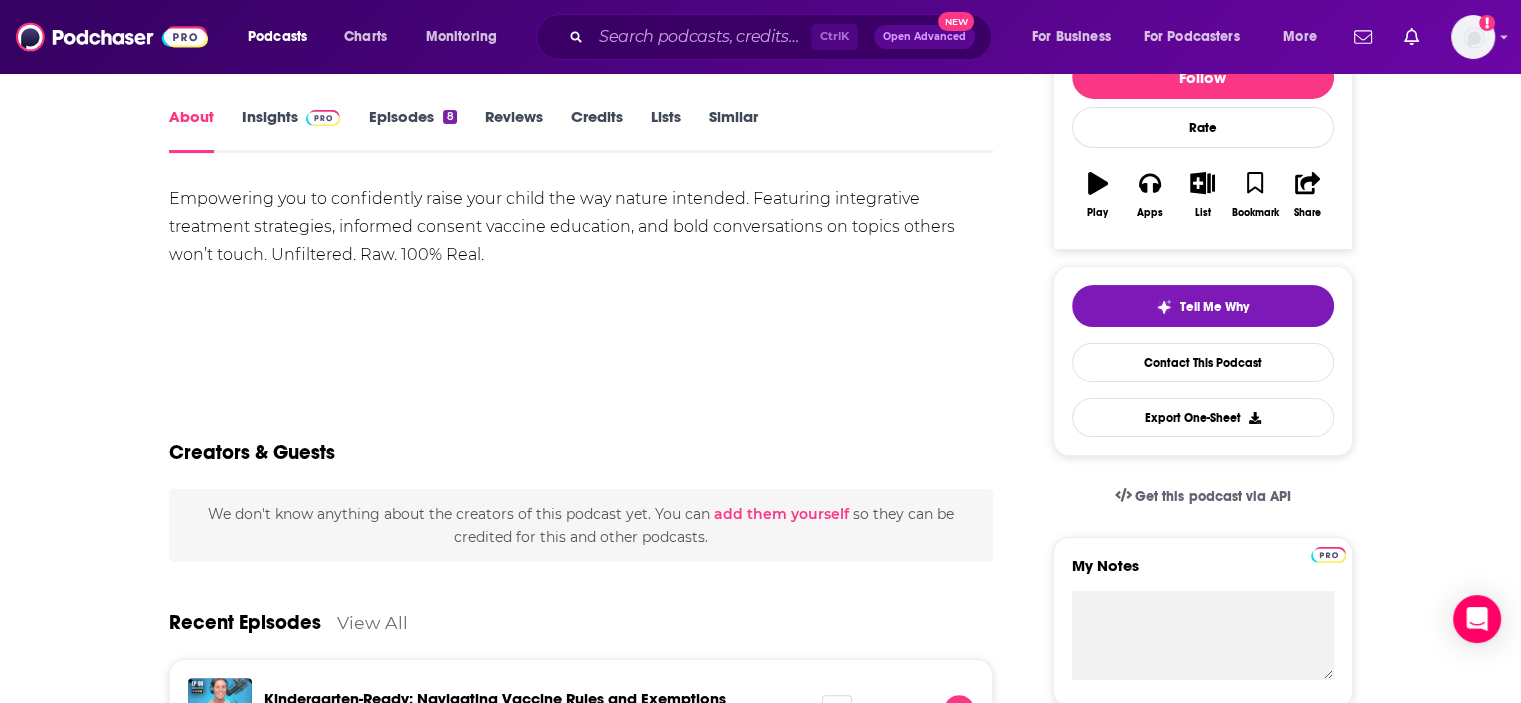 scroll, scrollTop: 174, scrollLeft: 0, axis: vertical 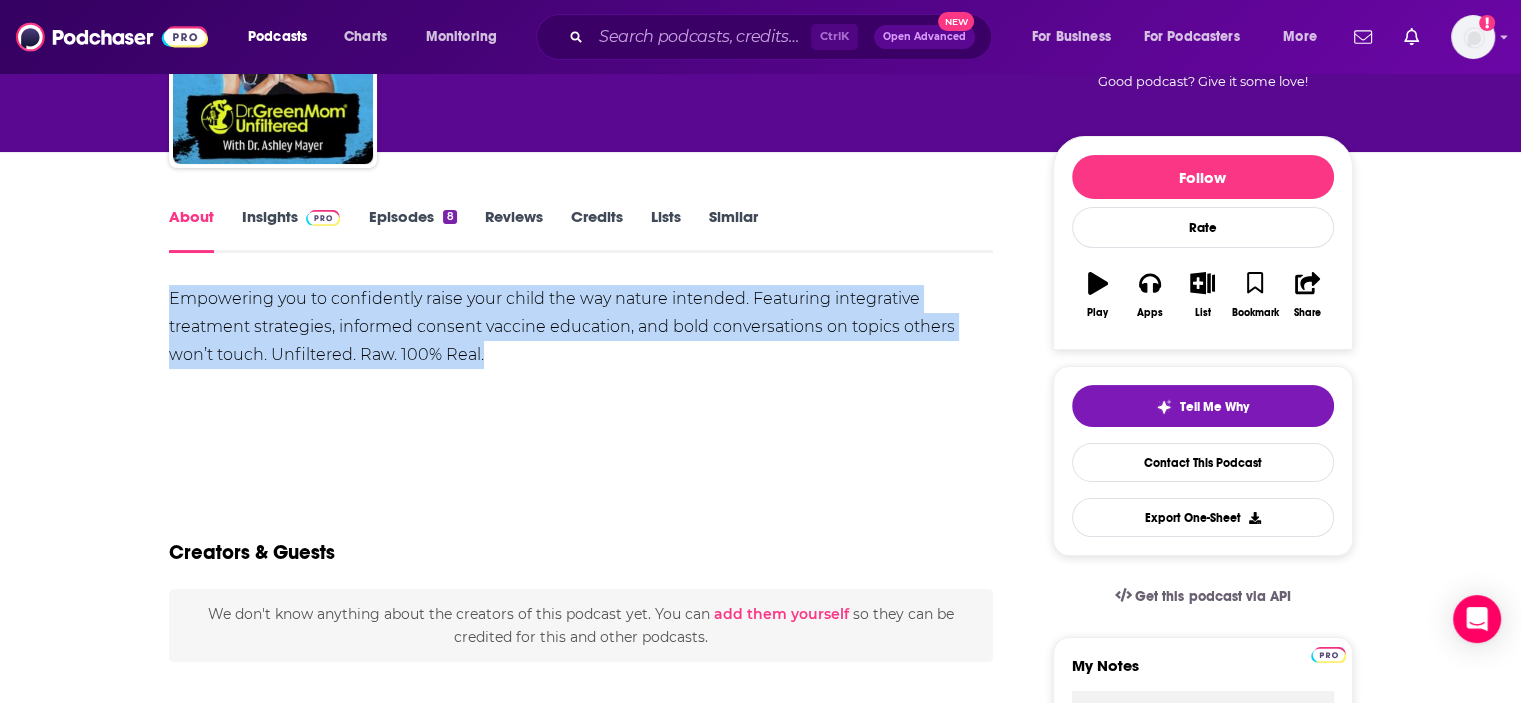 drag, startPoint x: 173, startPoint y: 295, endPoint x: 534, endPoint y: 367, distance: 368.11005 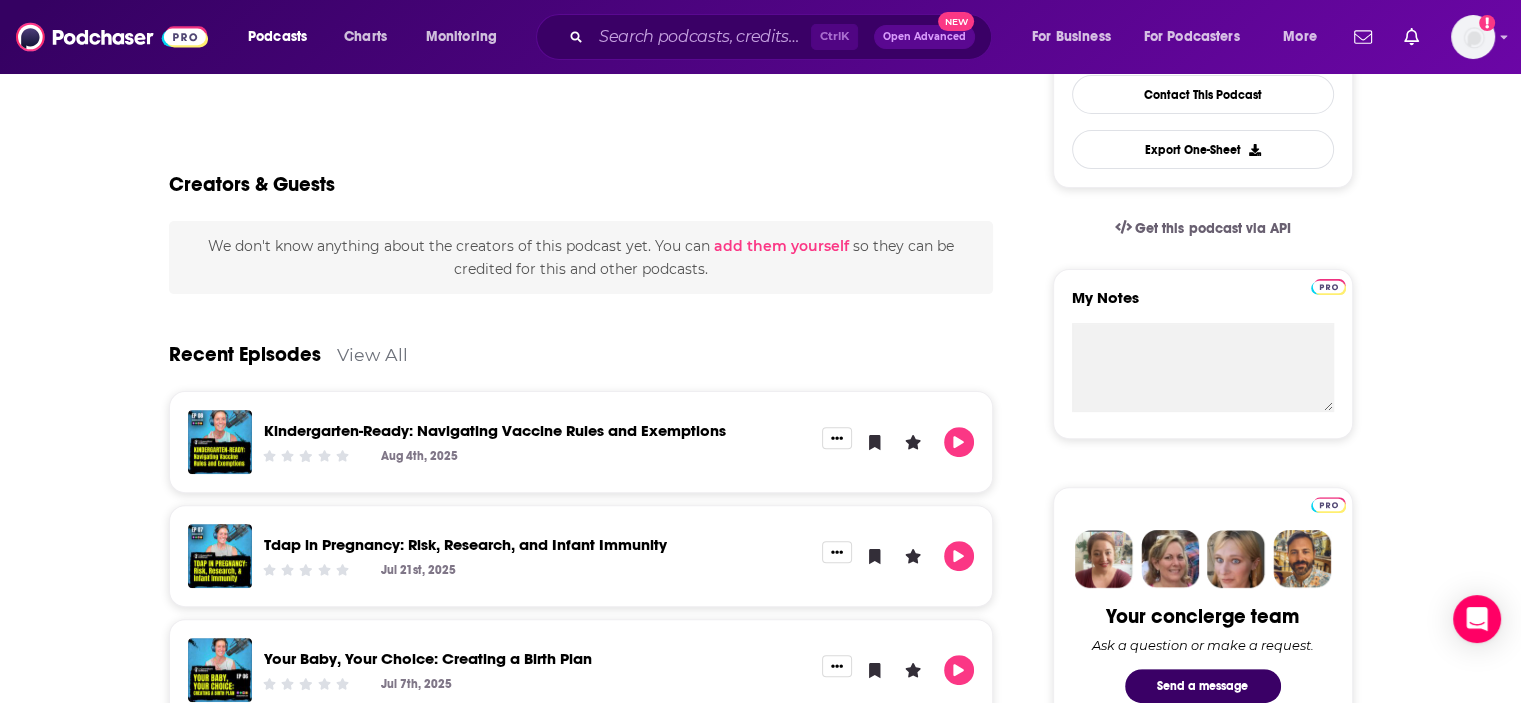 scroll, scrollTop: 54, scrollLeft: 0, axis: vertical 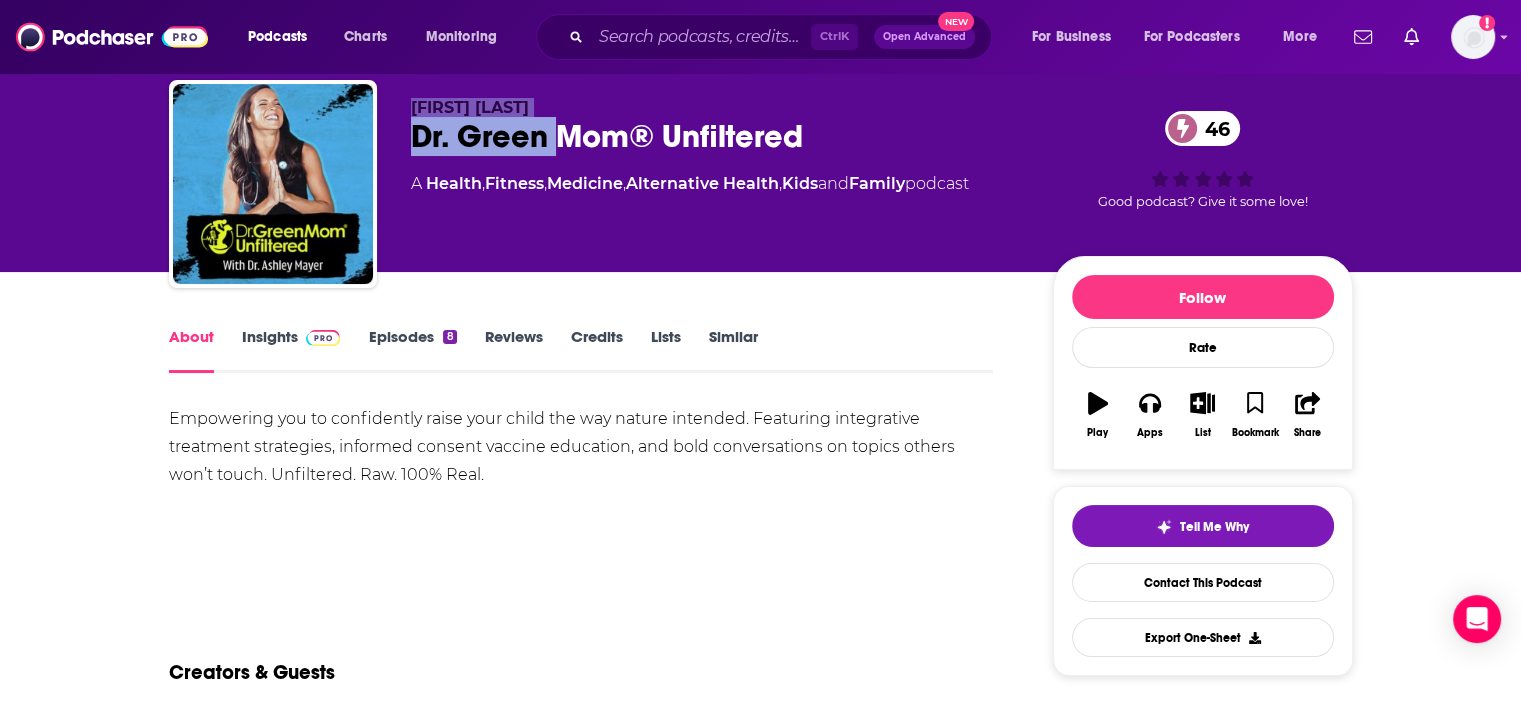 drag, startPoint x: 410, startPoint y: 103, endPoint x: 560, endPoint y: 117, distance: 150.65192 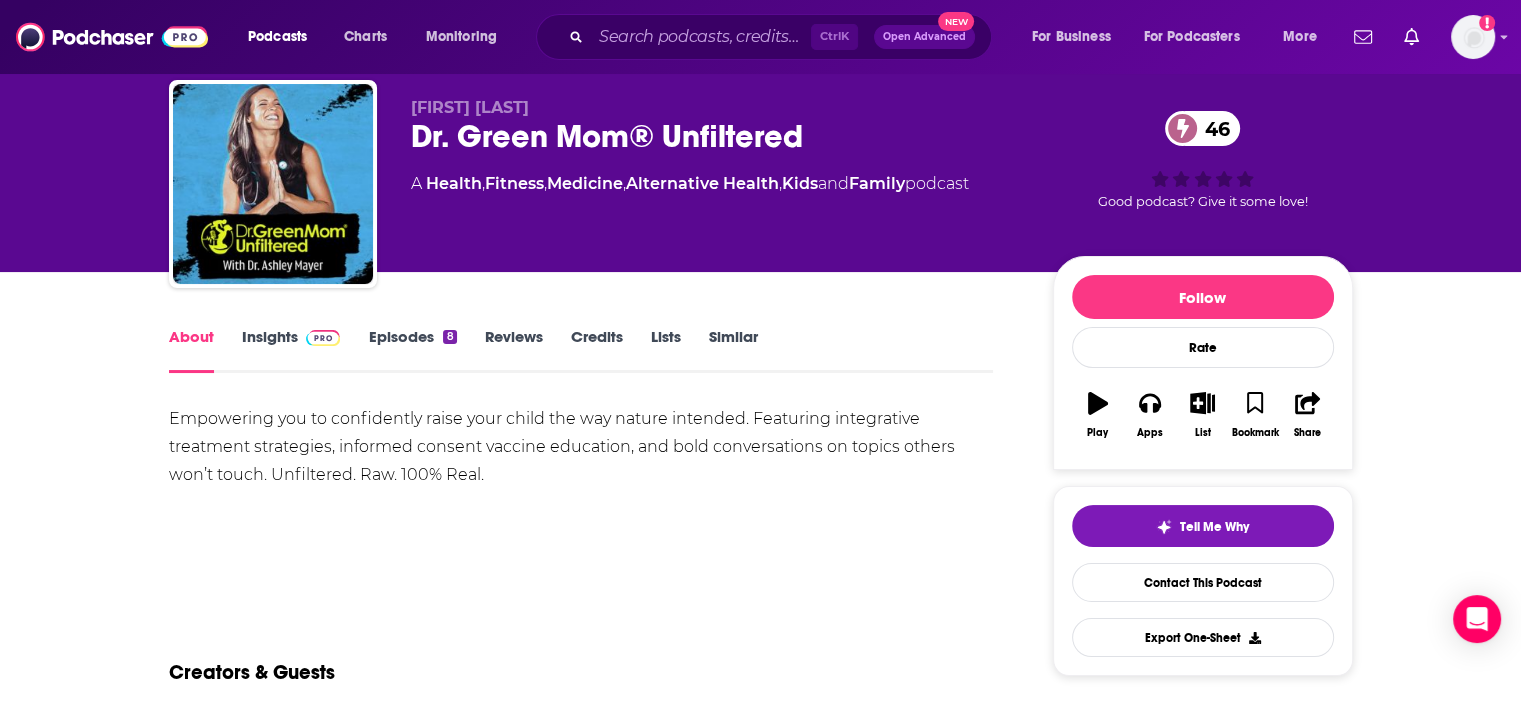 click on "About Insights Episodes [NUMBER] Reviews [NUMBER] Credits [NUMBER] Lists [NUMBER] Similar Empowering you to confidently raise your child the way nature intended. Featuring integrative treatment strategies, informed consent vaccine education, and bold conversations on topics others won’t touch. Unfiltered. Raw. [NUMBER]% Real. Show More Creators & Guests We don't know anything about the creators of this podcast yet . You can   add them yourself   so they can be credited for this and other podcasts. Recent Episodes View All Kindergarten-Ready: Navigating Vaccine Rules and Exemptions [MONTH] [DAY], [YEAR] Tdap in Pregnancy: Risk, Research, and Infant Immunity [MONTH] [DAY], [YEAR] Your Baby, Your Choice: Creating a Birth Plan [MONTH] [DAY], [YEAR] View All Episodes Podcast Reviews This podcast hasn't been reviewed yet. You can  add a review   to show others what you thought. Mentioned In These Lists There are no lists that include  "Dr. Green Mom® Unfiltered" . You can    add this podcast   to a new or existing list. Similar Podcasts View All [NUMBER] [NUMBER] [NUMBER] [NUMBER] View All Active" at bounding box center [761, 1258] 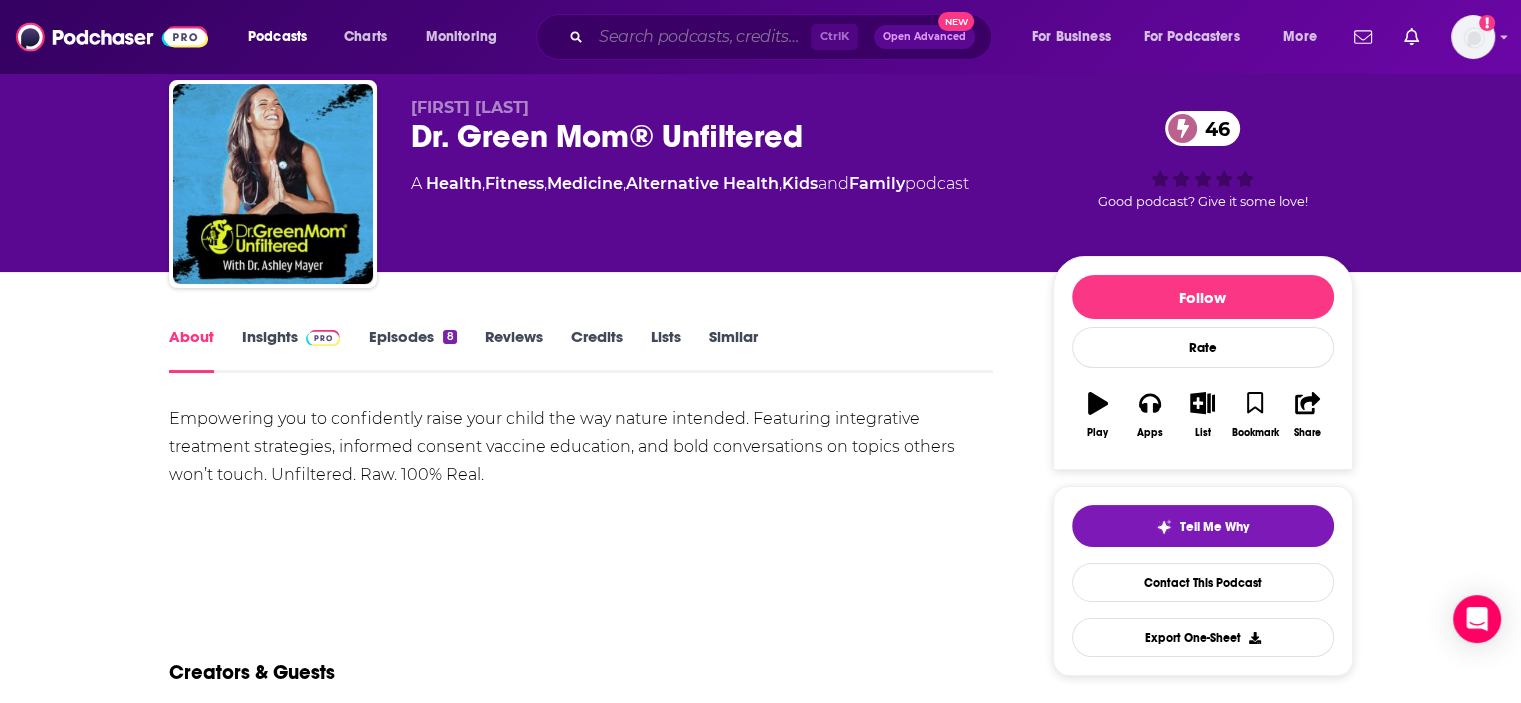 click at bounding box center [701, 37] 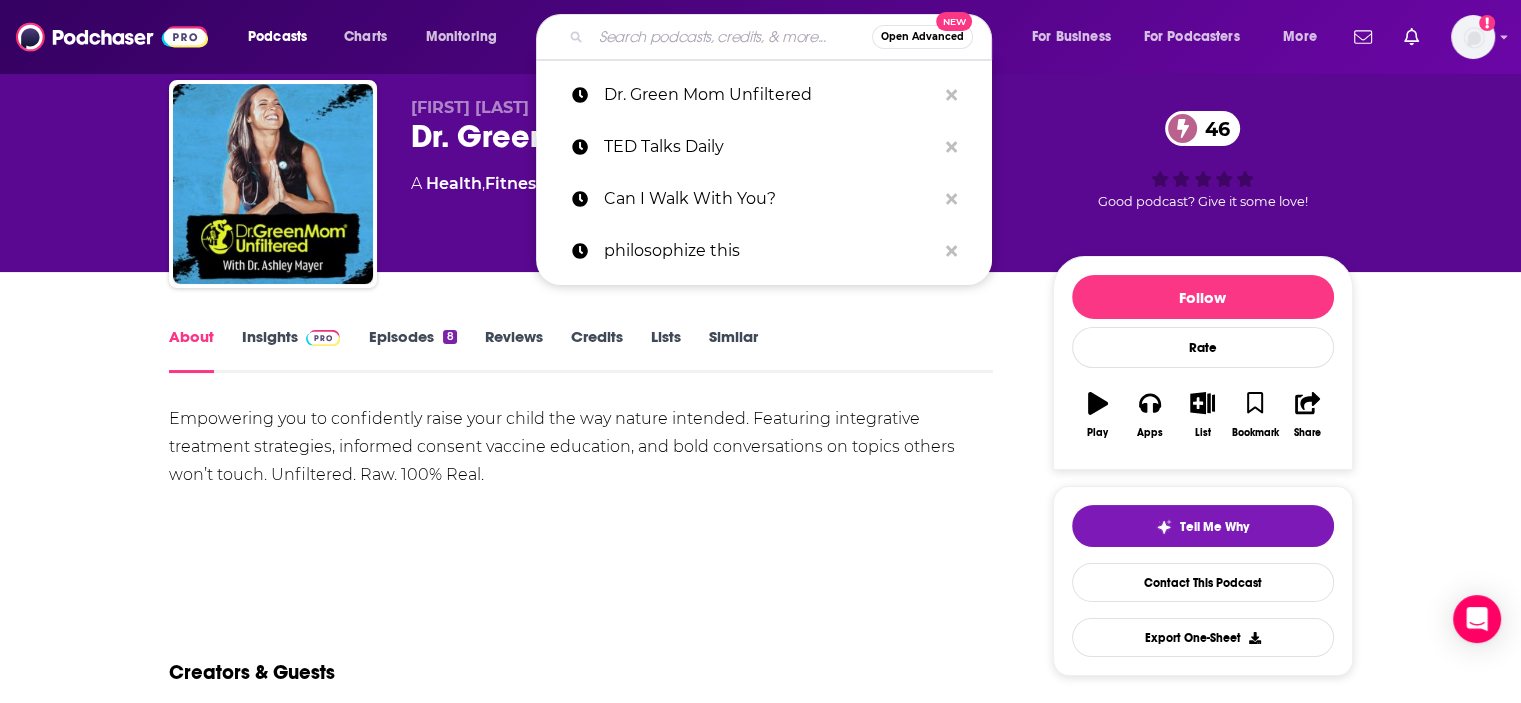 paste on "[PERSON]" 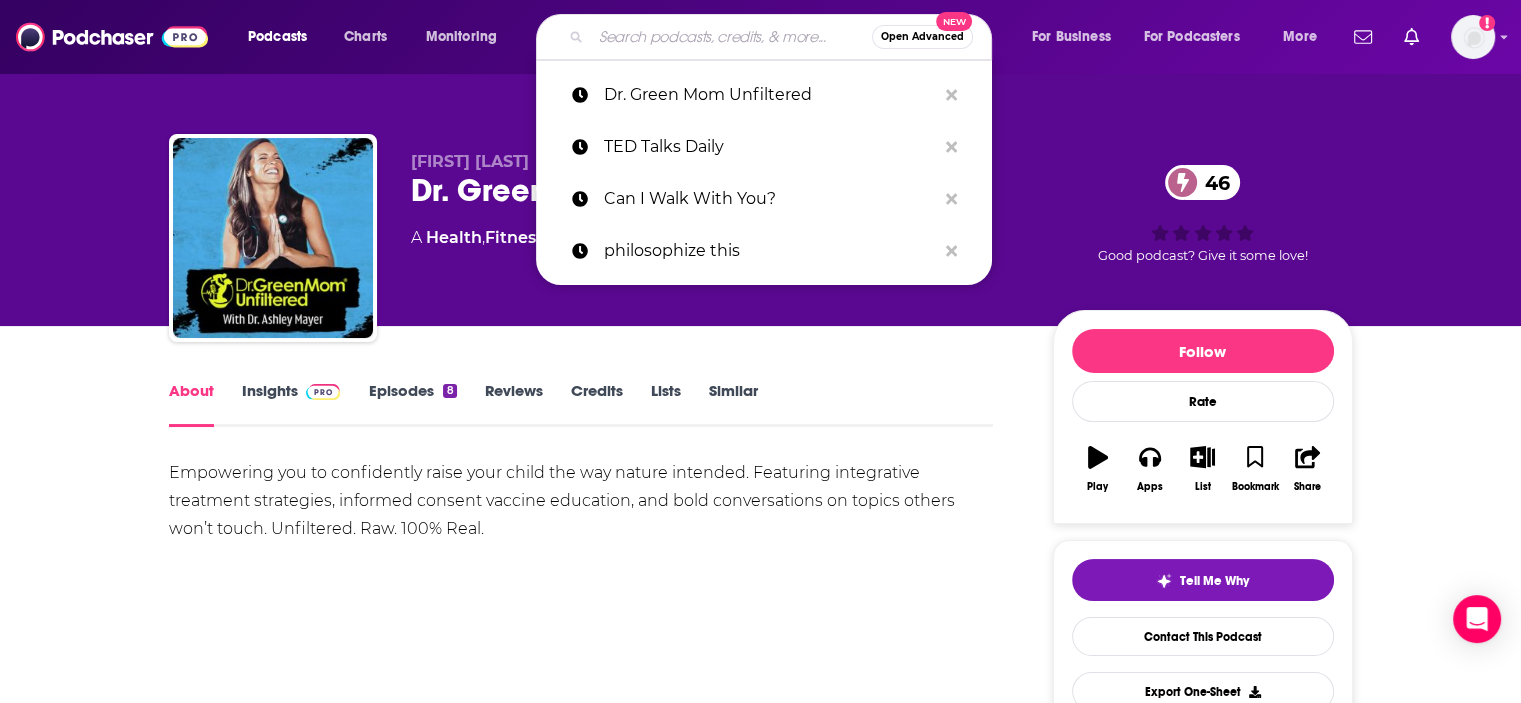 type on "[PERSON]" 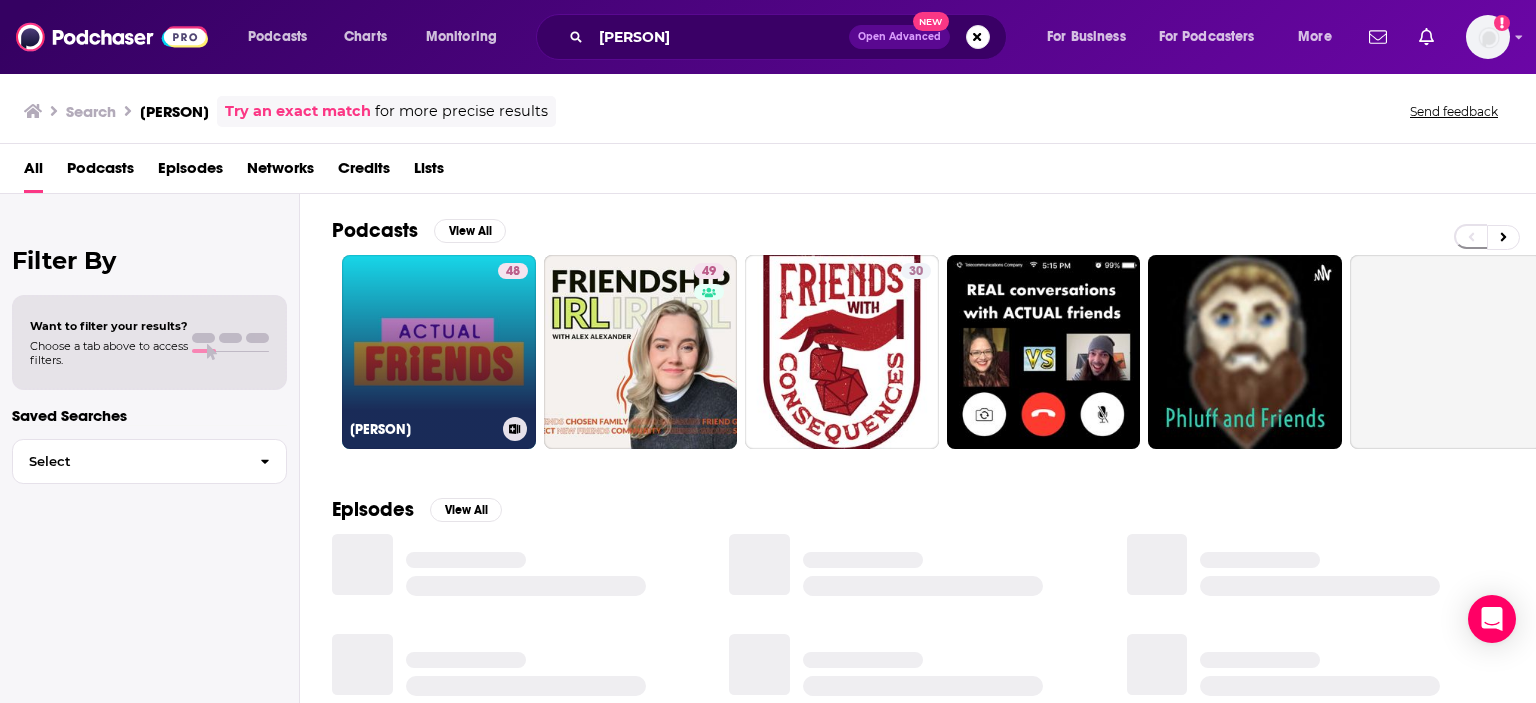 click on "[NUMBER] Actual Friends" at bounding box center (439, 352) 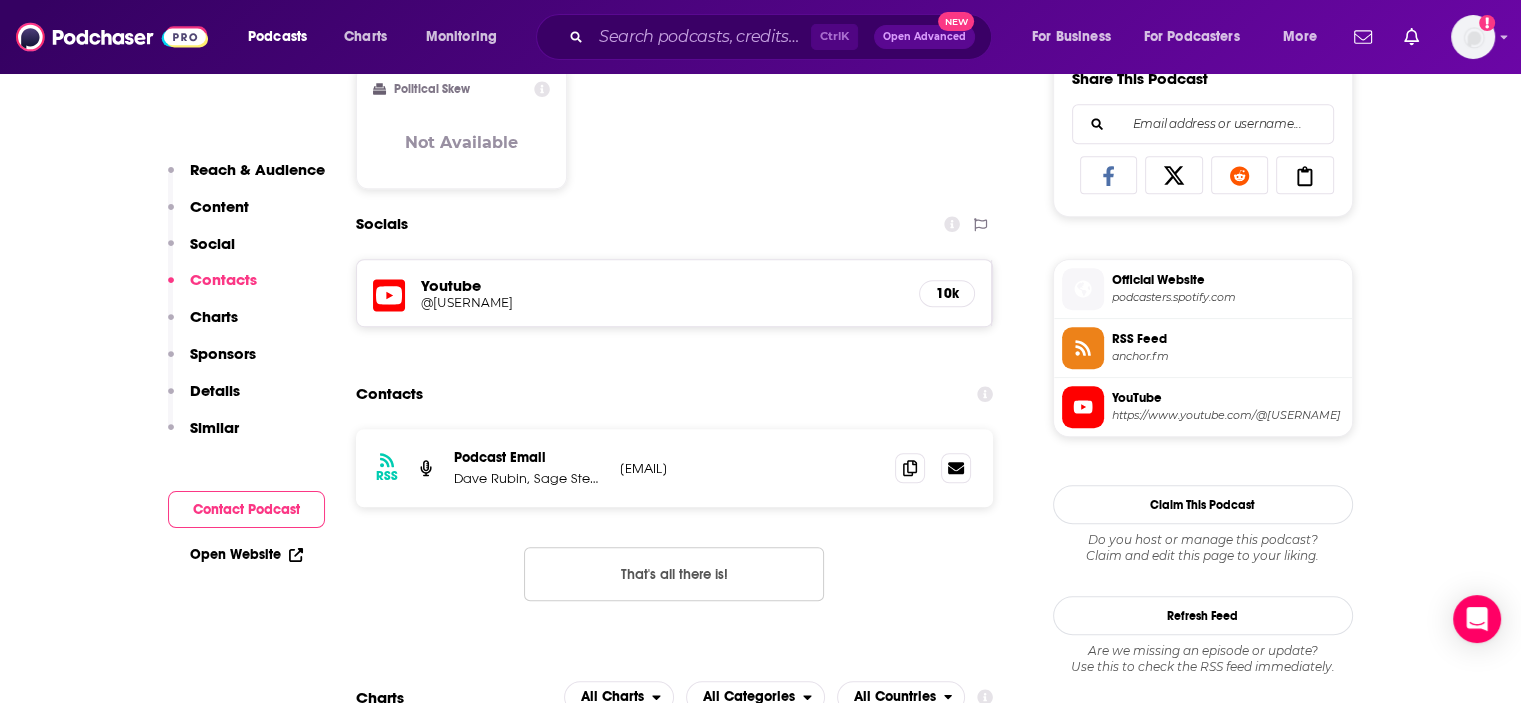 scroll, scrollTop: 1279, scrollLeft: 0, axis: vertical 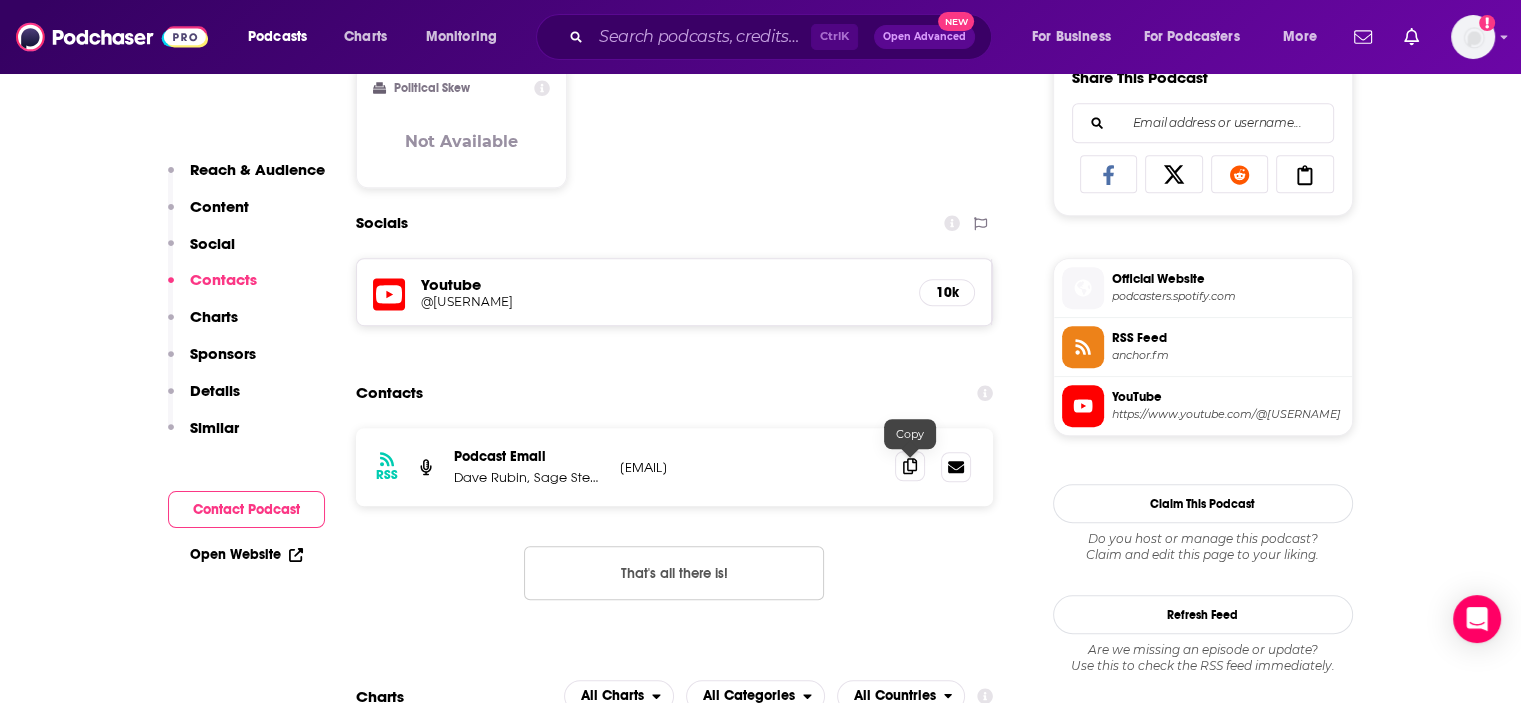 click 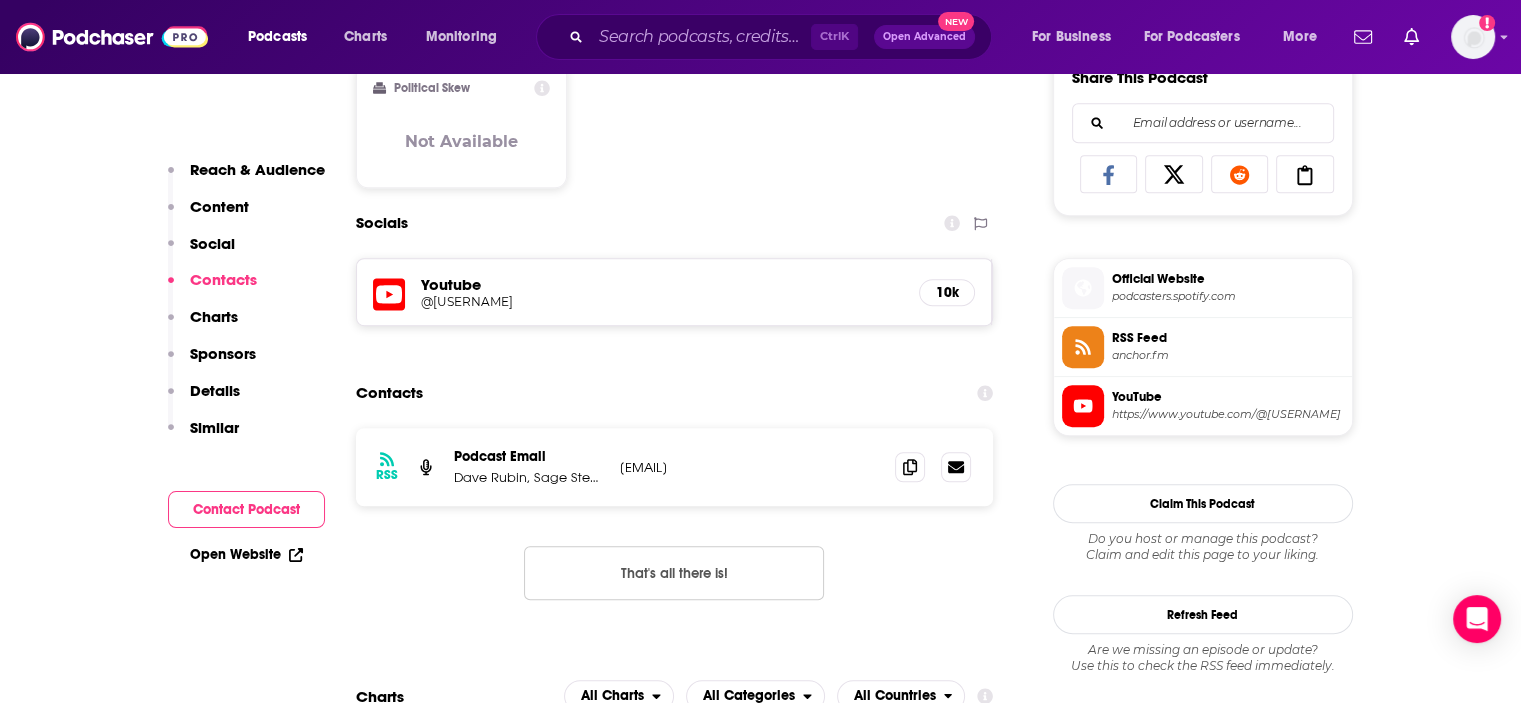 scroll, scrollTop: 0, scrollLeft: 0, axis: both 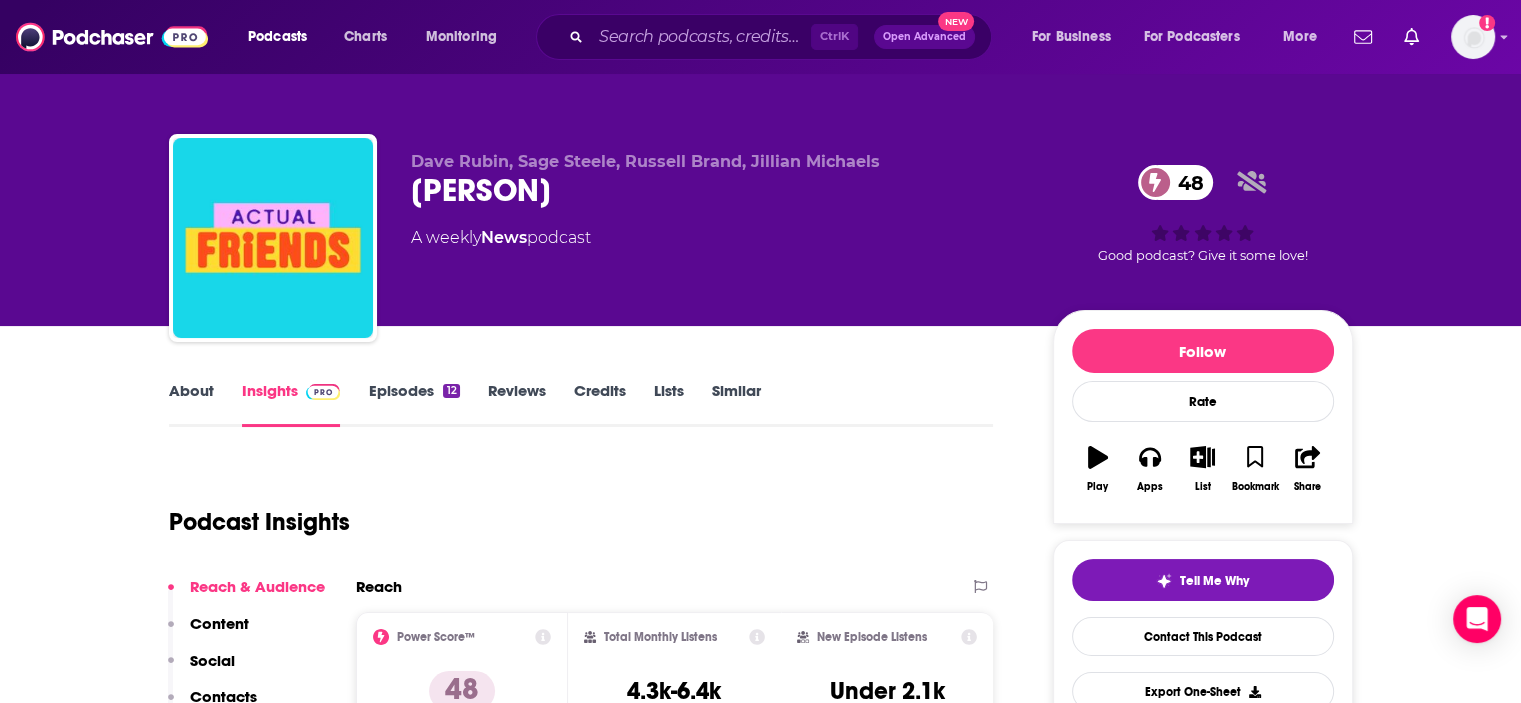 click on "About" at bounding box center [191, 404] 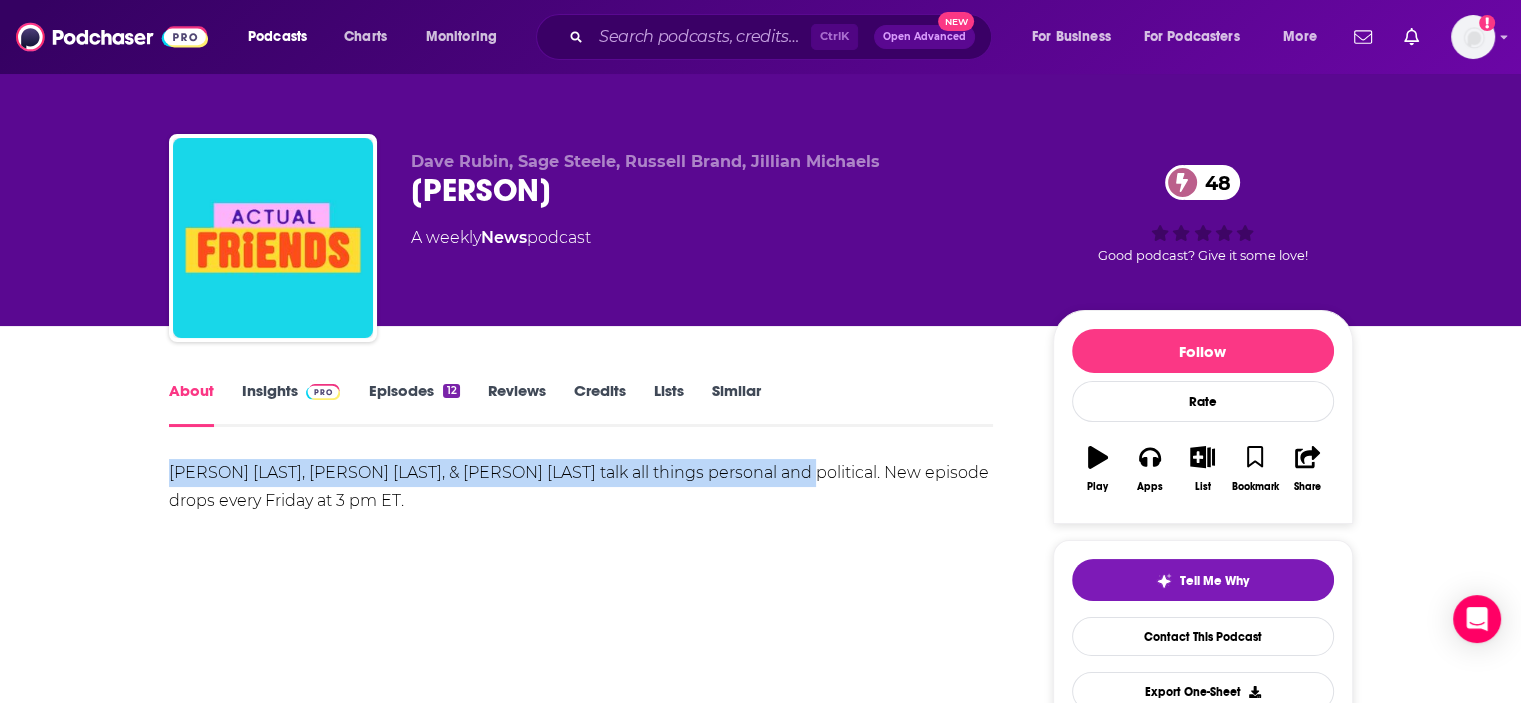 drag, startPoint x: 162, startPoint y: 469, endPoint x: 780, endPoint y: 471, distance: 618.00323 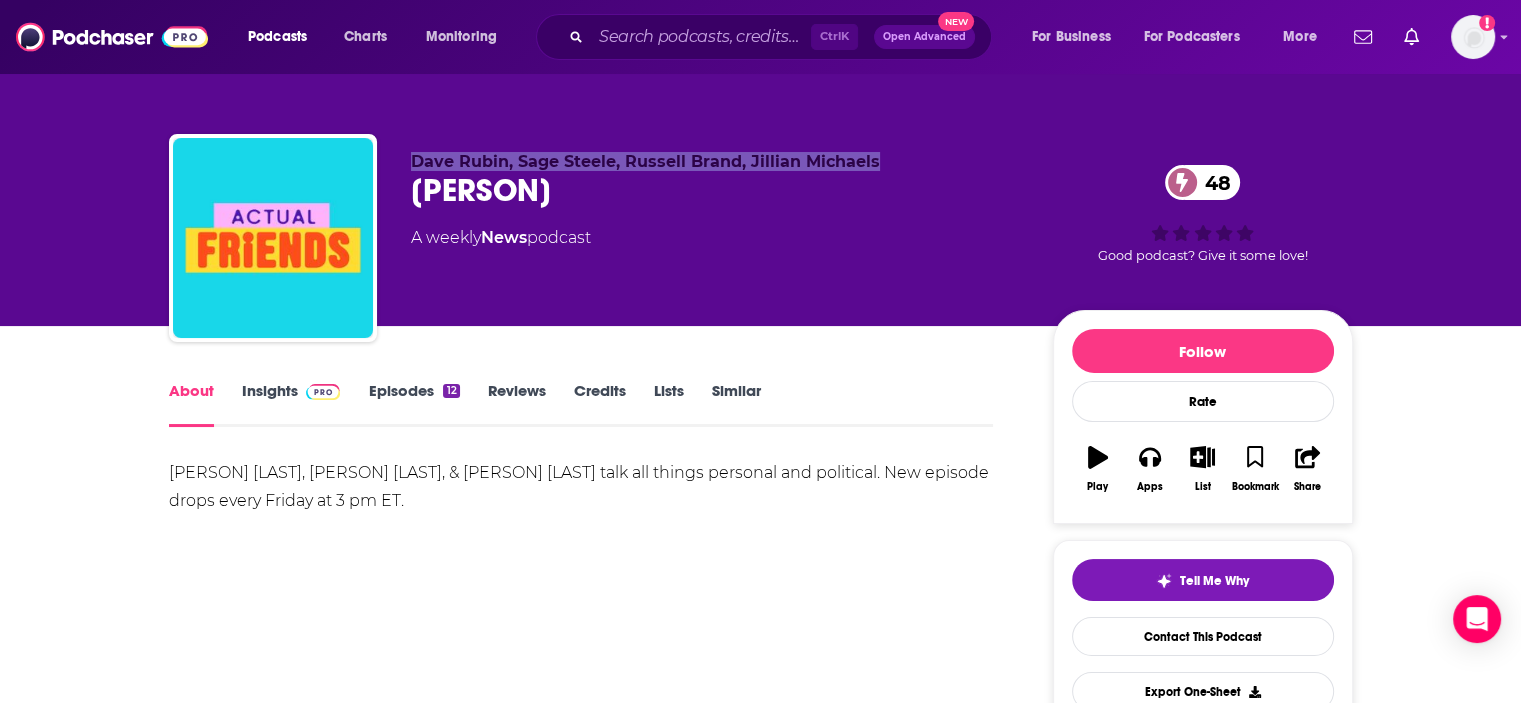 drag, startPoint x: 879, startPoint y: 164, endPoint x: 404, endPoint y: 163, distance: 475.00104 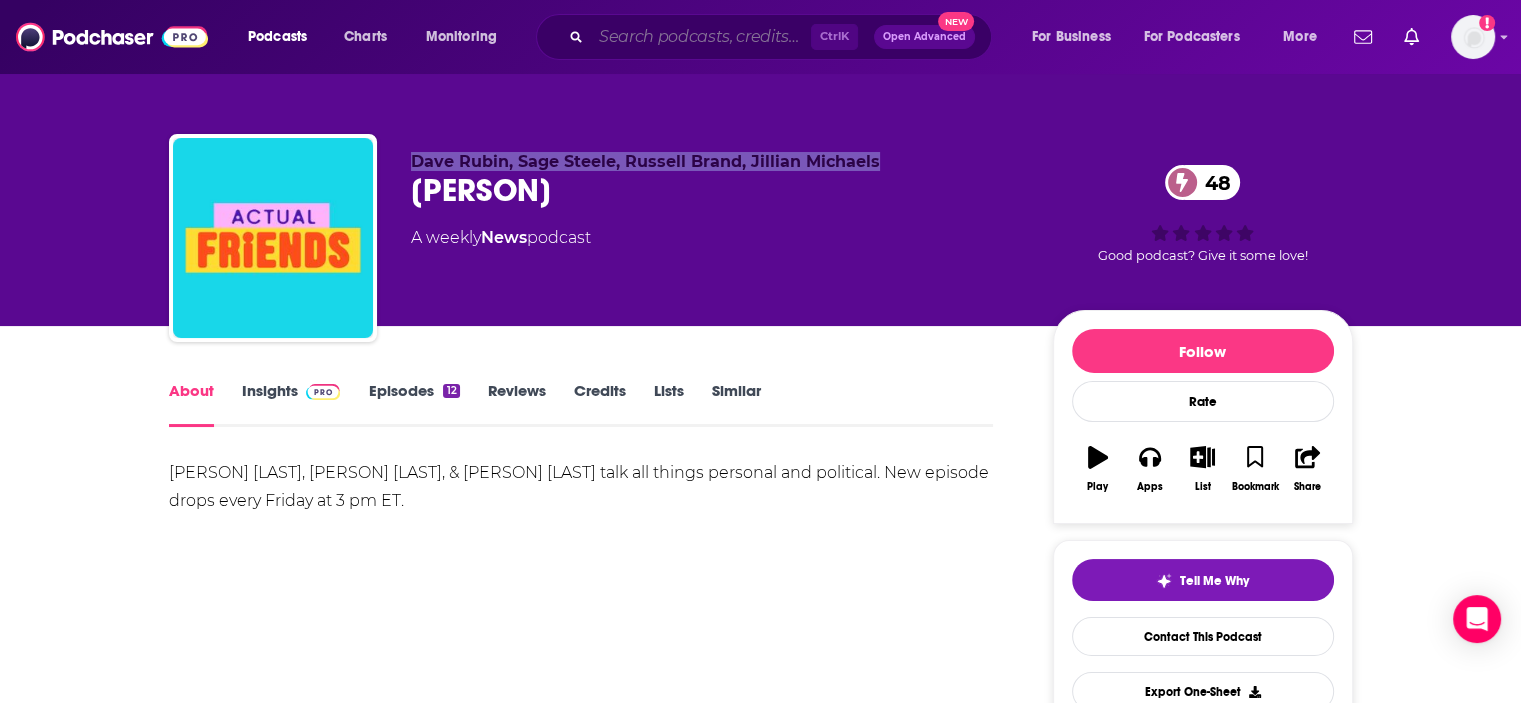 click at bounding box center [701, 37] 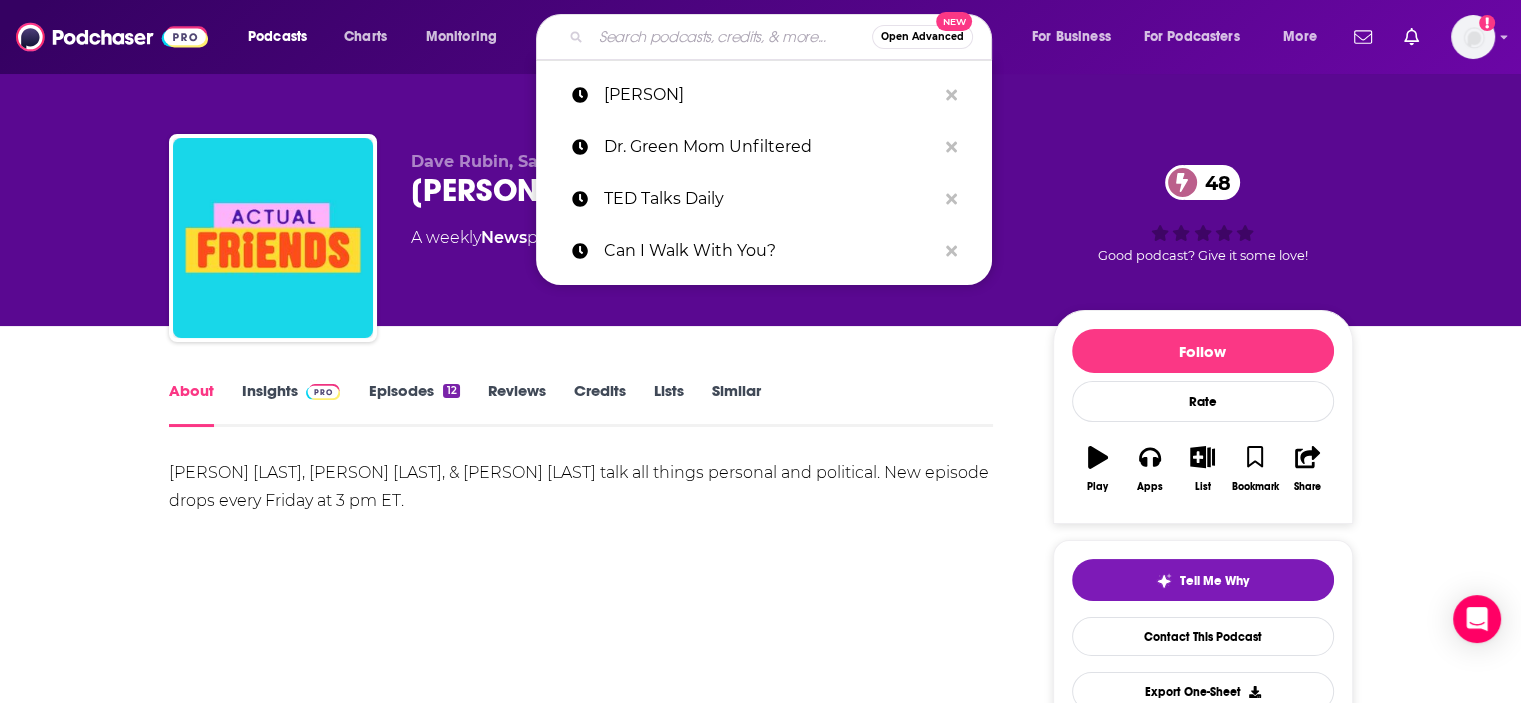 paste on "Smith Sisters Live Deep Dive" 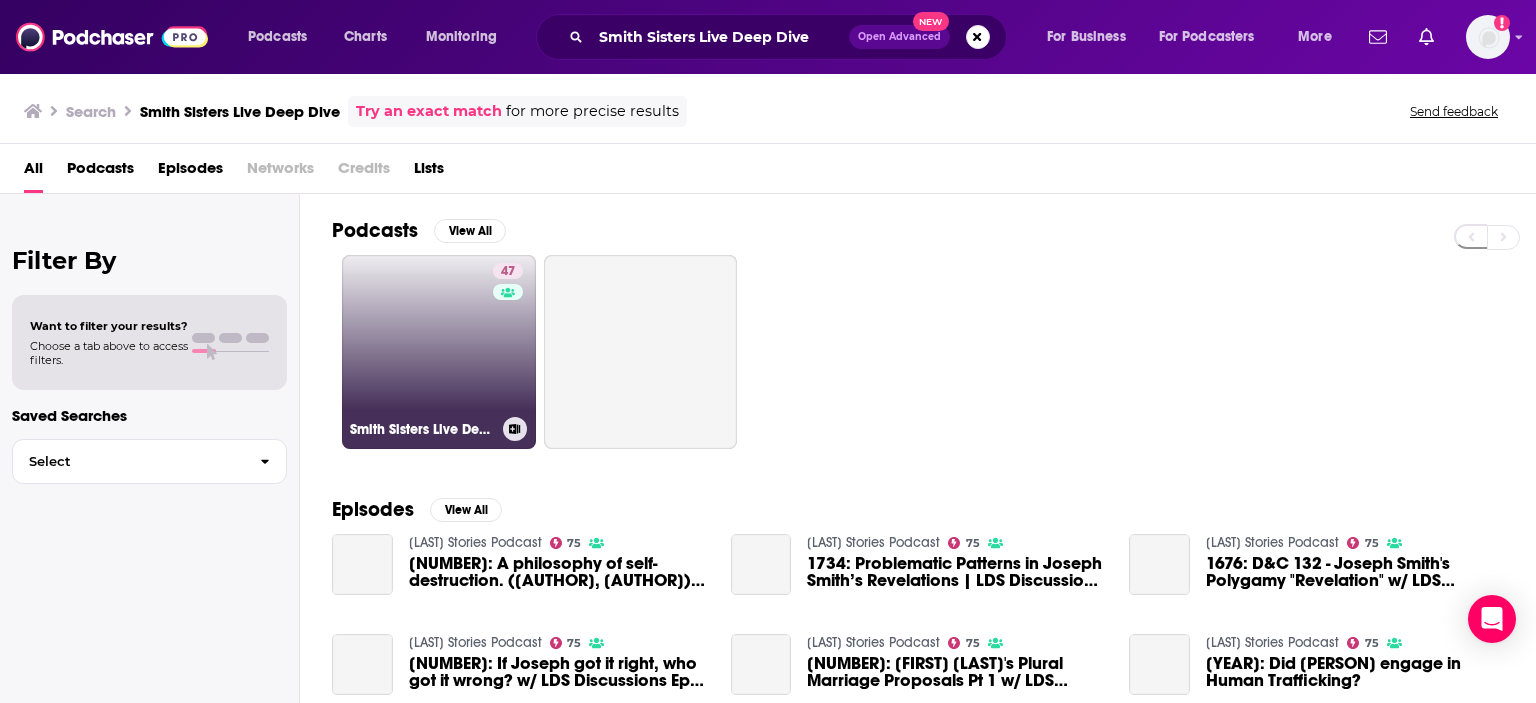 click on "[NUMBER] [LAST] Sisters Live Deep Dive" at bounding box center (439, 352) 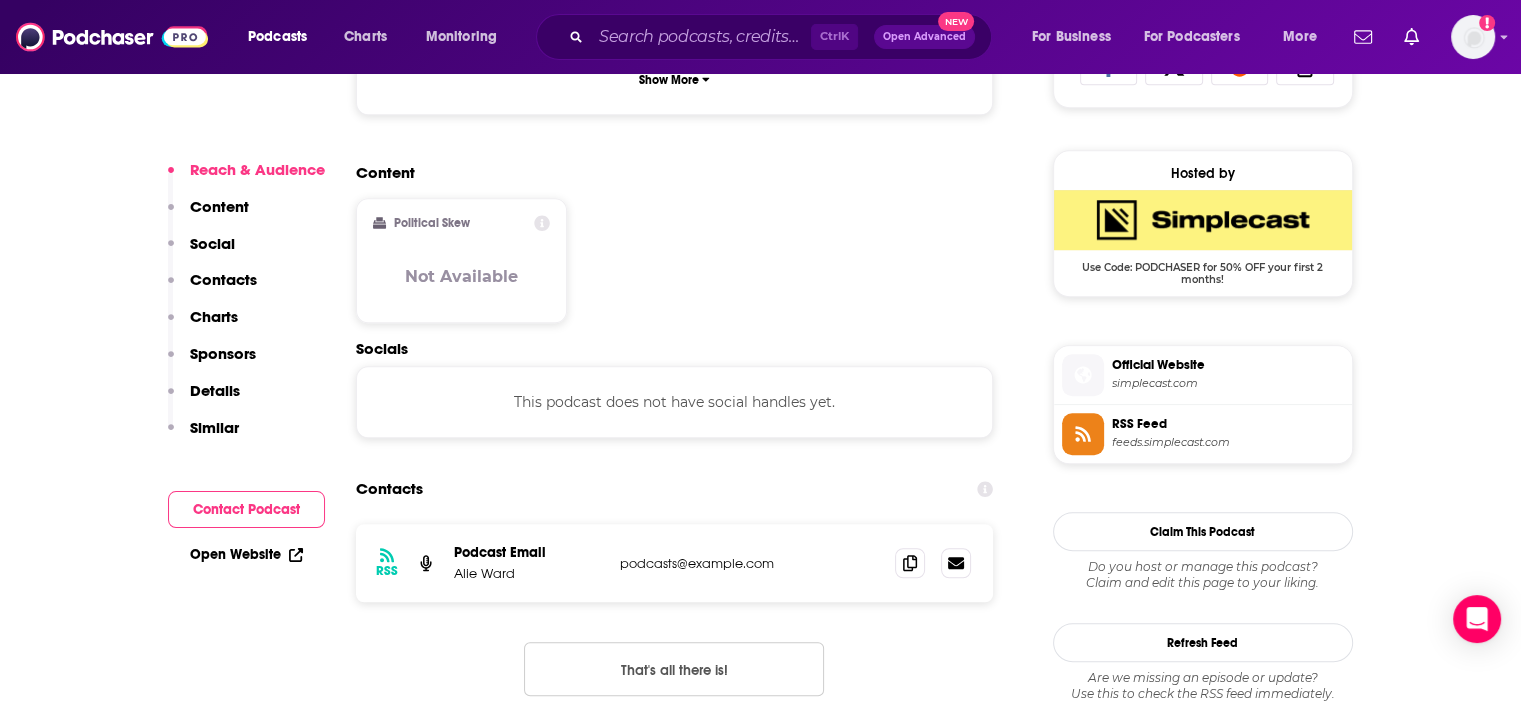 scroll, scrollTop: 1474, scrollLeft: 0, axis: vertical 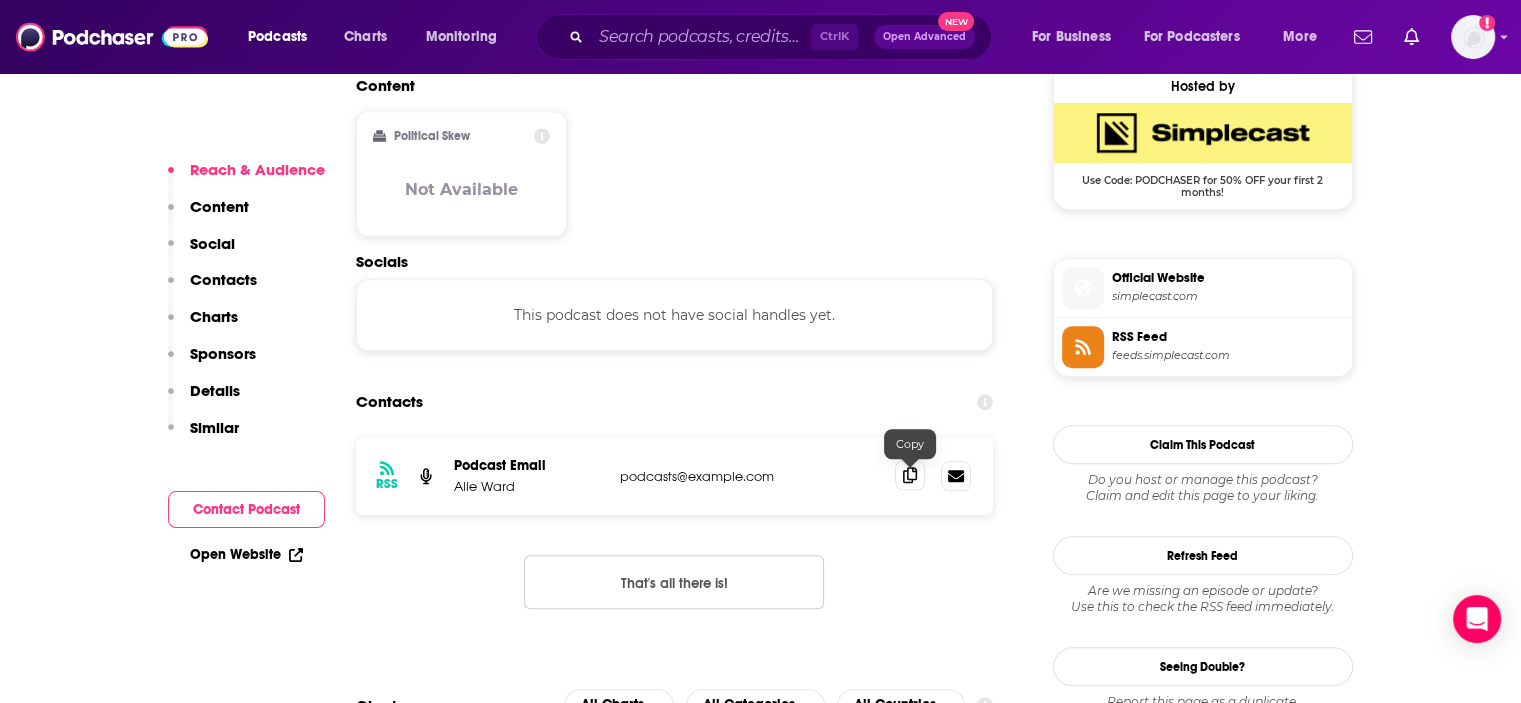 click 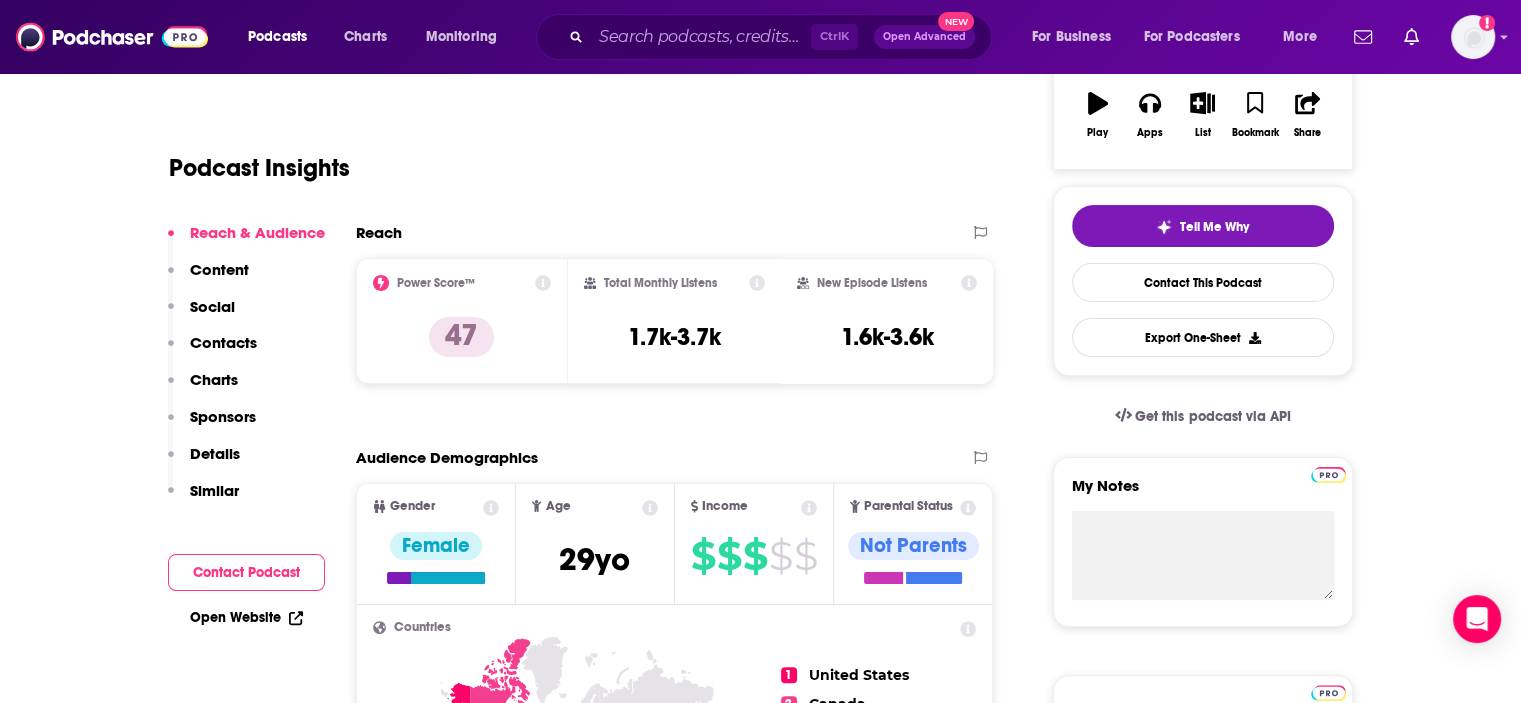 scroll, scrollTop: 0, scrollLeft: 0, axis: both 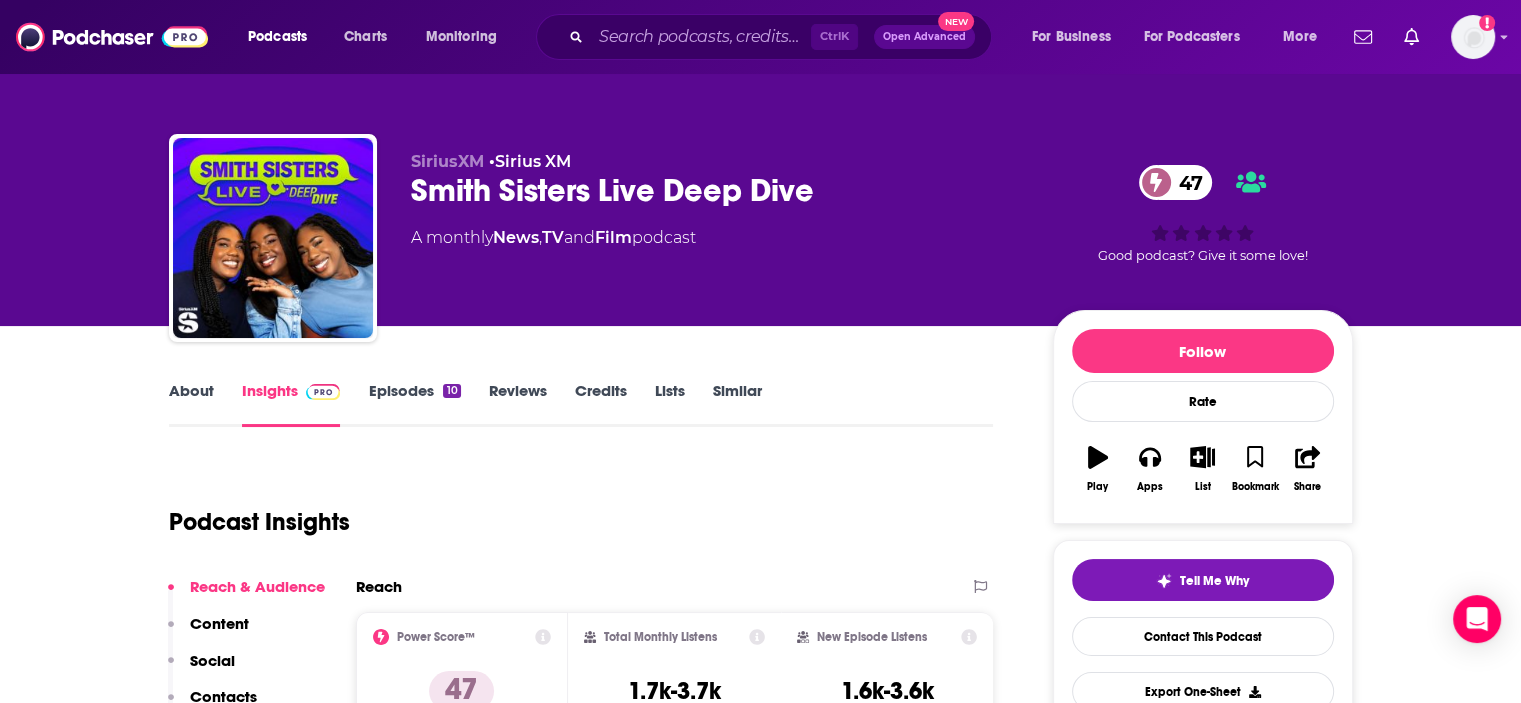 click on "About" at bounding box center [191, 404] 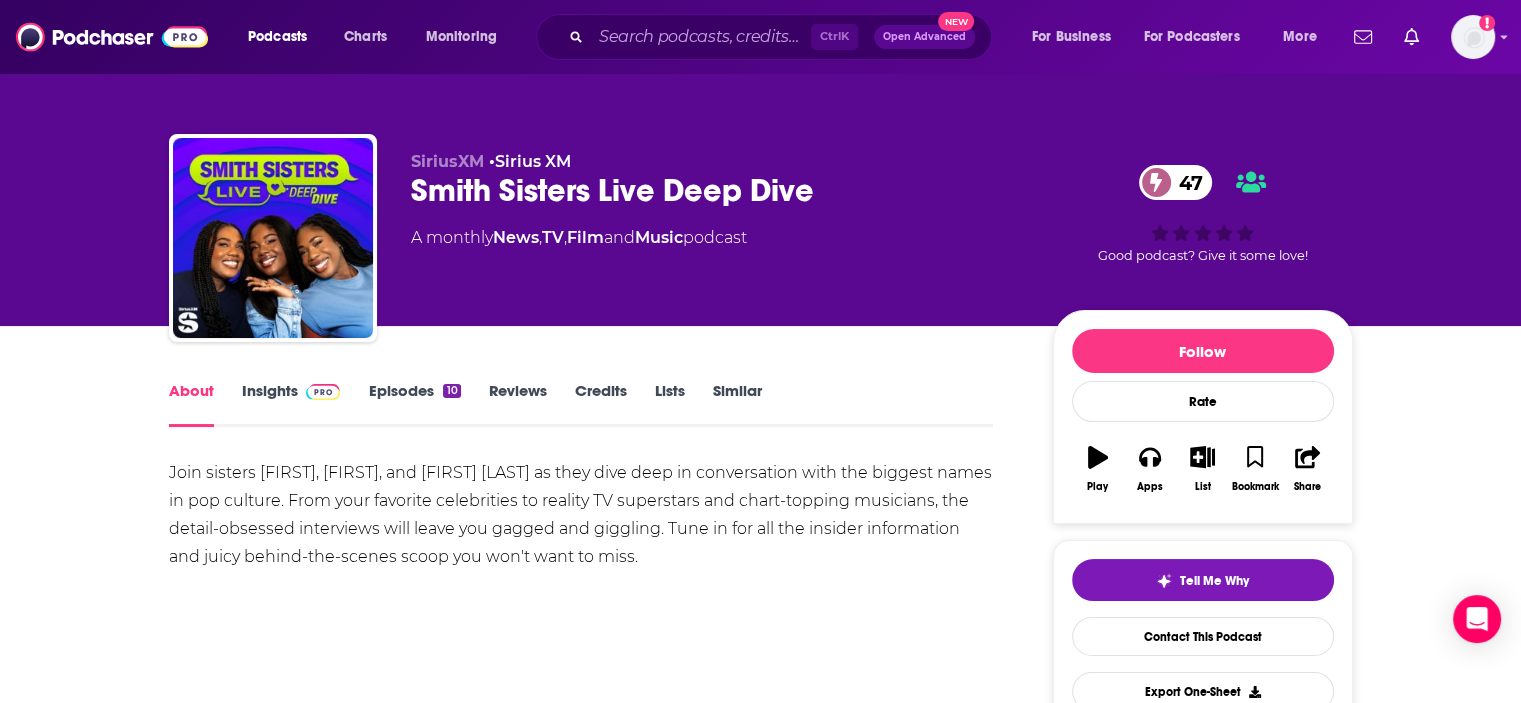 scroll, scrollTop: 115, scrollLeft: 0, axis: vertical 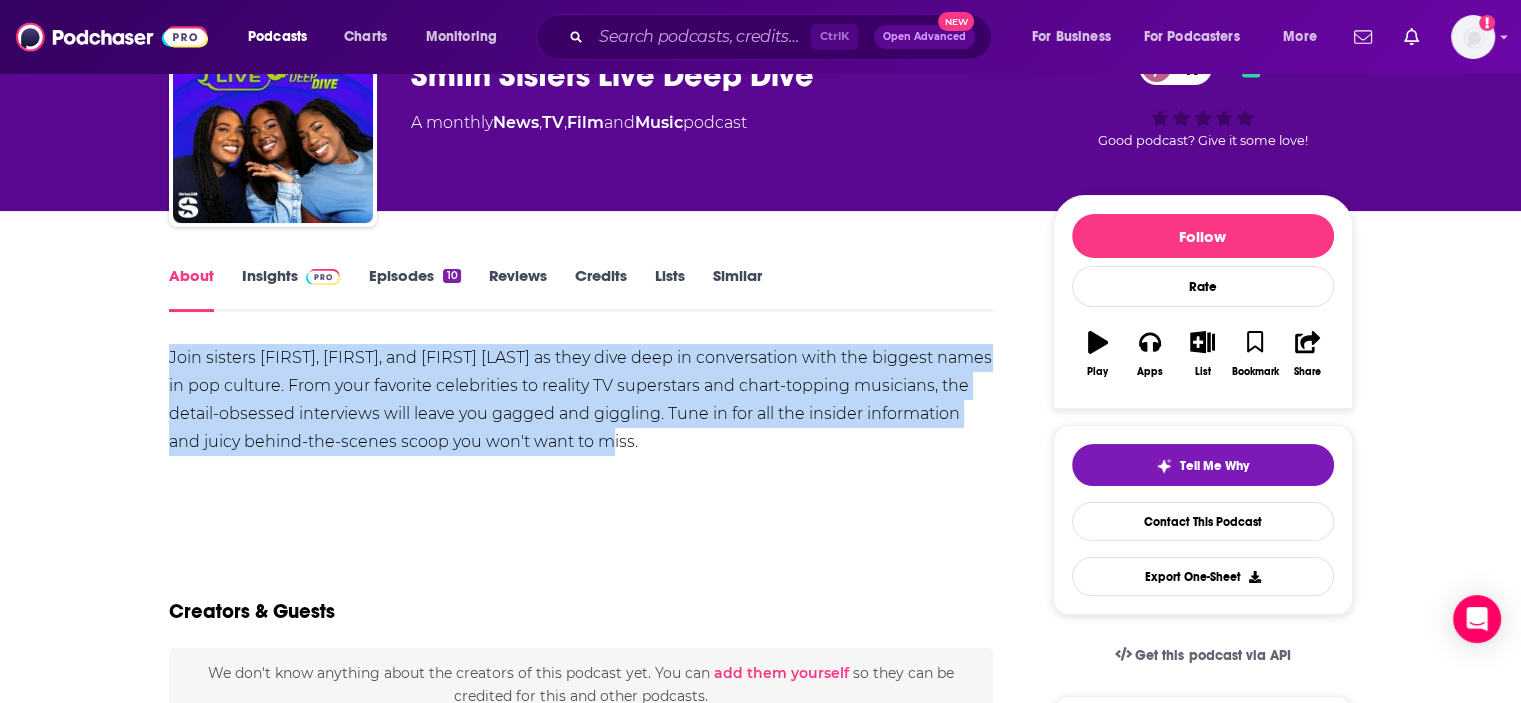 drag, startPoint x: 164, startPoint y: 353, endPoint x: 632, endPoint y: 459, distance: 479.85416 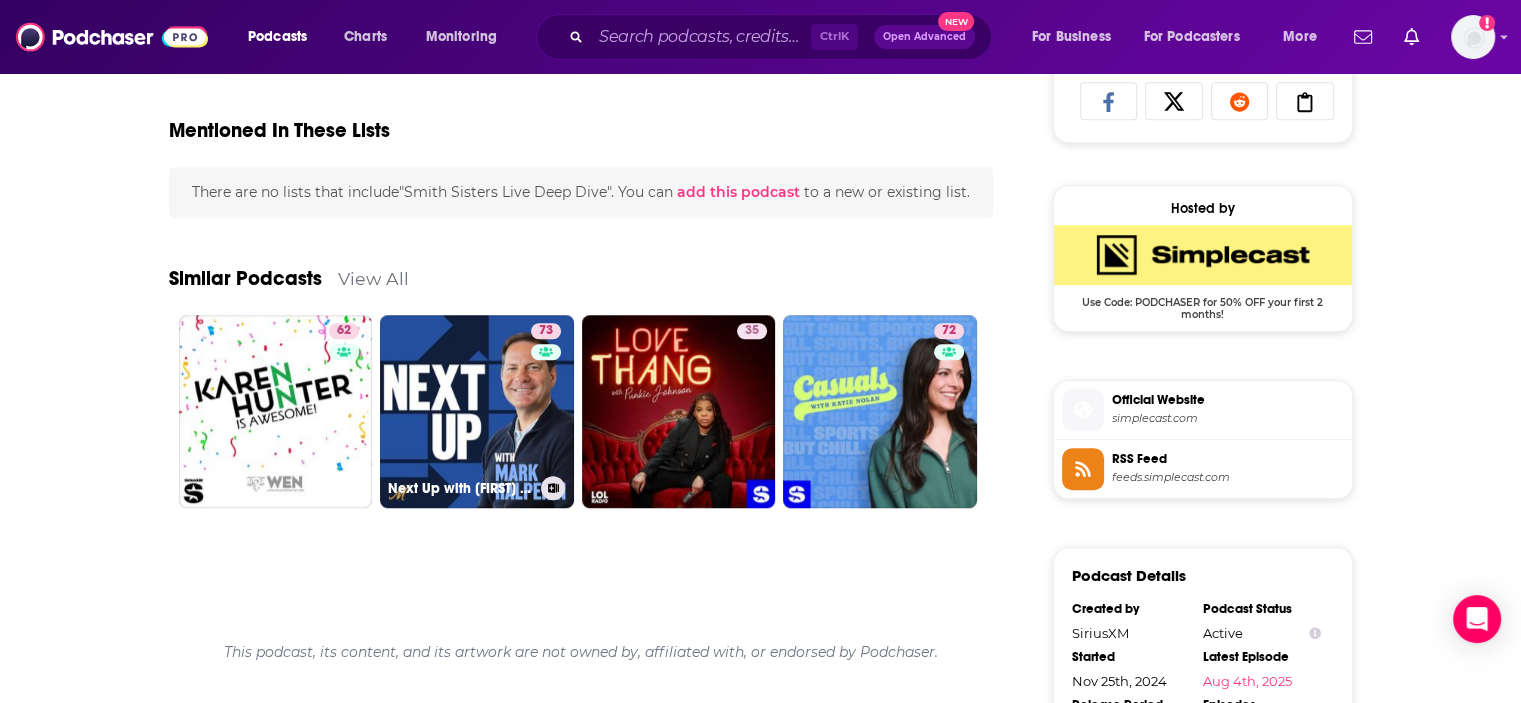 scroll, scrollTop: 0, scrollLeft: 0, axis: both 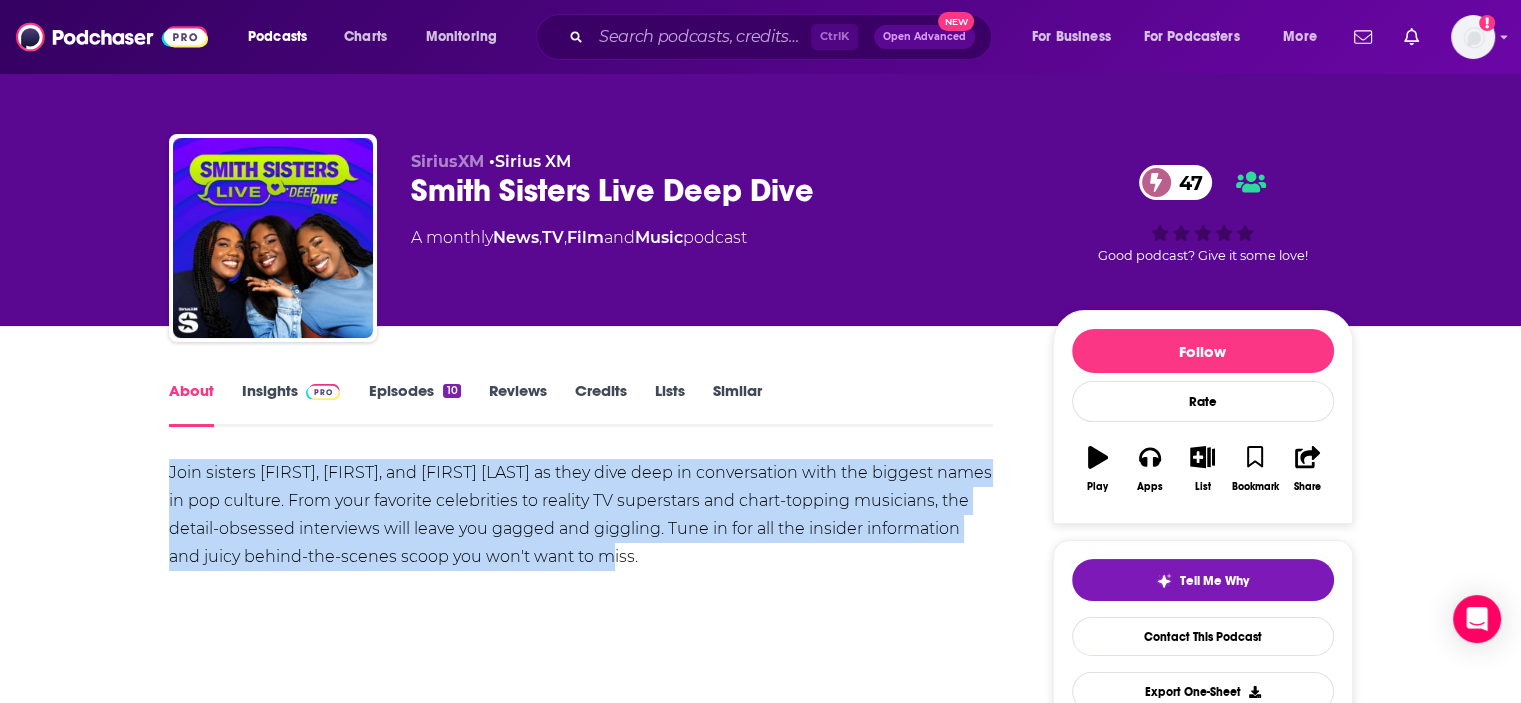 click on "Join sisters [FIRST], [FIRST], and [FIRST] [LAST] as they dive deep in conversation with the biggest names in pop culture. From your favorite celebrities to reality TV superstars and chart-topping musicians, the detail-obsessed interviews will leave you gagged and giggling. Tune in for all the insider information and juicy behind-the-scenes scoop you won't want to miss." at bounding box center (581, 515) 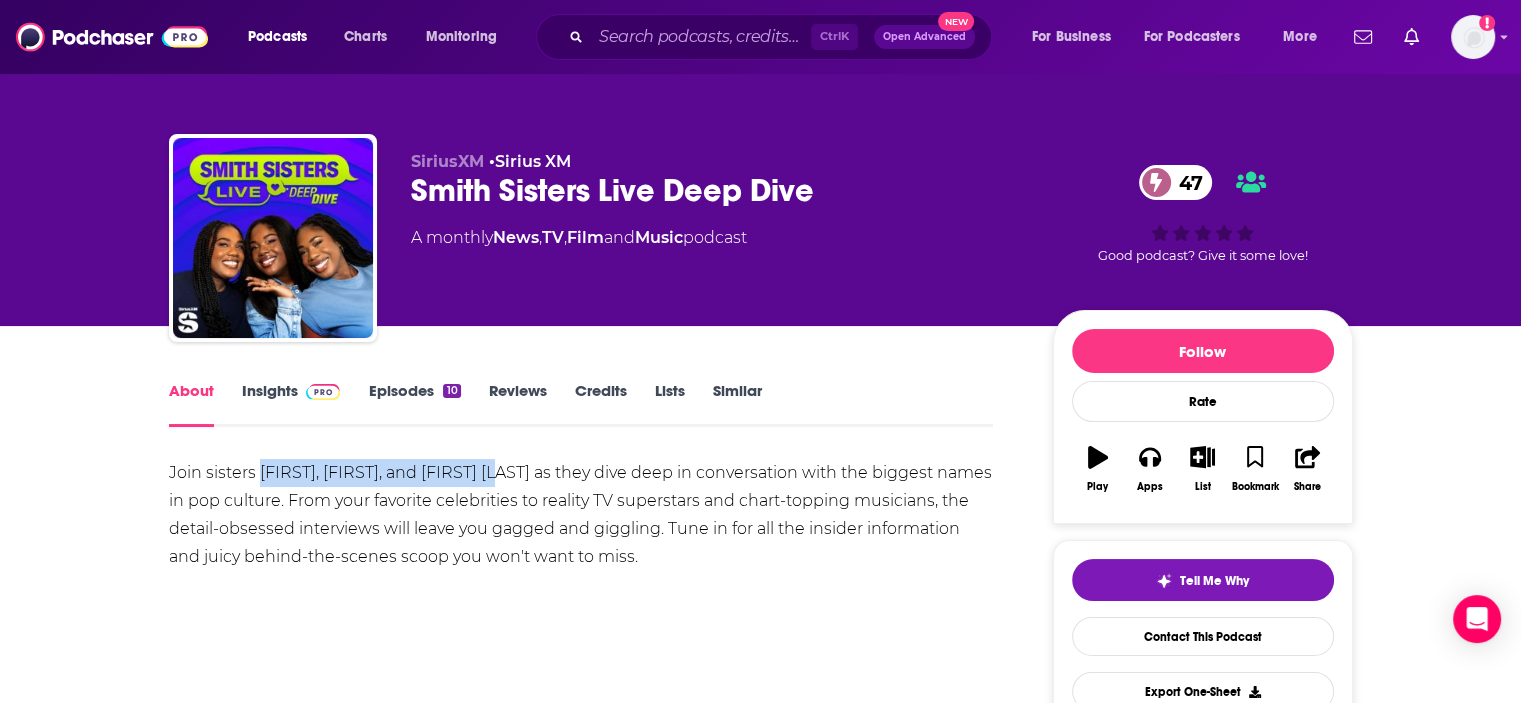 drag, startPoint x: 256, startPoint y: 471, endPoint x: 524, endPoint y: 475, distance: 268.02985 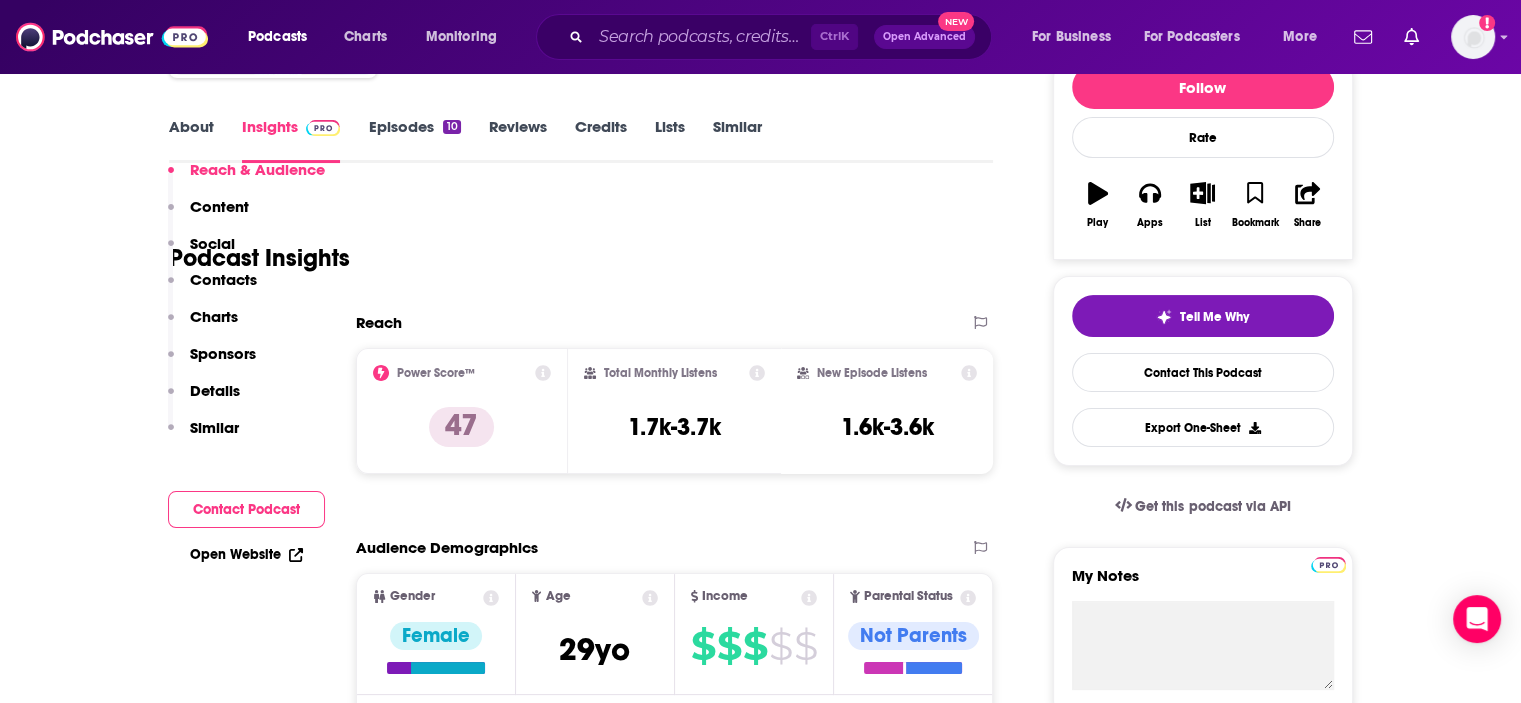 scroll, scrollTop: 498, scrollLeft: 0, axis: vertical 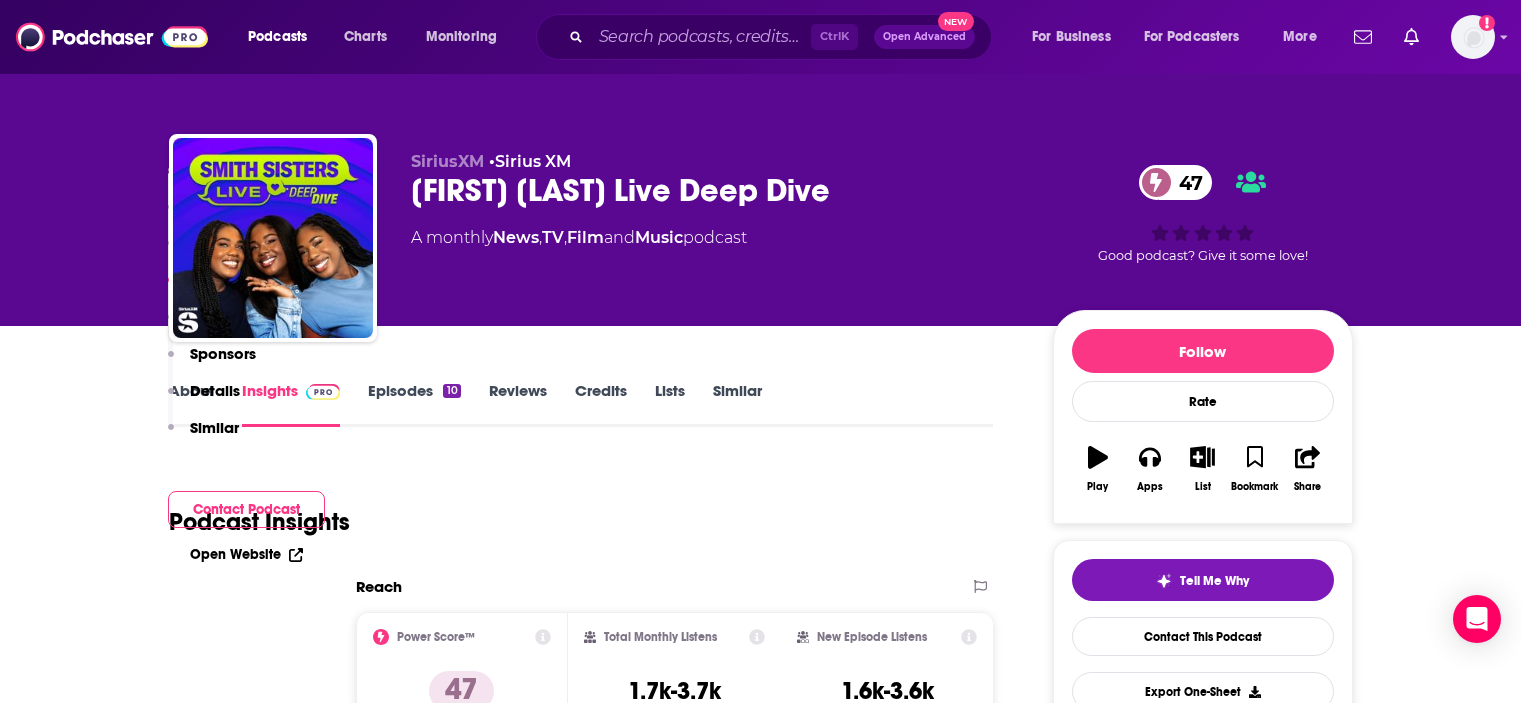 click on "Alie Ward" at bounding box center [529, 1960] 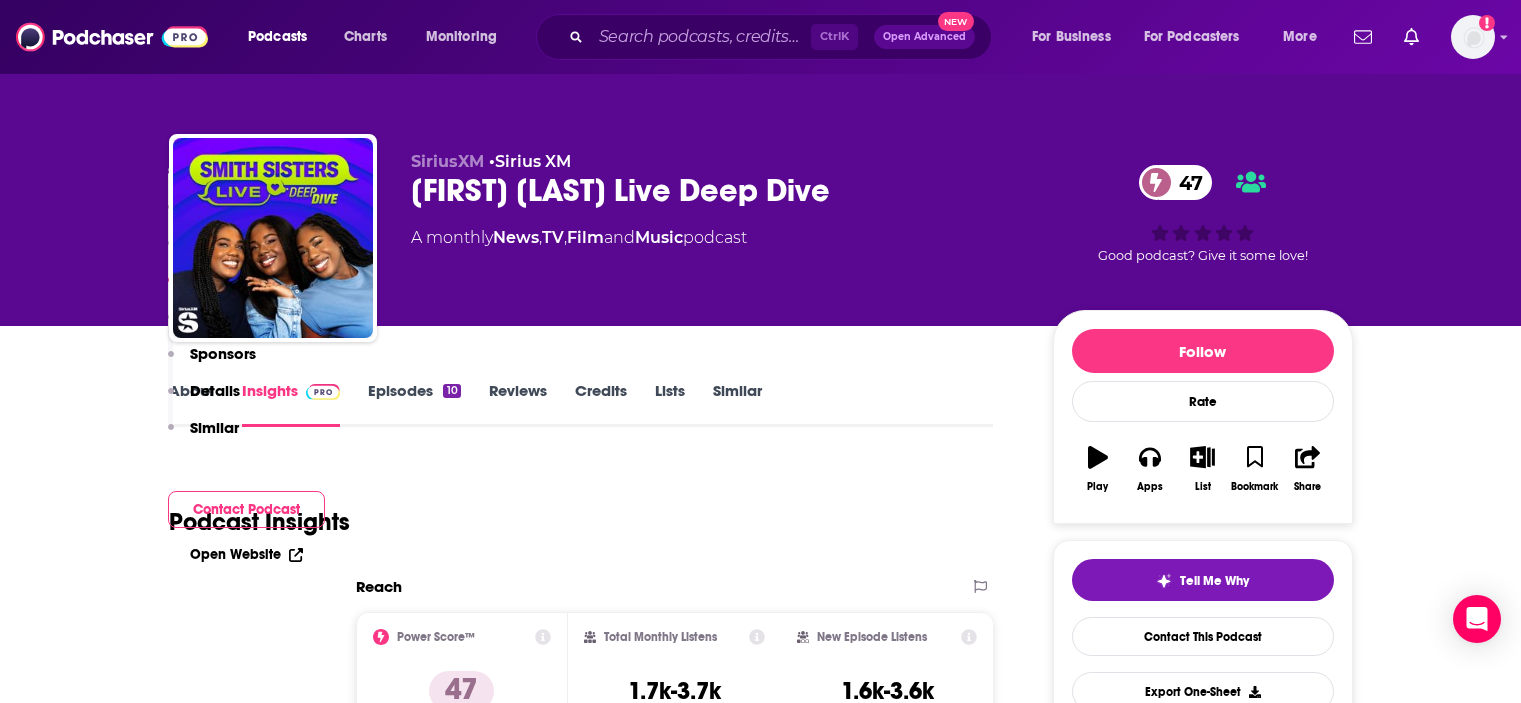 scroll, scrollTop: 538, scrollLeft: 0, axis: vertical 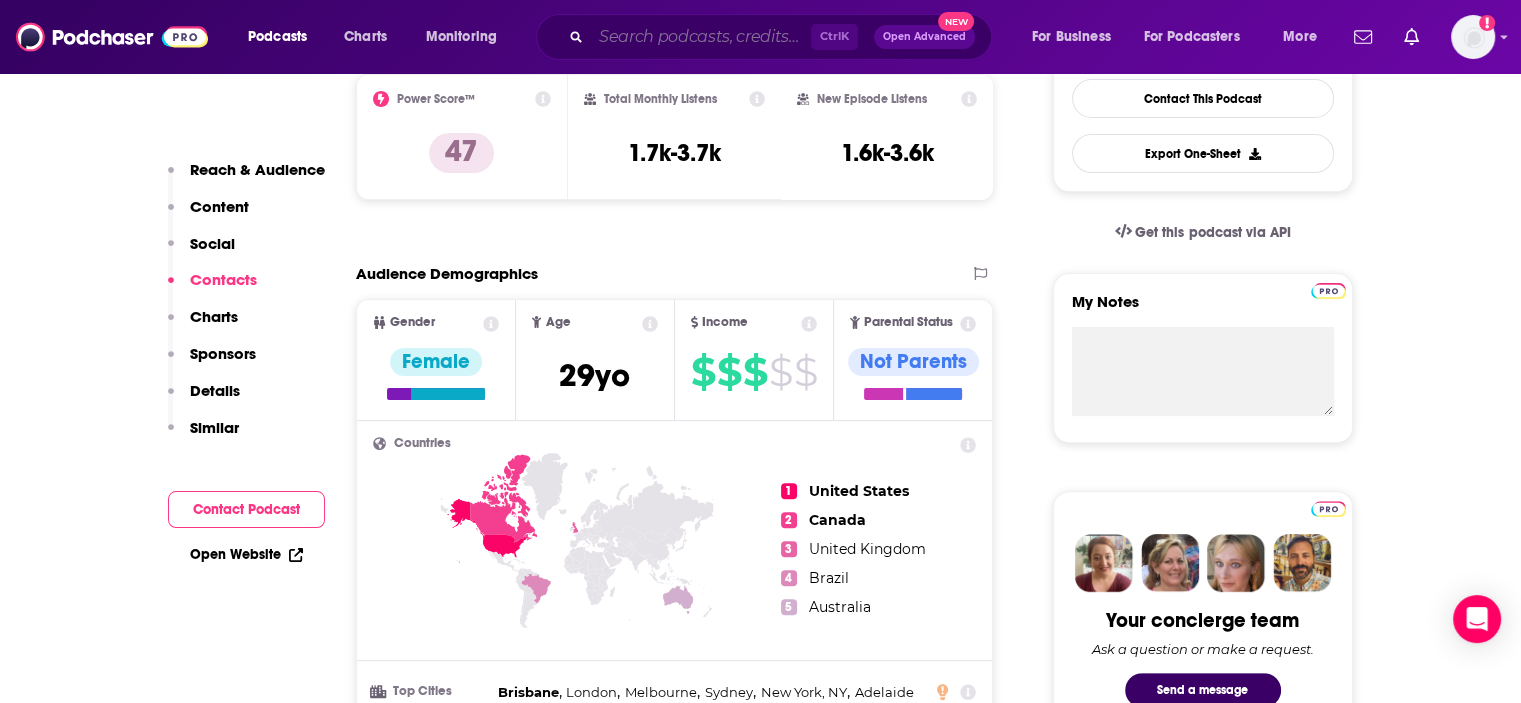 click at bounding box center (701, 37) 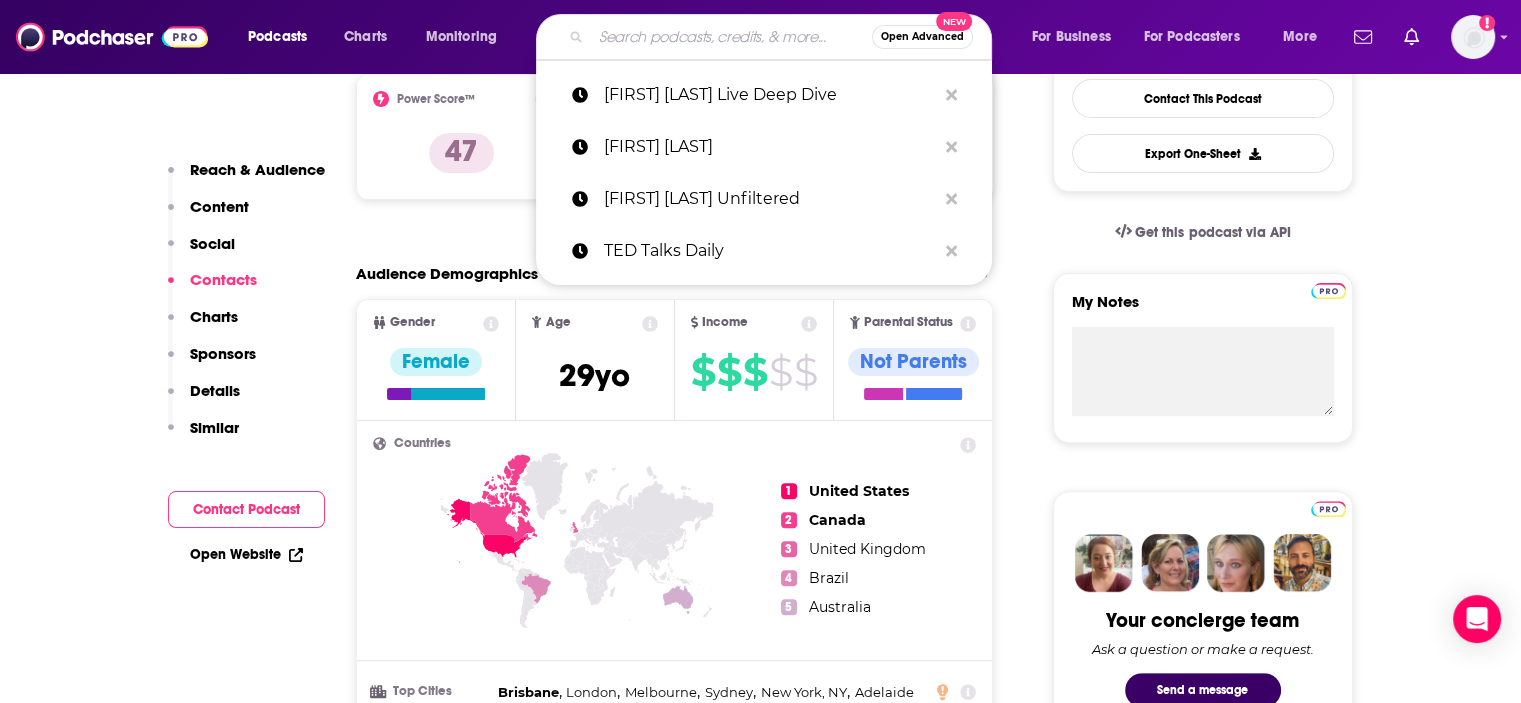paste on "Love, Lex P" 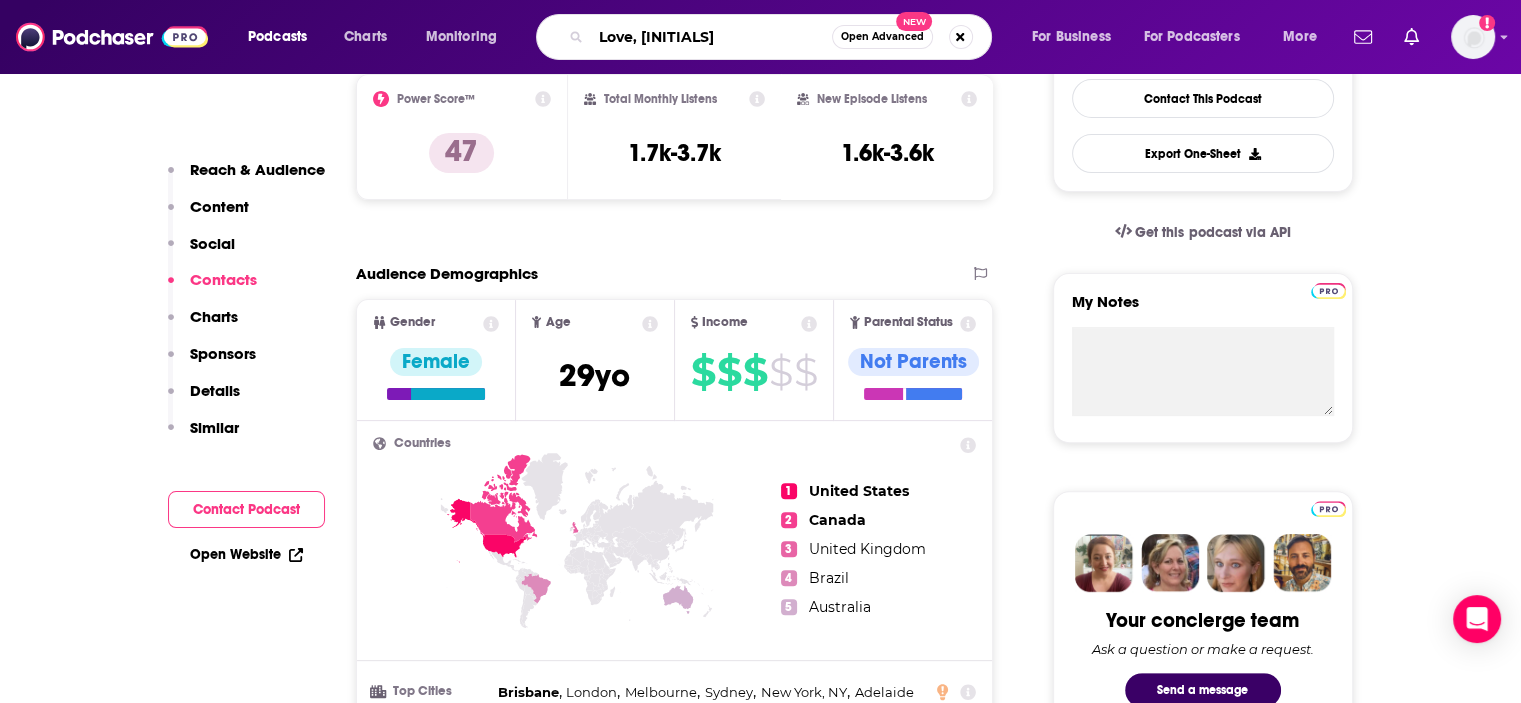 scroll, scrollTop: 538, scrollLeft: 0, axis: vertical 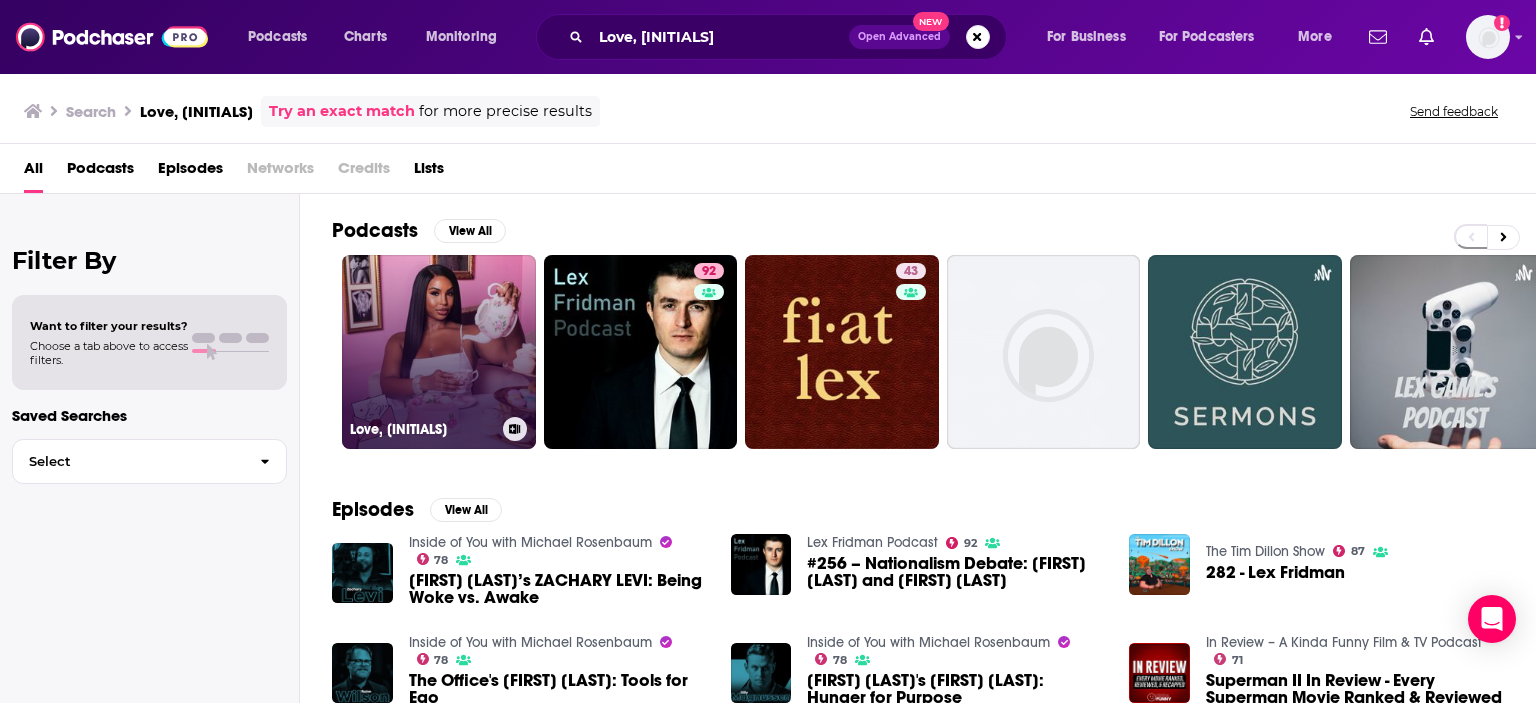 click on "Love, Lex P" at bounding box center [439, 352] 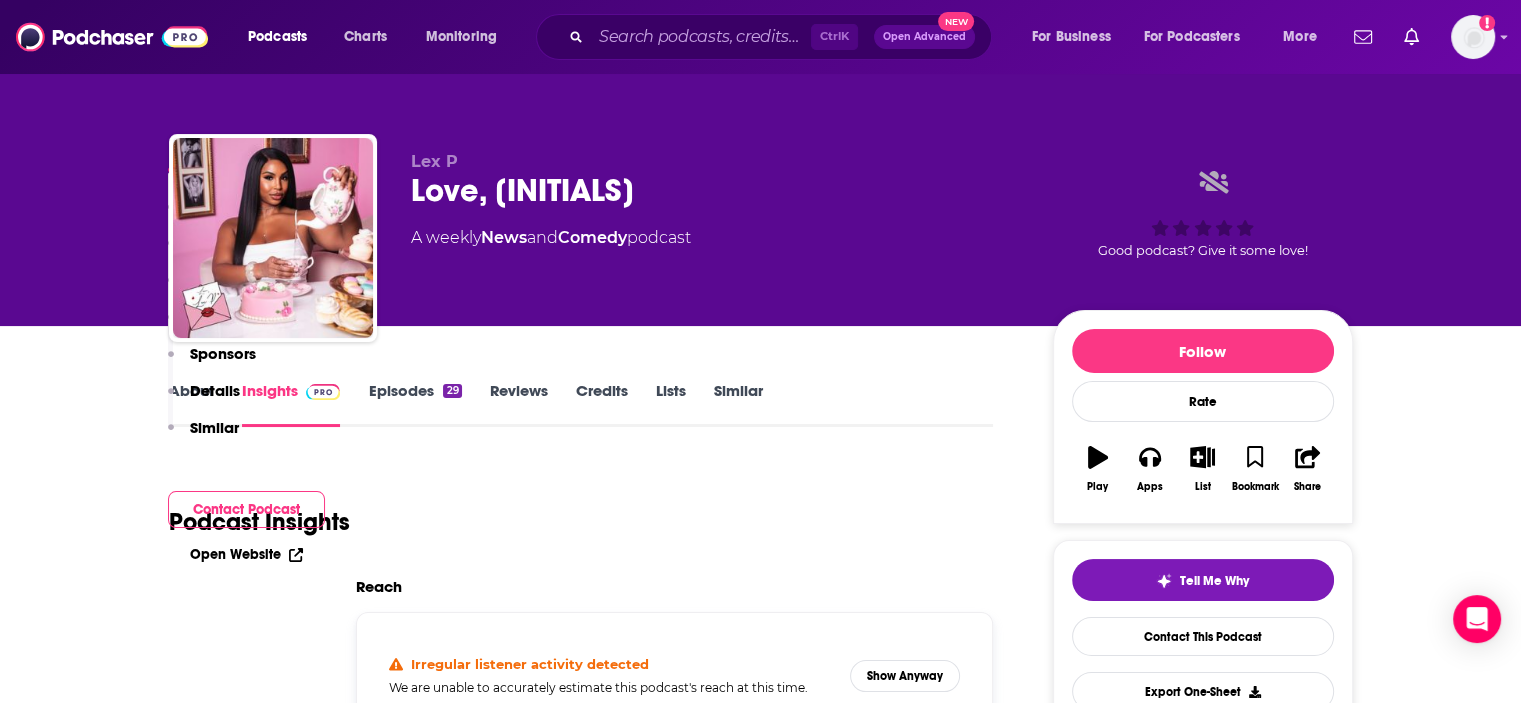 scroll, scrollTop: 414, scrollLeft: 0, axis: vertical 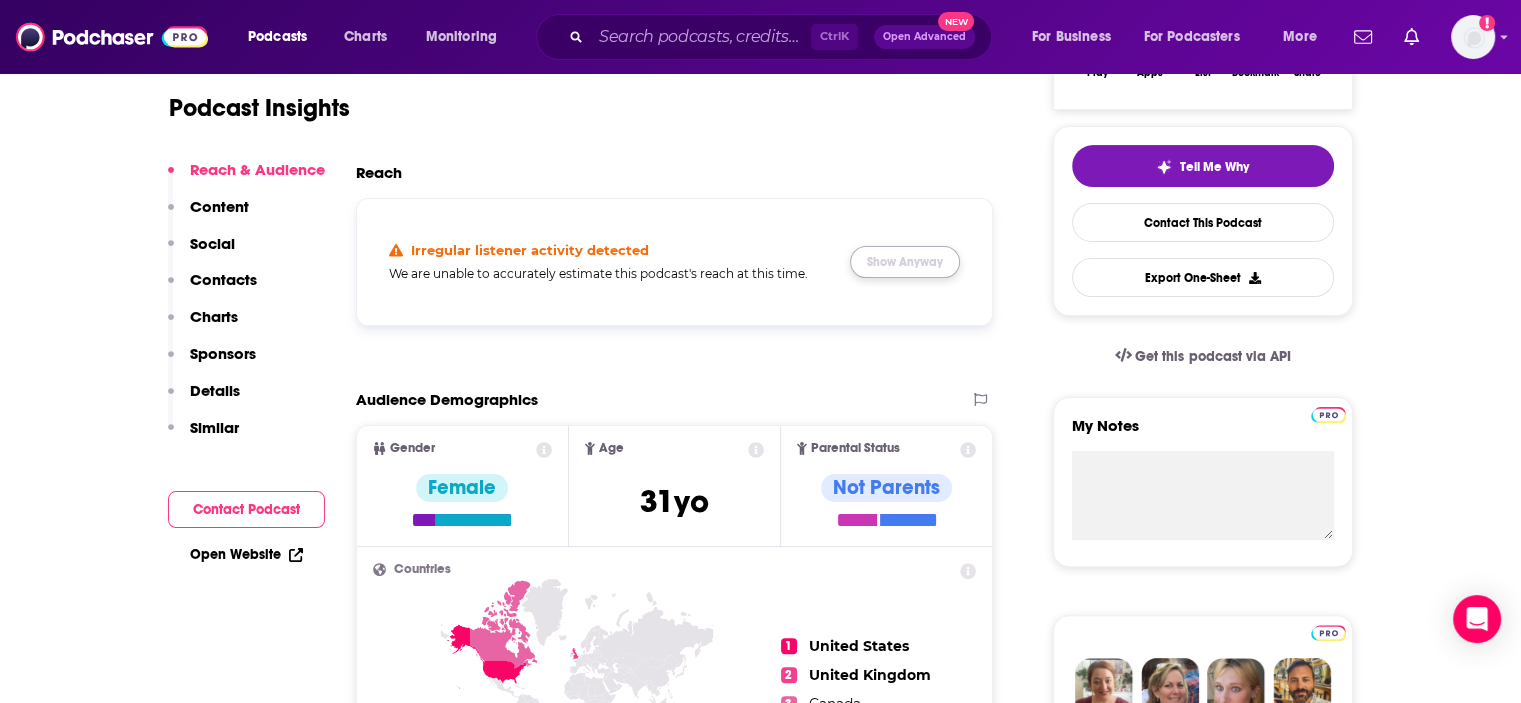 click on "Show Anyway" at bounding box center (905, 262) 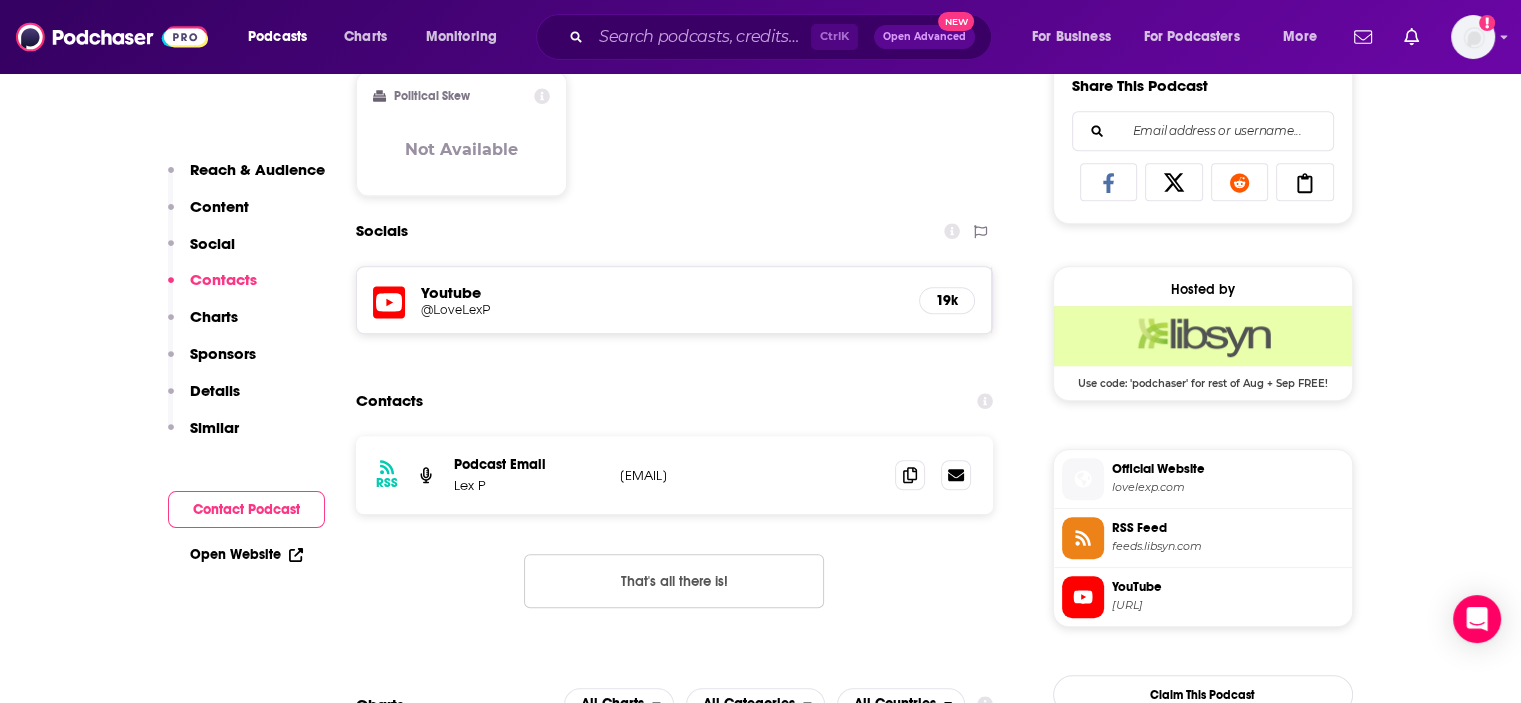 scroll, scrollTop: 1388, scrollLeft: 0, axis: vertical 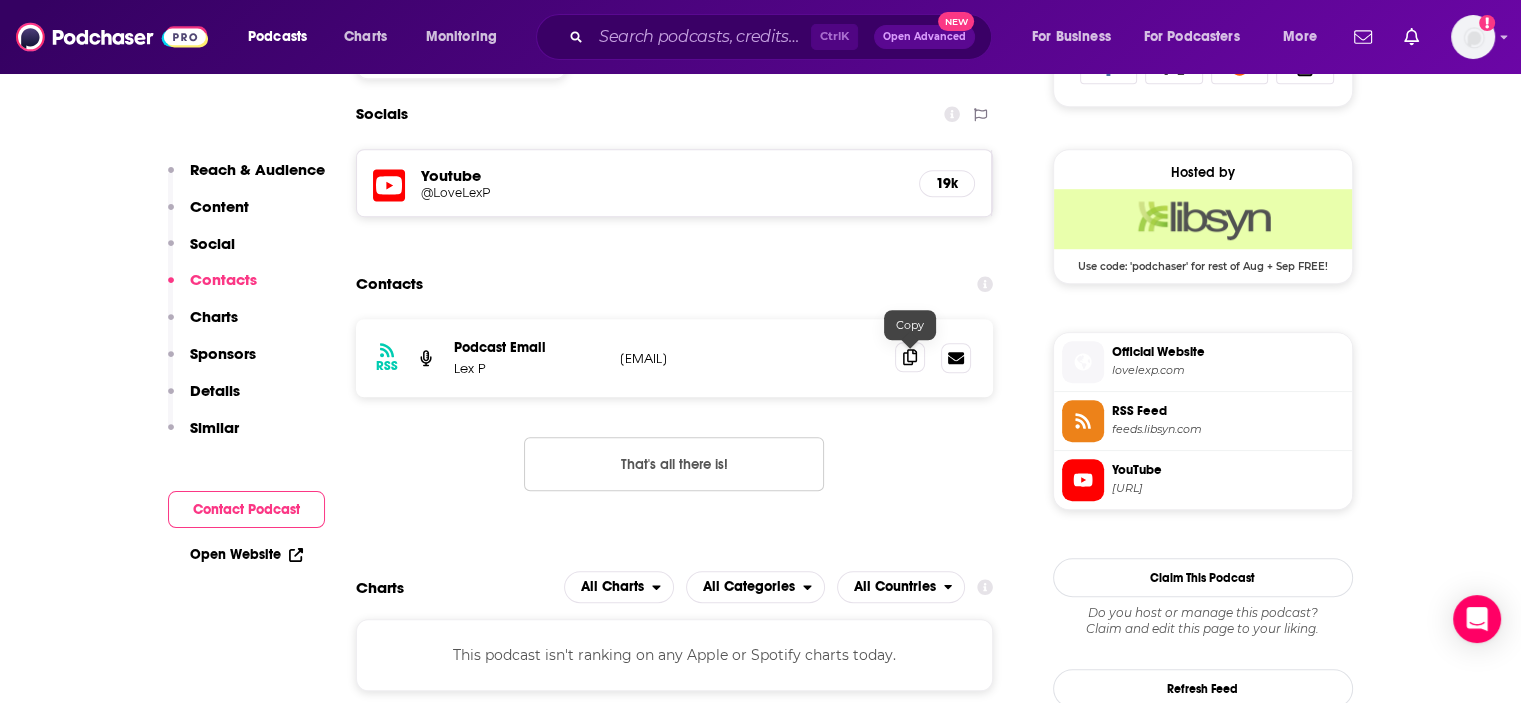 click at bounding box center (910, 357) 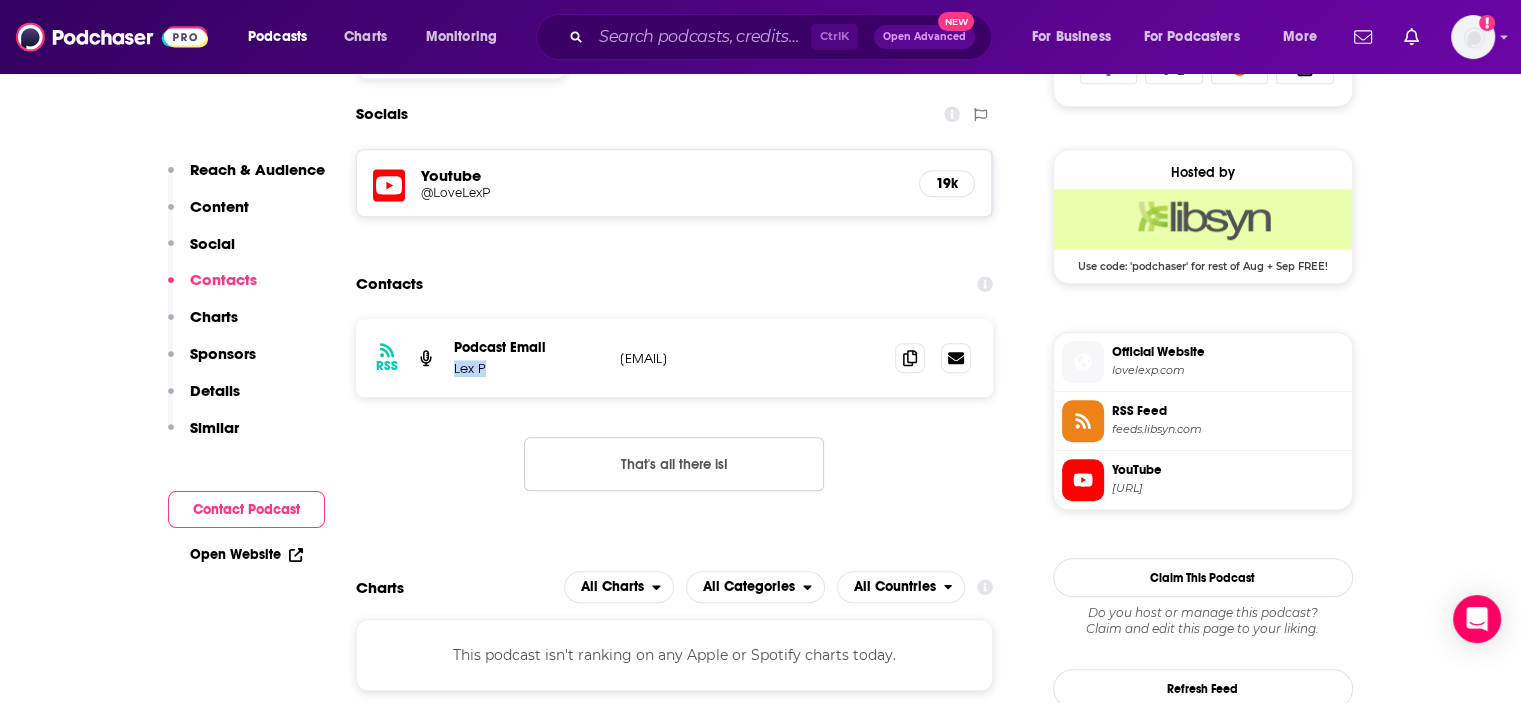 drag, startPoint x: 455, startPoint y: 371, endPoint x: 484, endPoint y: 376, distance: 29.427877 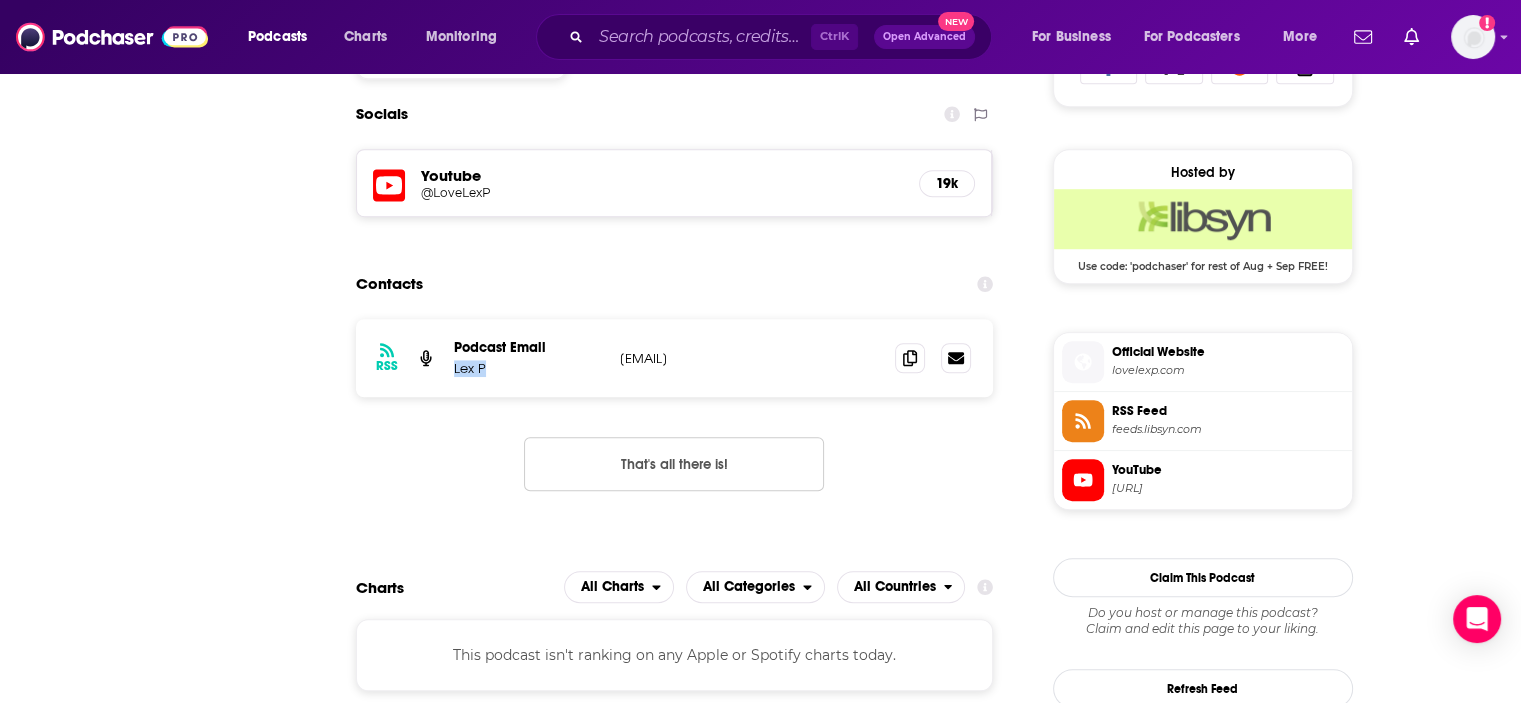 scroll, scrollTop: 0, scrollLeft: 0, axis: both 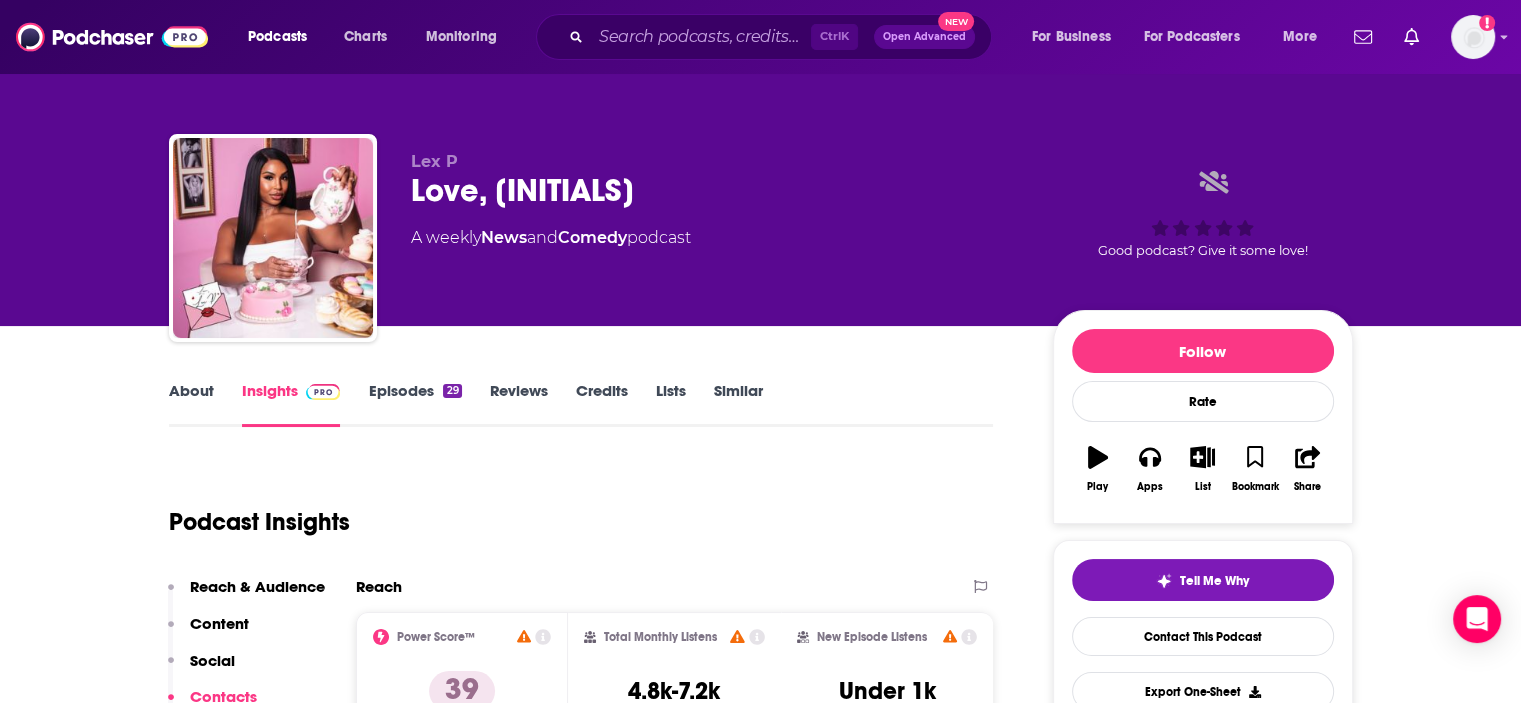 click on "About" at bounding box center (191, 404) 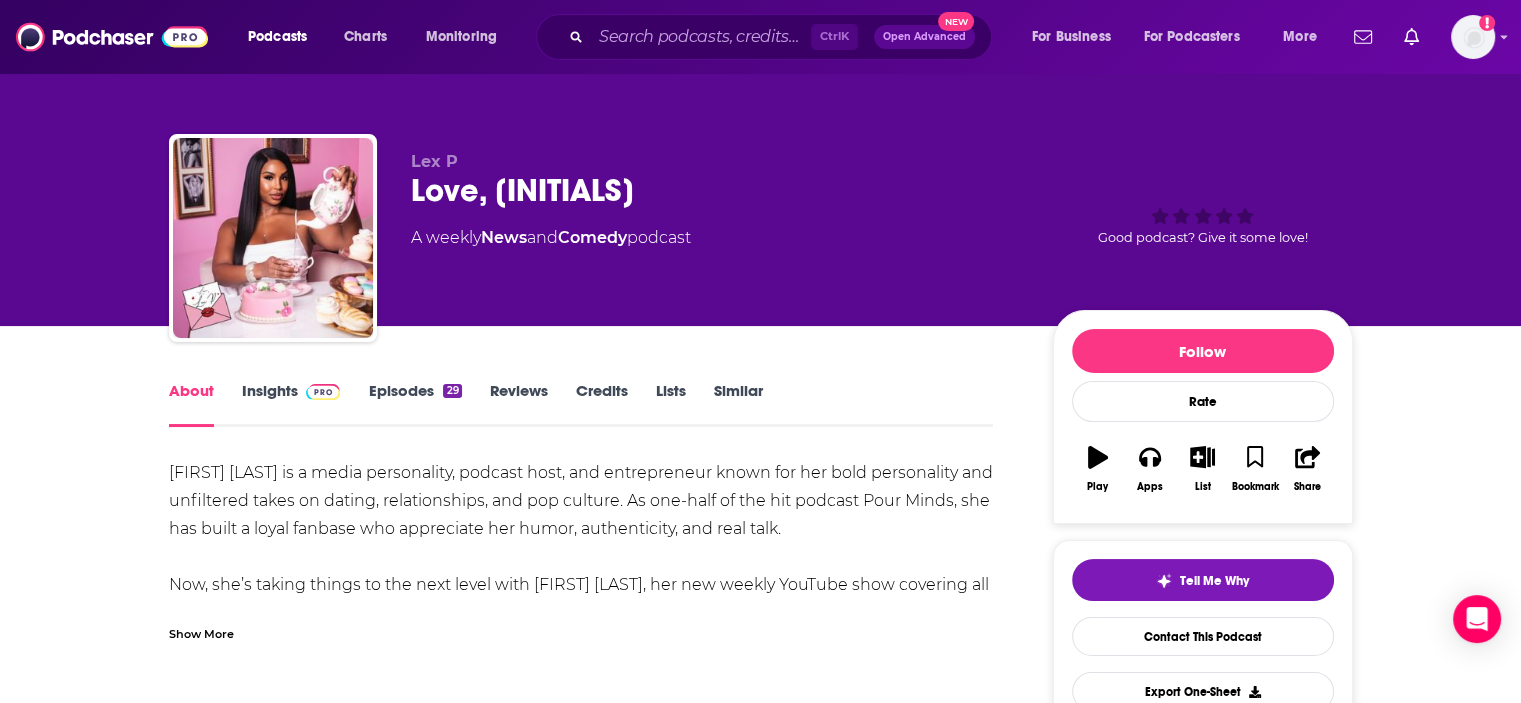 scroll, scrollTop: 74, scrollLeft: 0, axis: vertical 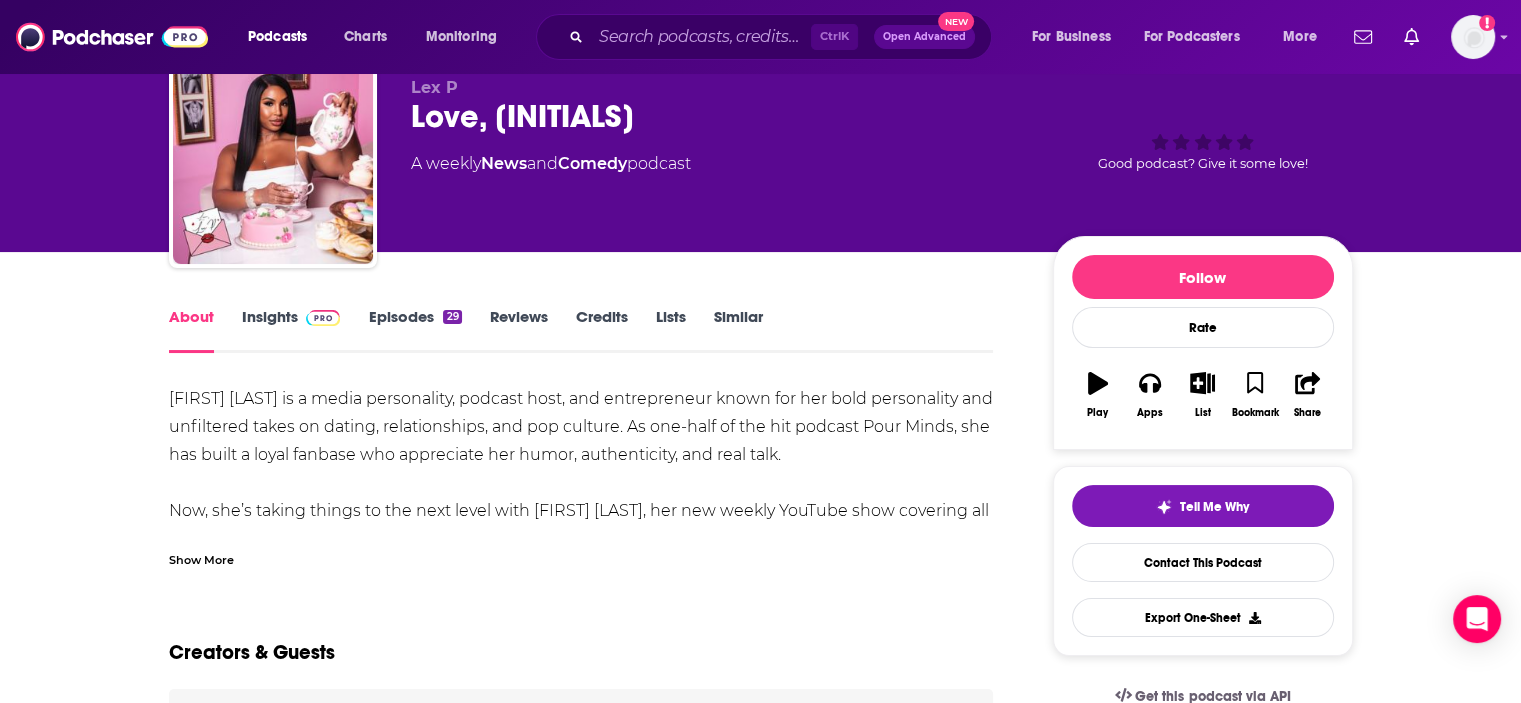 click on "Show More" at bounding box center [201, 558] 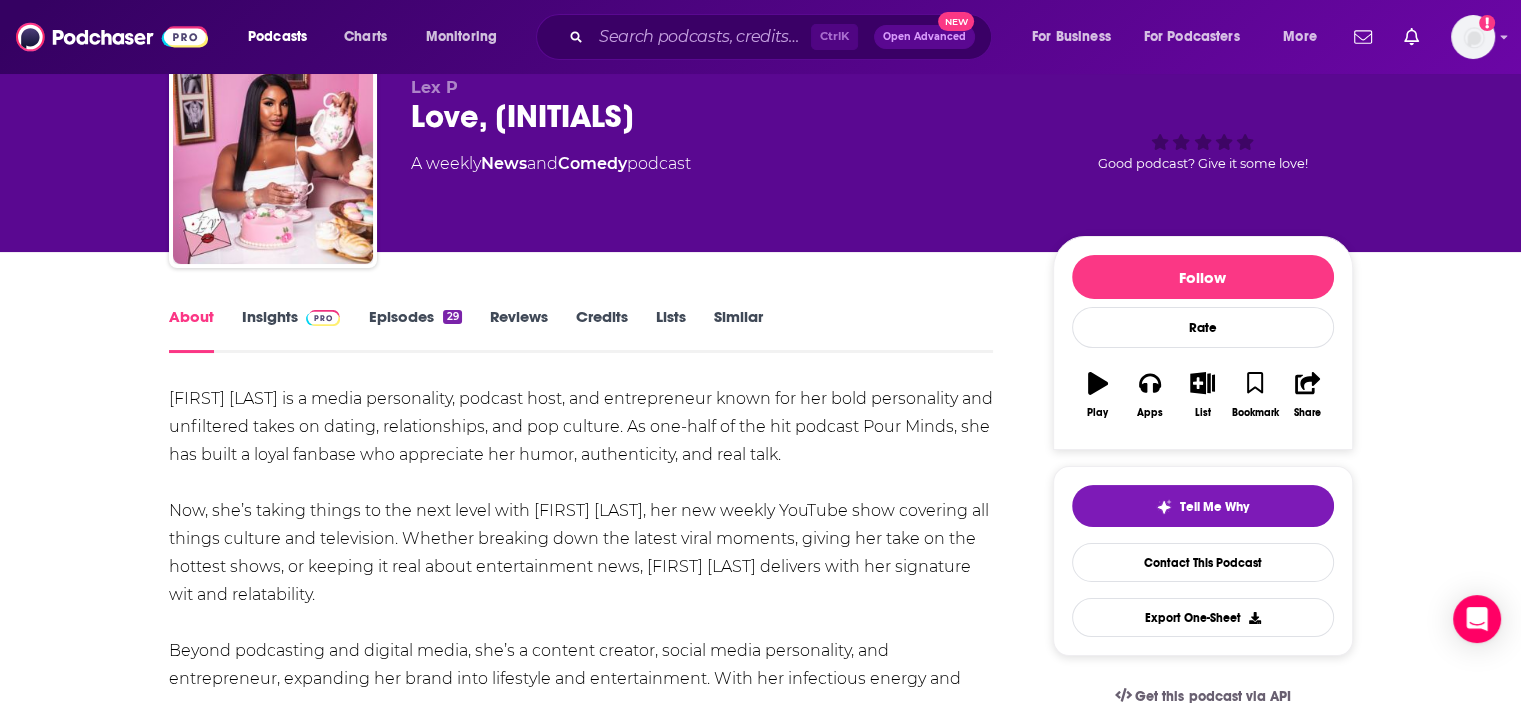 scroll, scrollTop: 232, scrollLeft: 0, axis: vertical 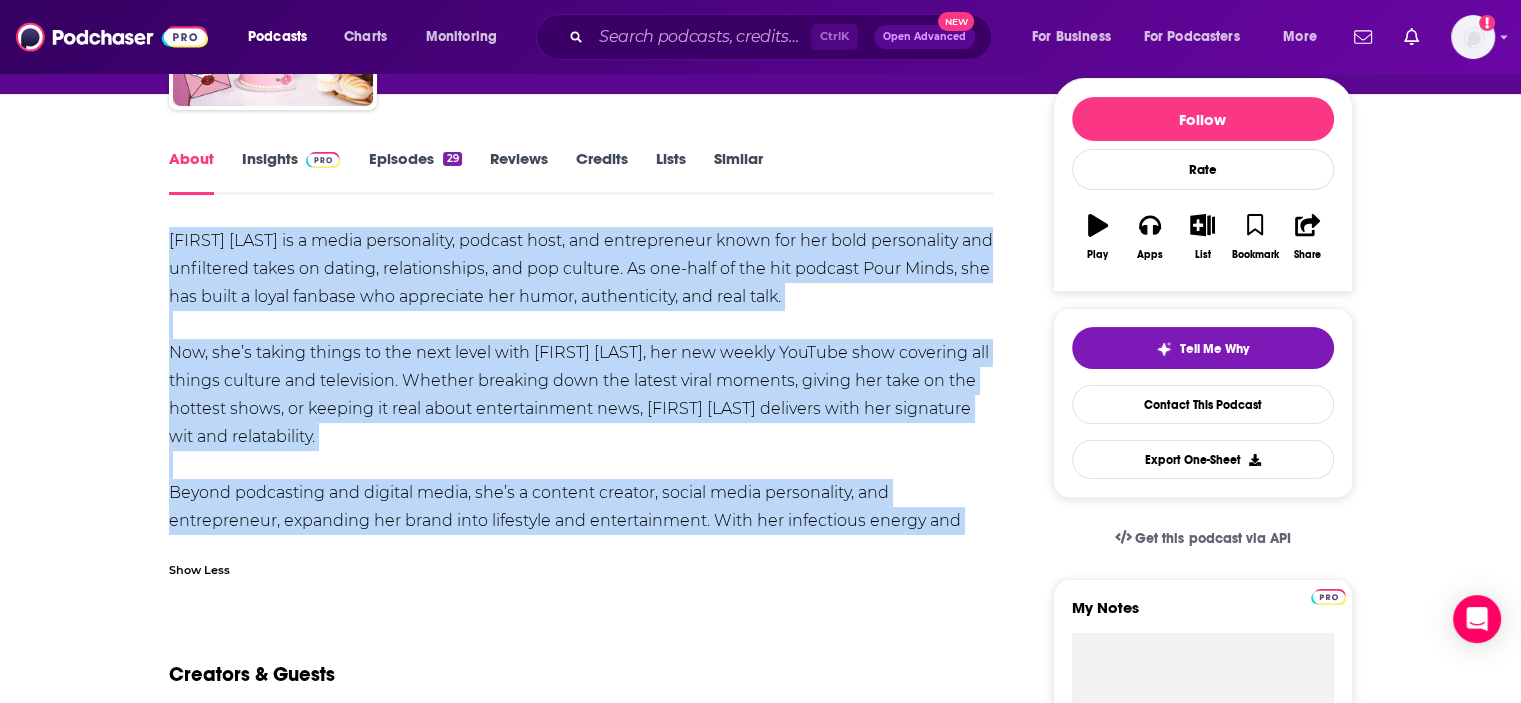 drag, startPoint x: 181, startPoint y: 243, endPoint x: 817, endPoint y: 518, distance: 692.90765 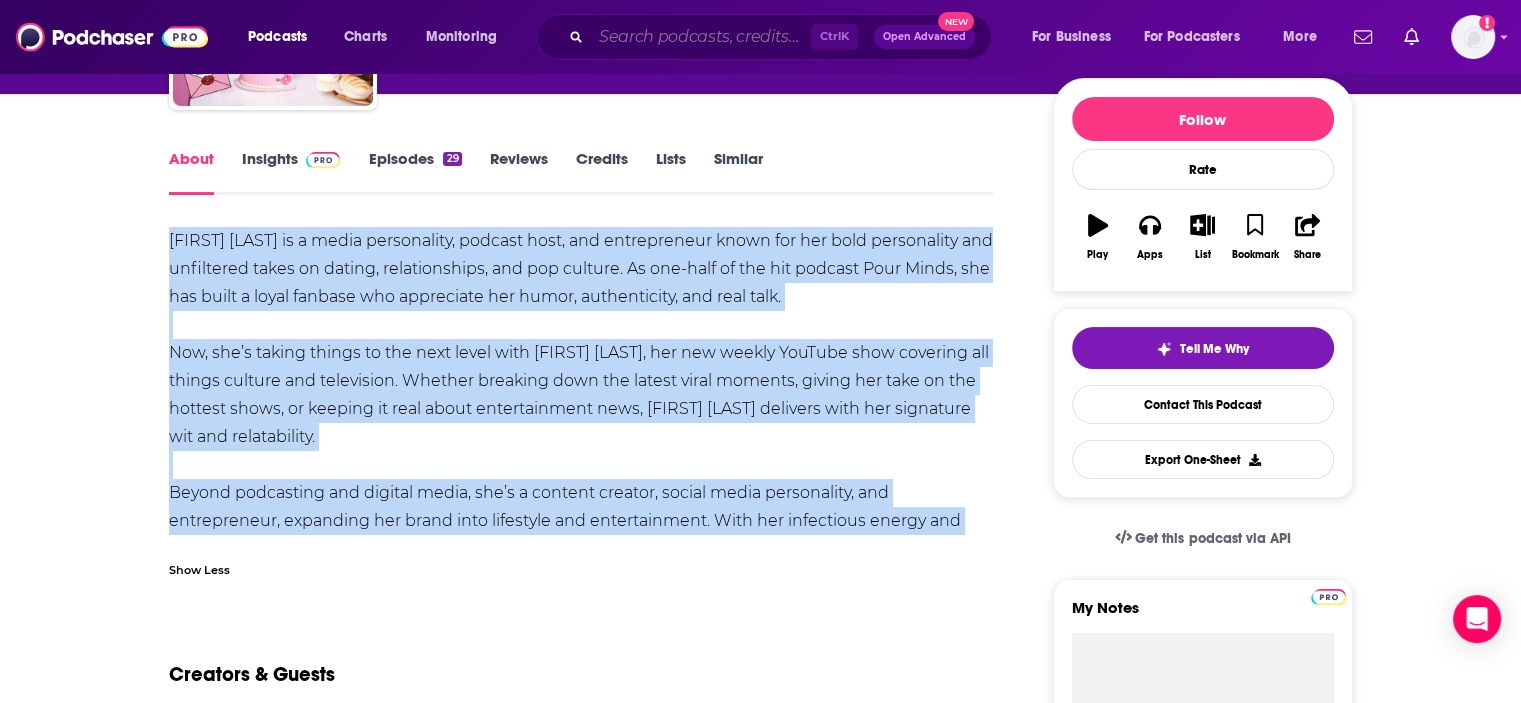 click at bounding box center [701, 37] 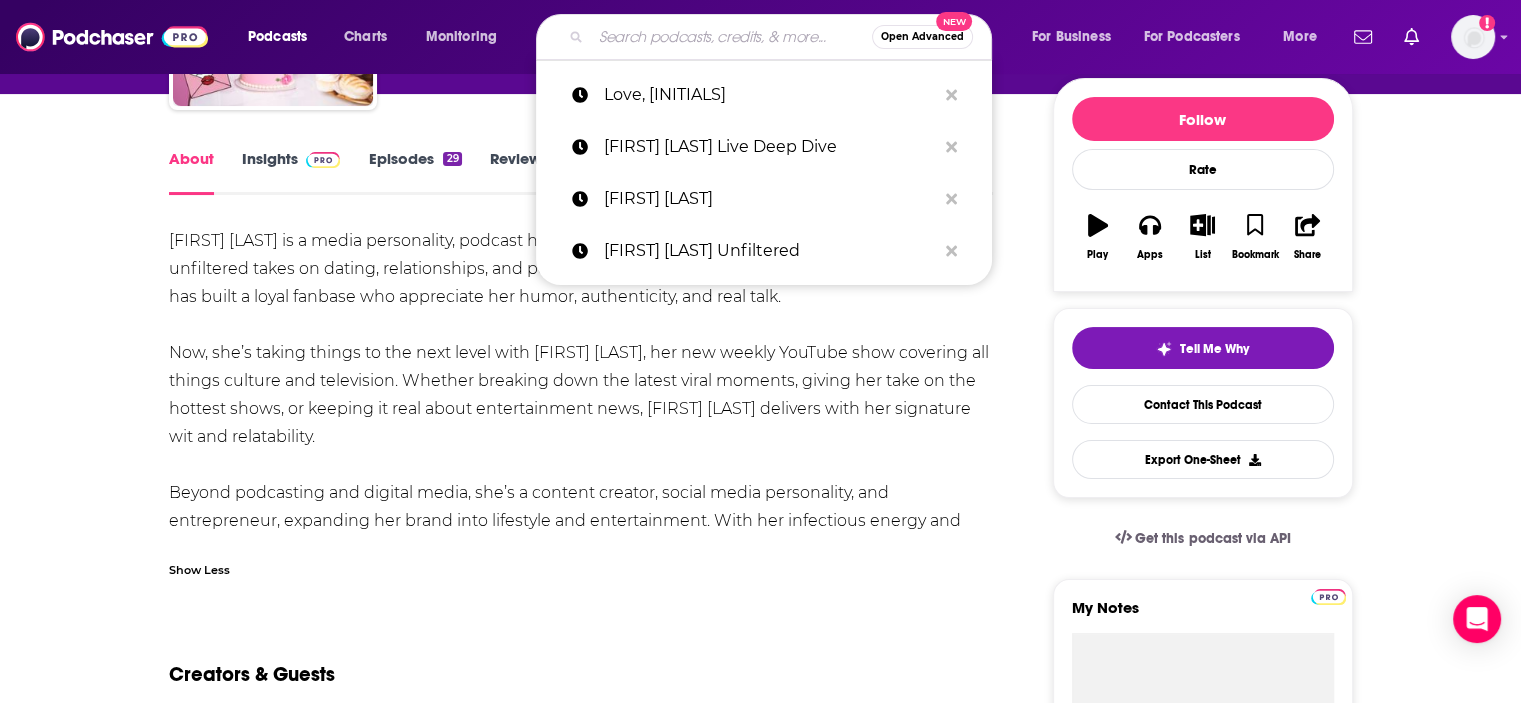 paste on "TMZ Live" 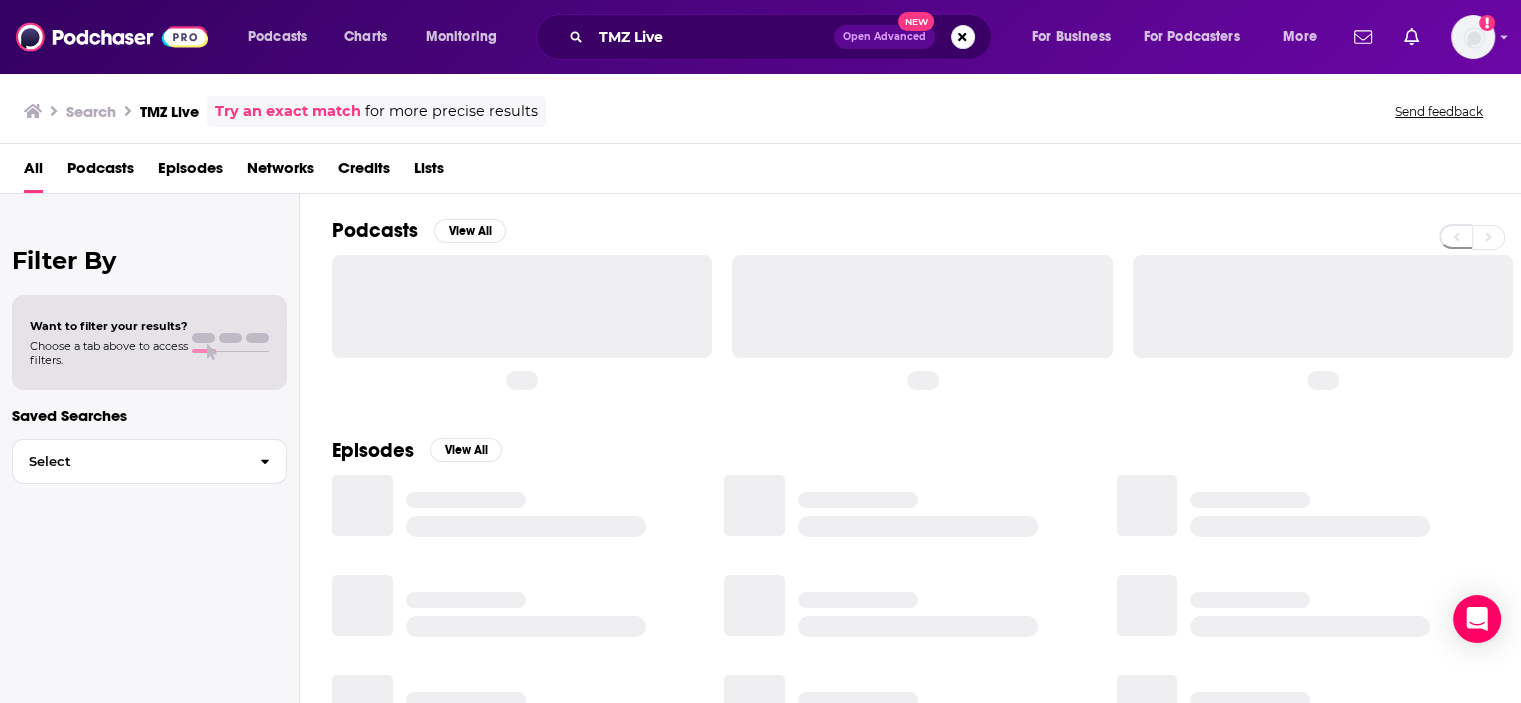 scroll, scrollTop: 0, scrollLeft: 0, axis: both 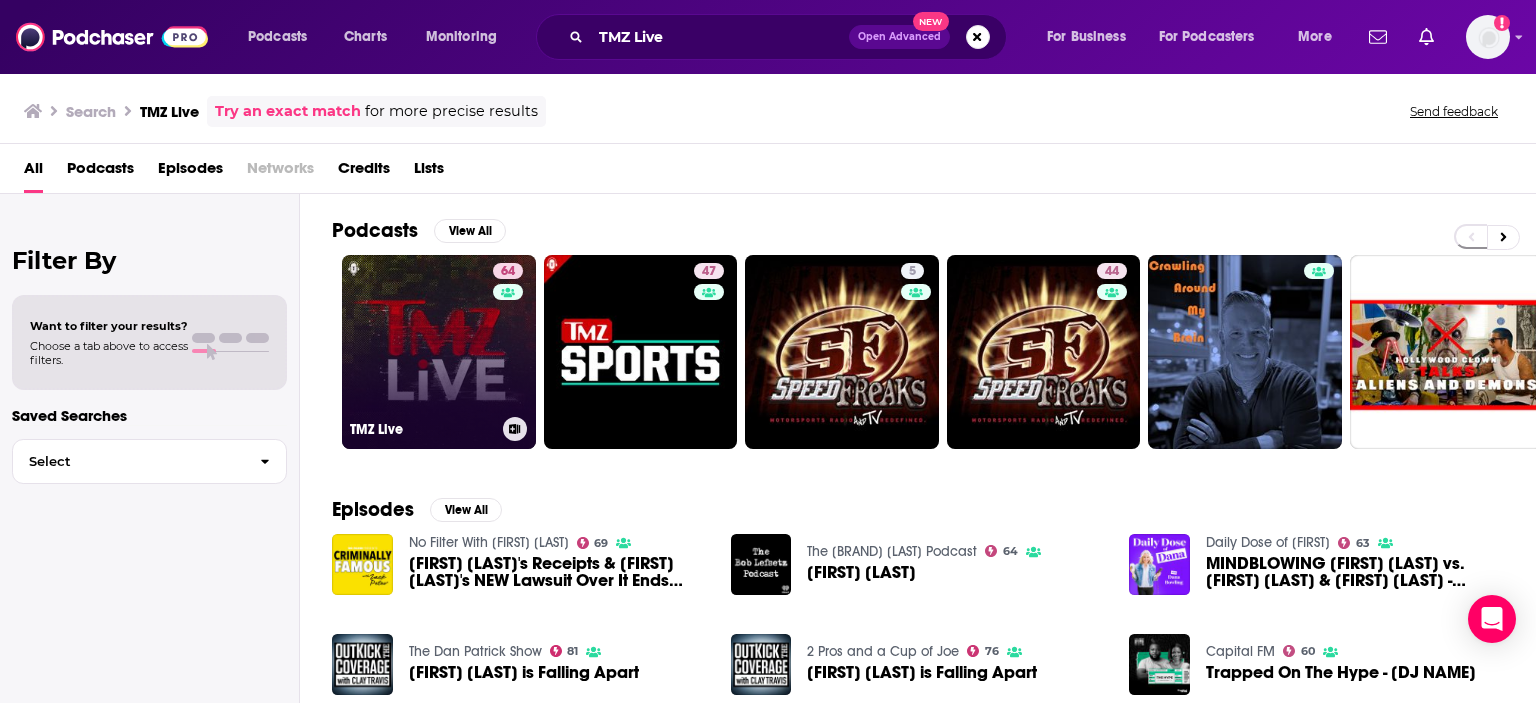 click on "64 TMZ Live" at bounding box center (439, 352) 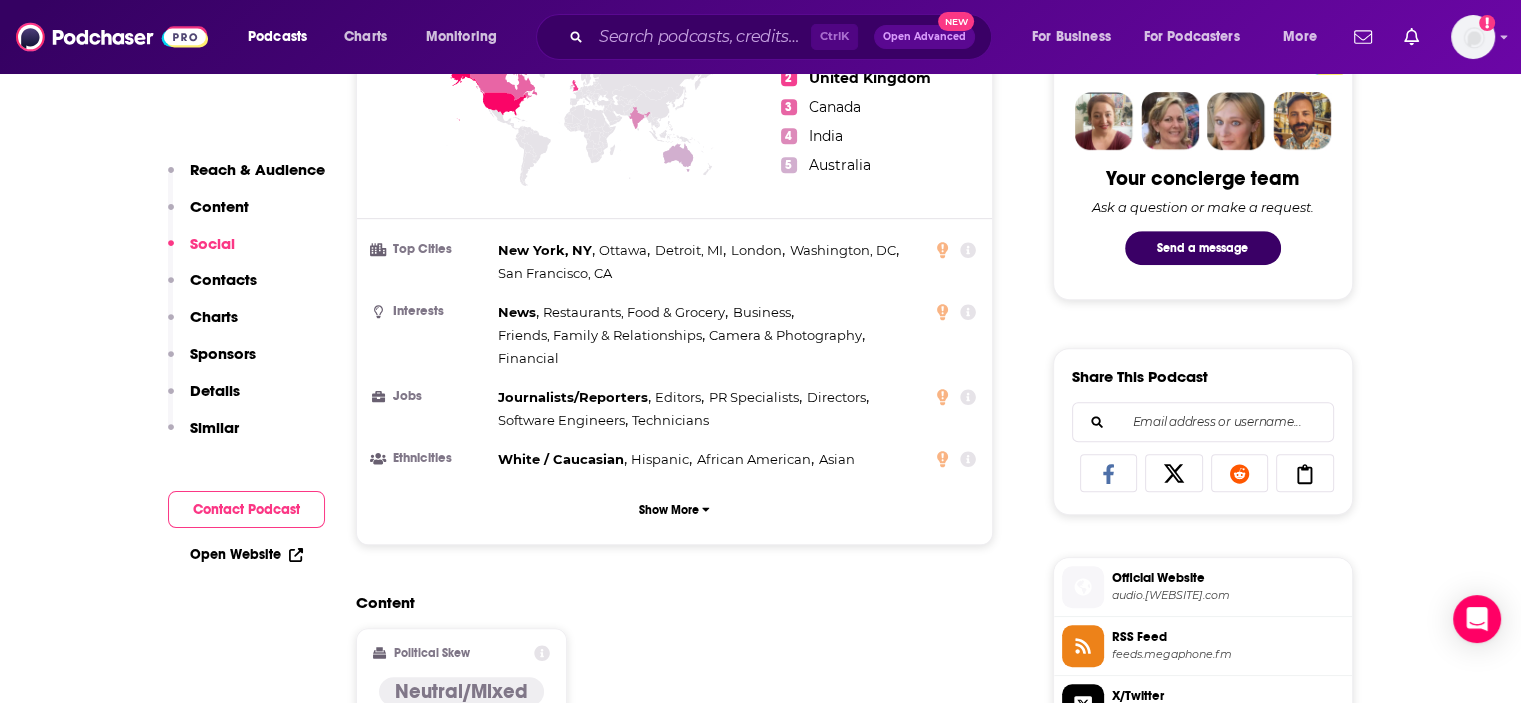 scroll, scrollTop: 1698, scrollLeft: 0, axis: vertical 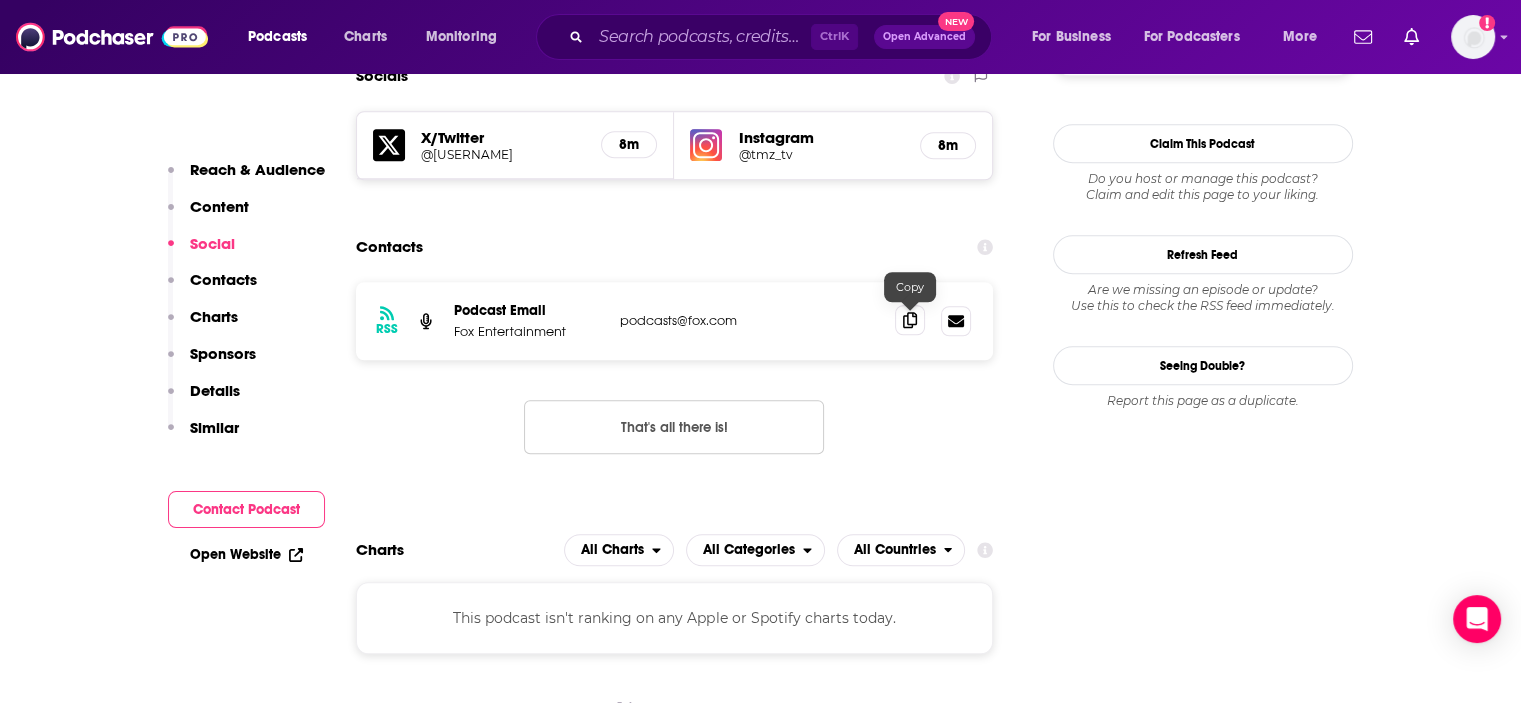 click 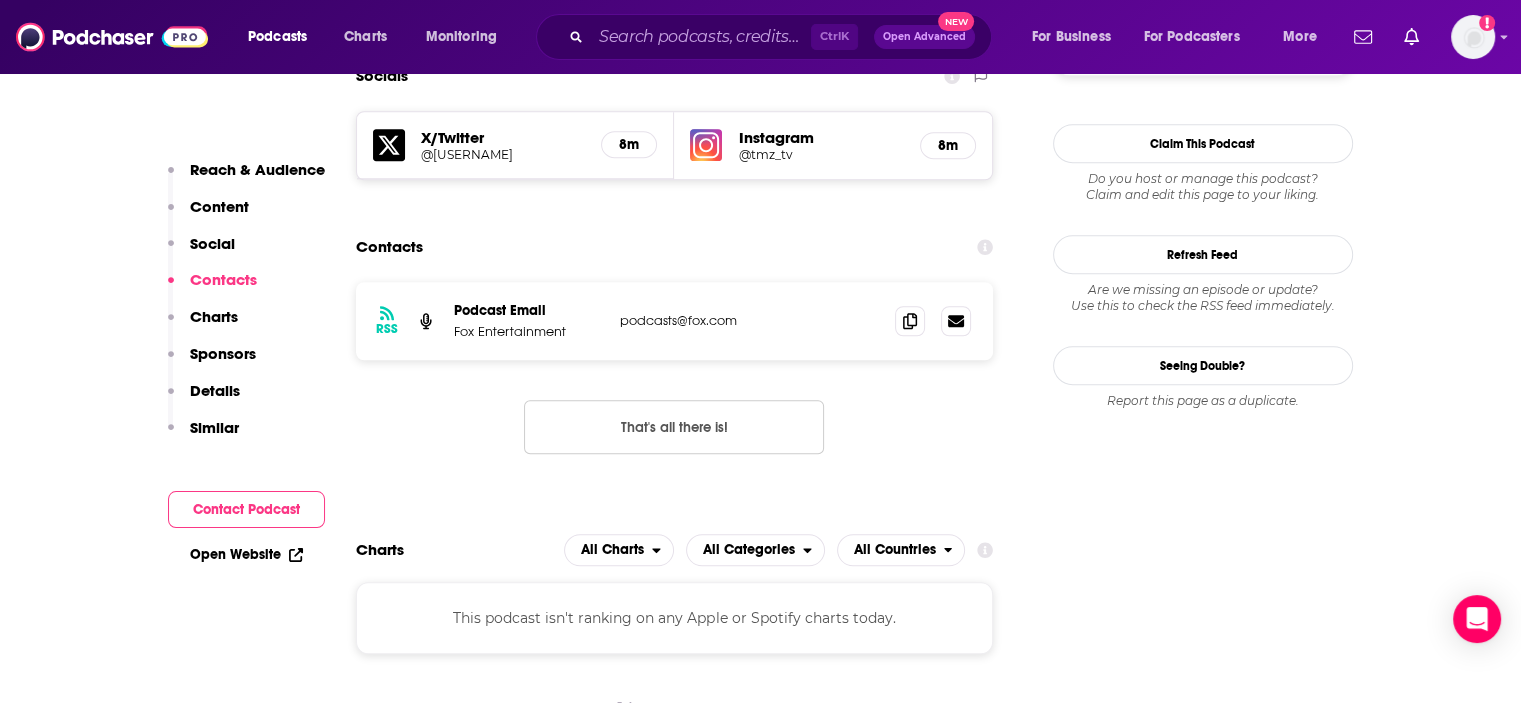scroll, scrollTop: 0, scrollLeft: 0, axis: both 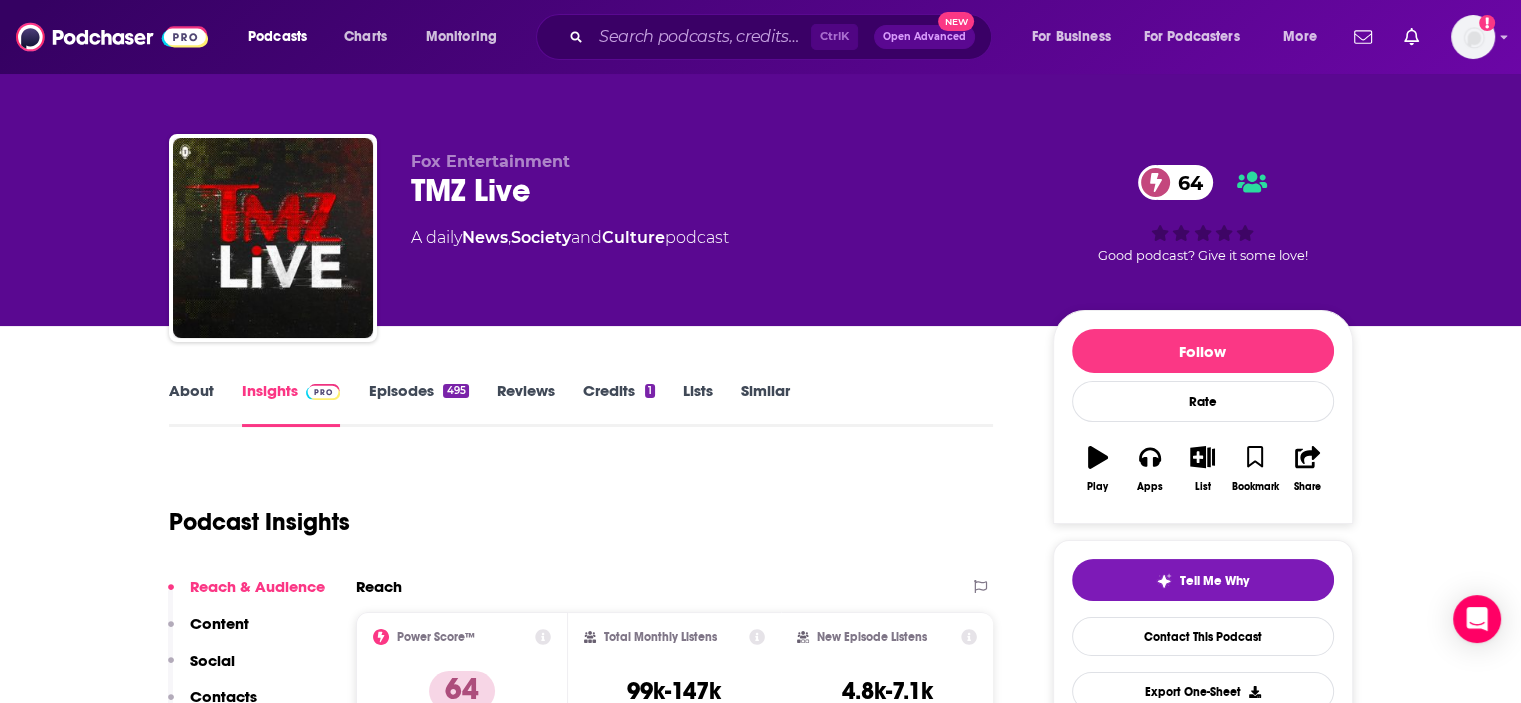 click on "About" at bounding box center [191, 404] 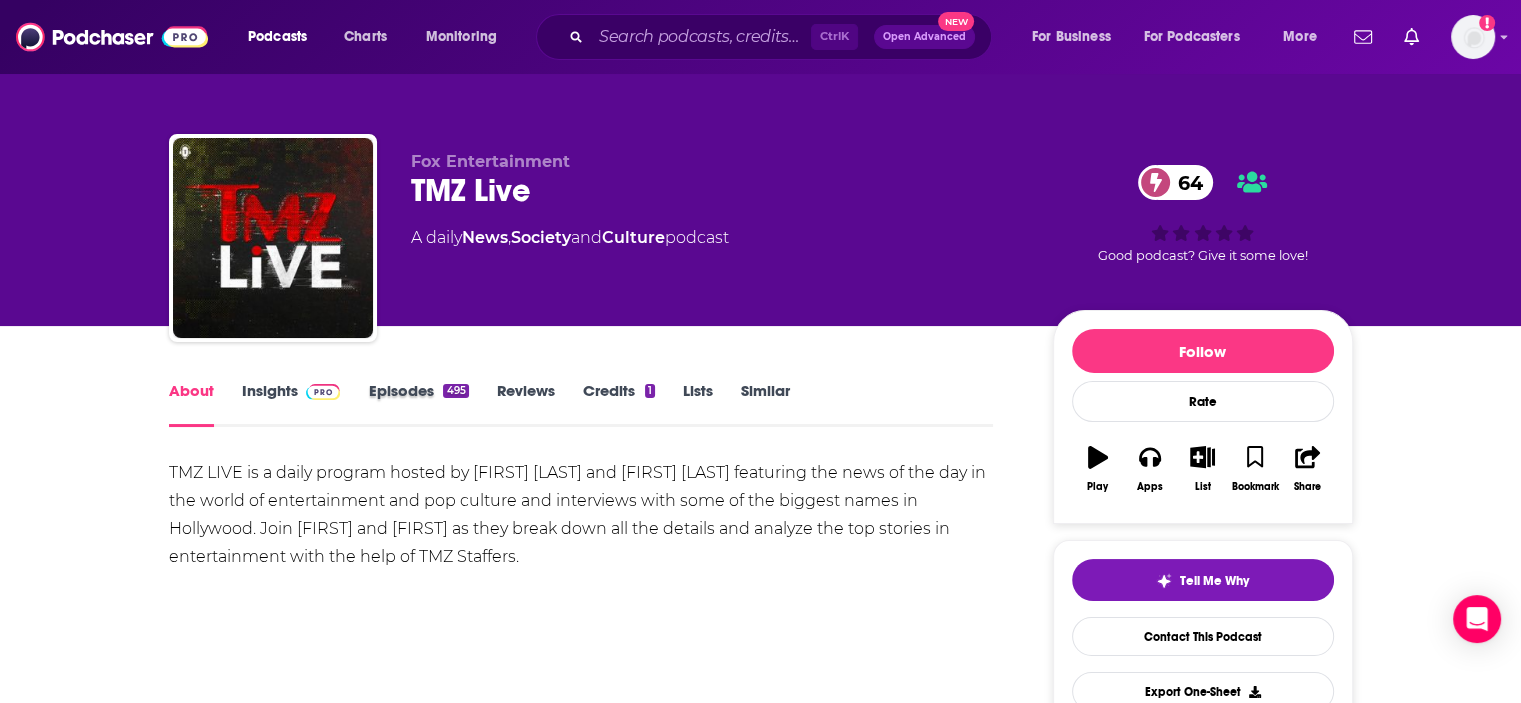 scroll, scrollTop: 80, scrollLeft: 0, axis: vertical 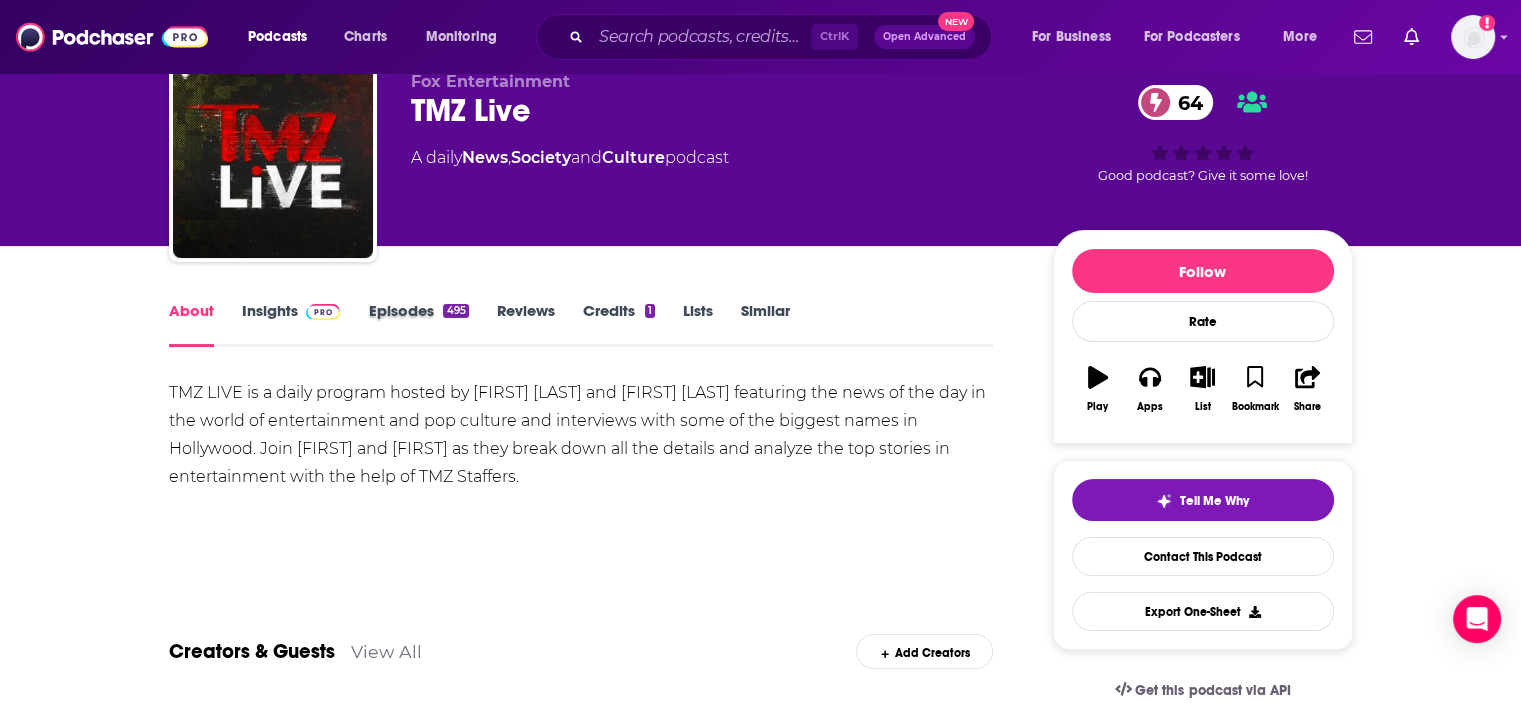 drag, startPoint x: 552, startPoint y: 393, endPoint x: 172, endPoint y: 391, distance: 380.00525 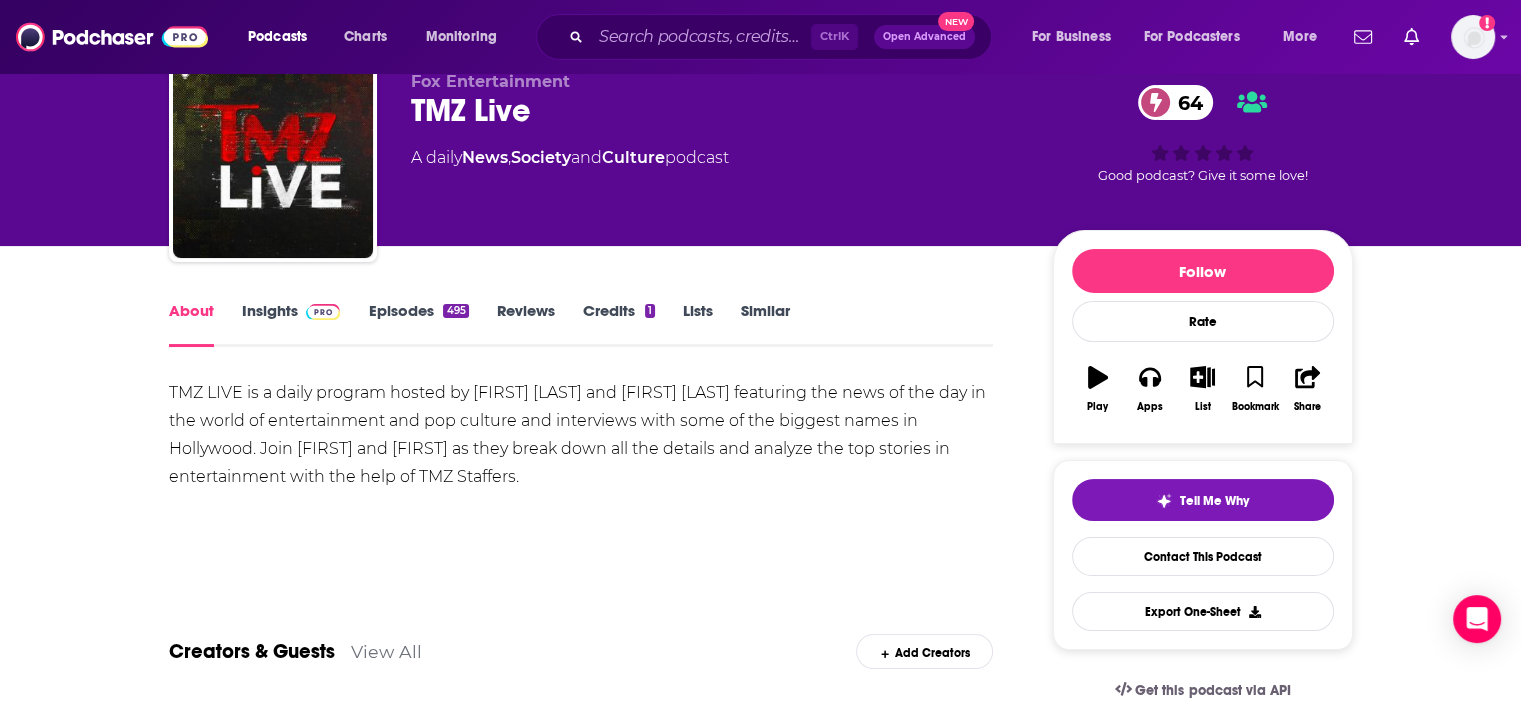 click on "TMZ LIVE is a daily program hosted by Harvey Levin and Charles Latibeaudiere featuring the news of the day in the world of entertainment and pop culture and interviews with some of the biggest names in Hollywood. Join Harvey and Charles as they break down all the details and analyze the top stories in entertainment with the help of TMZ Staffers." at bounding box center [581, 435] 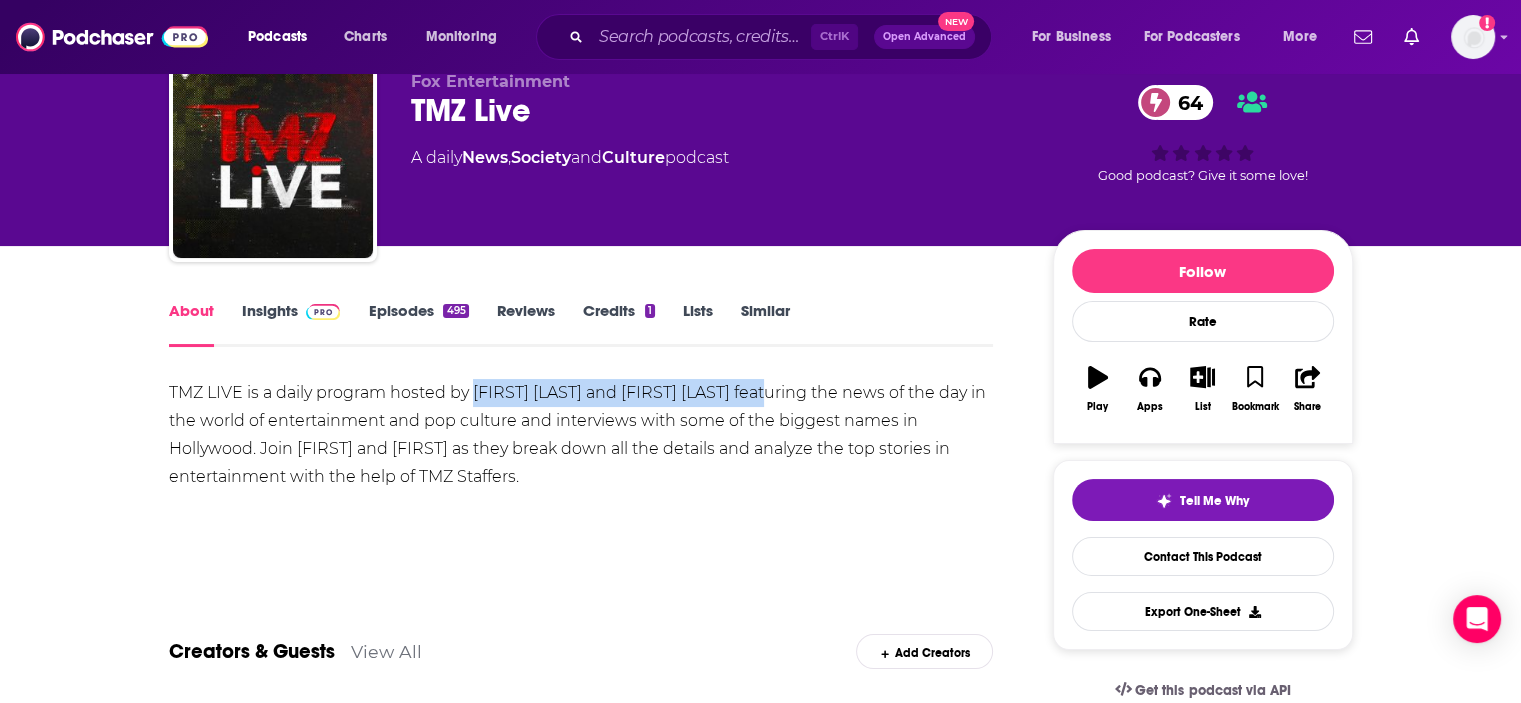 drag, startPoint x: 479, startPoint y: 390, endPoint x: 785, endPoint y: 396, distance: 306.0588 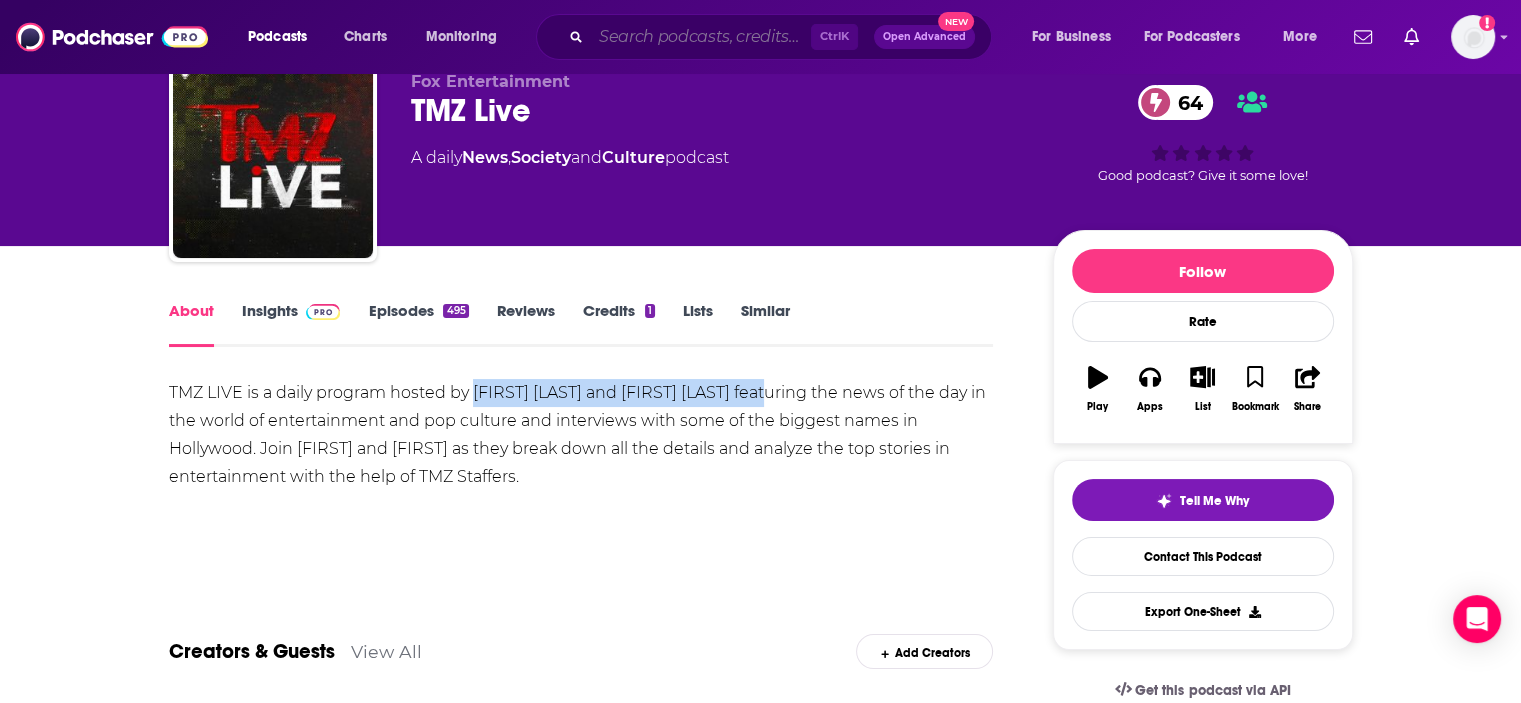 click at bounding box center (701, 37) 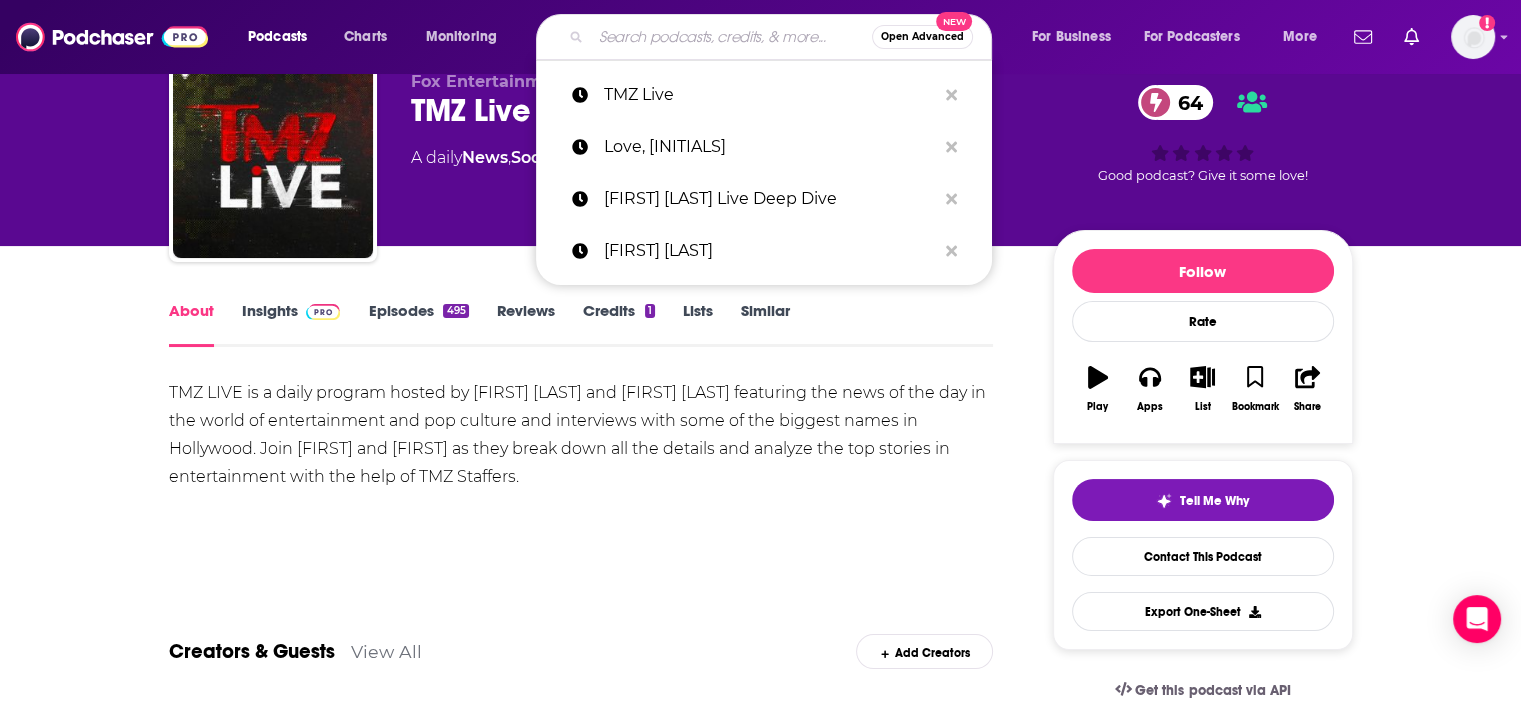 paste on "Pop Culture Crisis" 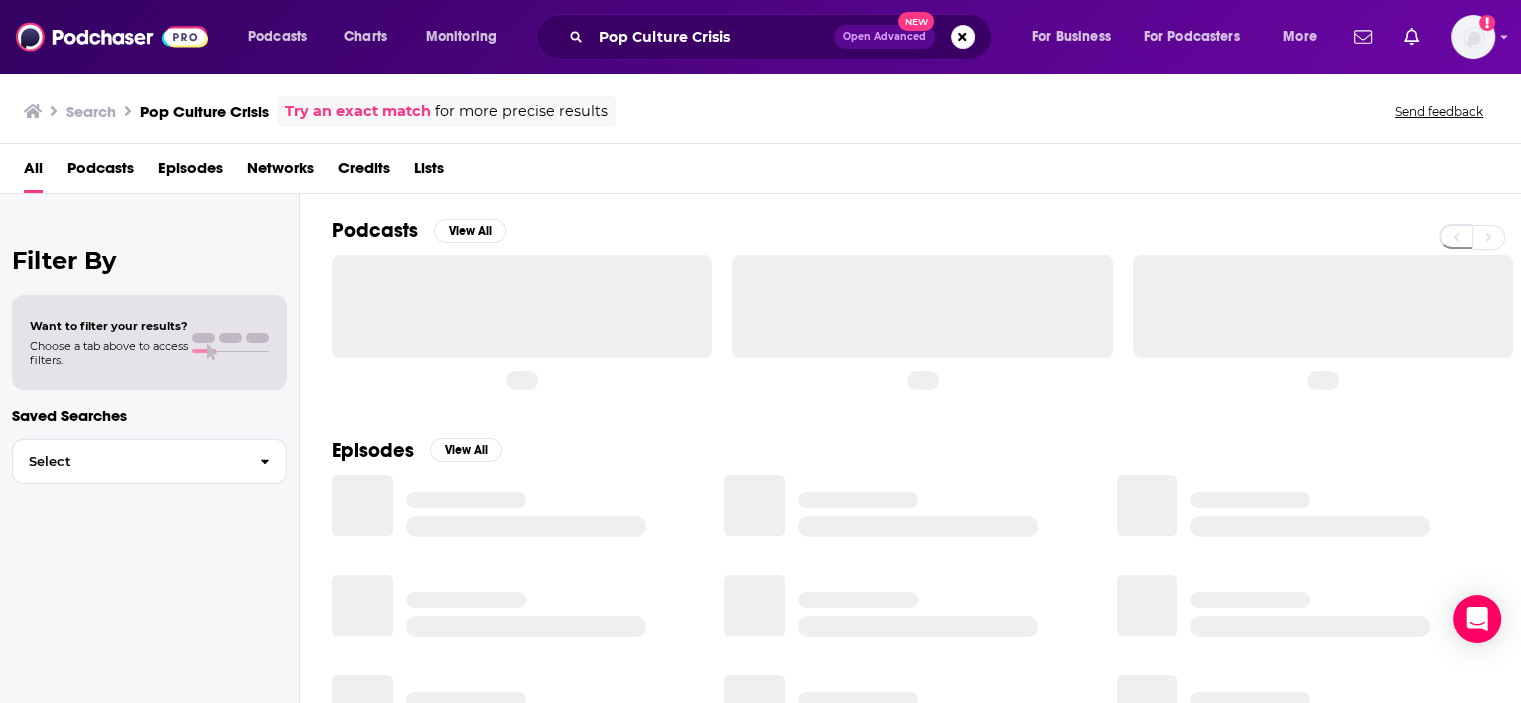 scroll, scrollTop: 0, scrollLeft: 0, axis: both 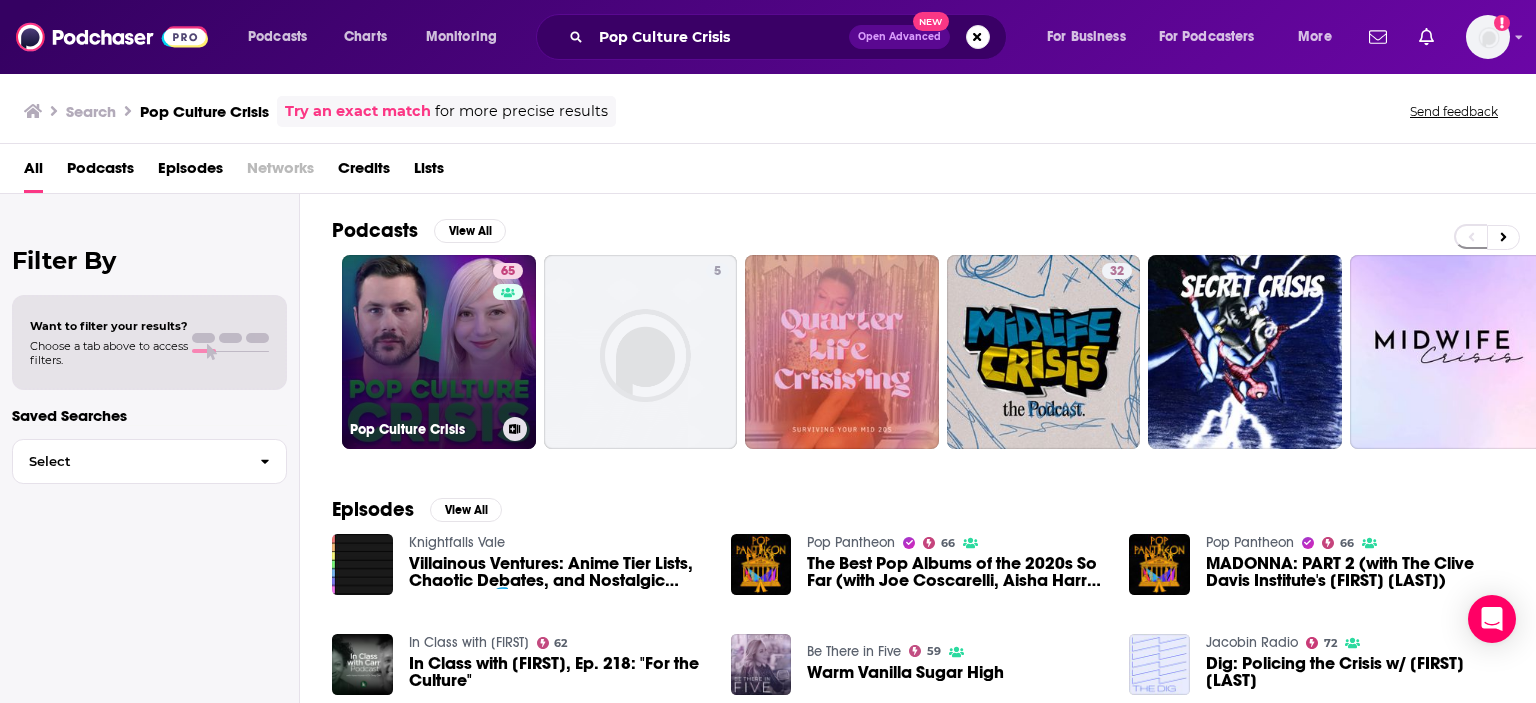 click on "65 Pop Culture Crisis" at bounding box center [439, 352] 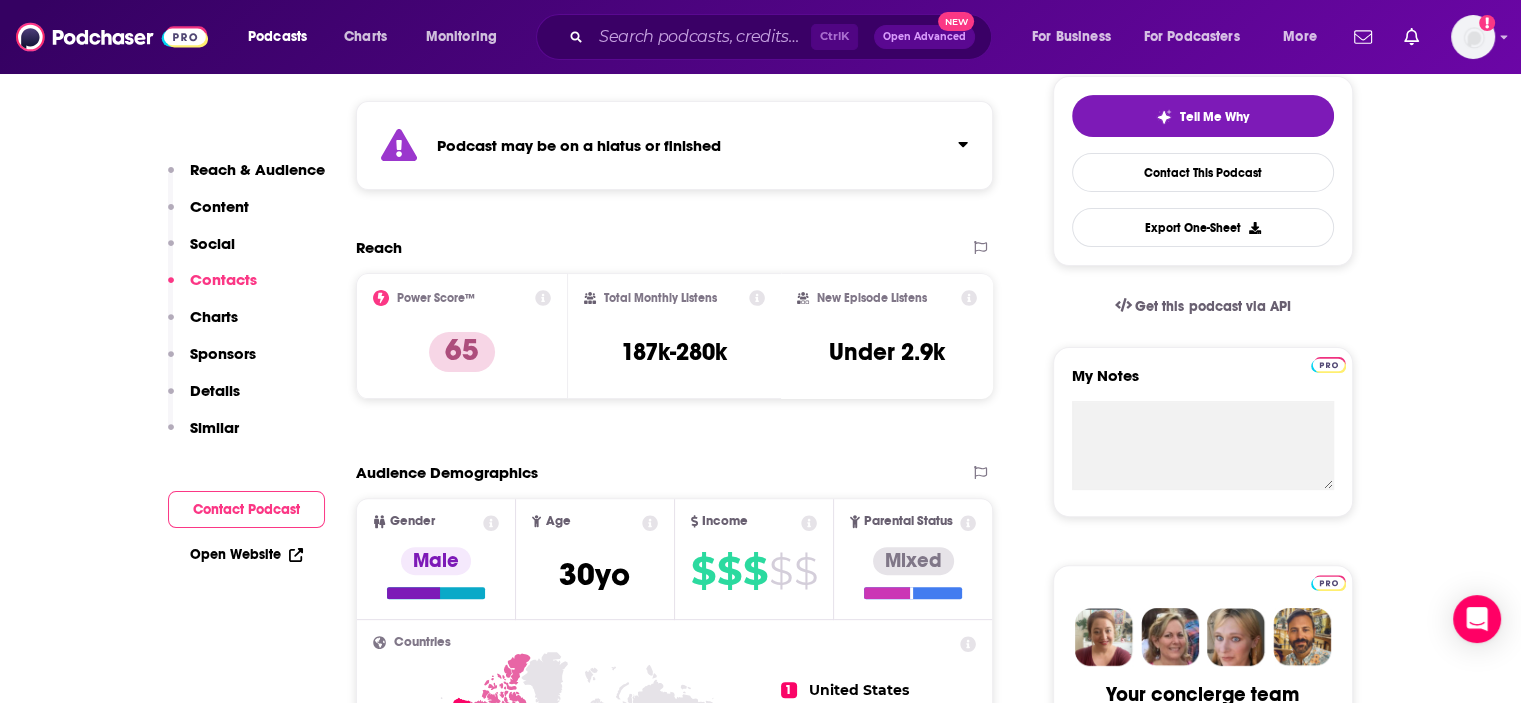scroll, scrollTop: 1747, scrollLeft: 0, axis: vertical 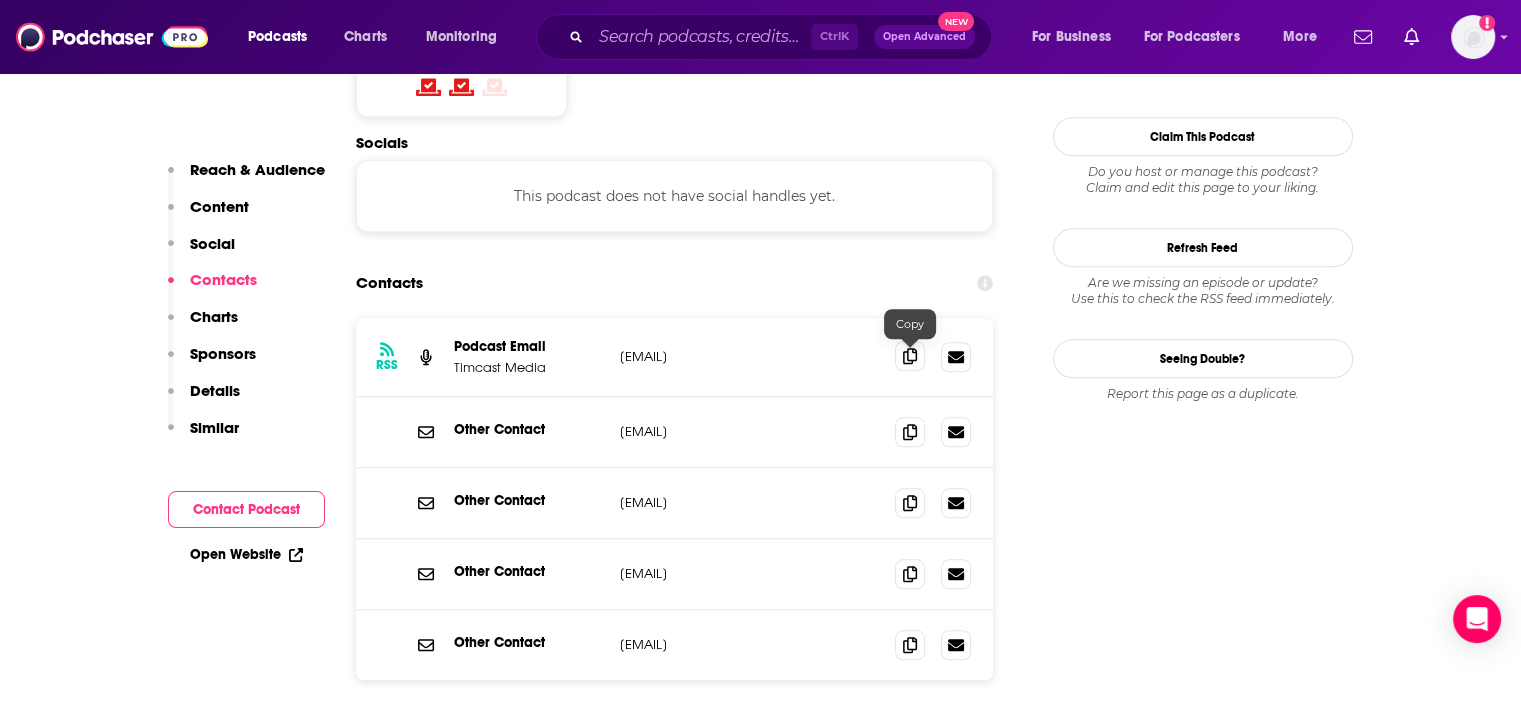 click 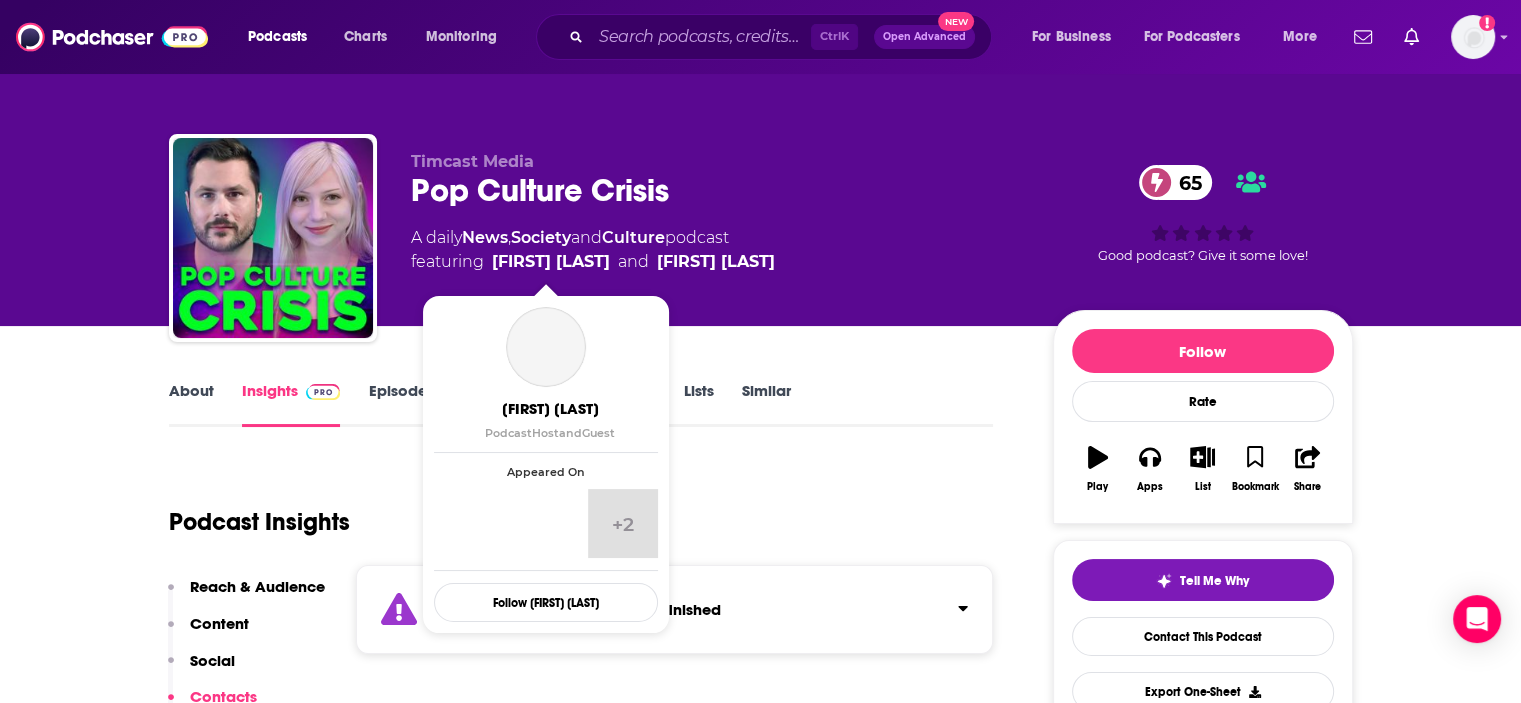 scroll, scrollTop: 282, scrollLeft: 0, axis: vertical 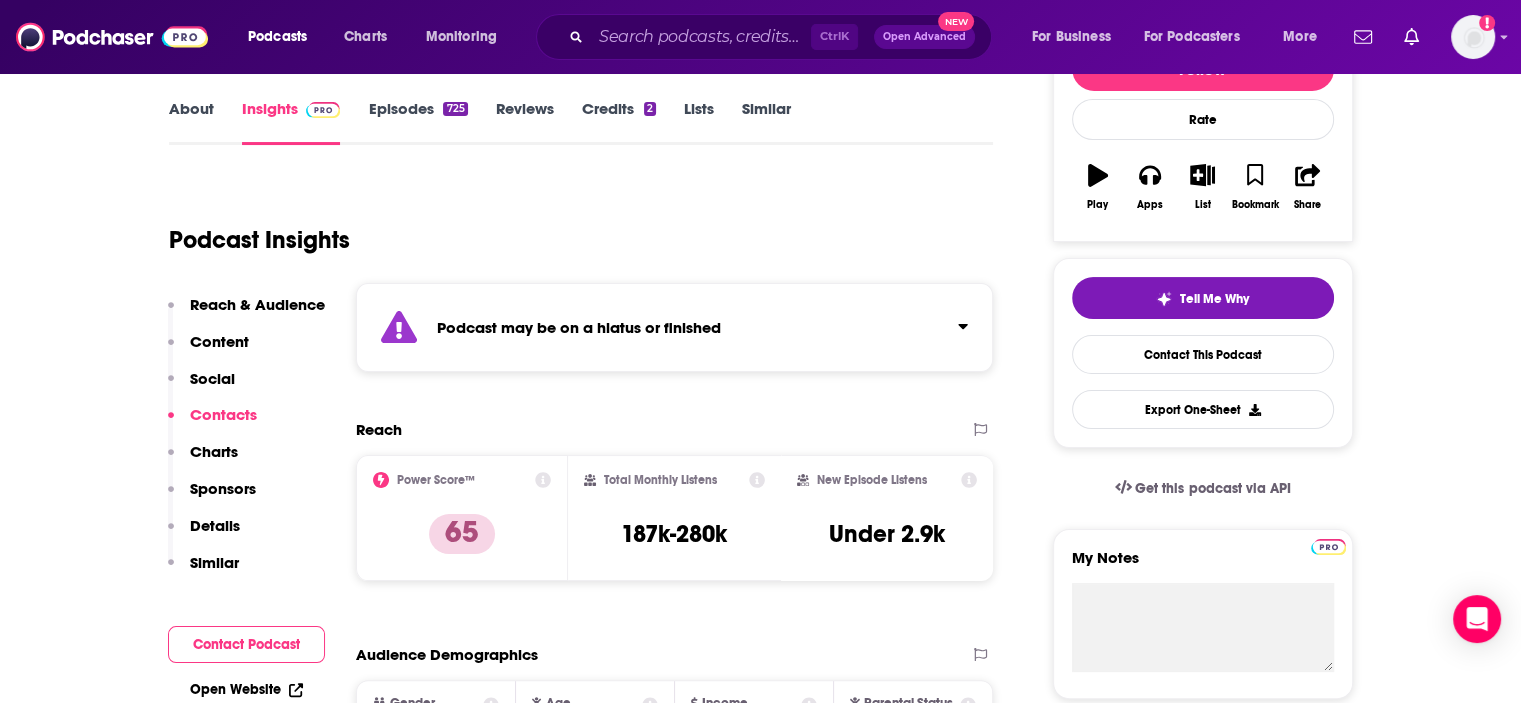 click on "About" at bounding box center [191, 122] 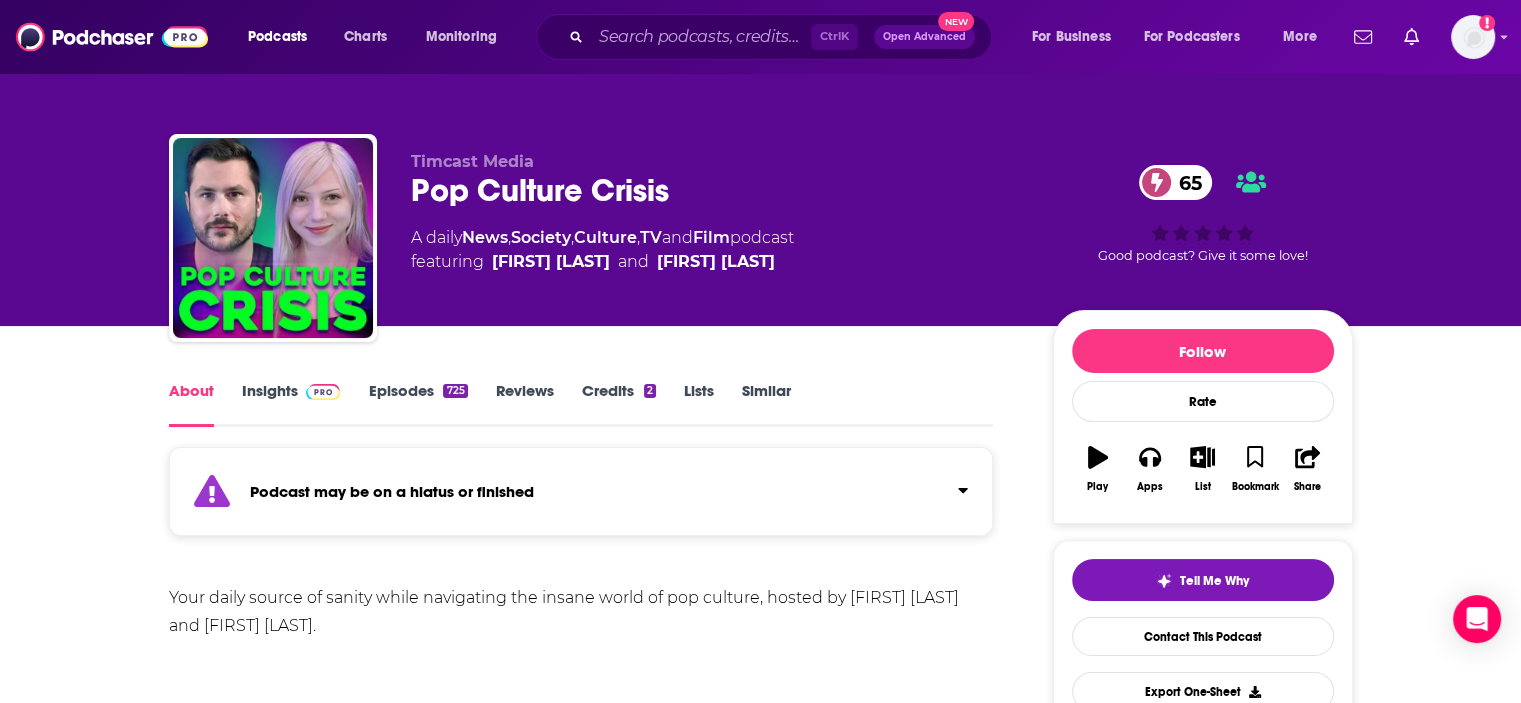 scroll, scrollTop: 170, scrollLeft: 0, axis: vertical 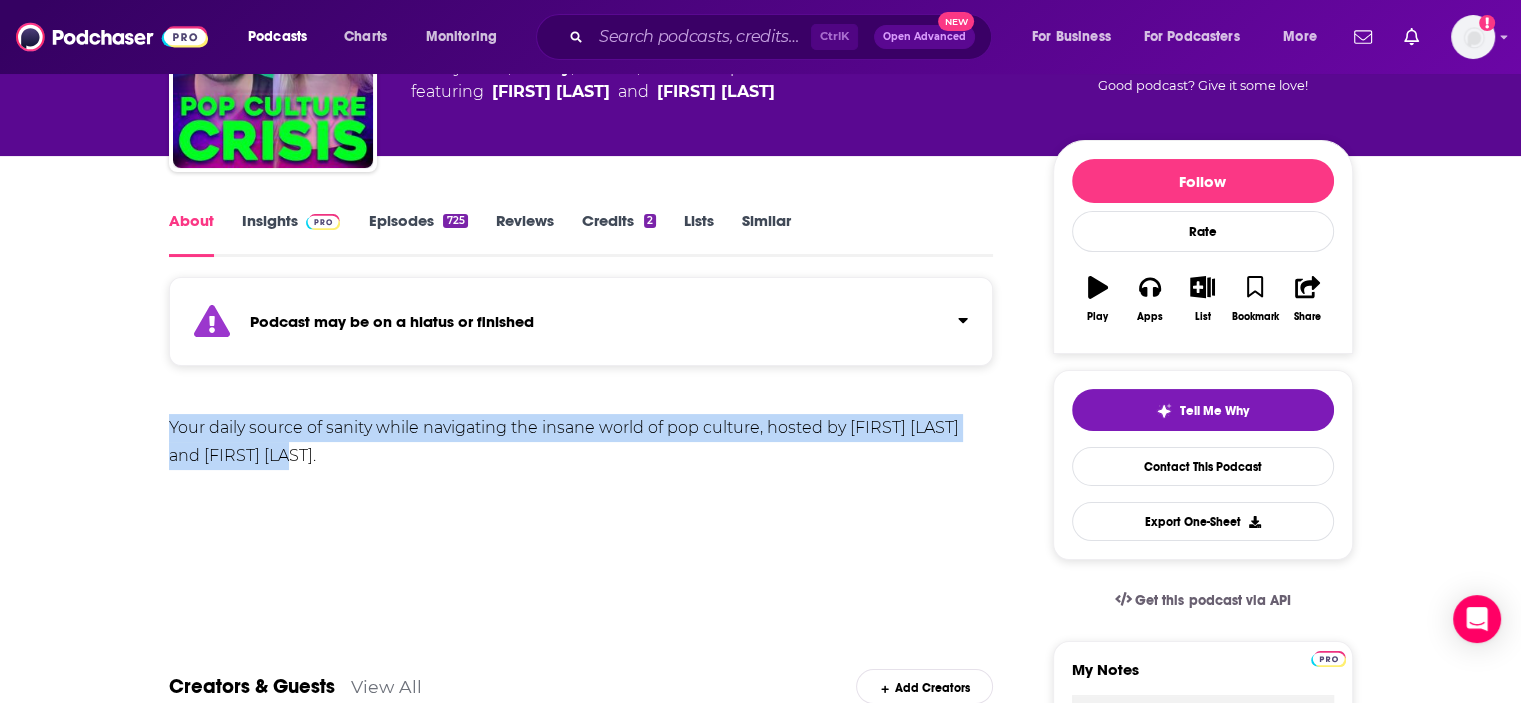 drag, startPoint x: 160, startPoint y: 424, endPoint x: 312, endPoint y: 469, distance: 158.52129 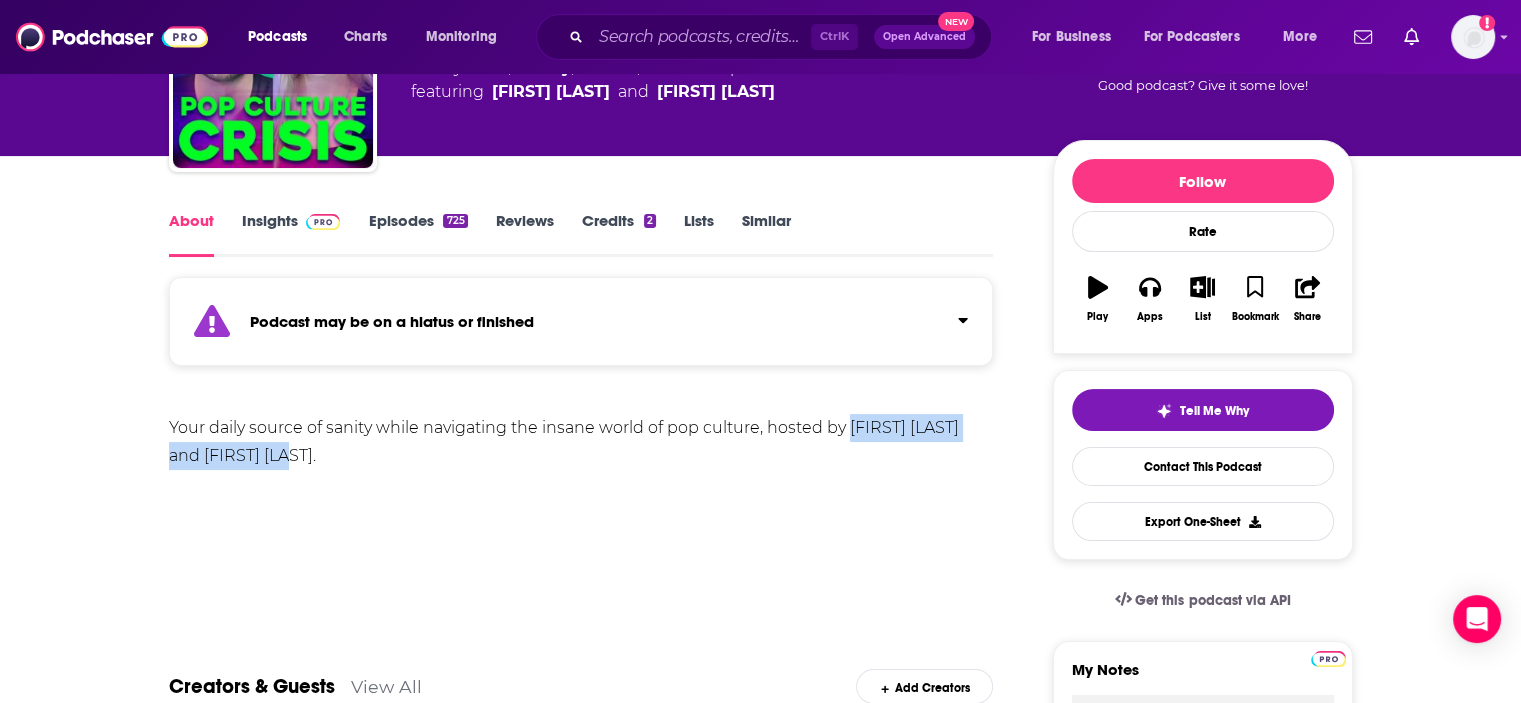 drag, startPoint x: 848, startPoint y: 423, endPoint x: 386, endPoint y: 509, distance: 469.93616 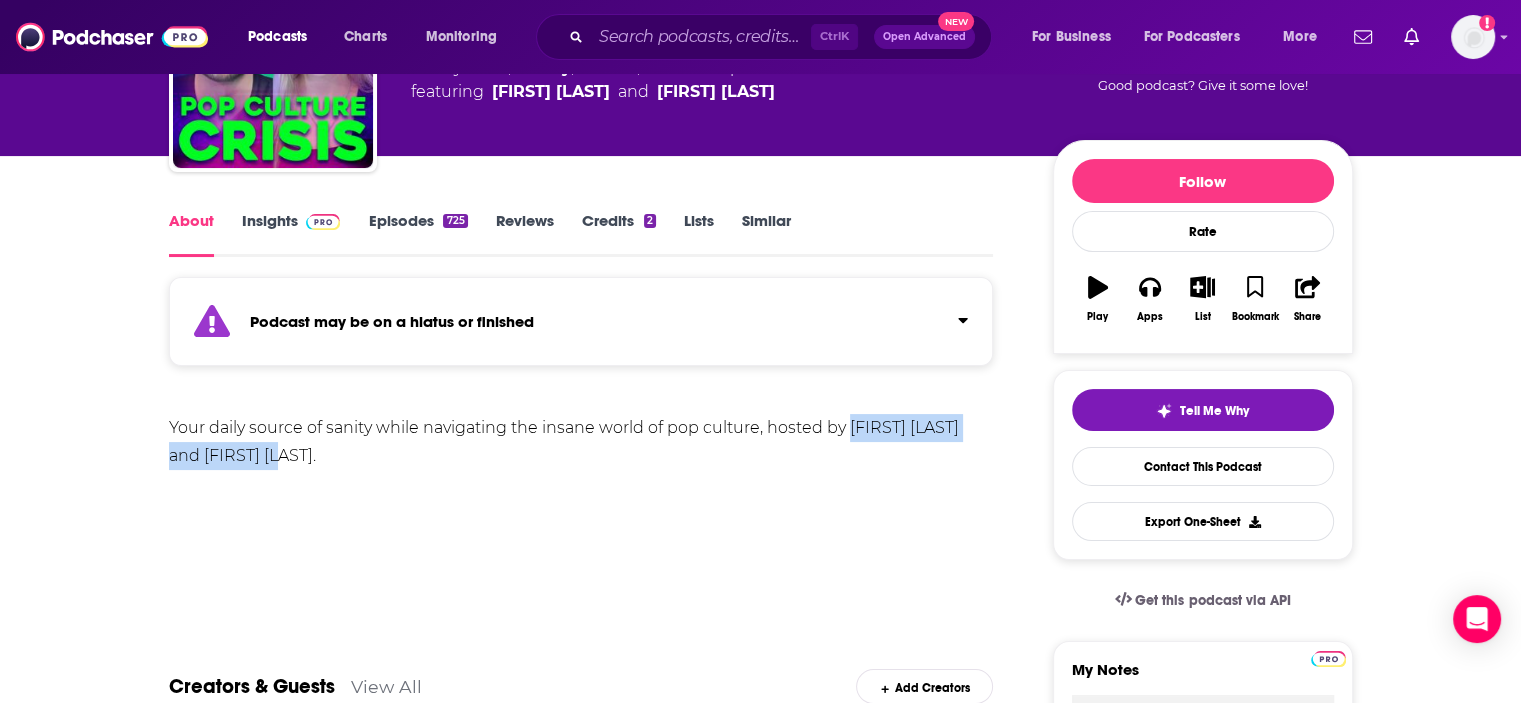 drag, startPoint x: 852, startPoint y: 430, endPoint x: 271, endPoint y: 457, distance: 581.627 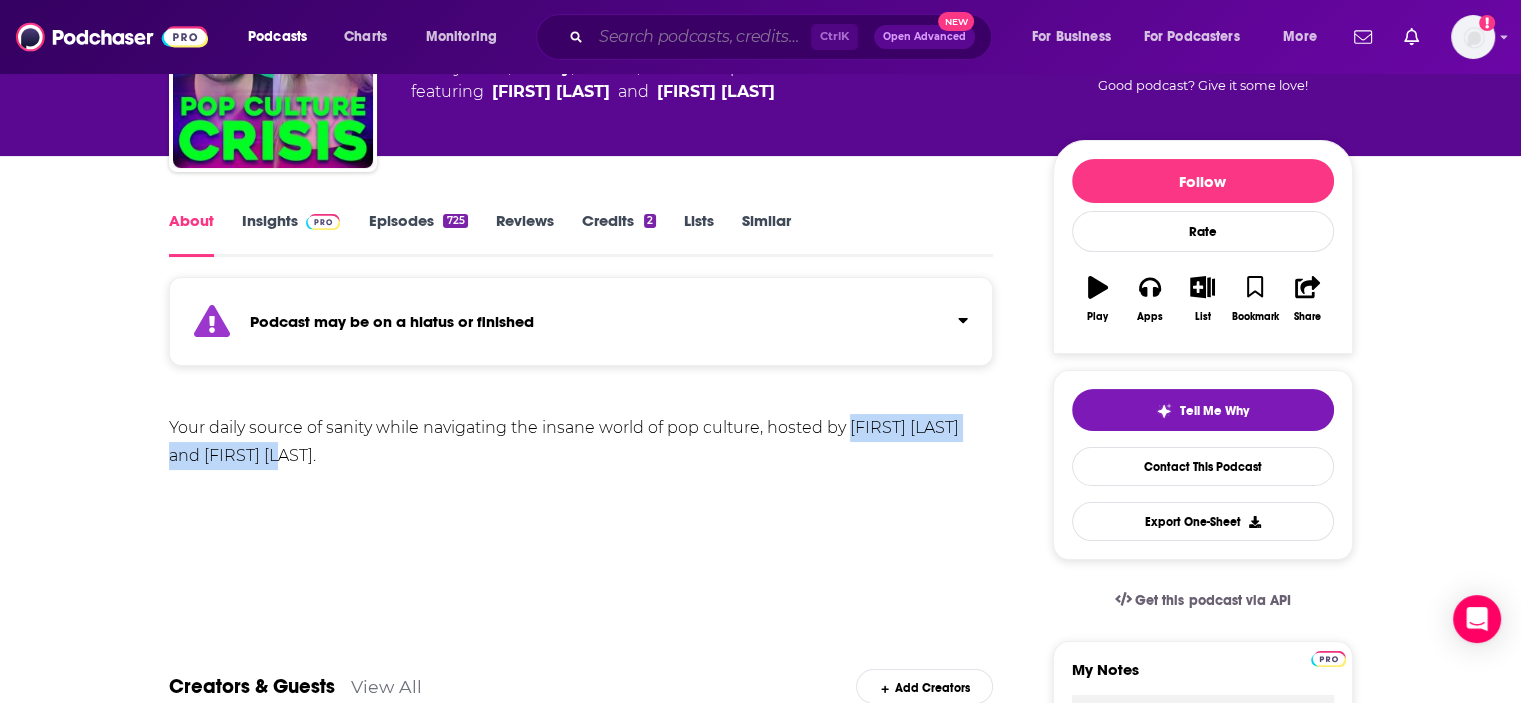 click at bounding box center [701, 37] 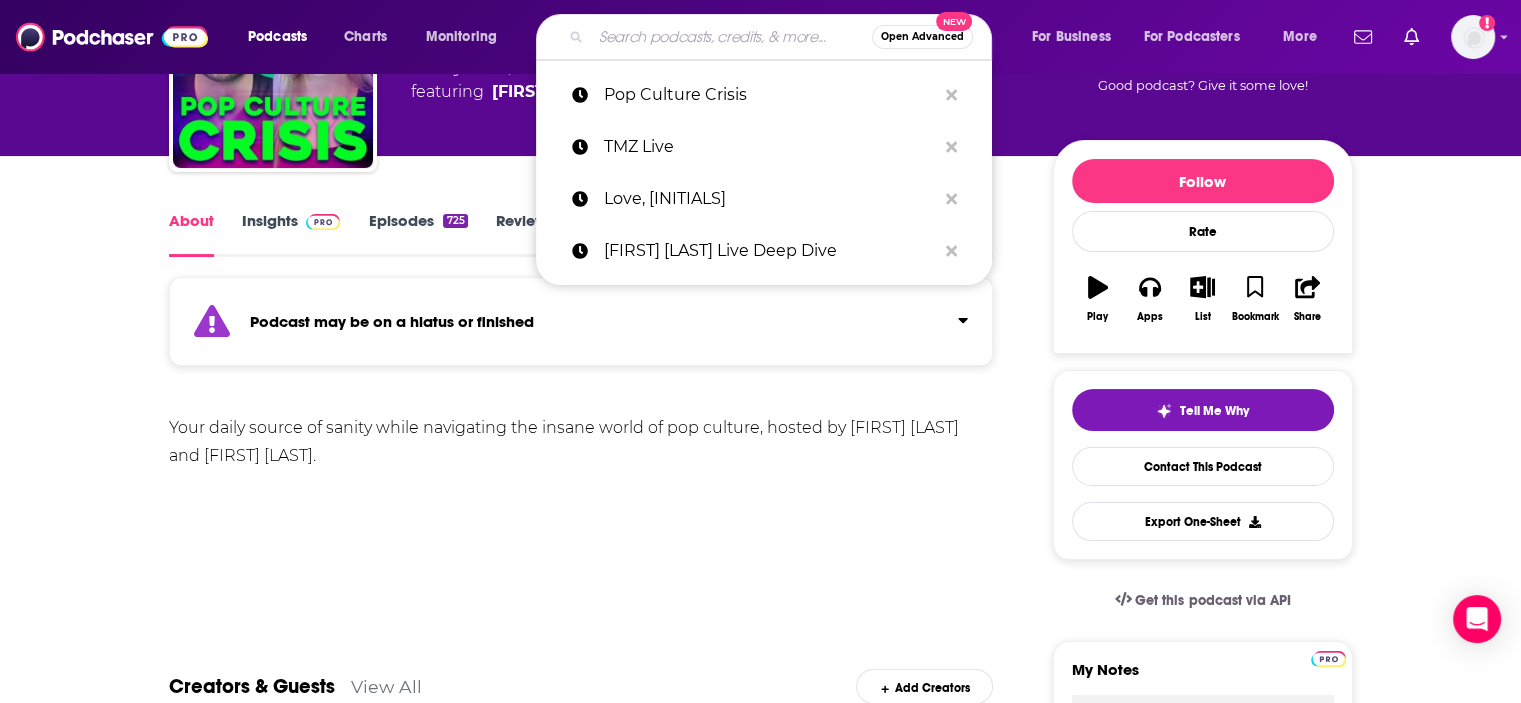 paste on "Midlife Lady Leisure Pursuits" 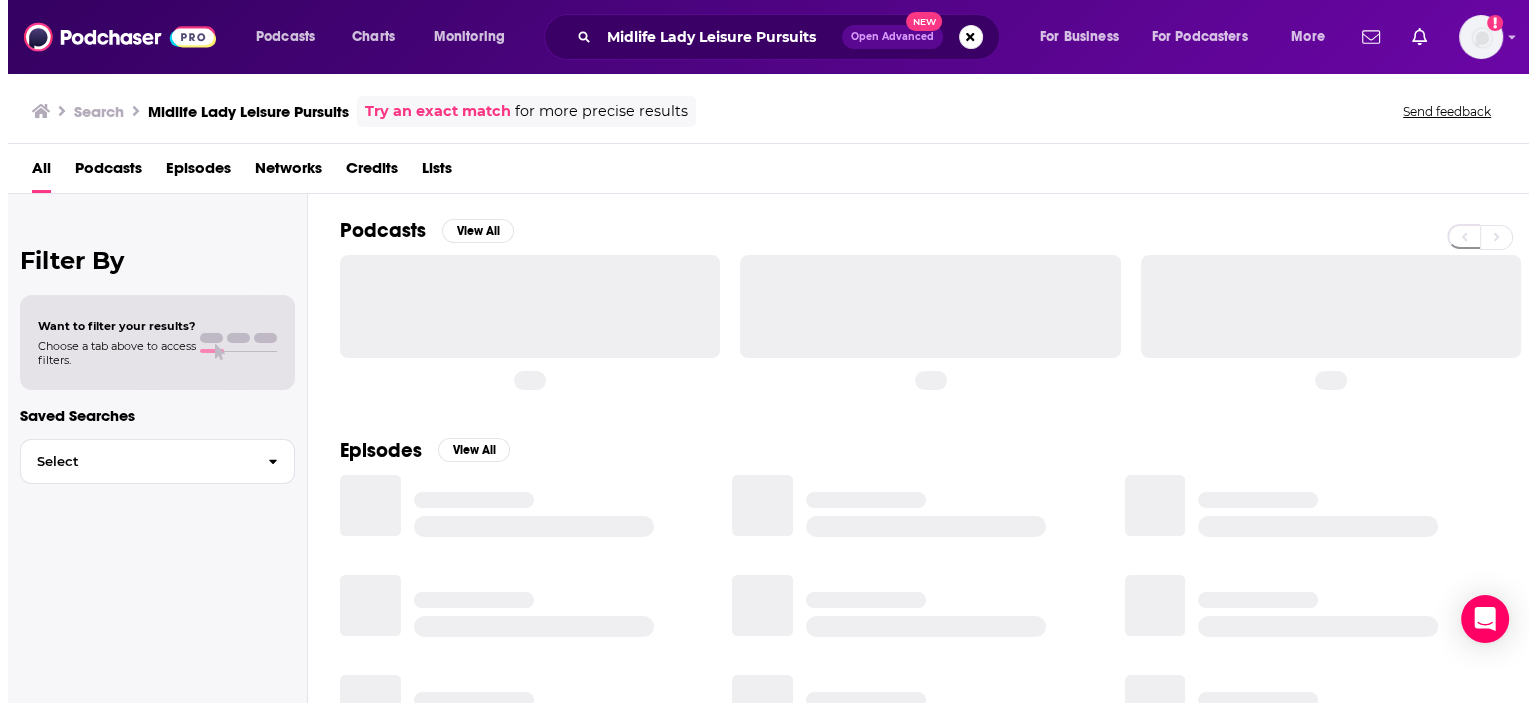 scroll, scrollTop: 0, scrollLeft: 0, axis: both 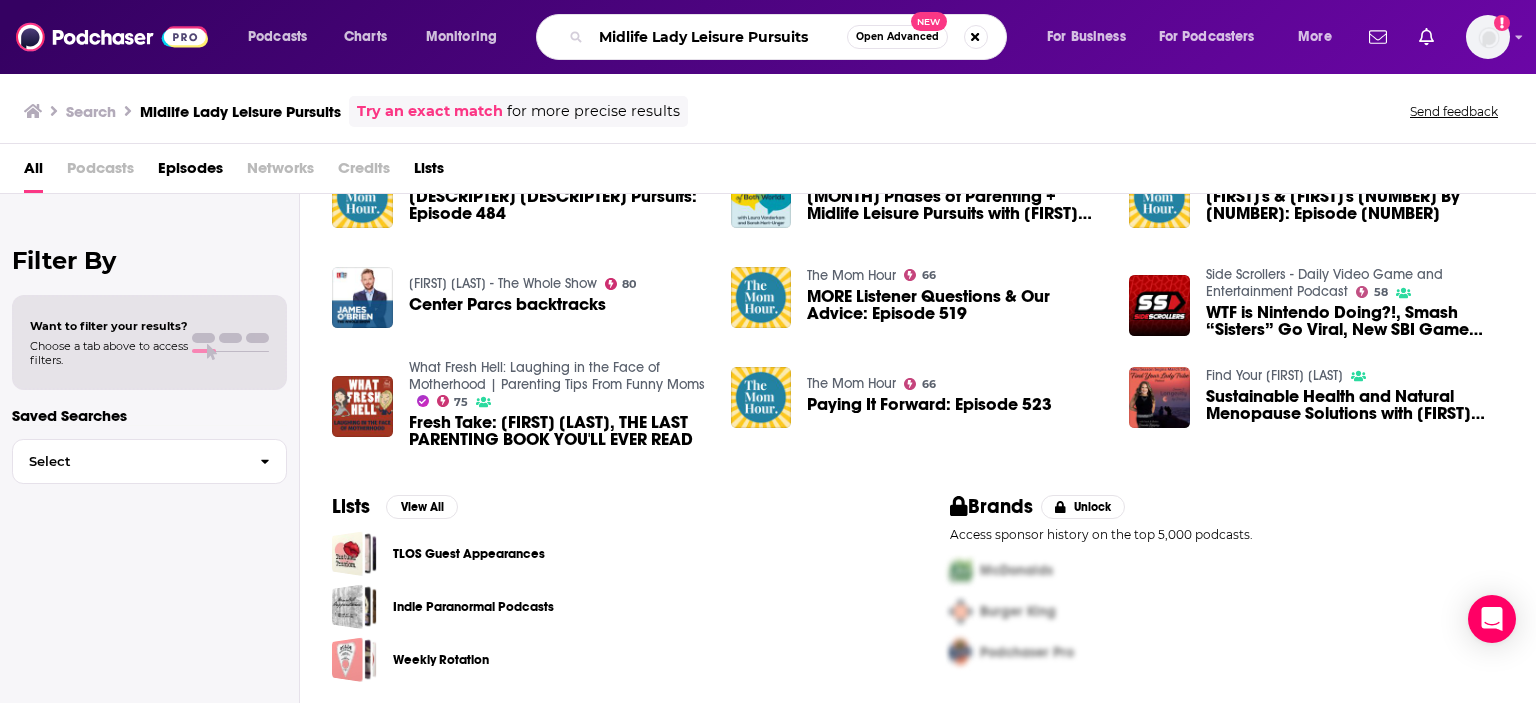 drag, startPoint x: 808, startPoint y: 40, endPoint x: 477, endPoint y: 14, distance: 332.0196 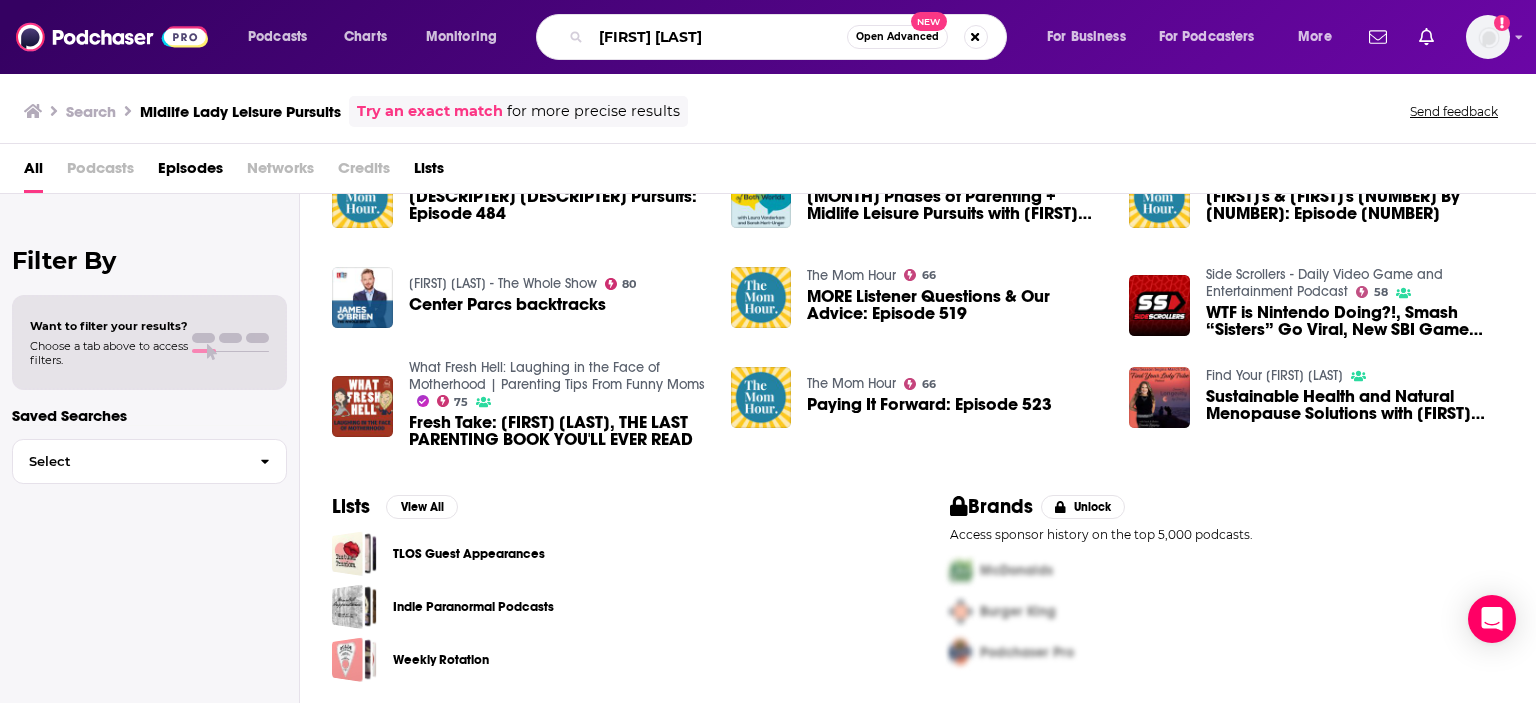 type on "sarah powers" 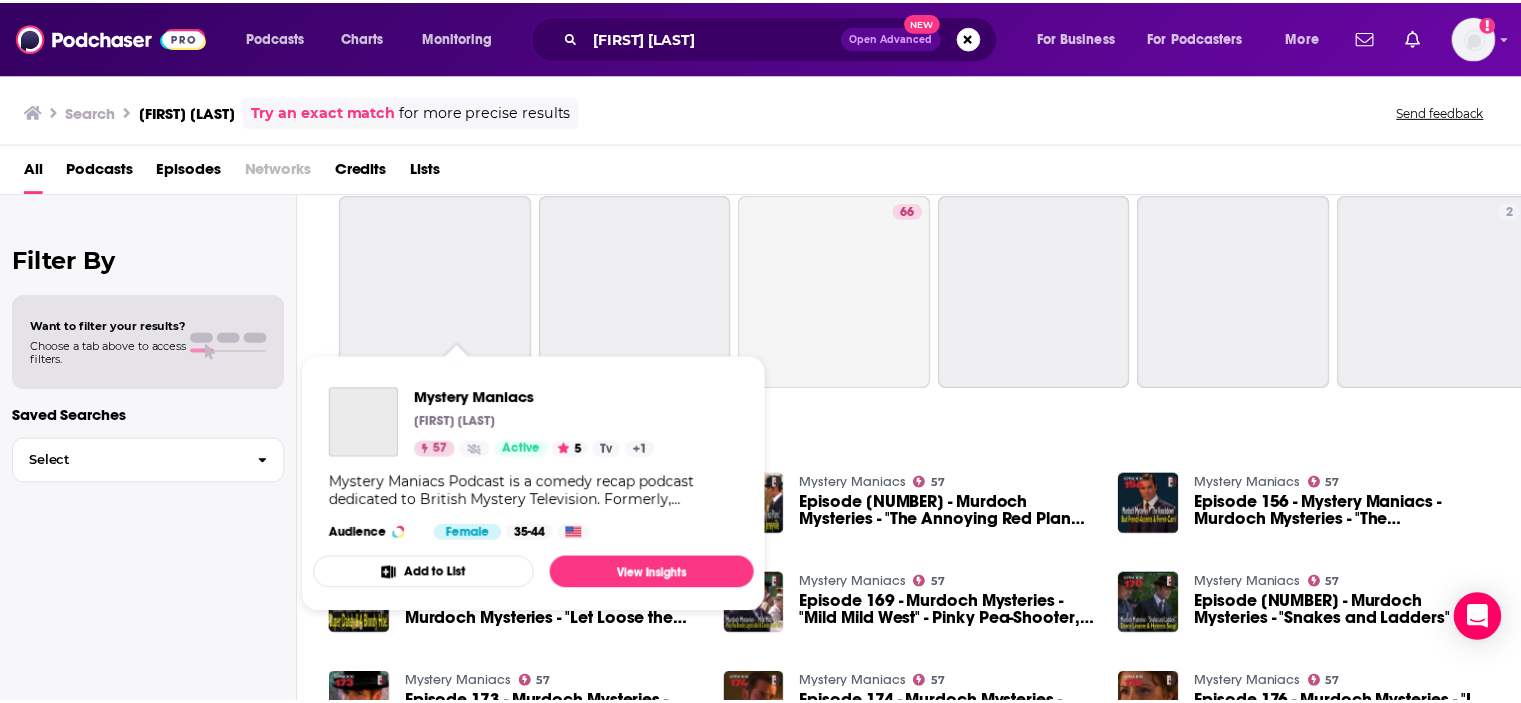 scroll, scrollTop: 0, scrollLeft: 0, axis: both 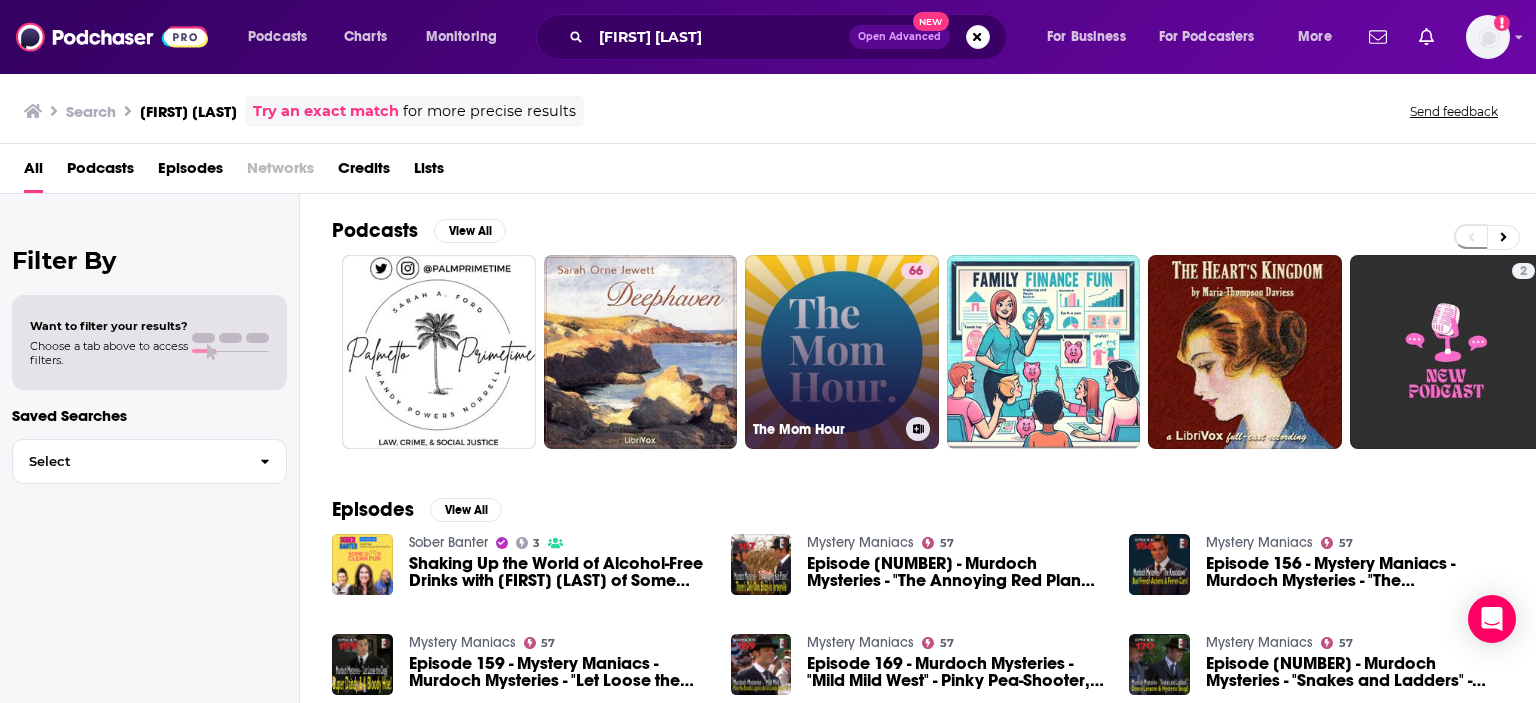 click on "66 The Mom Hour" at bounding box center [842, 352] 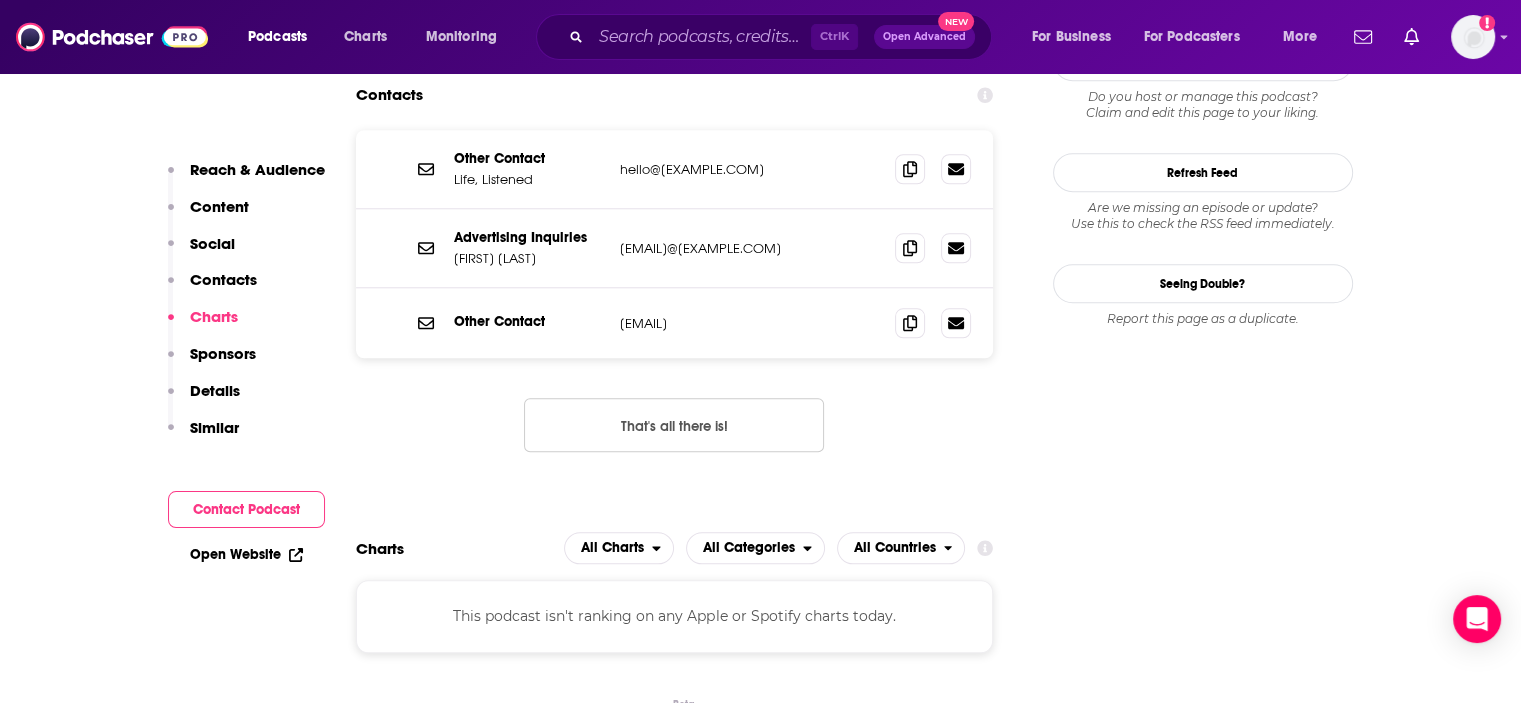 scroll, scrollTop: 1840, scrollLeft: 0, axis: vertical 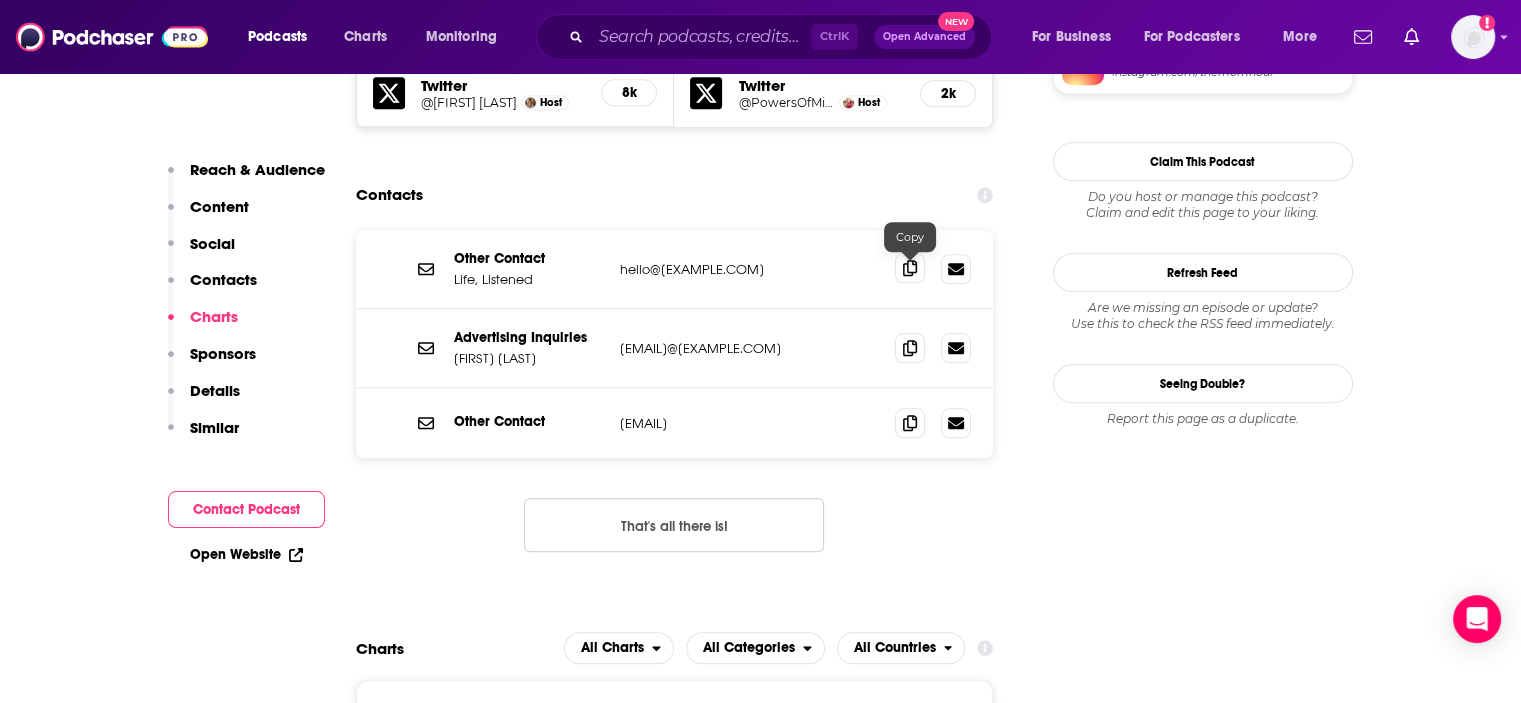 click 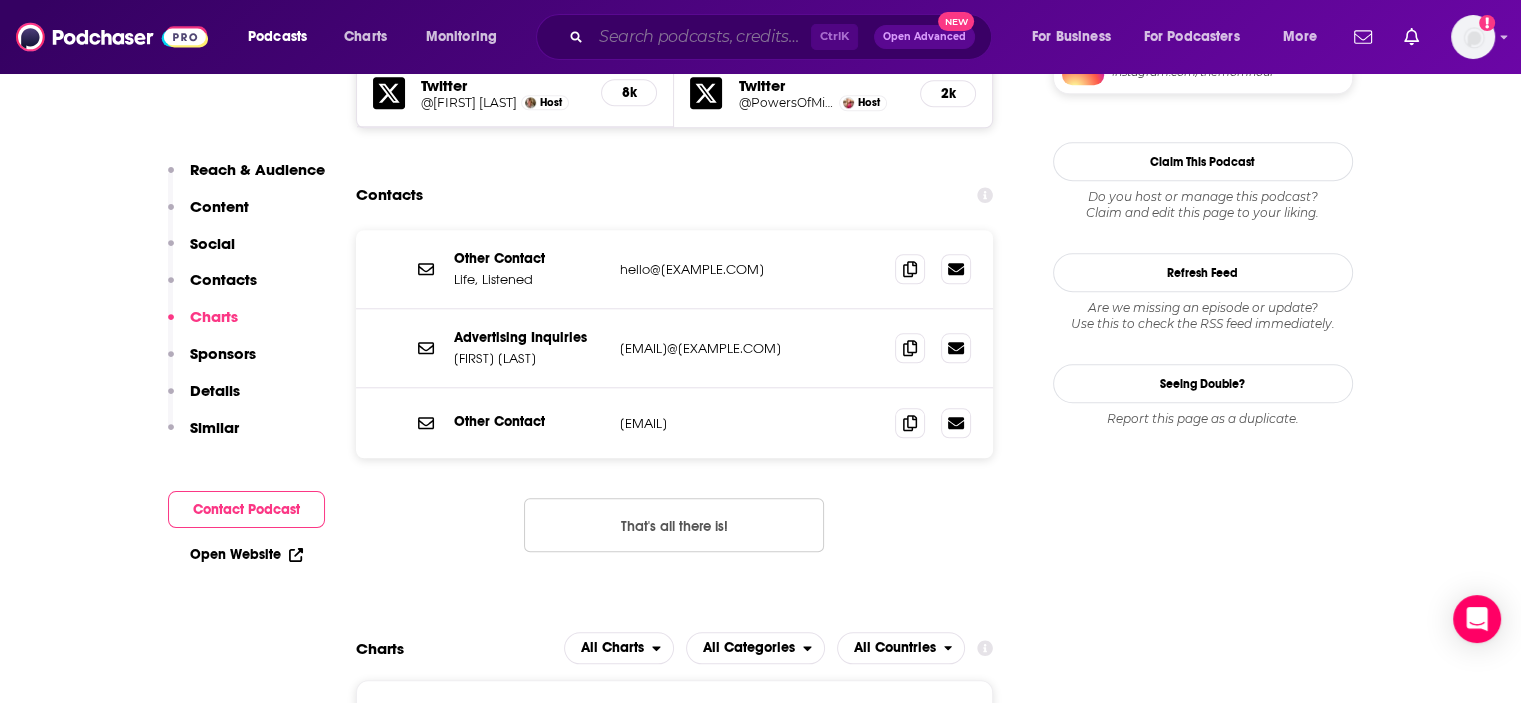 click at bounding box center (701, 37) 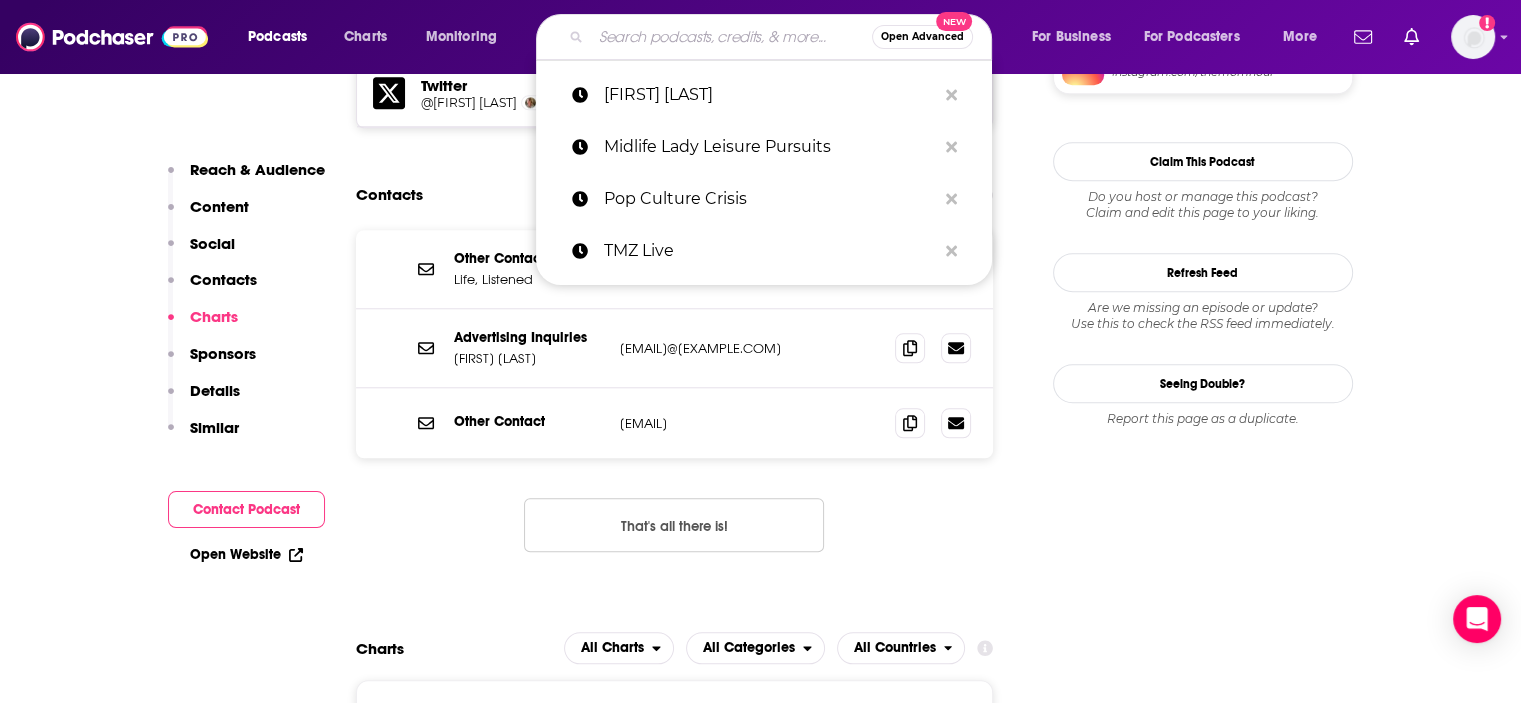 paste on "The Magic Story Podcast" 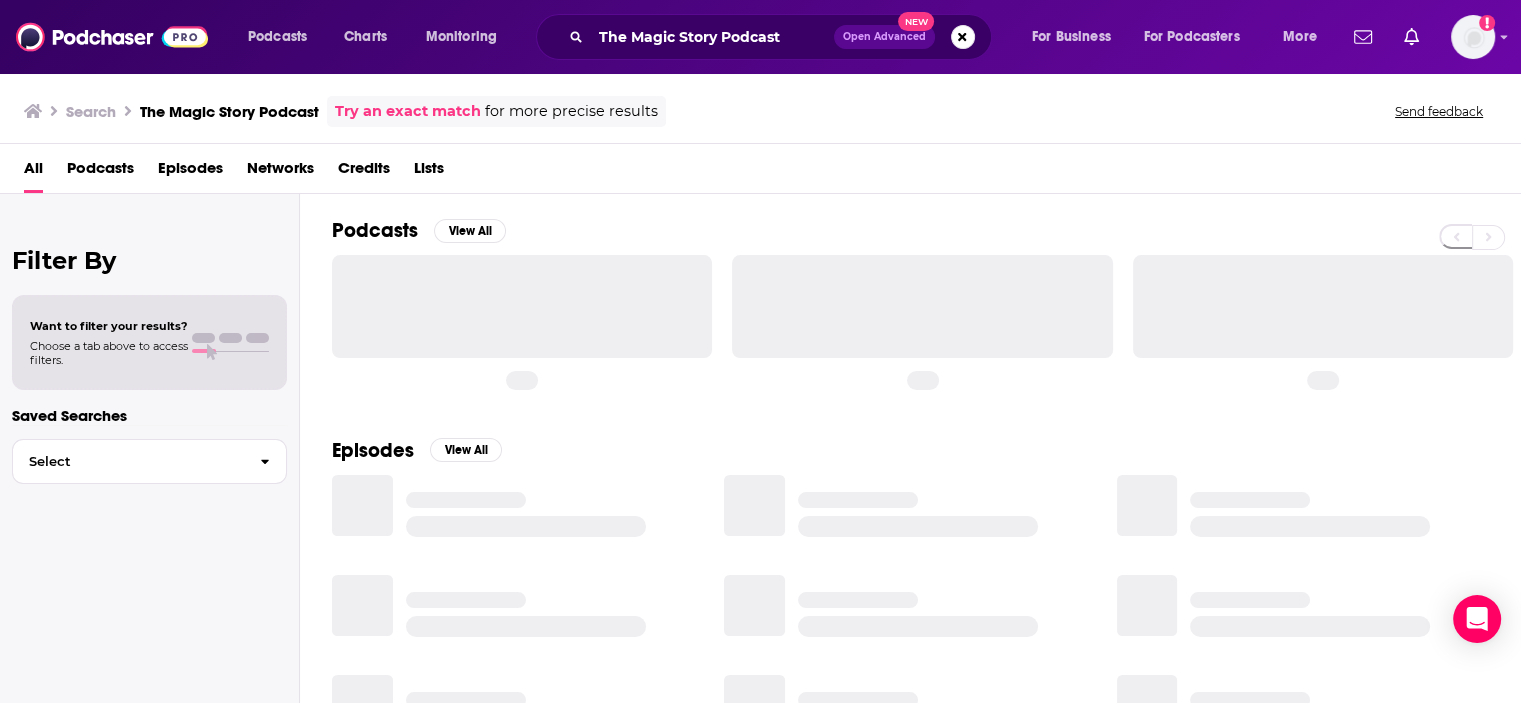 scroll, scrollTop: 0, scrollLeft: 0, axis: both 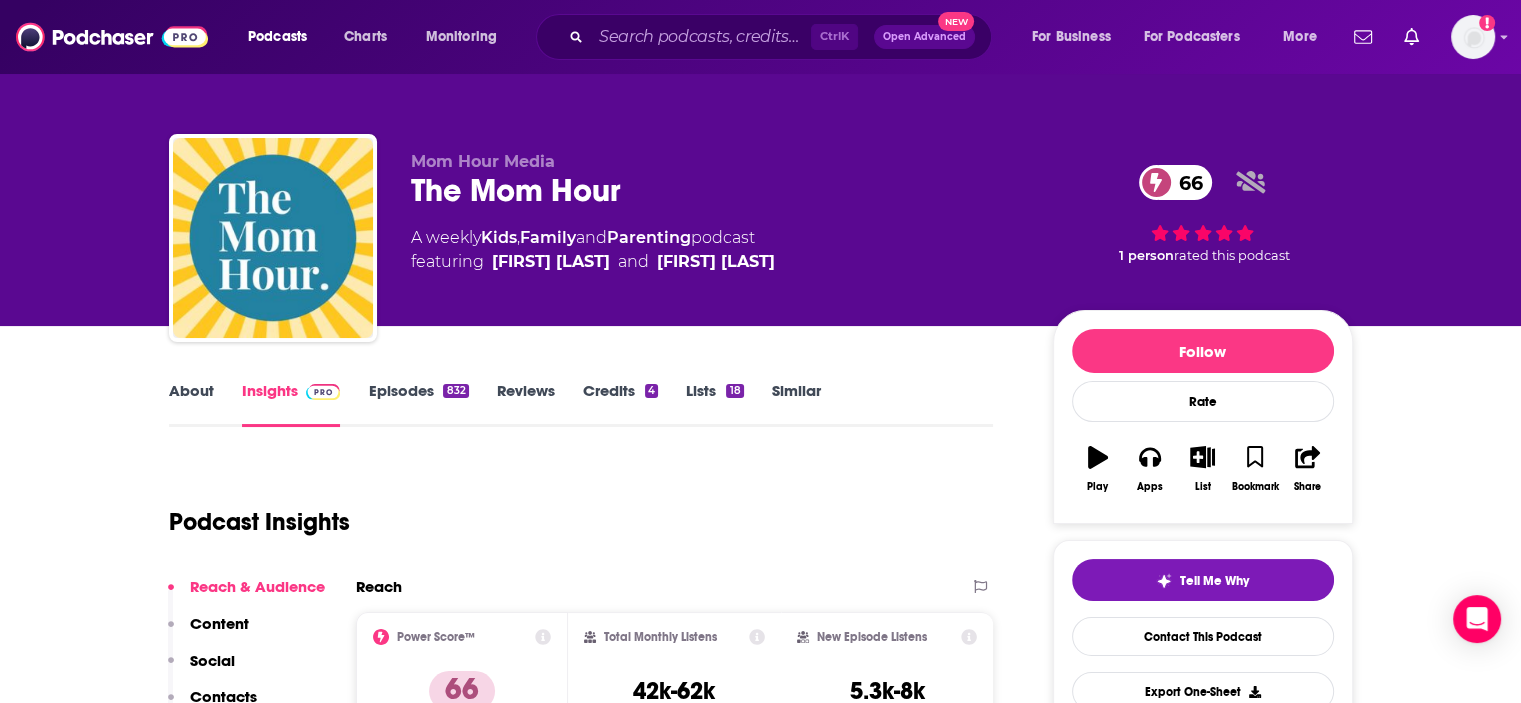 click on "About" at bounding box center (191, 404) 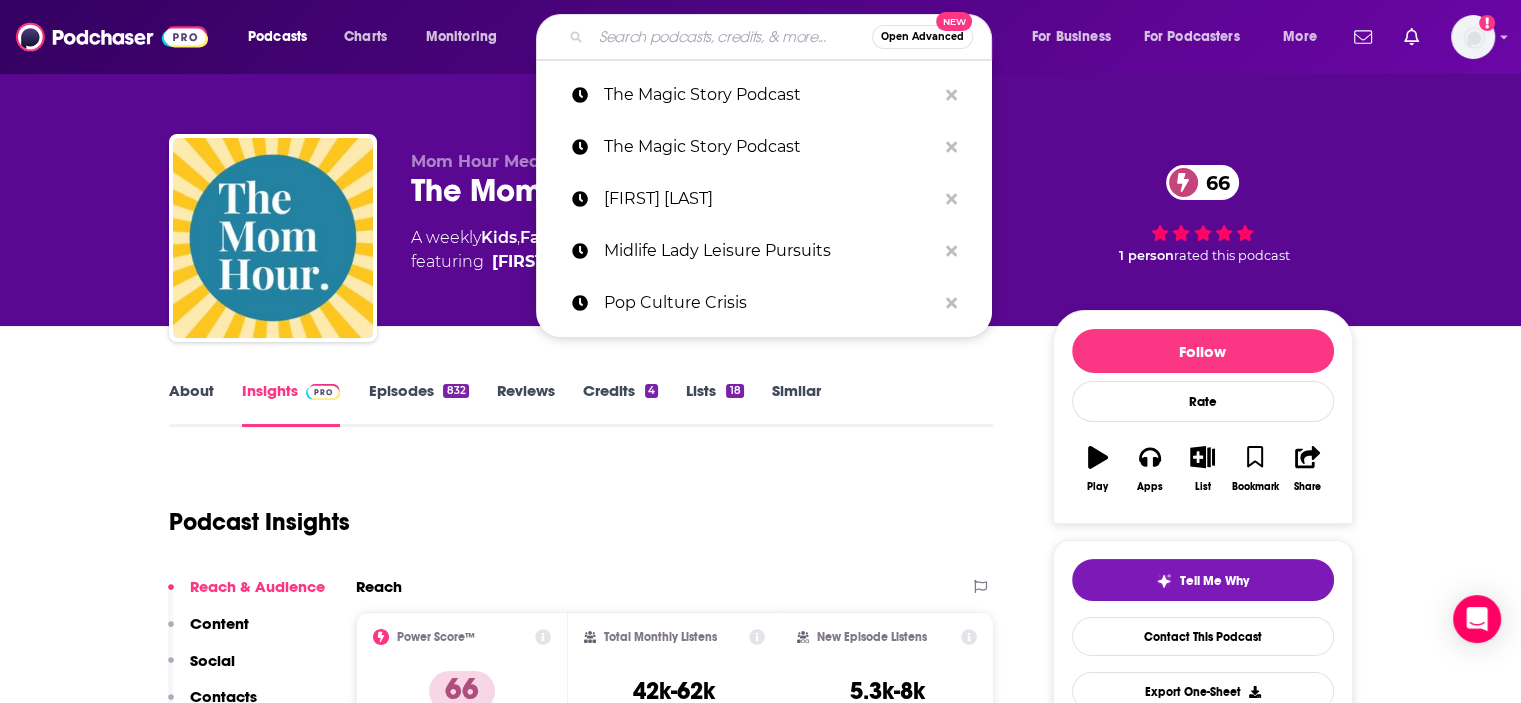 click at bounding box center [731, 37] 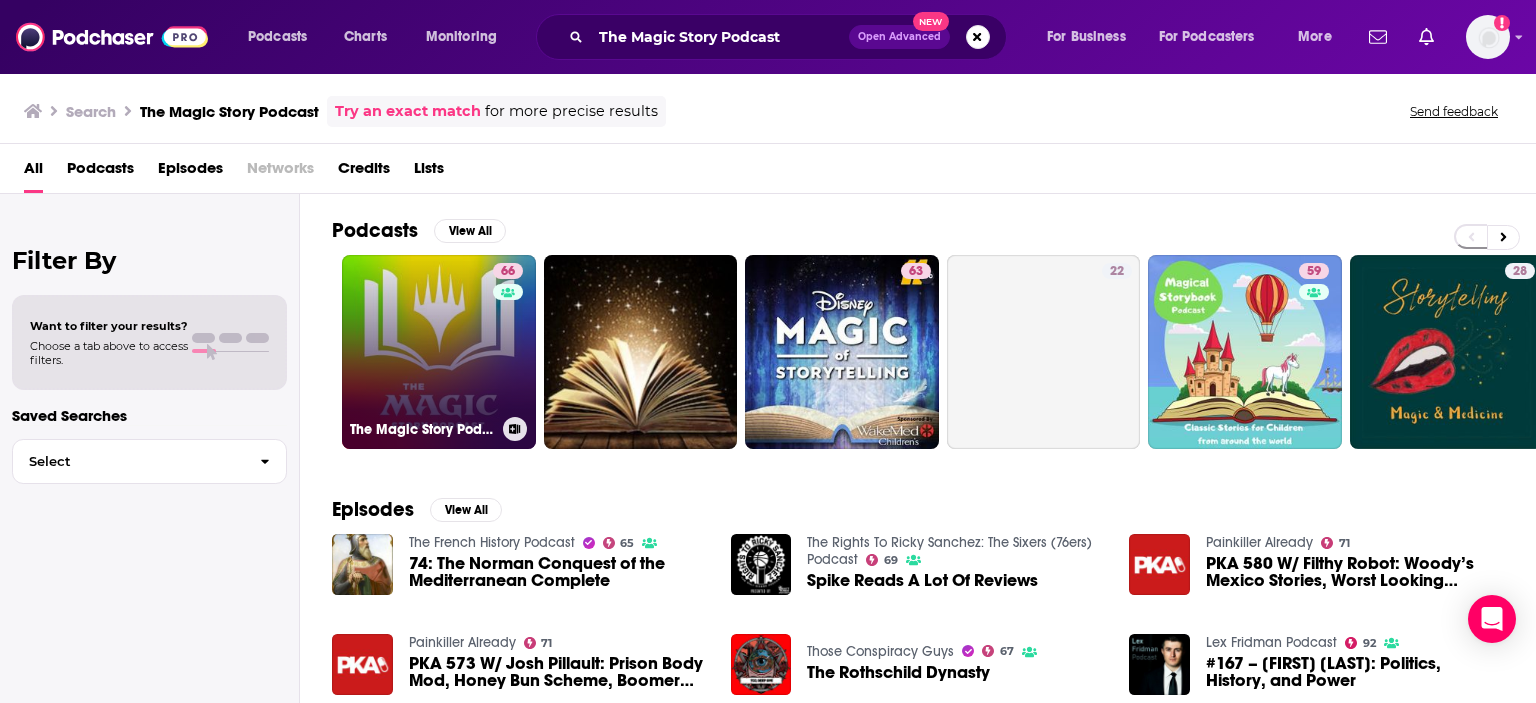 click on "66 The Magic Story Podcast" at bounding box center (439, 352) 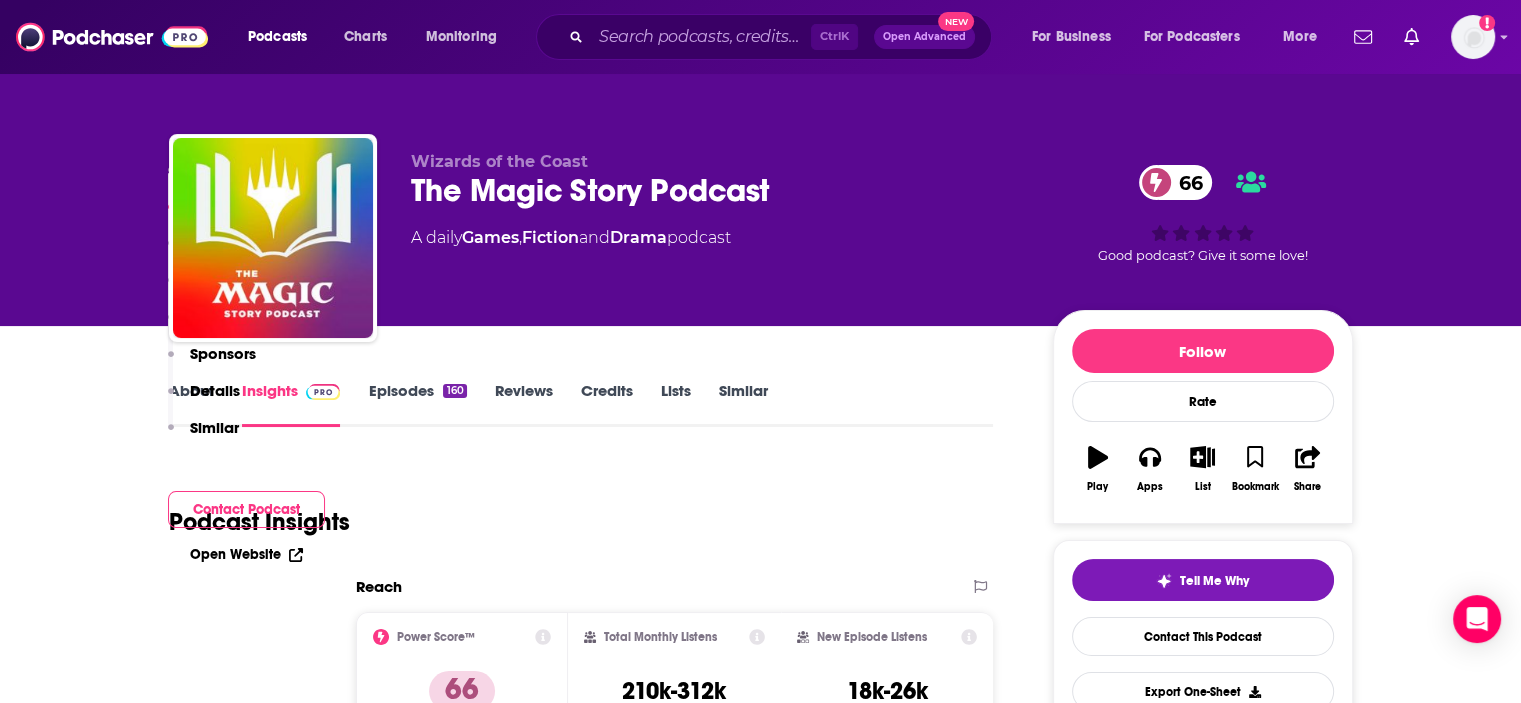 scroll, scrollTop: 1702, scrollLeft: 0, axis: vertical 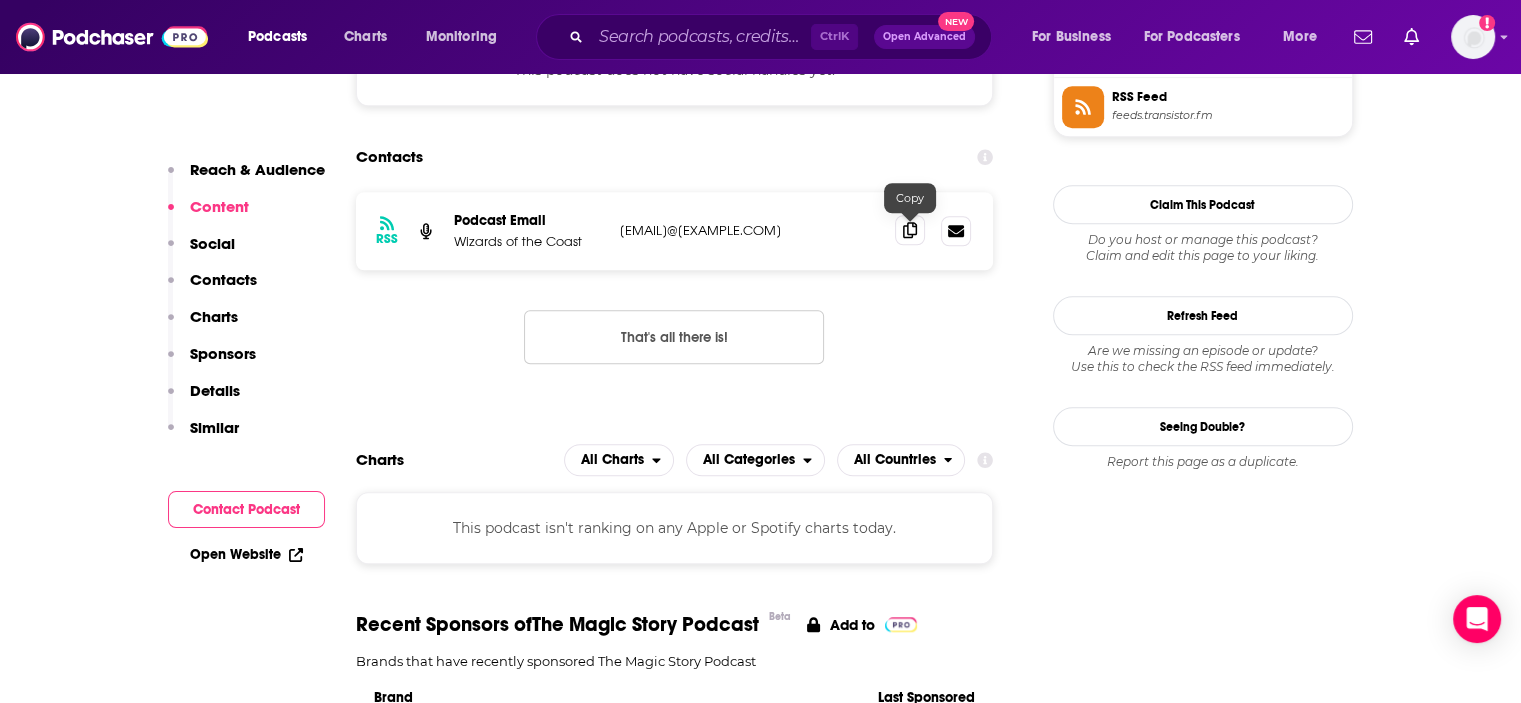 click at bounding box center (910, 230) 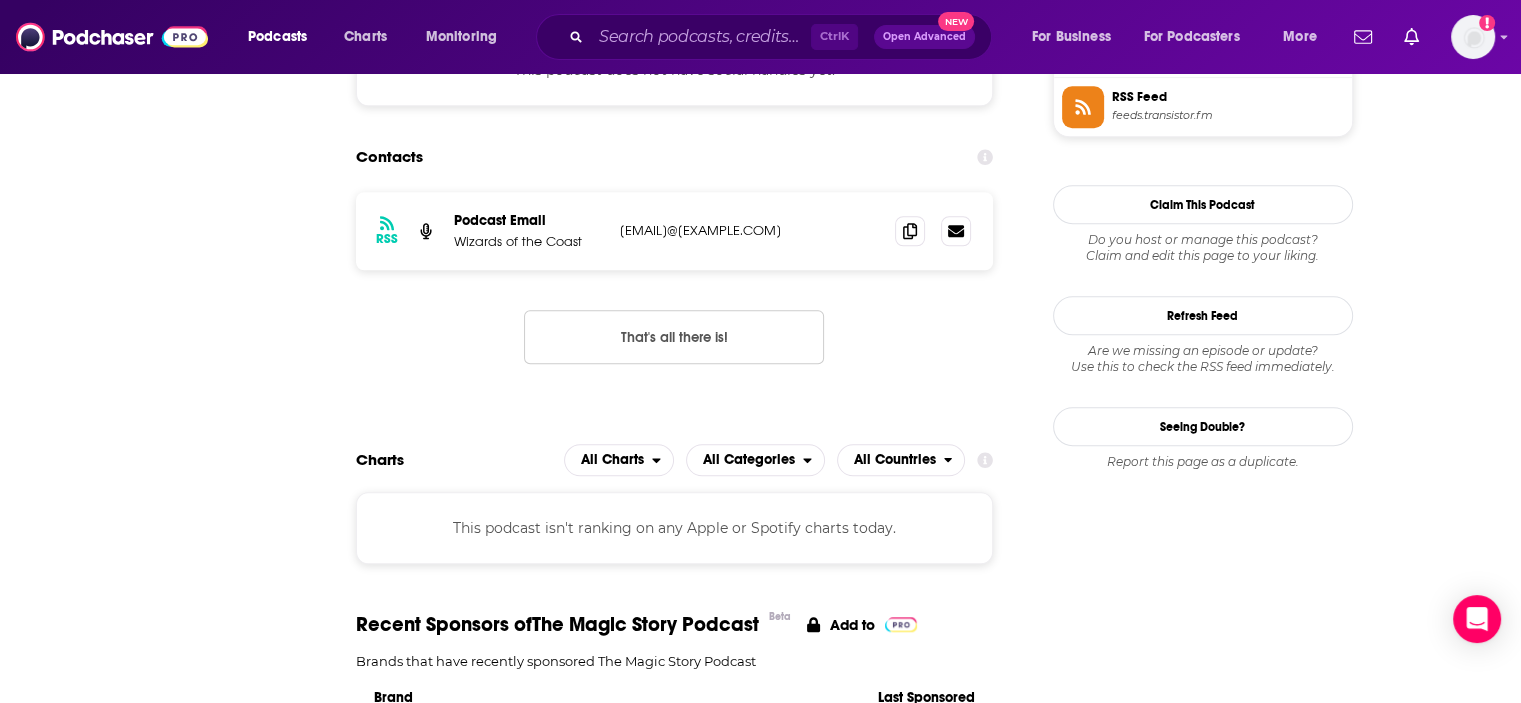 scroll, scrollTop: 0, scrollLeft: 0, axis: both 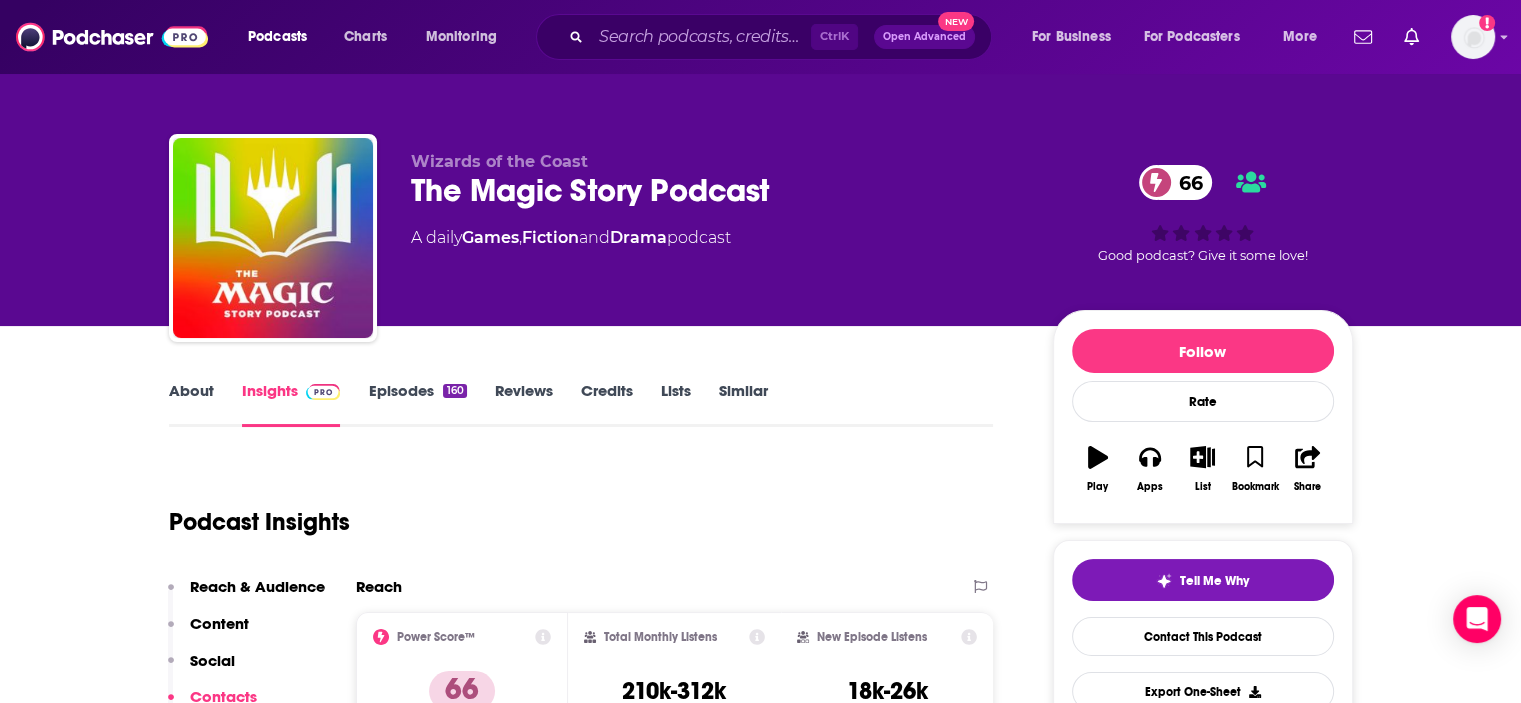 click on "About" at bounding box center [191, 404] 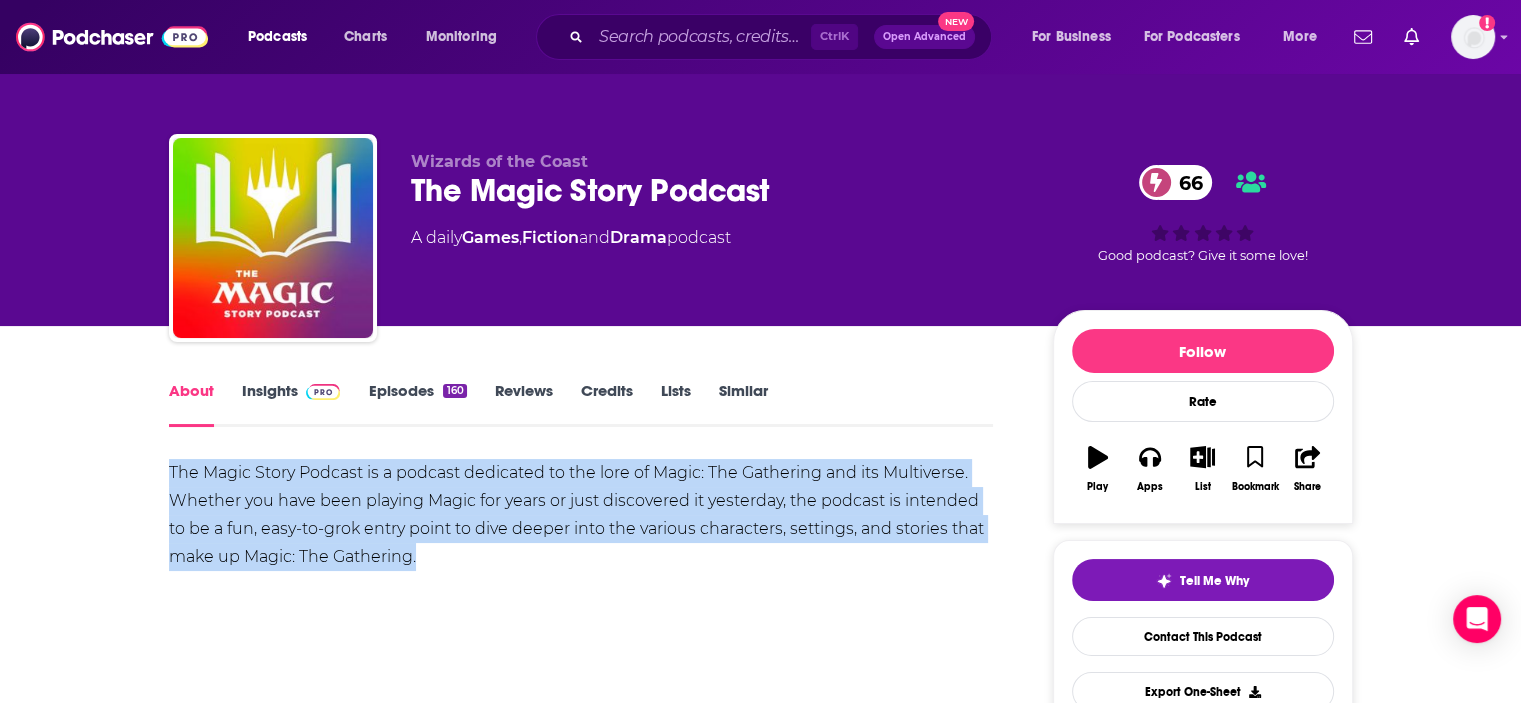 drag, startPoint x: 247, startPoint y: 479, endPoint x: 461, endPoint y: 566, distance: 231.00865 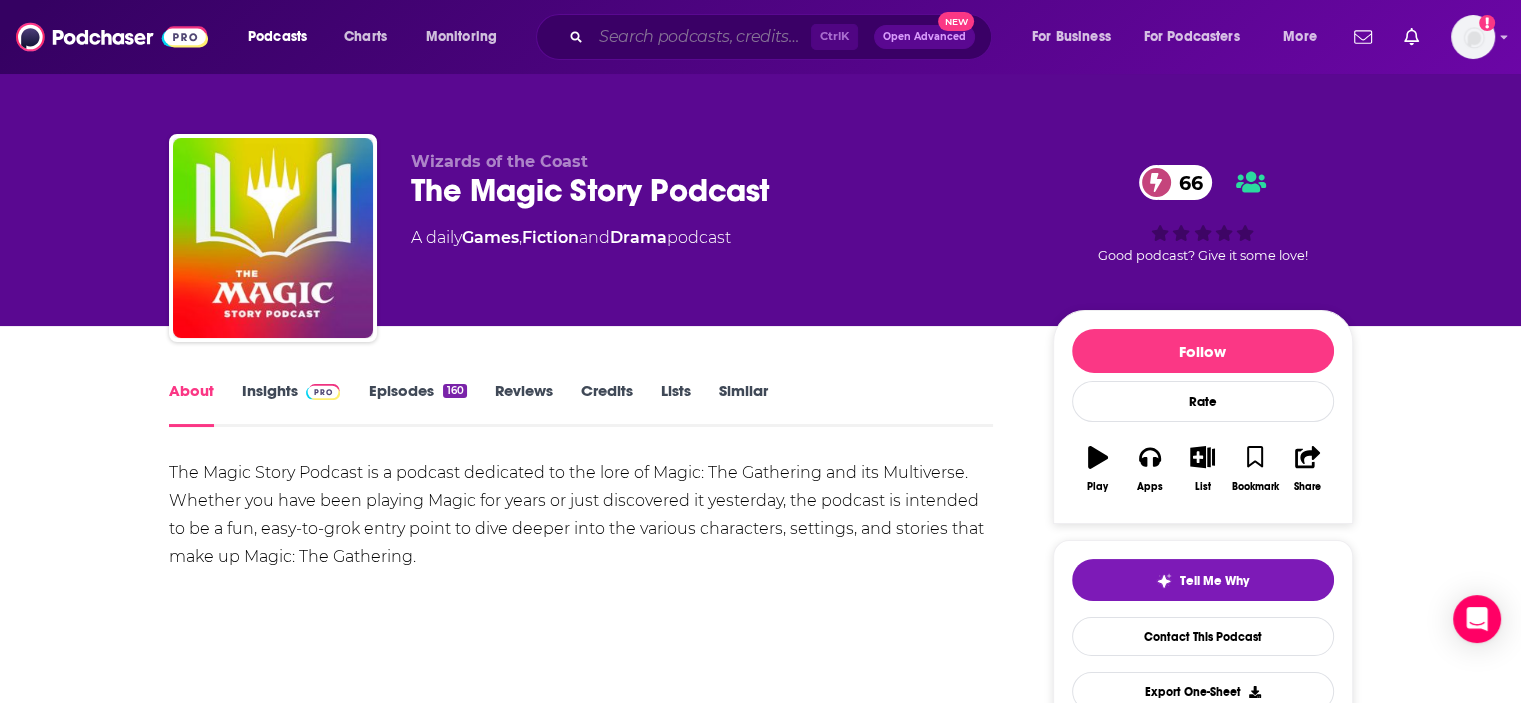 click at bounding box center [701, 37] 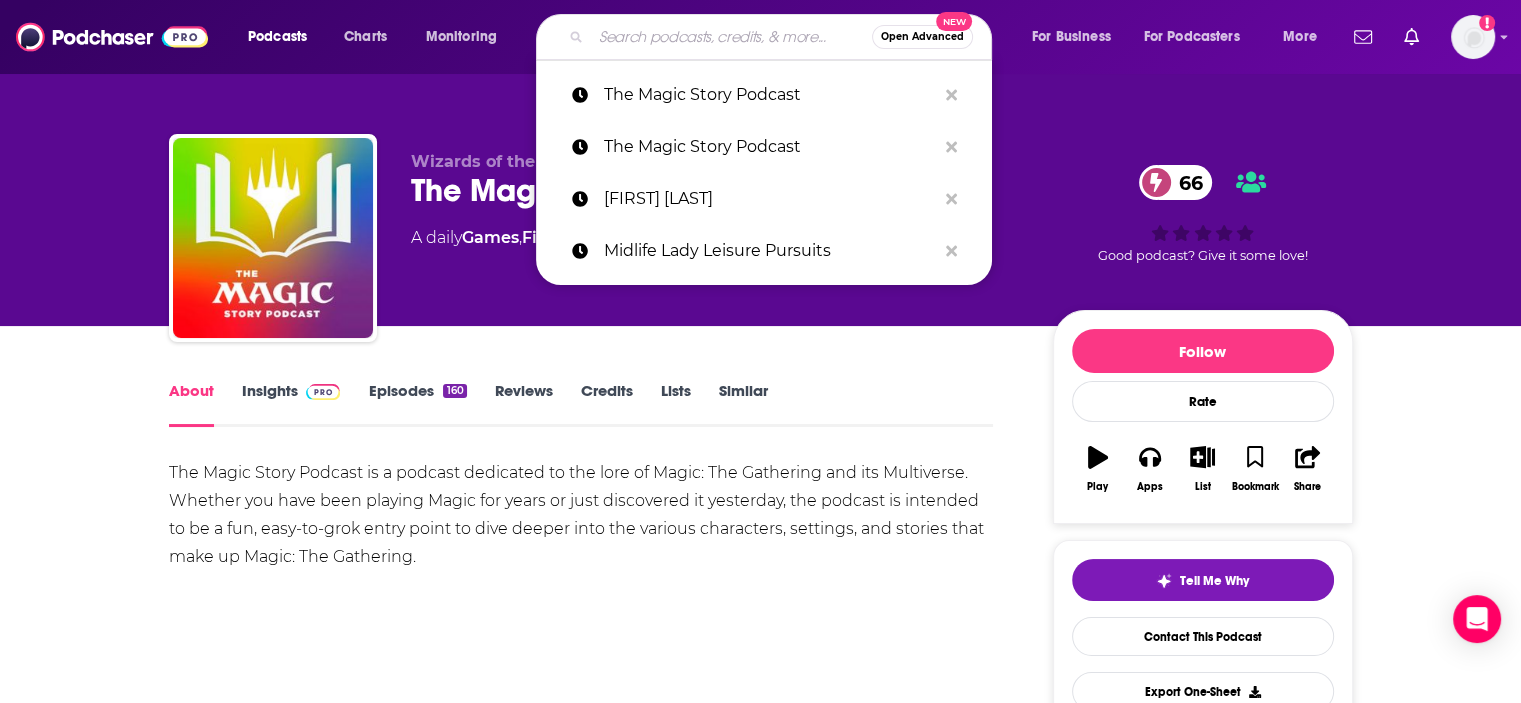 paste on "Nintendo Voice Chat" 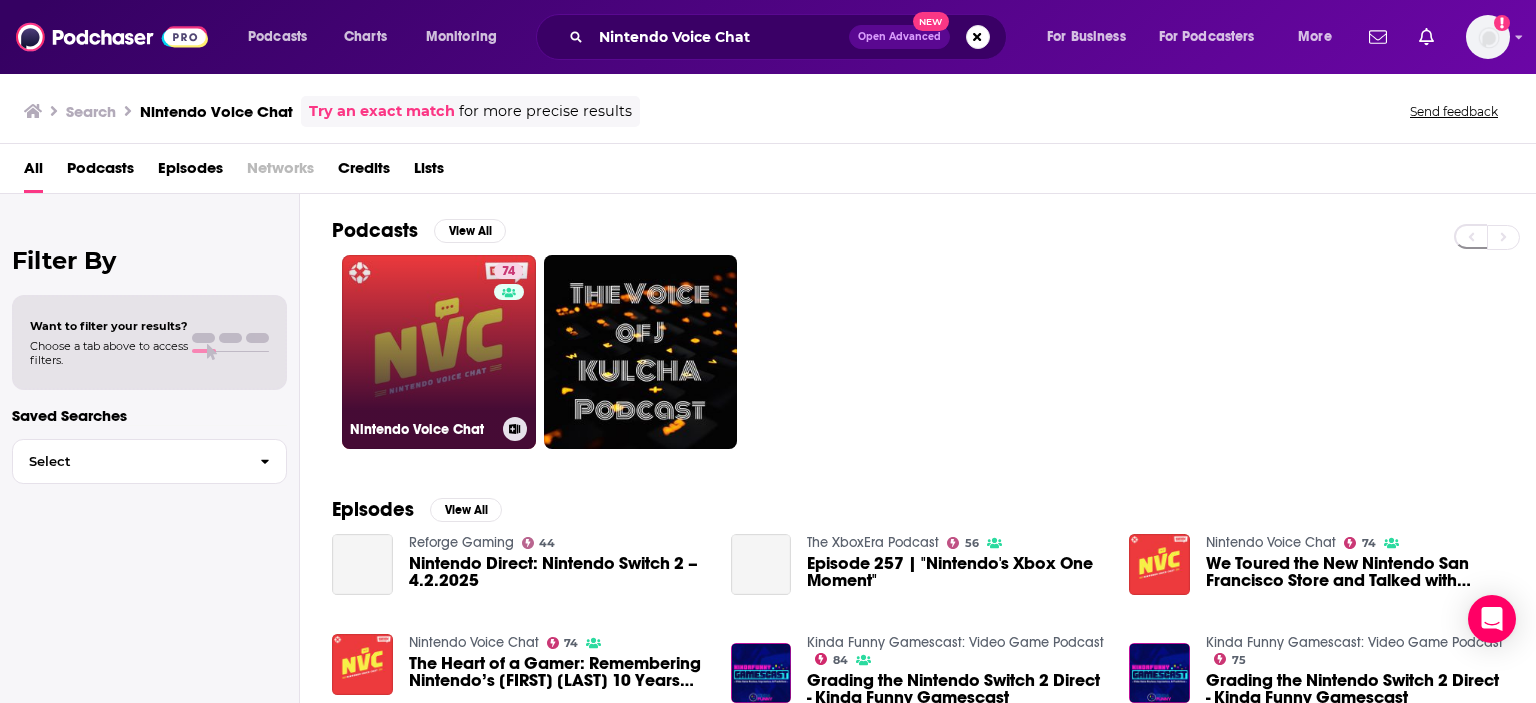 click on "74 Nintendo Voice Chat" at bounding box center [439, 352] 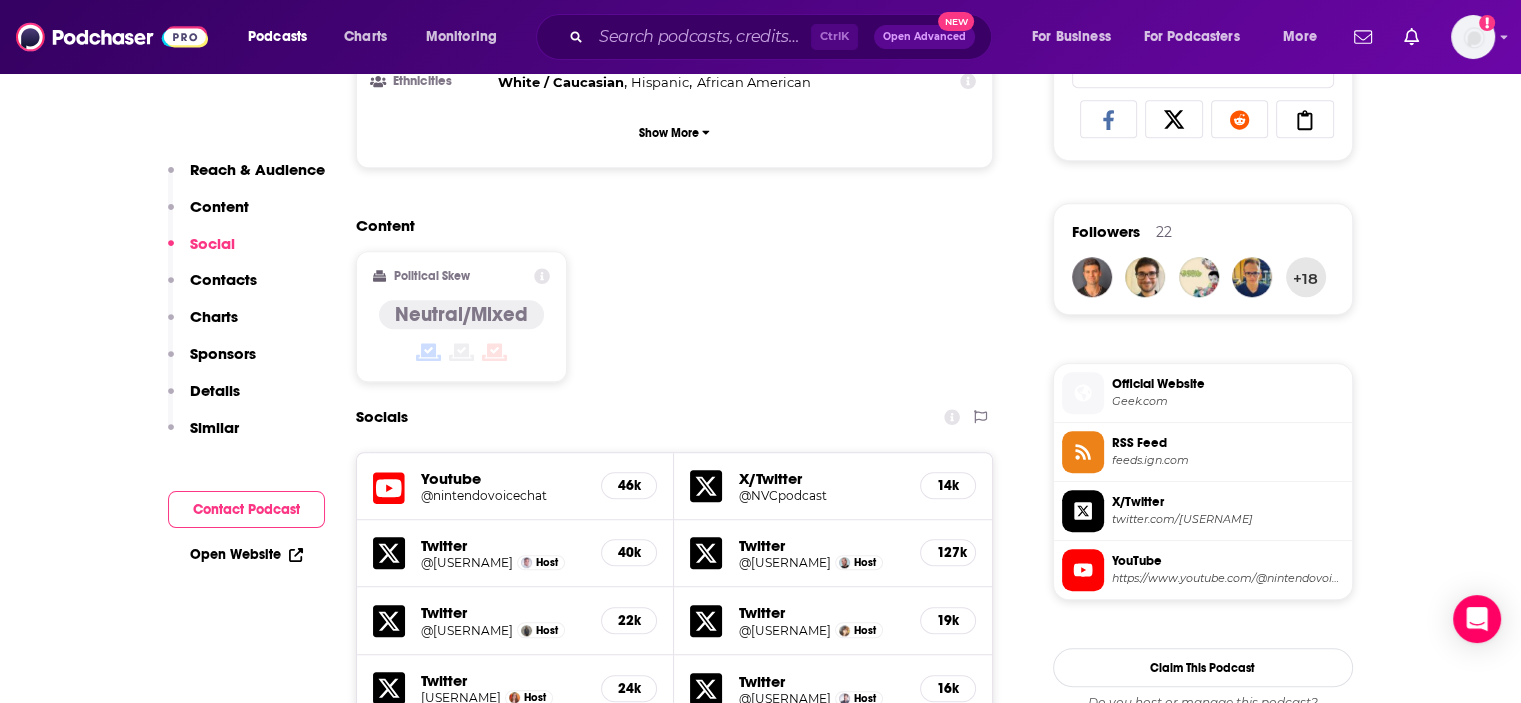 scroll, scrollTop: 1880, scrollLeft: 0, axis: vertical 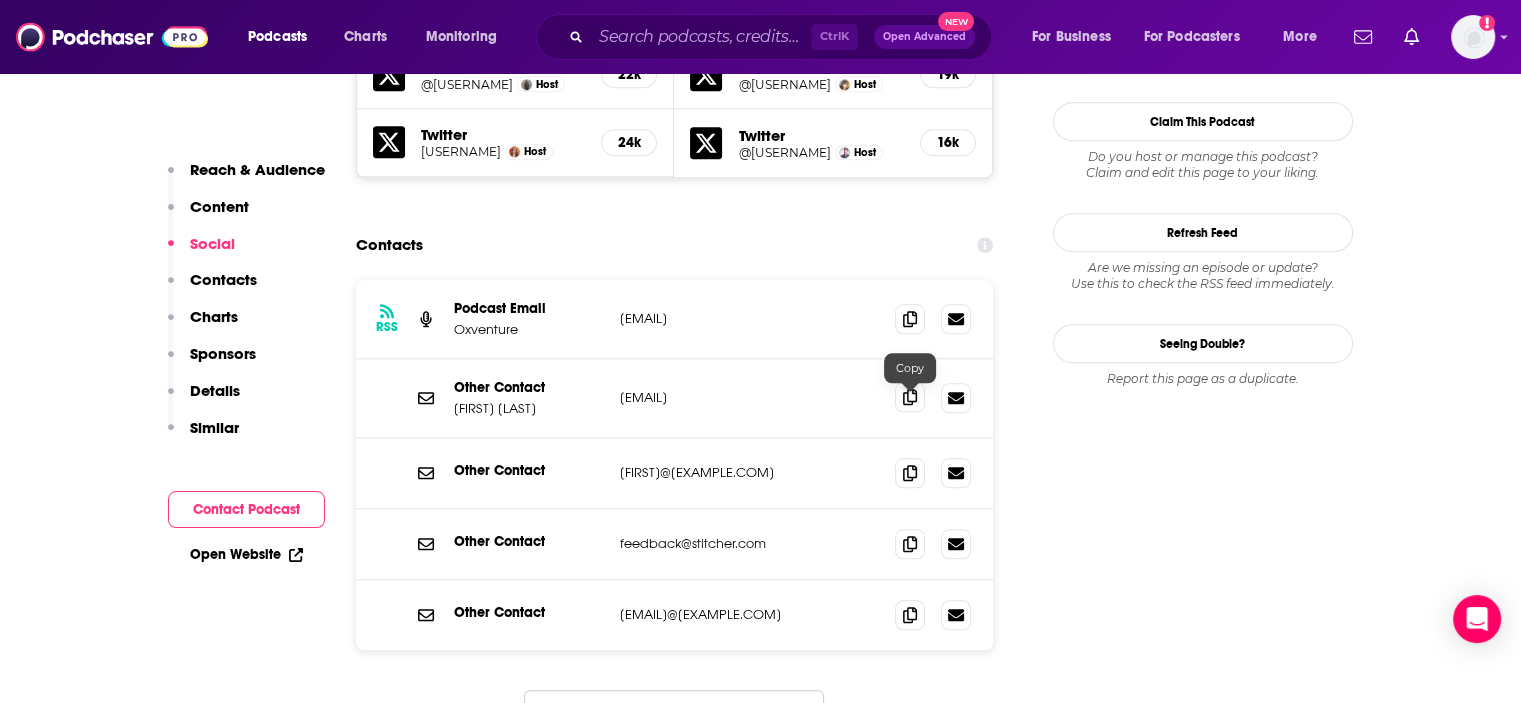 click 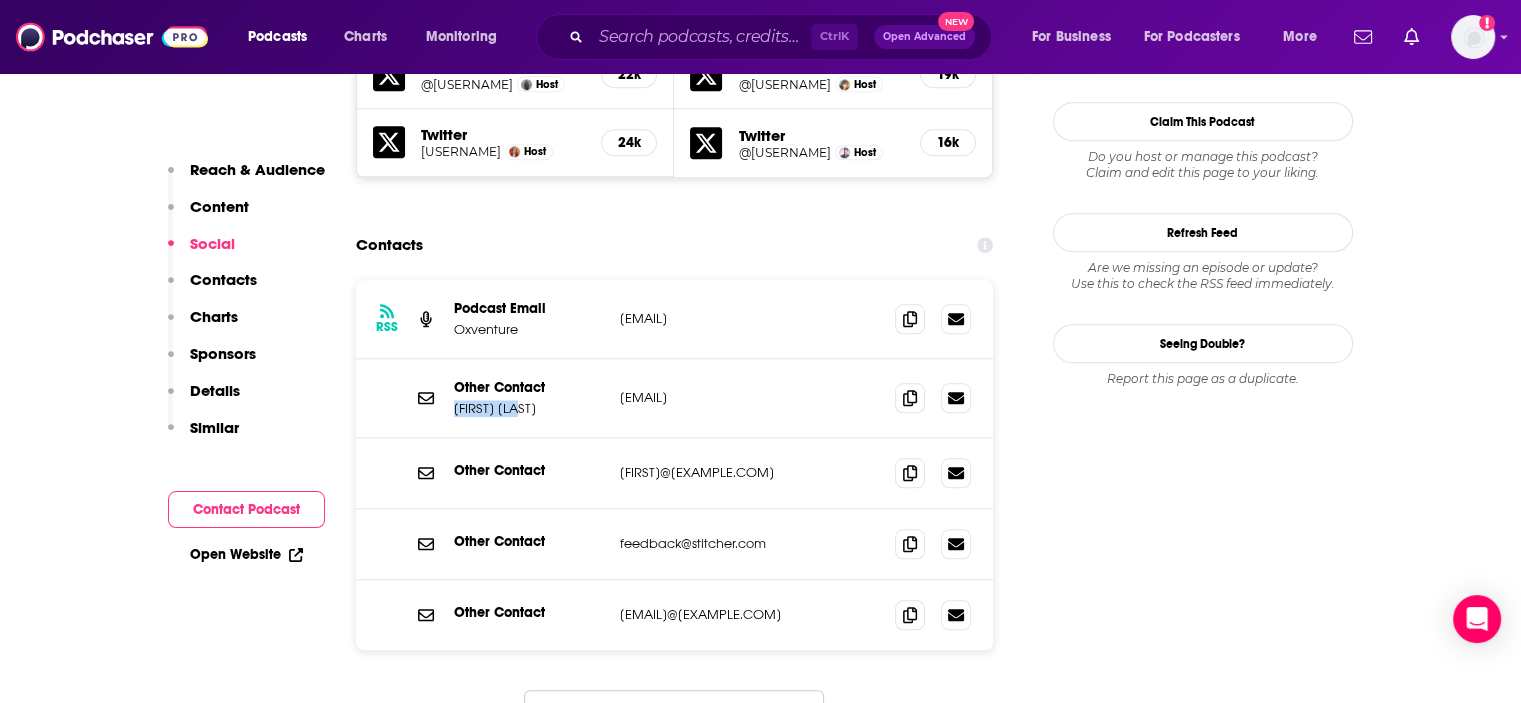 drag, startPoint x: 525, startPoint y: 414, endPoint x: 451, endPoint y: 419, distance: 74.168724 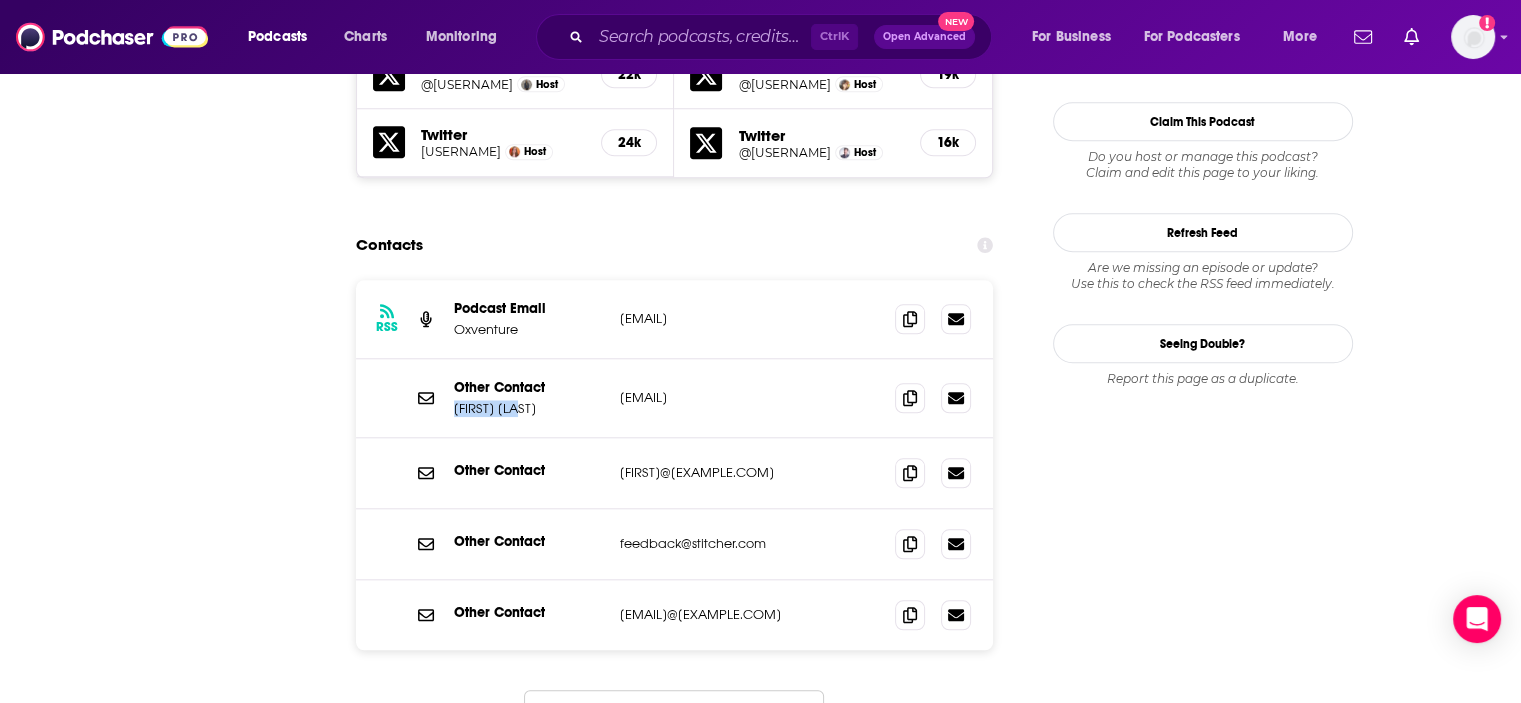 scroll, scrollTop: 0, scrollLeft: 0, axis: both 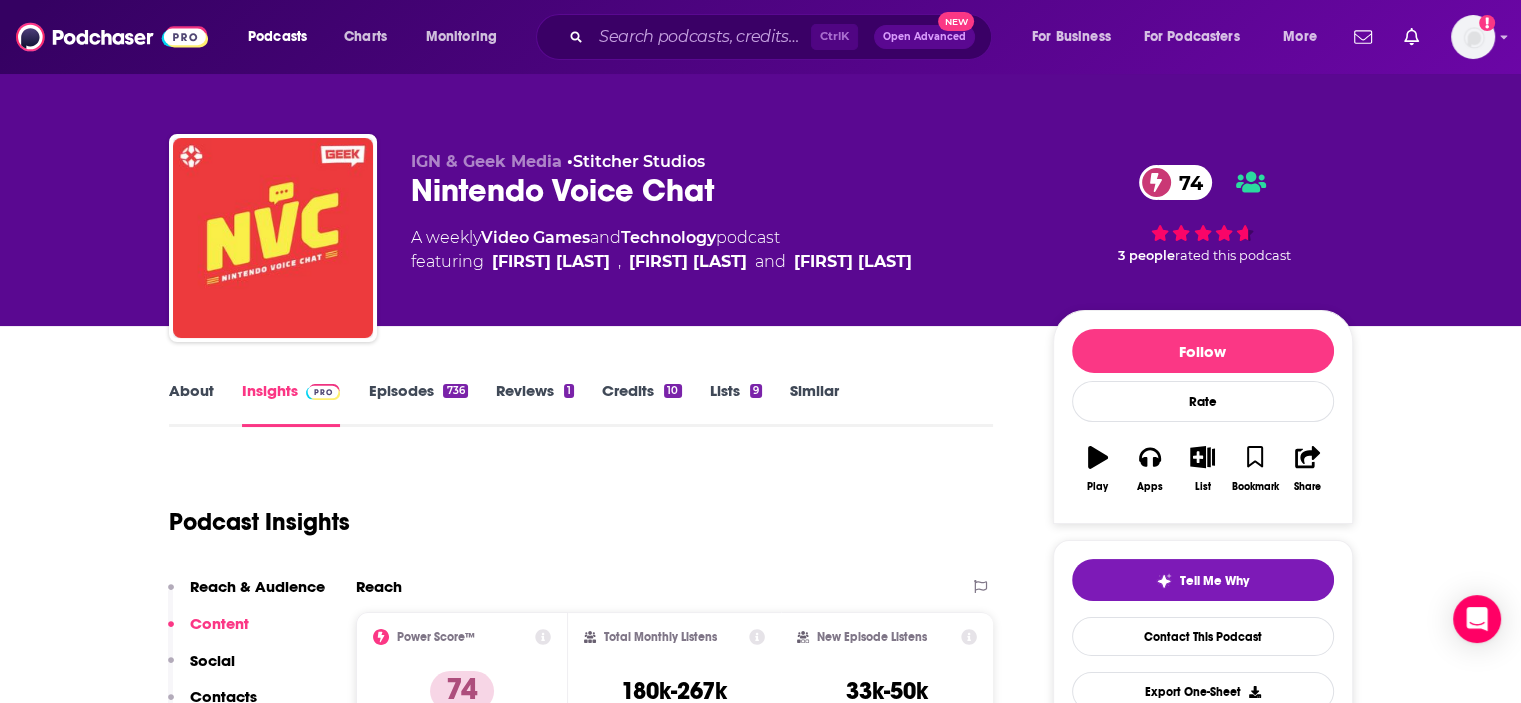 click on "About" at bounding box center [191, 404] 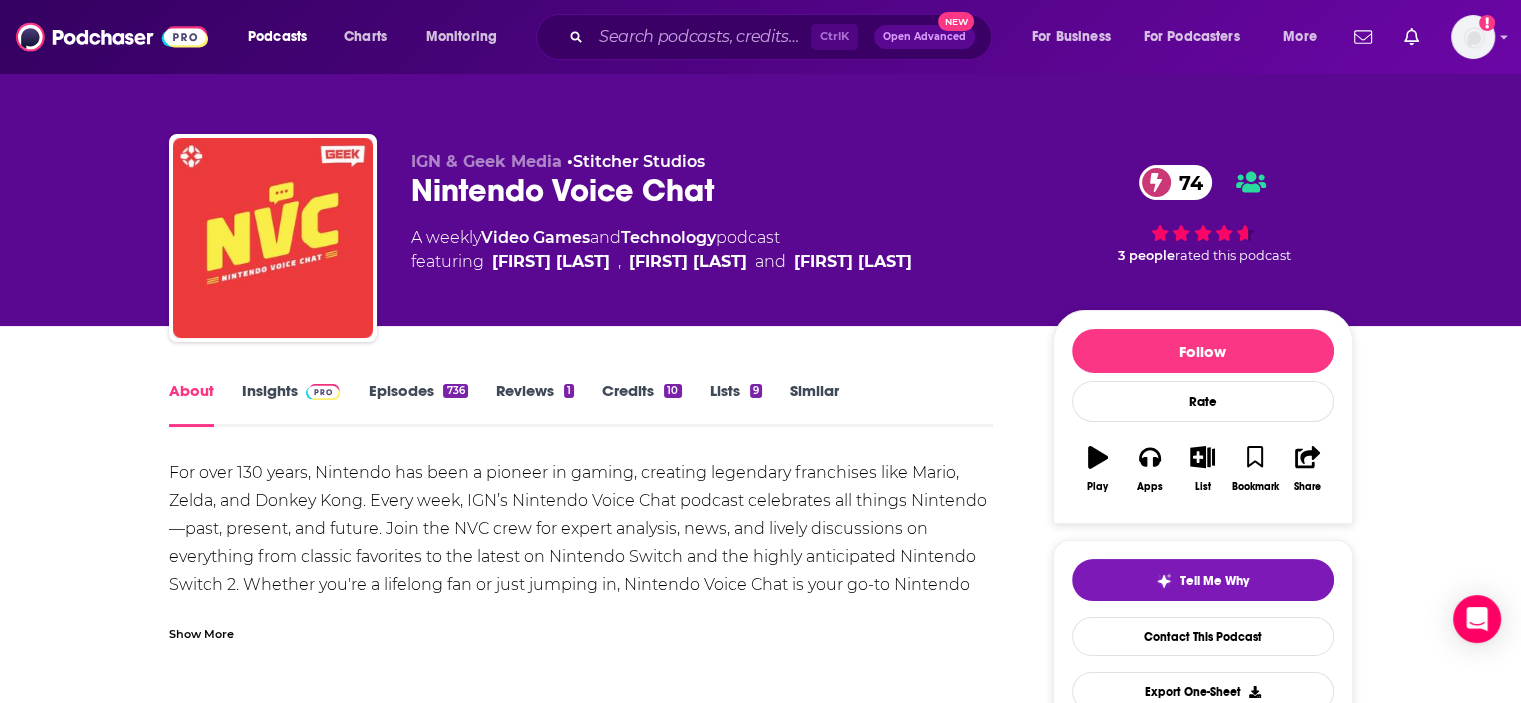 click on "Show More" at bounding box center (201, 632) 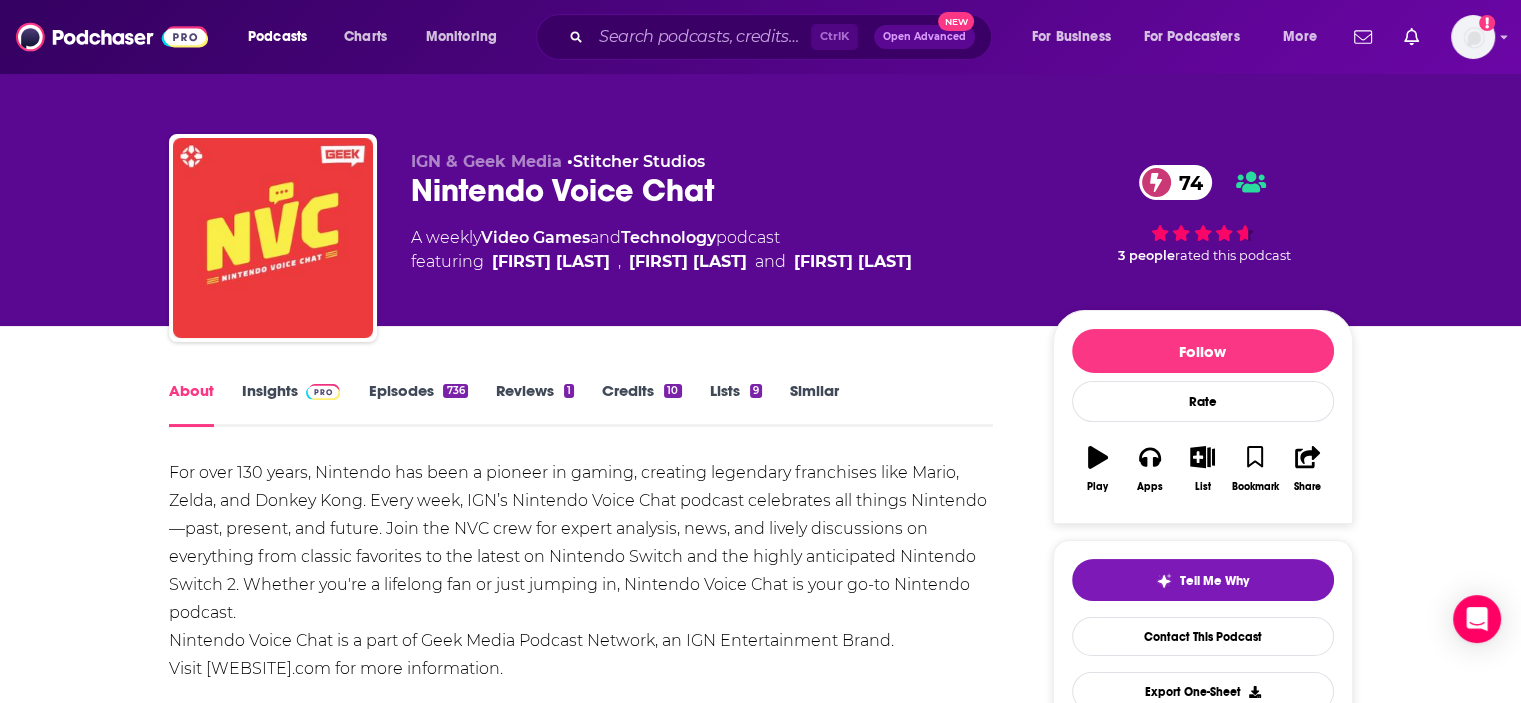 scroll, scrollTop: 188, scrollLeft: 0, axis: vertical 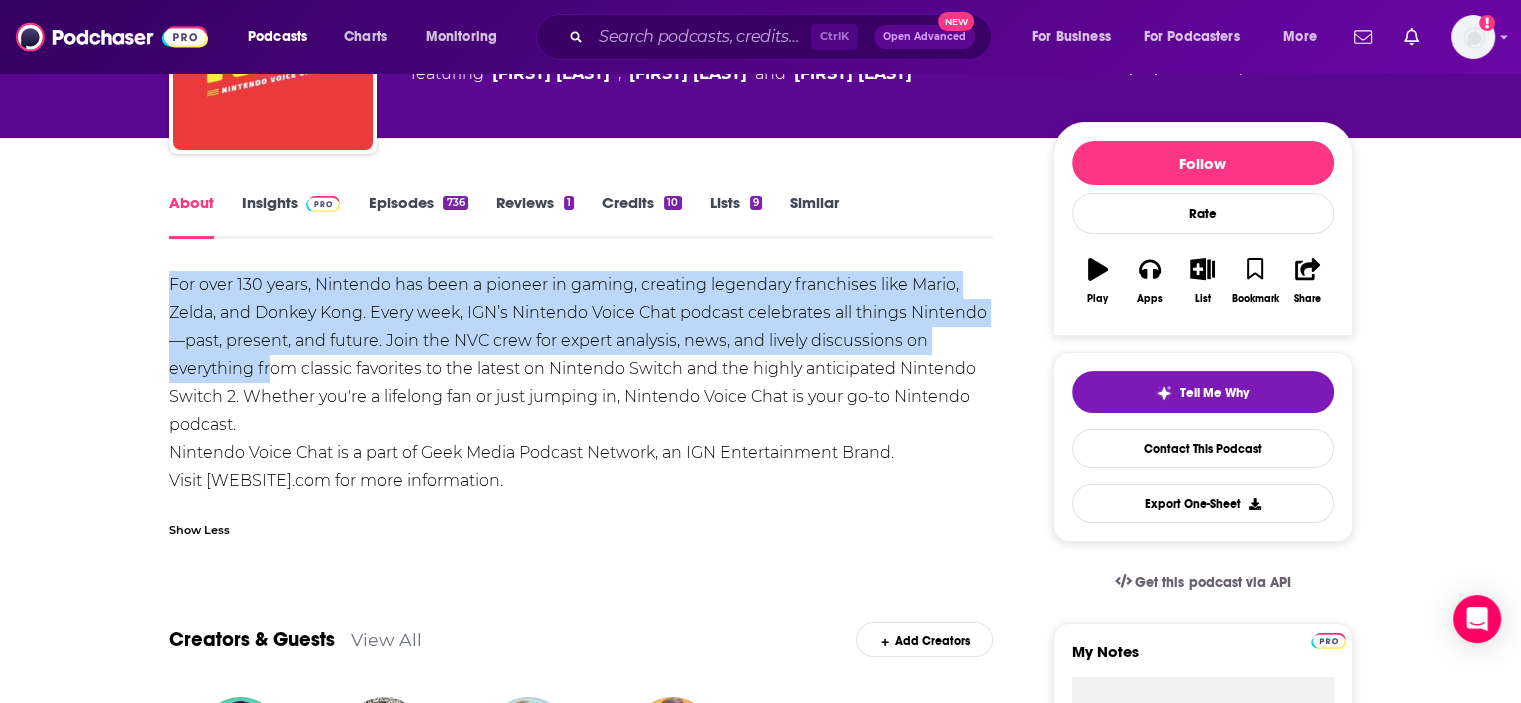 drag, startPoint x: 269, startPoint y: 367, endPoint x: 286, endPoint y: 430, distance: 65.25335 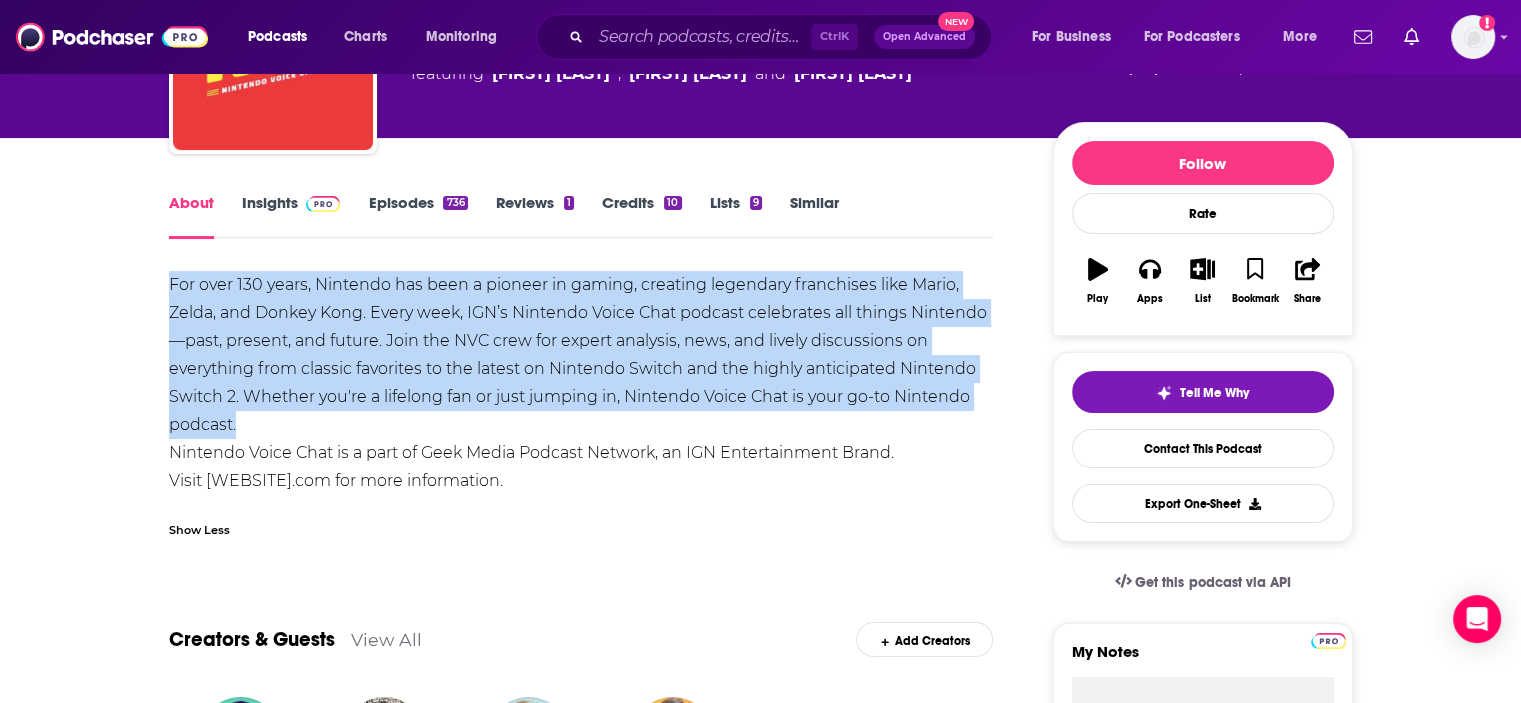 copy on "For over 130 years, Nintendo has been a pioneer in gaming, creating legendary franchises like Mario, Zelda, and Donkey Kong. Every week, IGN’s Nintendo Voice Chat podcast celebrates all things Nintendo—past, present, and future. Join the NVC crew for expert analysis, news, and lively discussions on everything from classic favorites to the latest on Nintendo Switch and the highly anticipated Nintendo Switch 2. Whether you're a lifelong fan or just jumping in, Nintendo Voice Chat is your go-to Nintendo podcast." 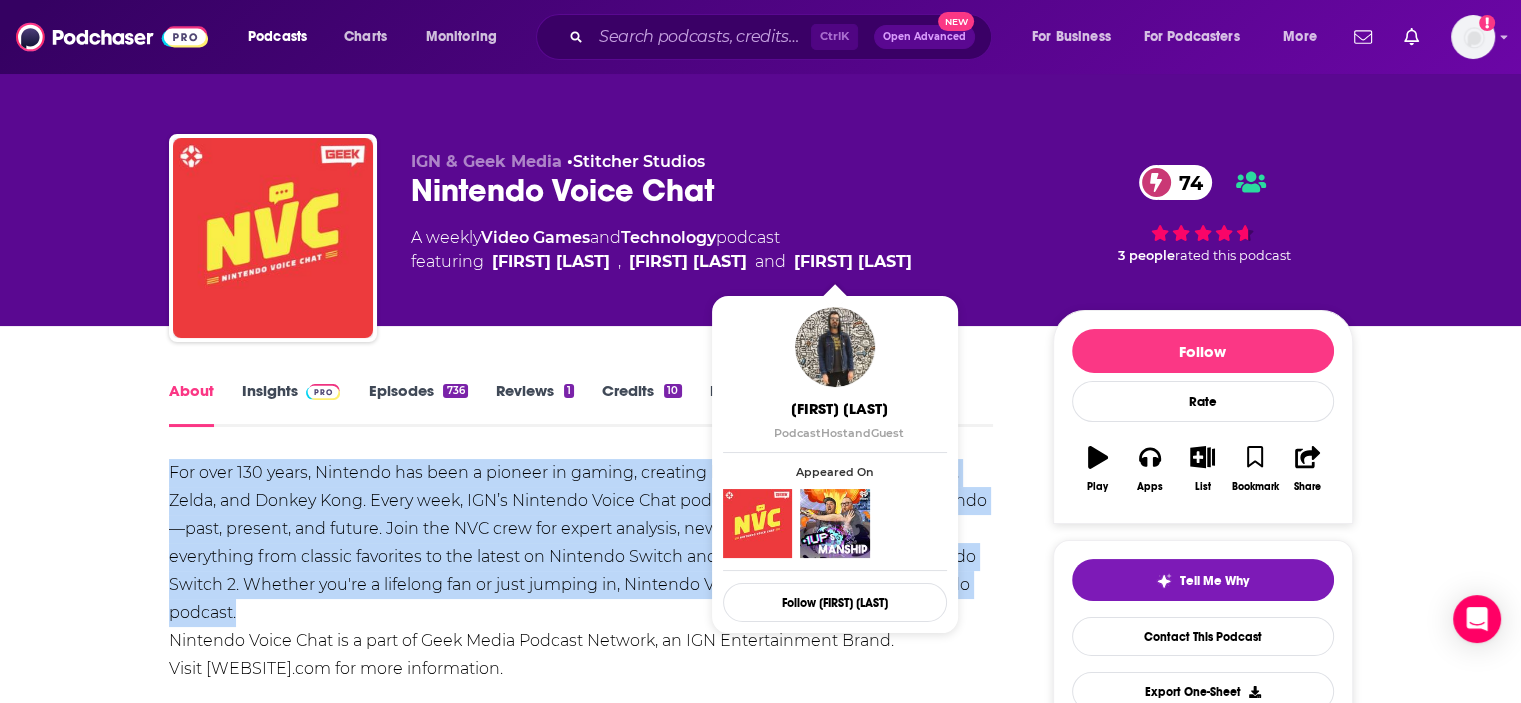 drag, startPoint x: 483, startPoint y: 260, endPoint x: 876, endPoint y: 268, distance: 393.08142 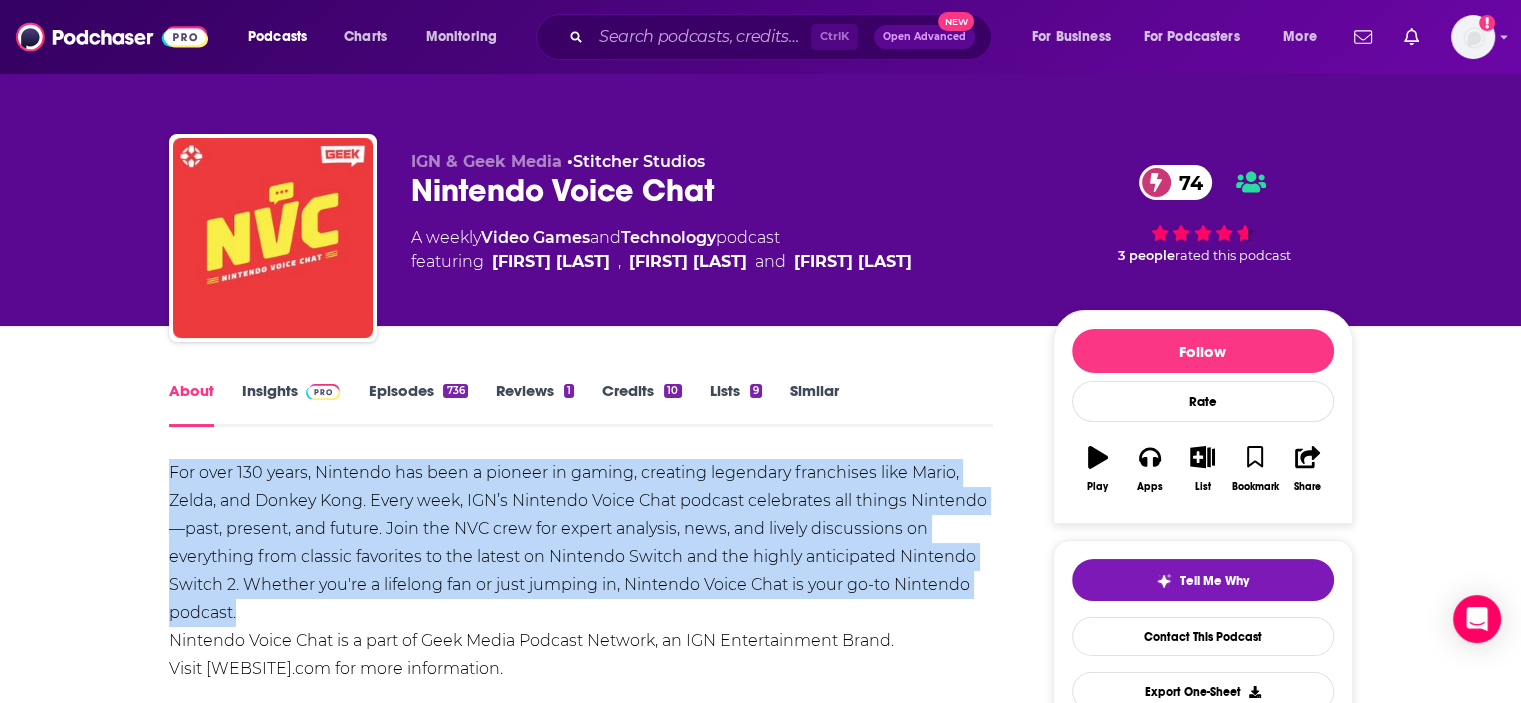 copy on "Brian Altano ,  Peer Schneider  and  Zach Ryan" 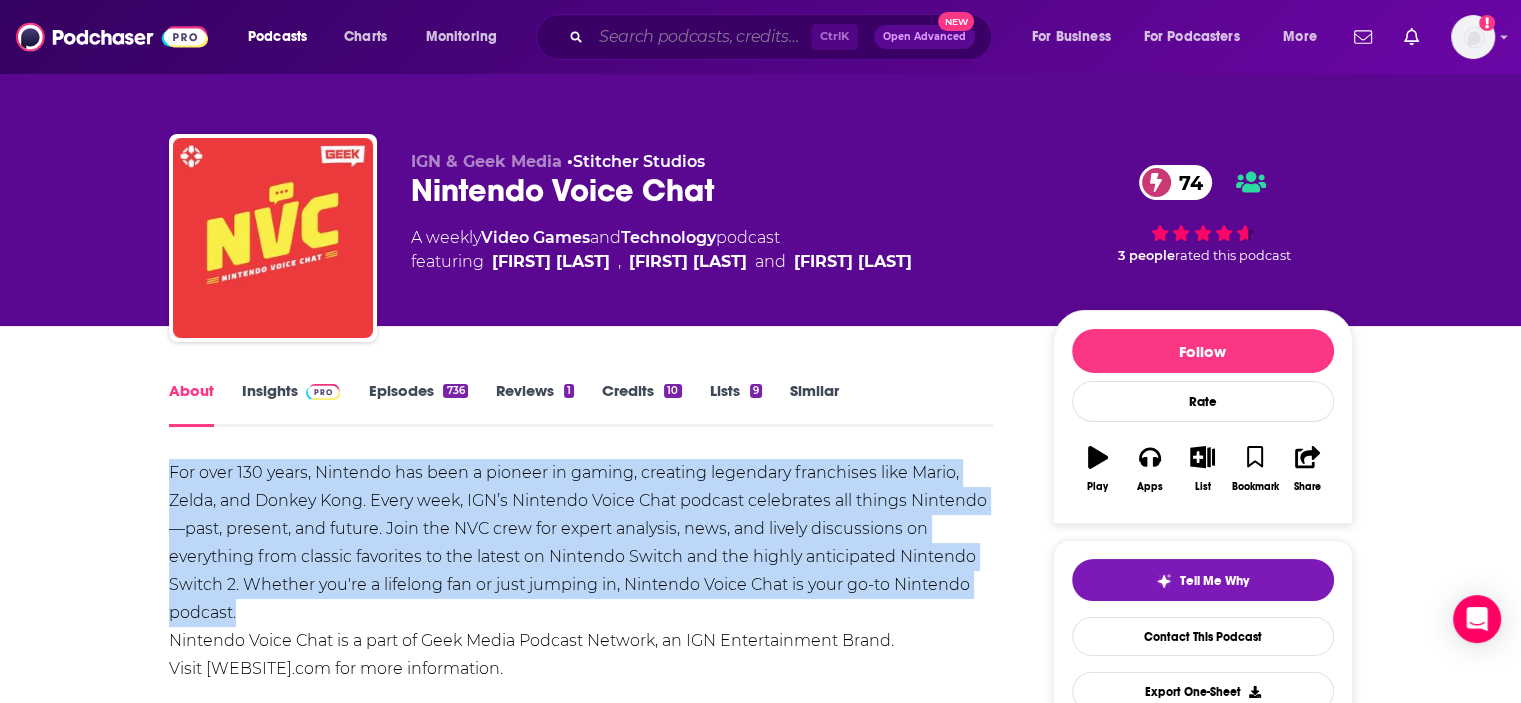 click at bounding box center [701, 37] 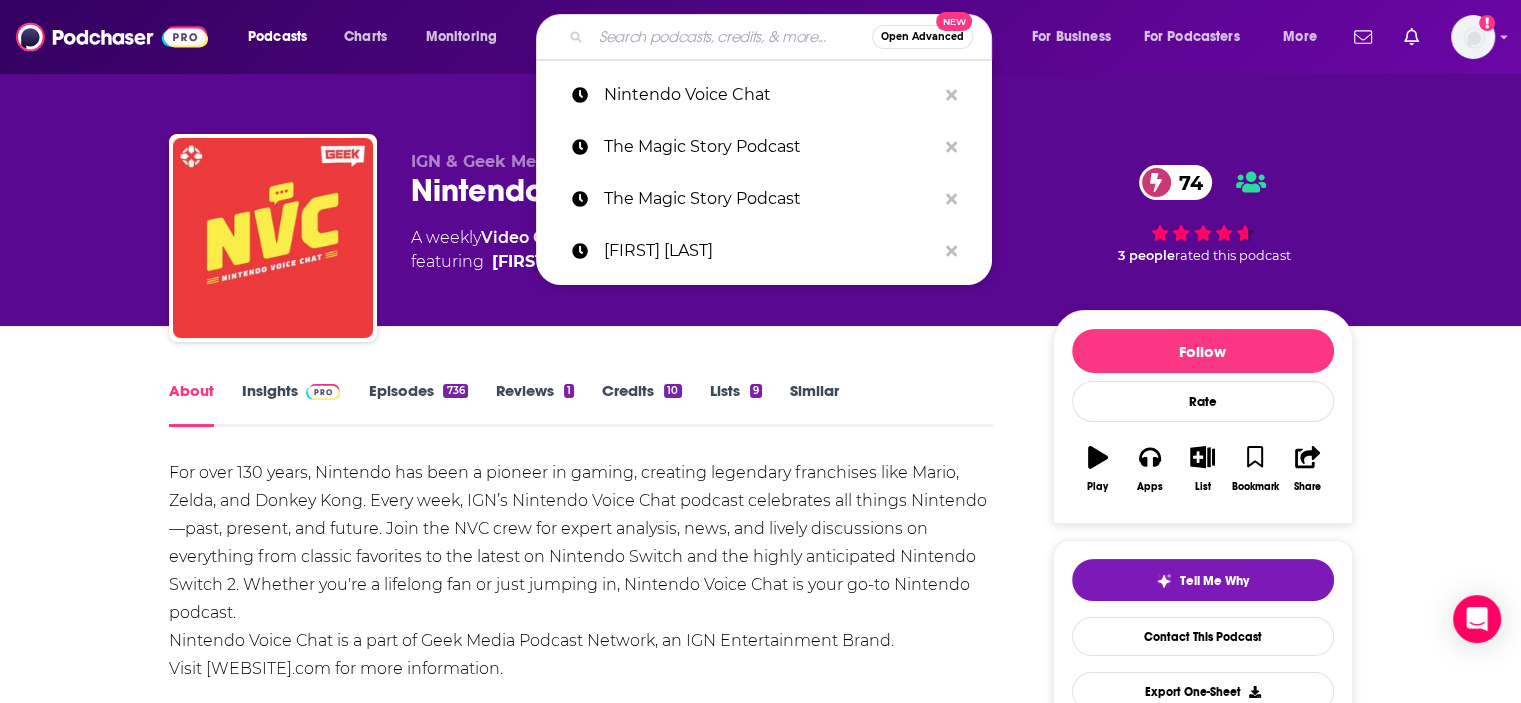 paste on "Like Minds" 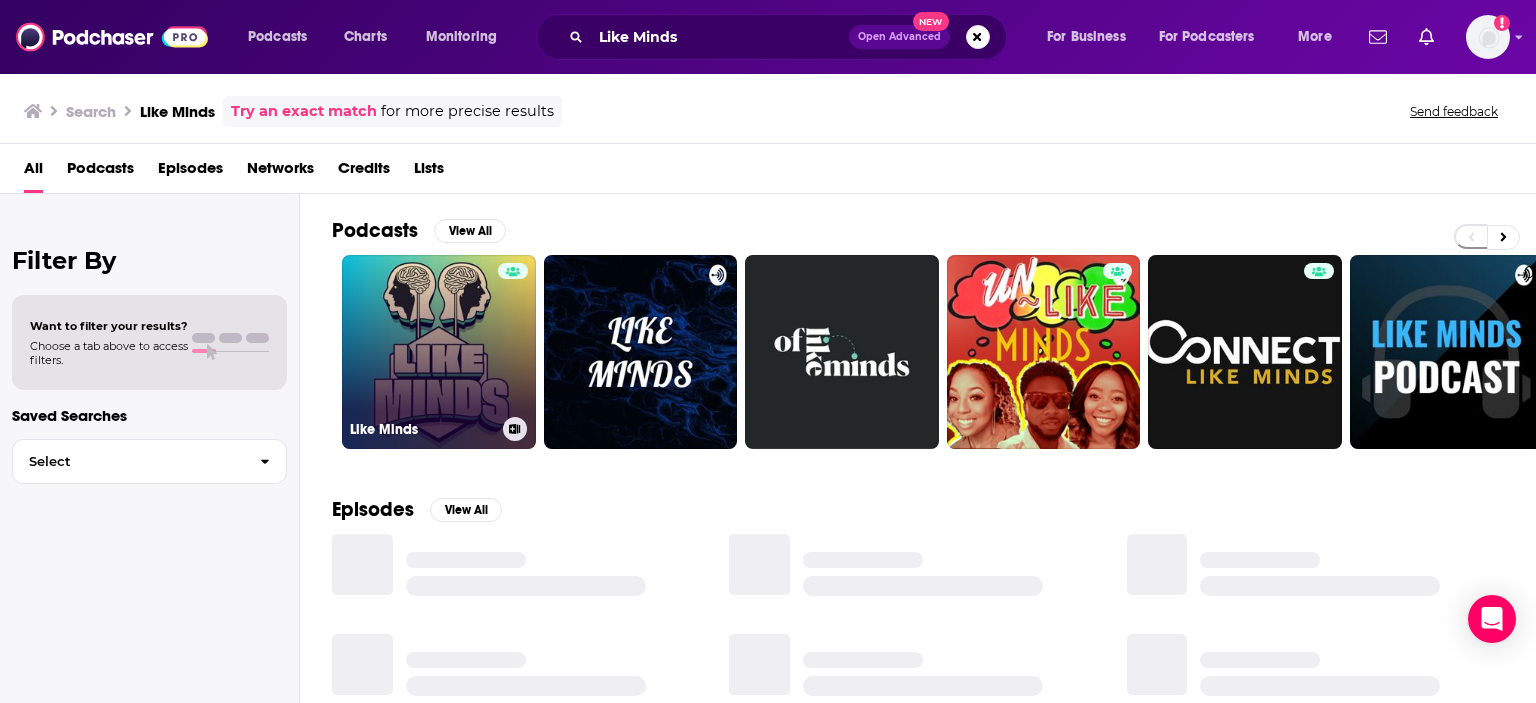 click on "Like Minds" at bounding box center (439, 352) 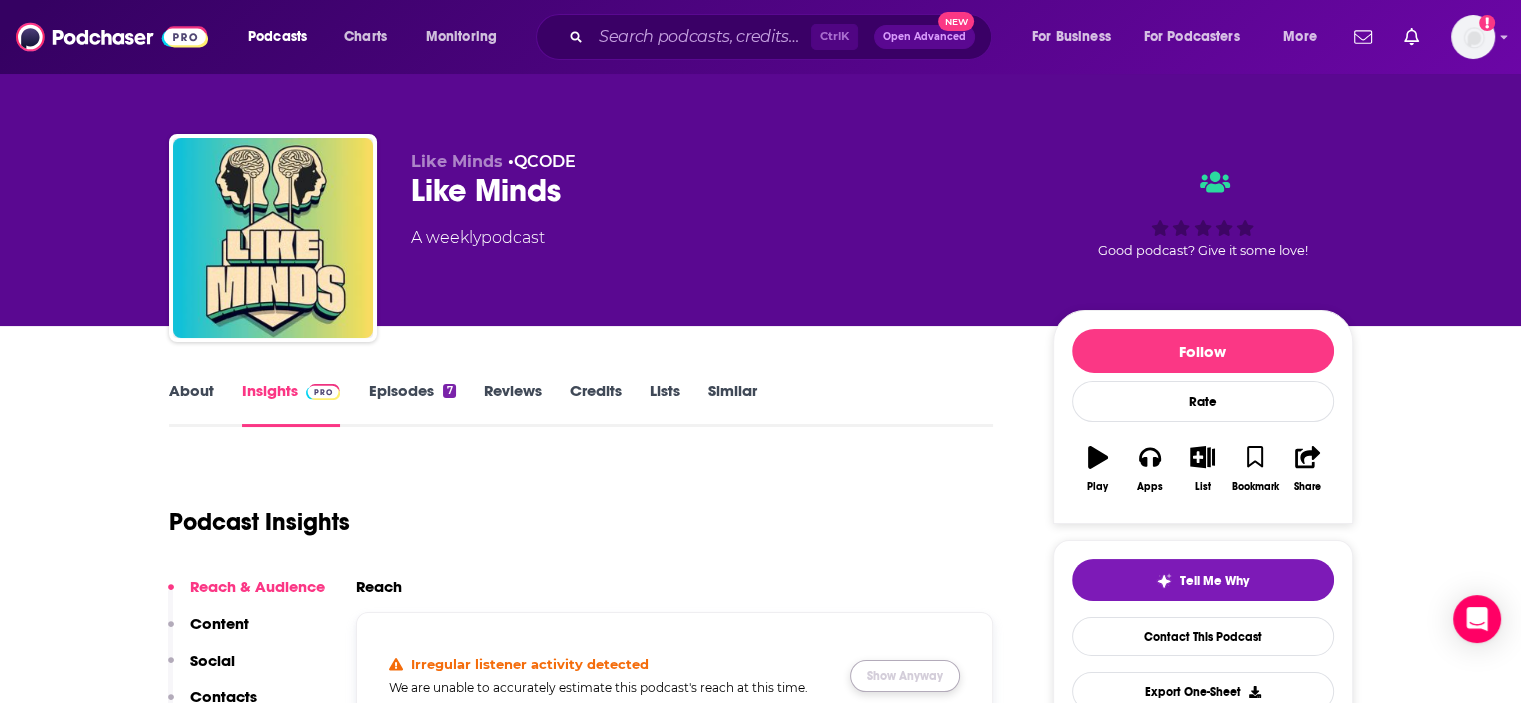 scroll, scrollTop: 320, scrollLeft: 0, axis: vertical 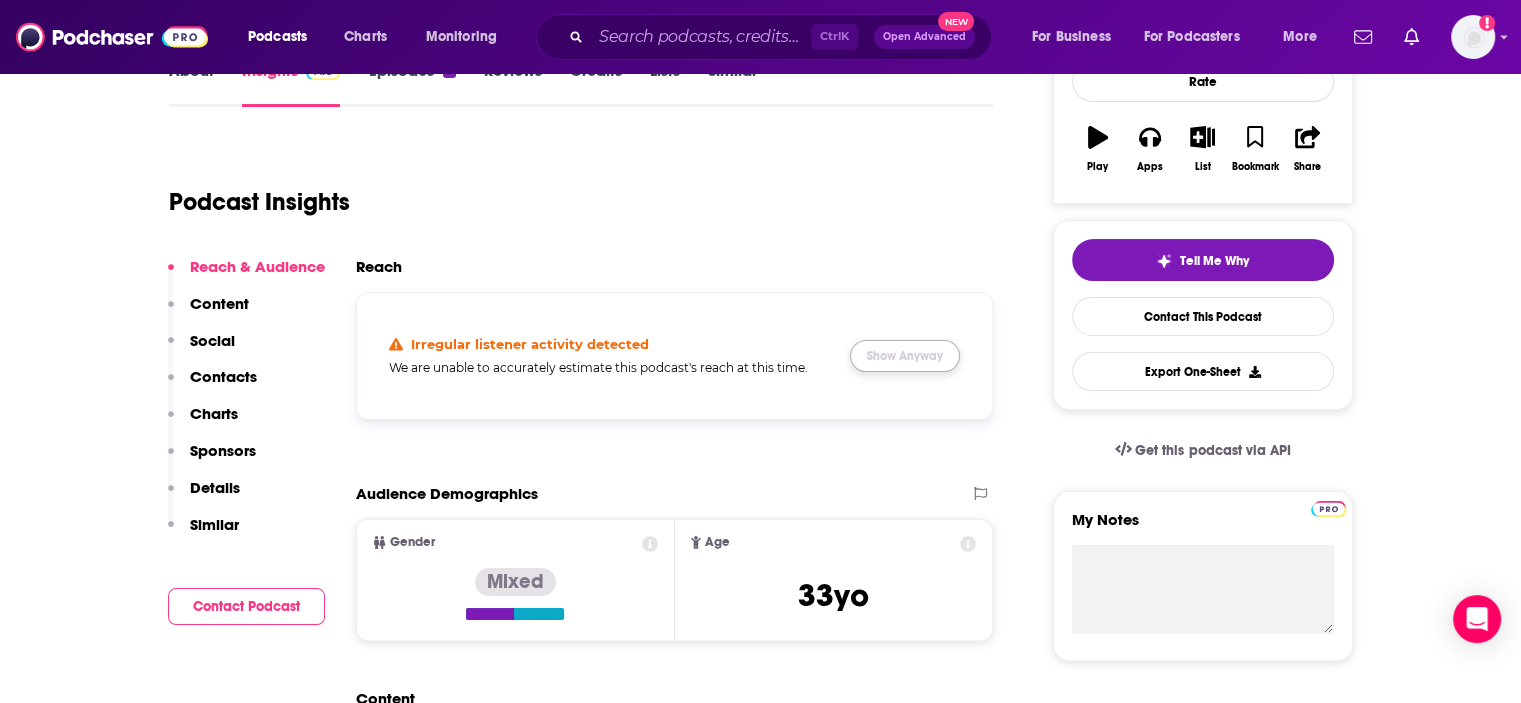 click on "Show Anyway" at bounding box center [905, 356] 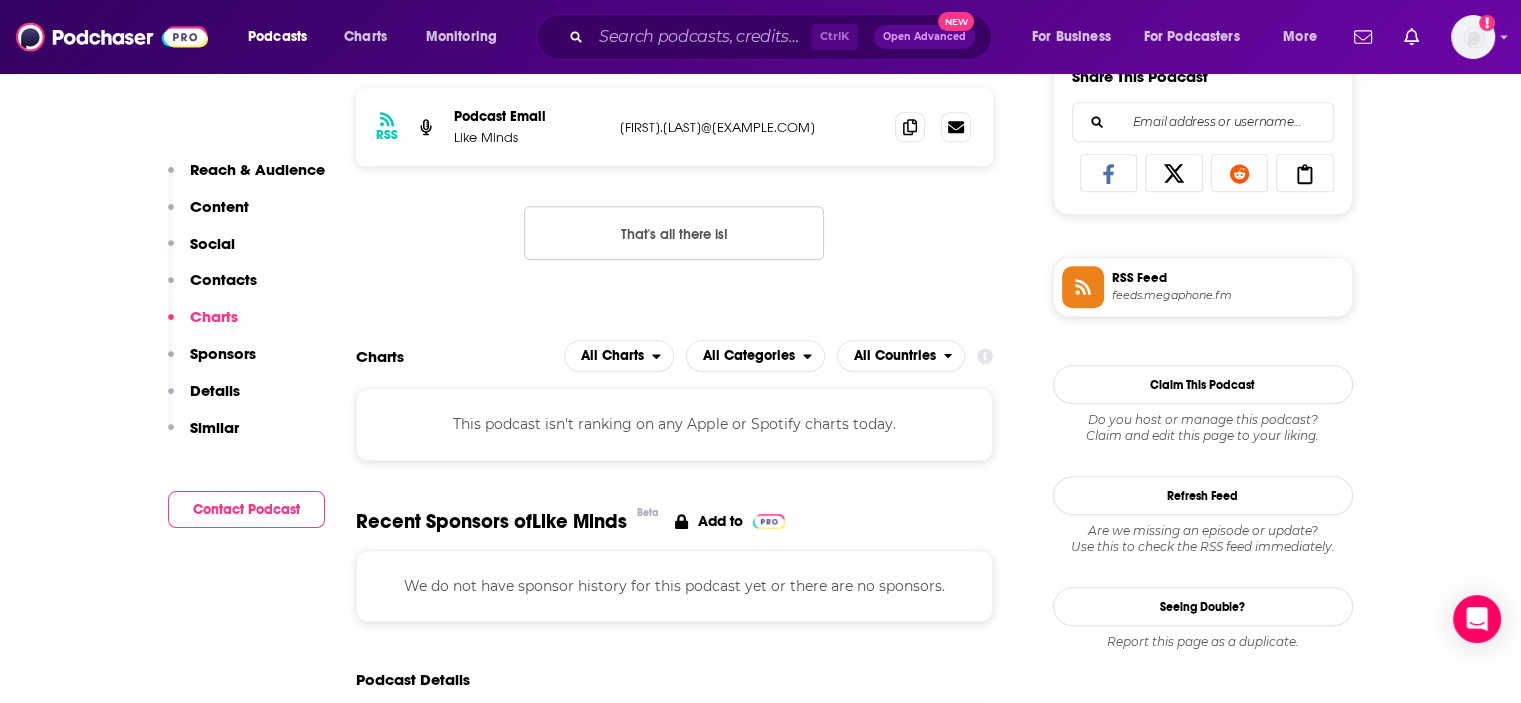 scroll, scrollTop: 1160, scrollLeft: 0, axis: vertical 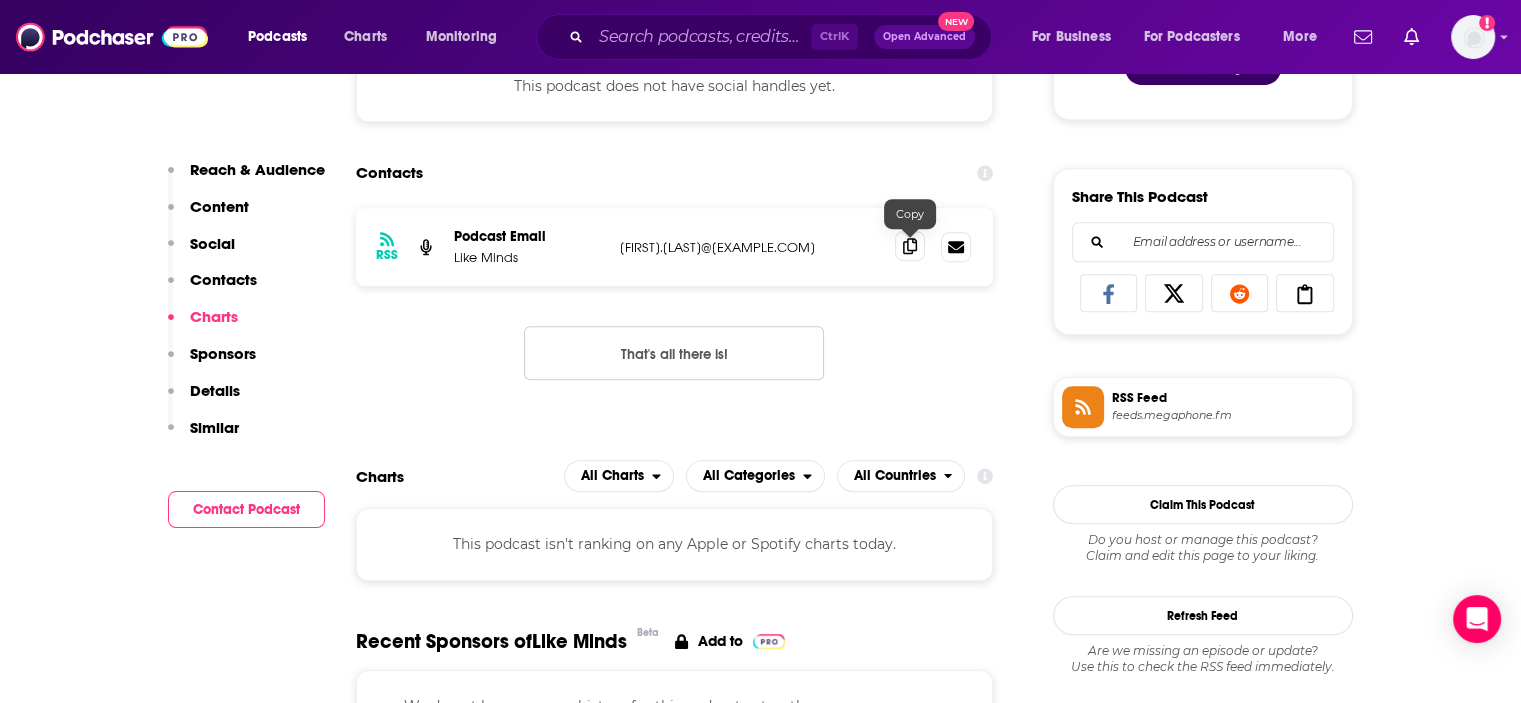 click 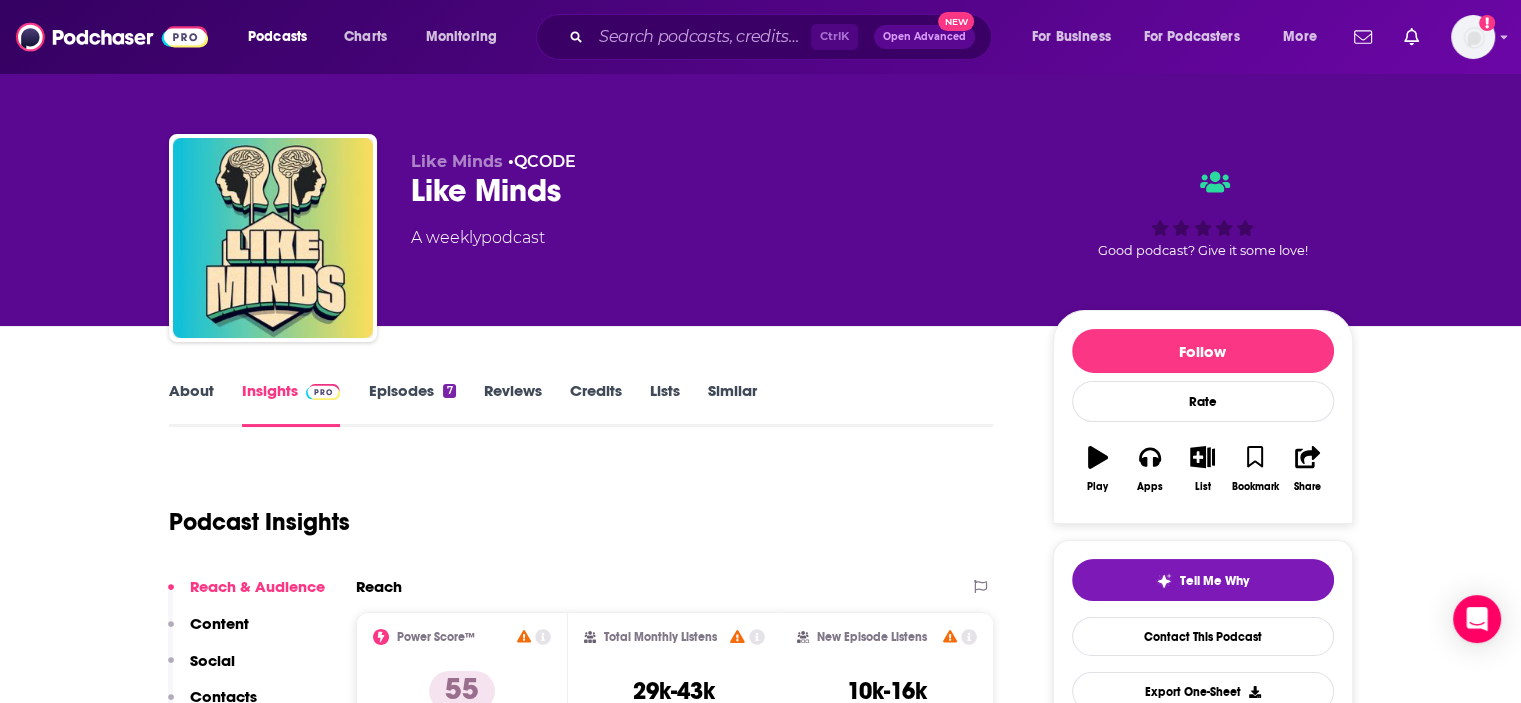 scroll, scrollTop: 183, scrollLeft: 0, axis: vertical 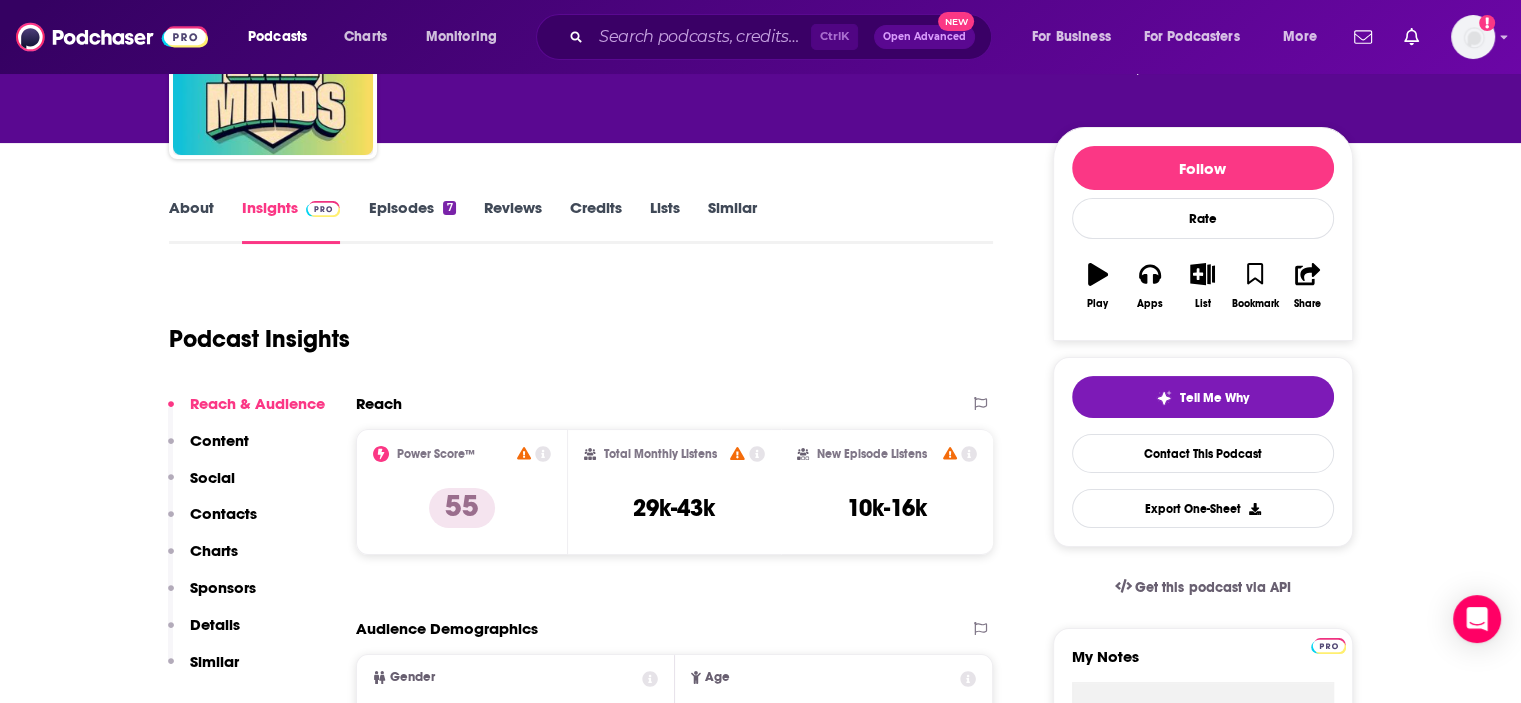 click on "About" at bounding box center [191, 221] 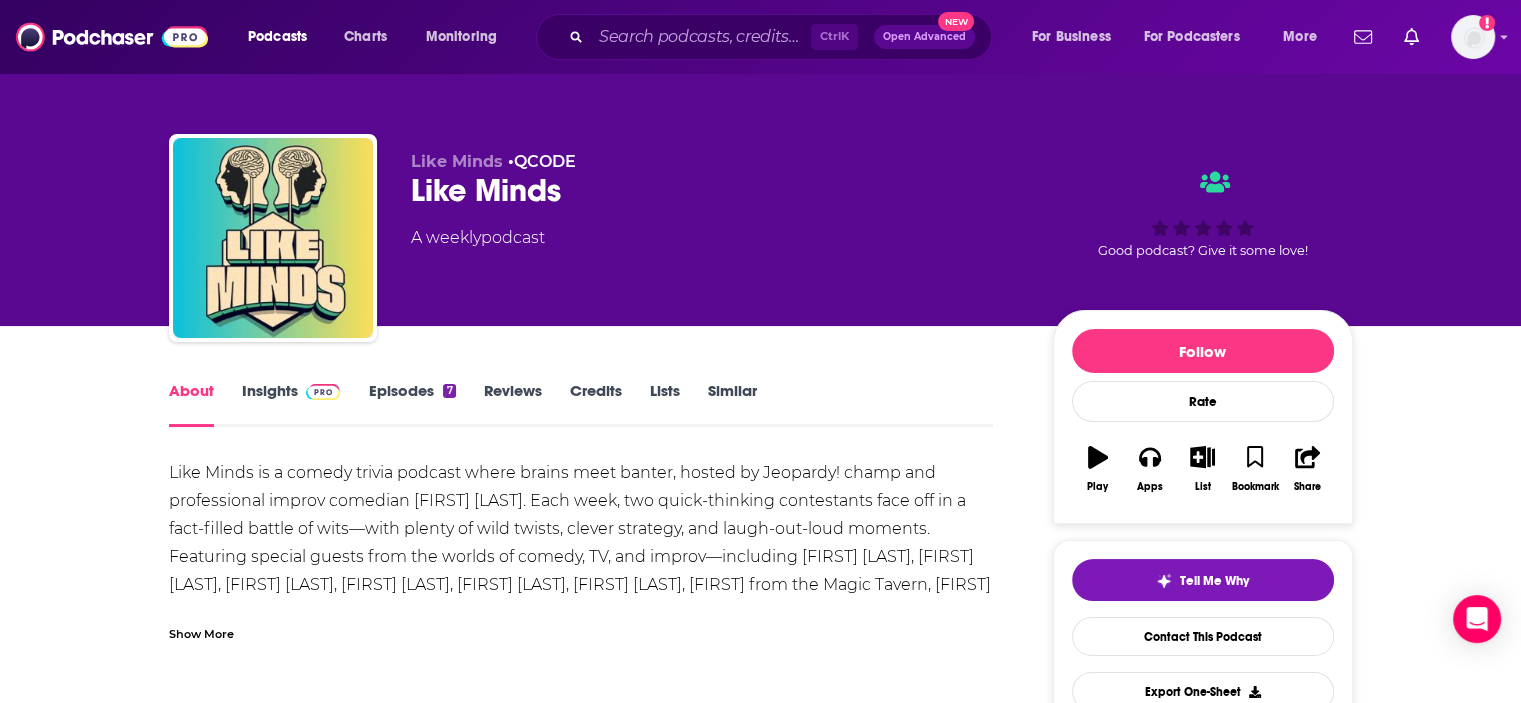 scroll, scrollTop: 108, scrollLeft: 0, axis: vertical 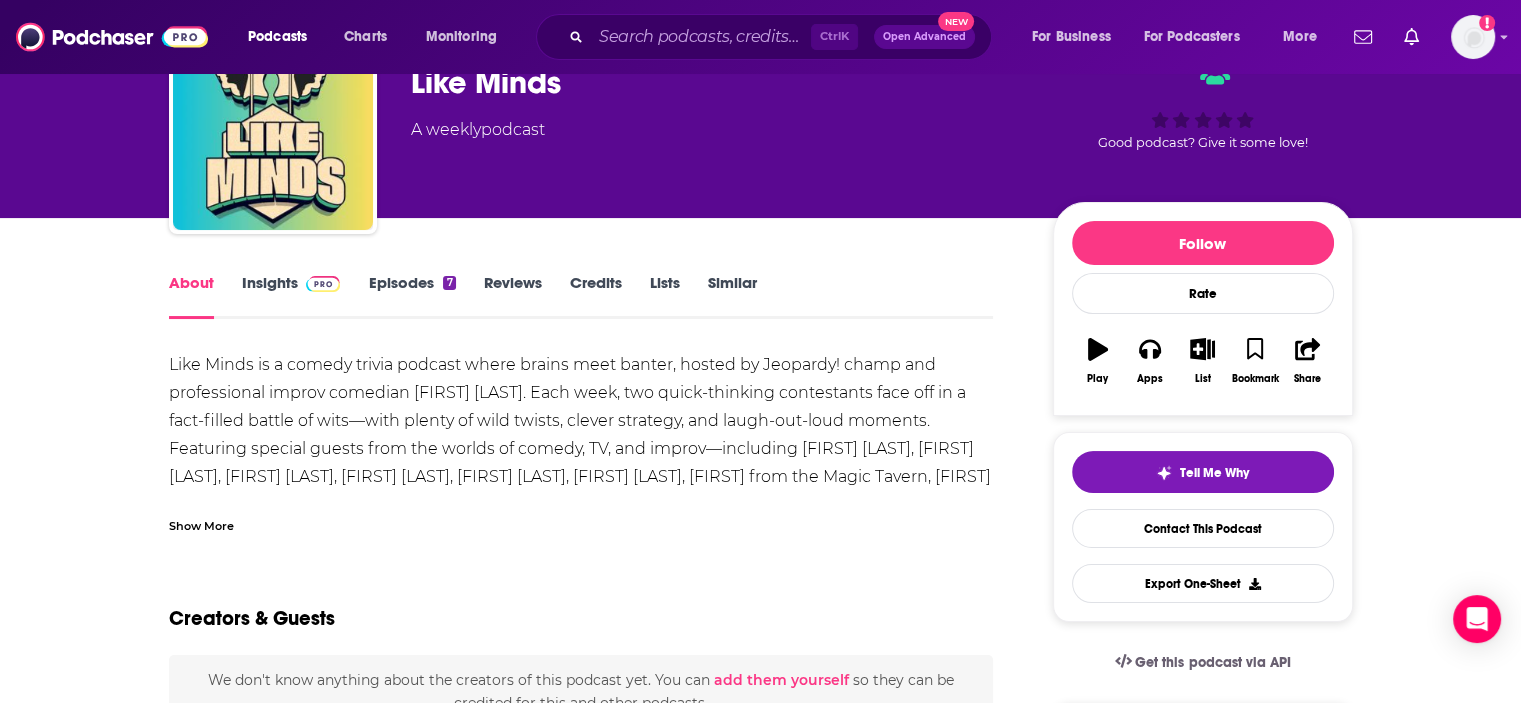 click on "Show More" at bounding box center (201, 524) 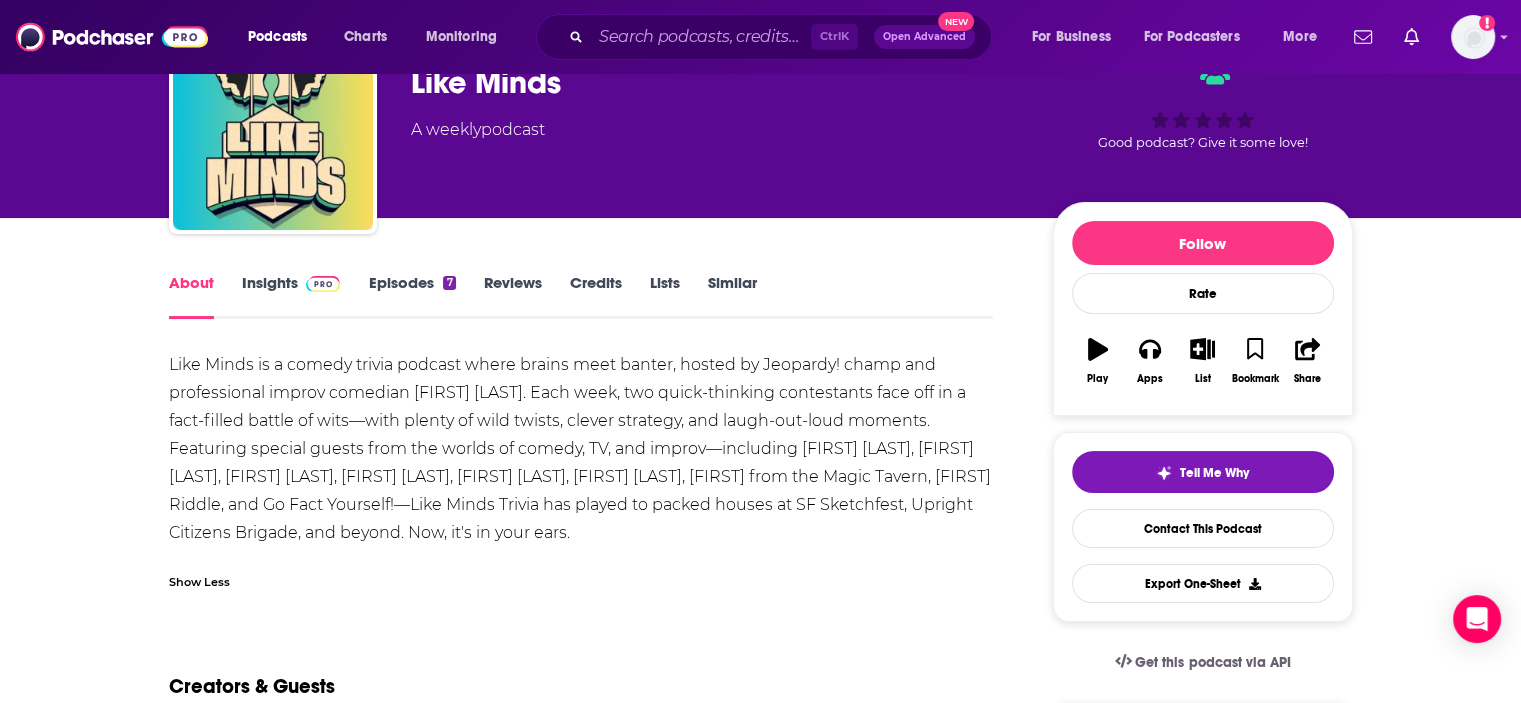 scroll, scrollTop: 156, scrollLeft: 0, axis: vertical 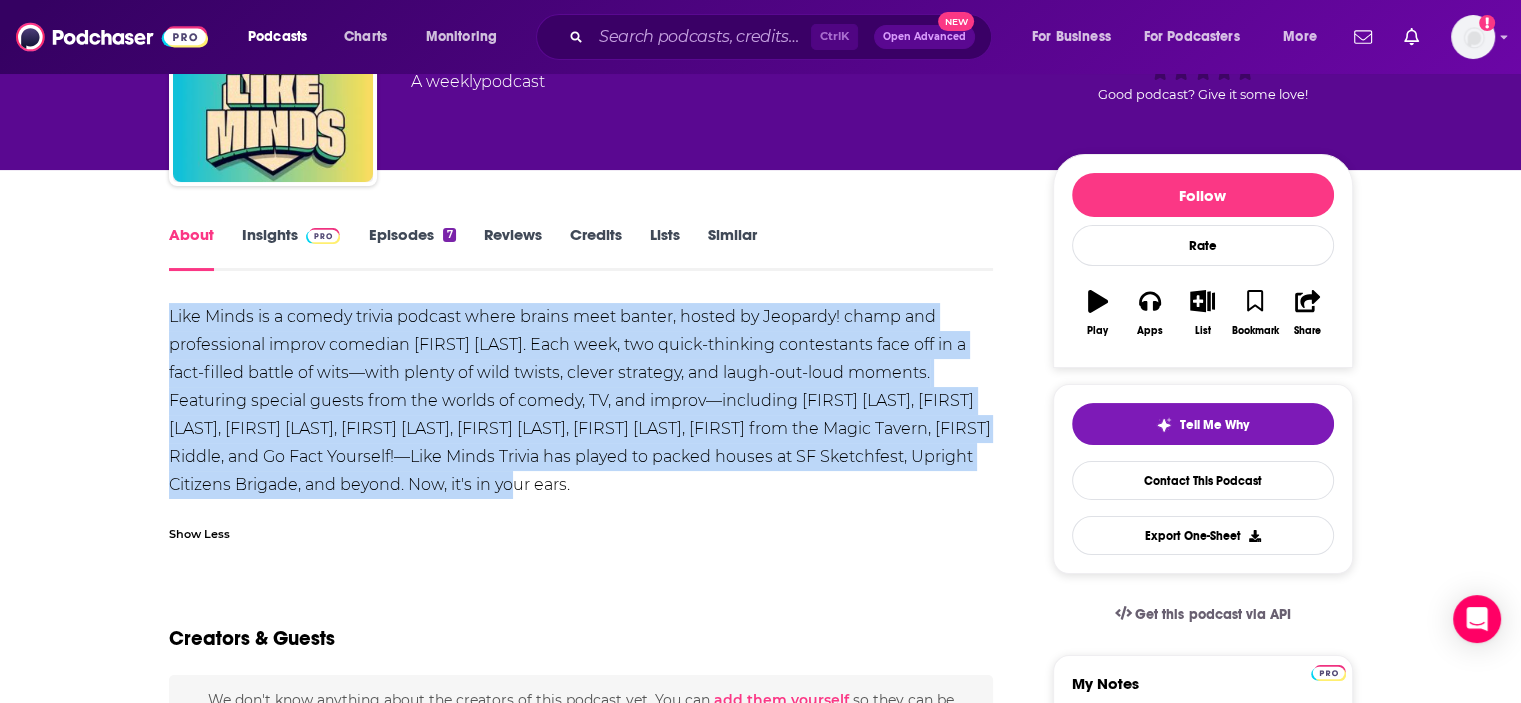 drag, startPoint x: 171, startPoint y: 316, endPoint x: 659, endPoint y: 494, distance: 519.4497 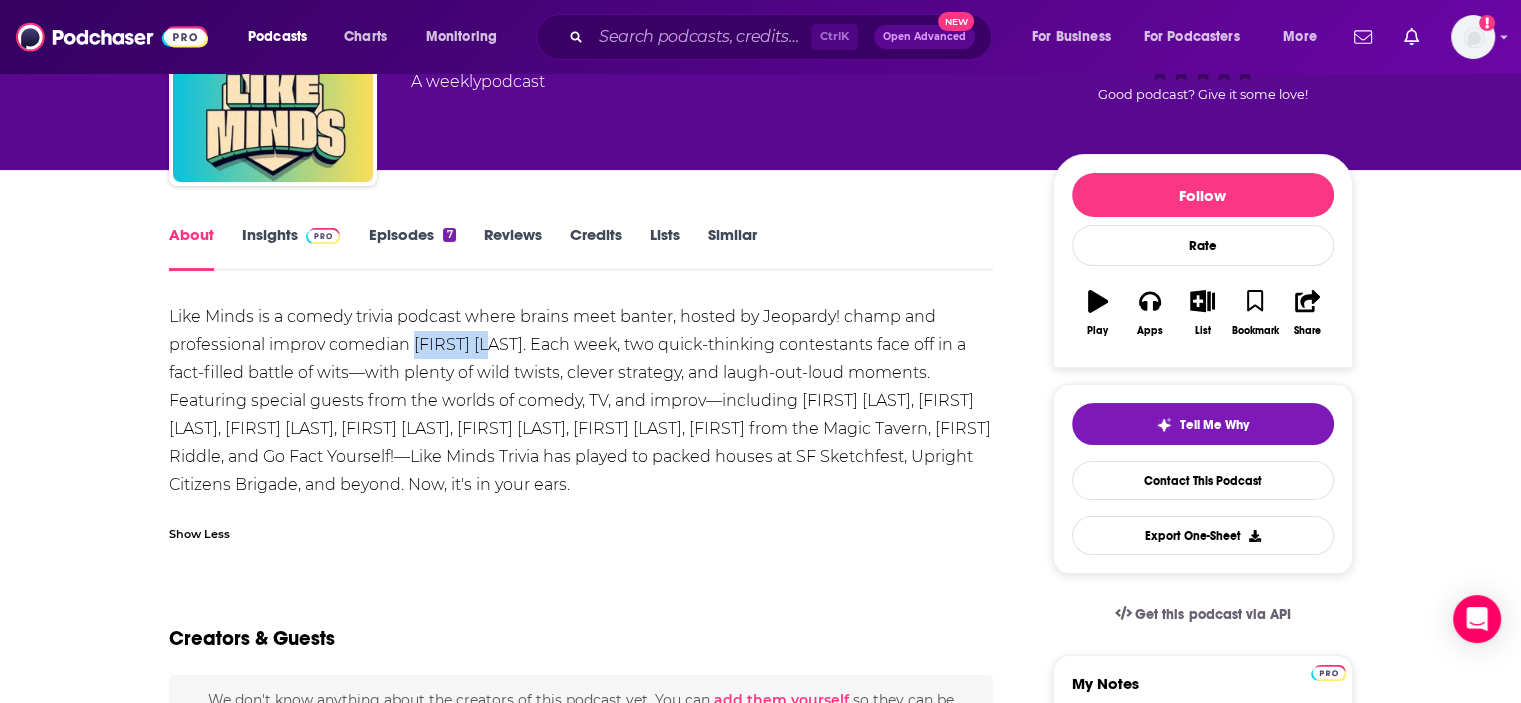 drag, startPoint x: 412, startPoint y: 343, endPoint x: 497, endPoint y: 349, distance: 85.2115 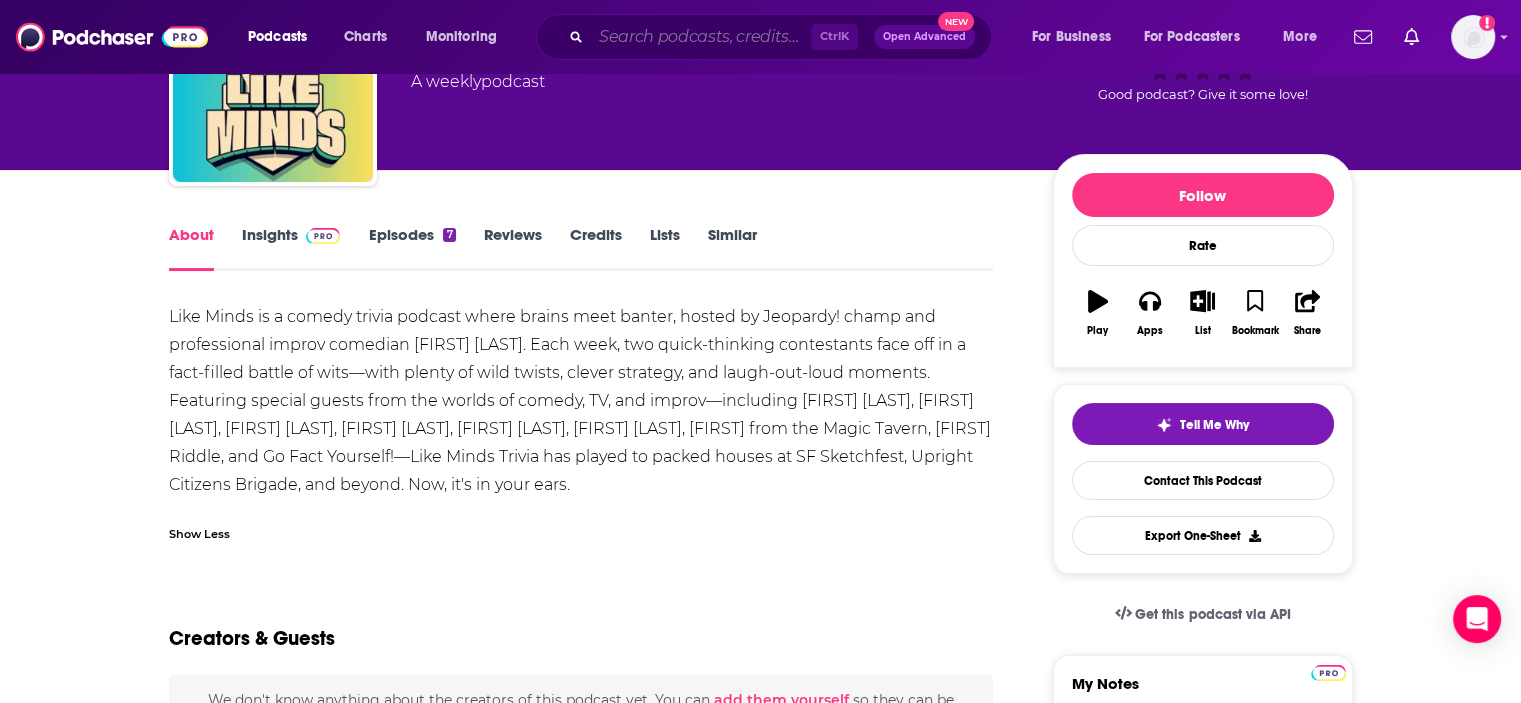 click at bounding box center [701, 37] 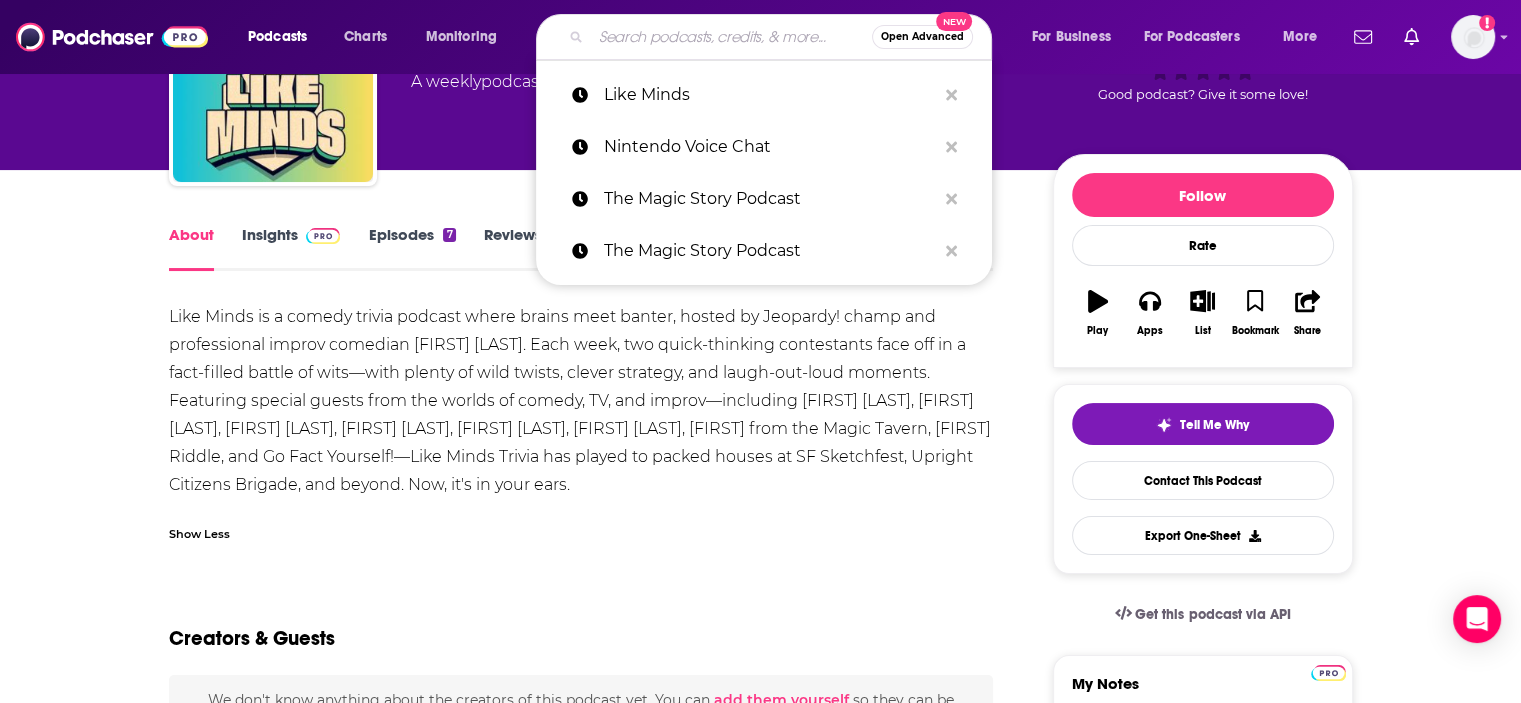 paste on "The Besties" 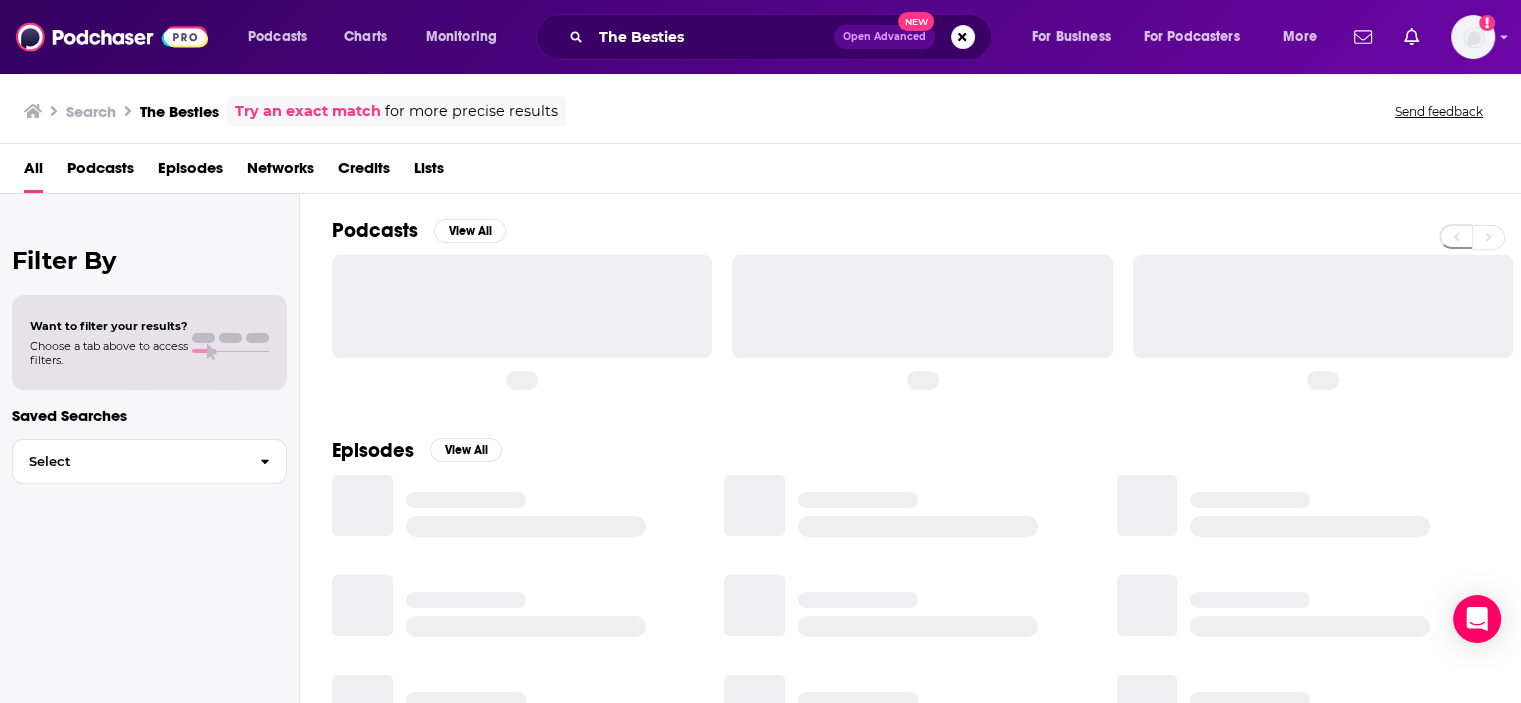 scroll, scrollTop: 0, scrollLeft: 0, axis: both 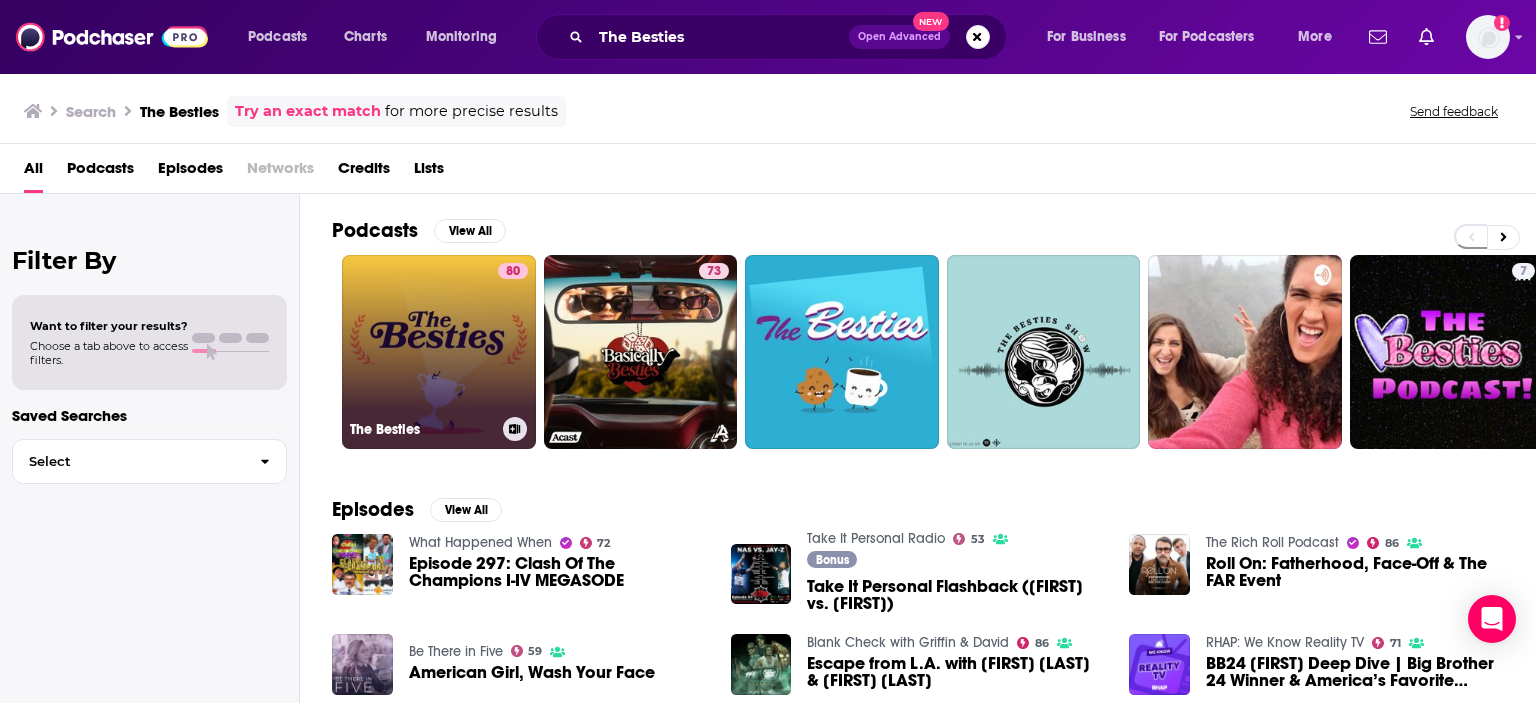 click on "80 The Besties" at bounding box center (439, 352) 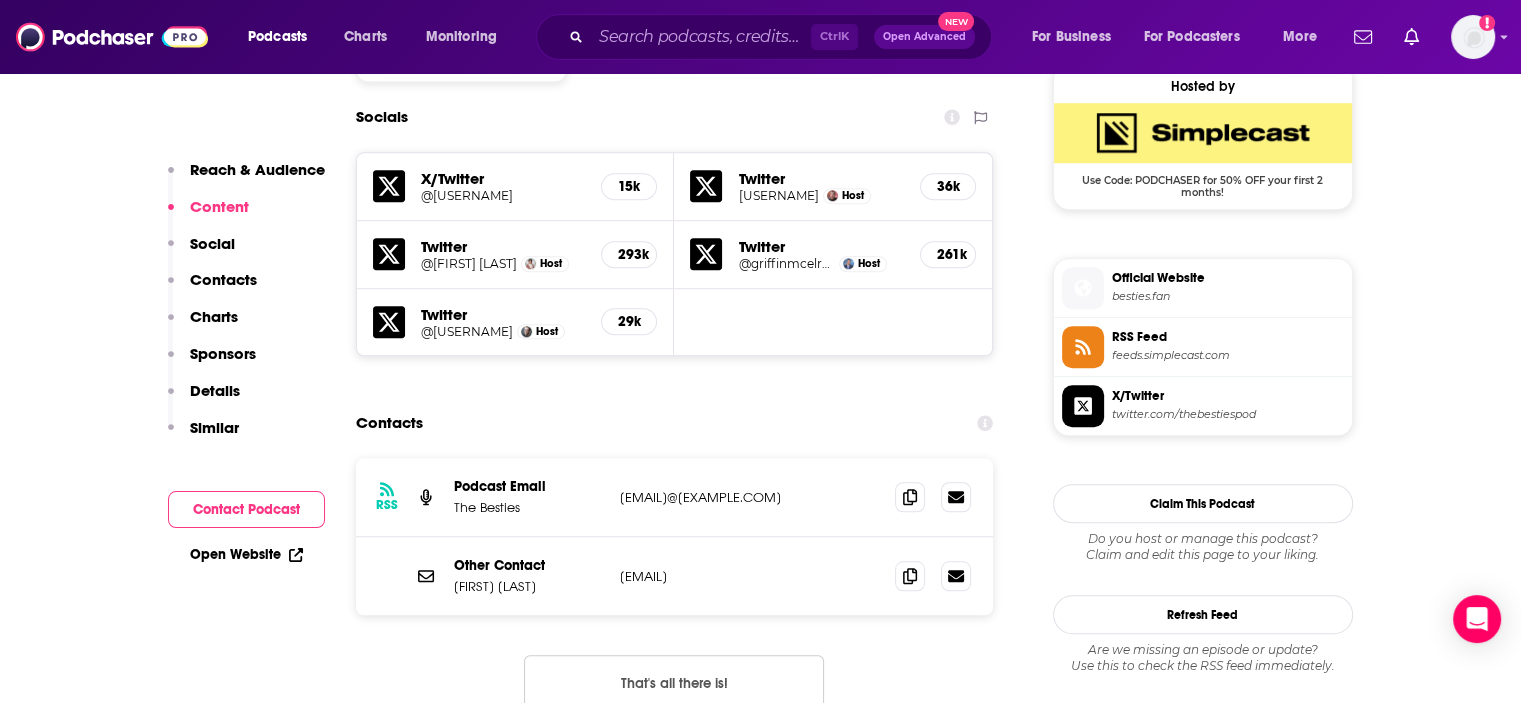 scroll, scrollTop: 1784, scrollLeft: 0, axis: vertical 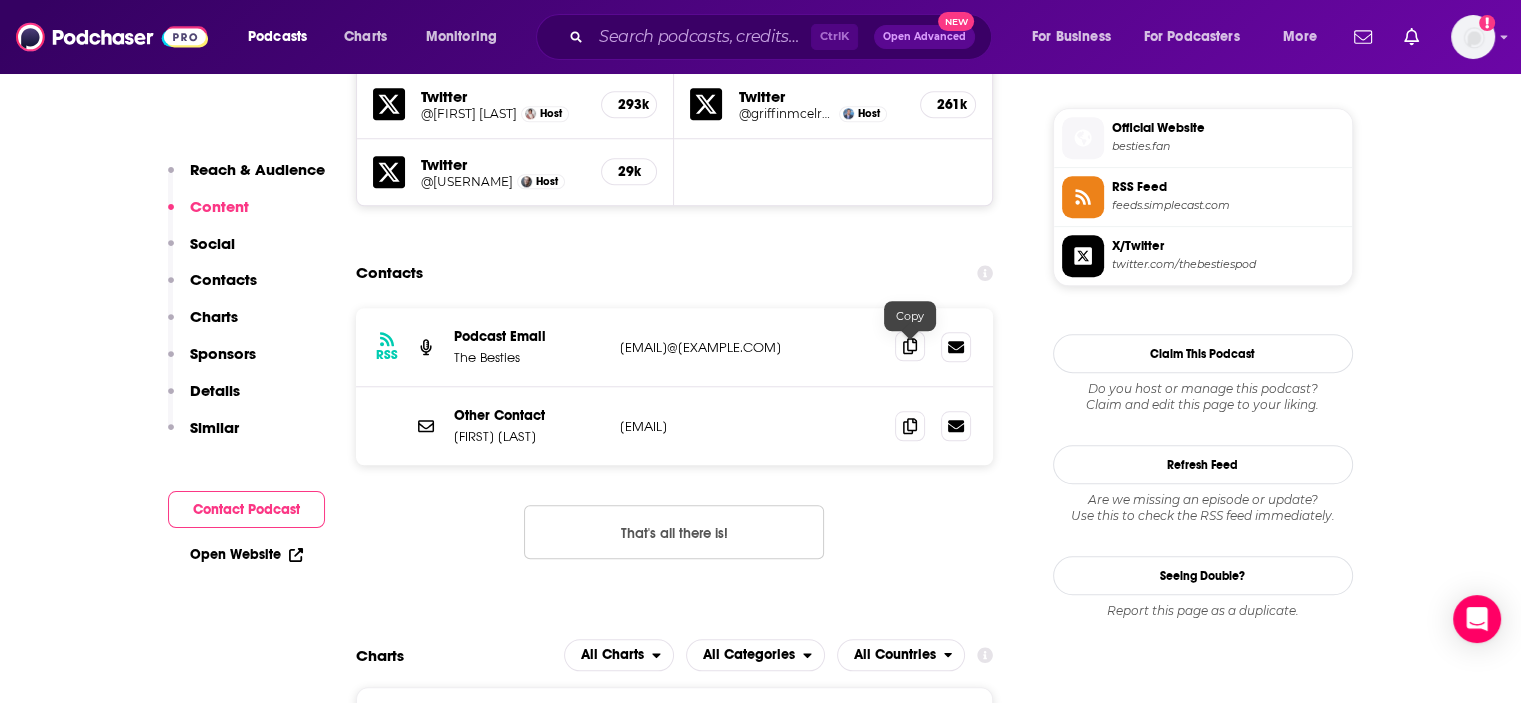 click at bounding box center [910, 346] 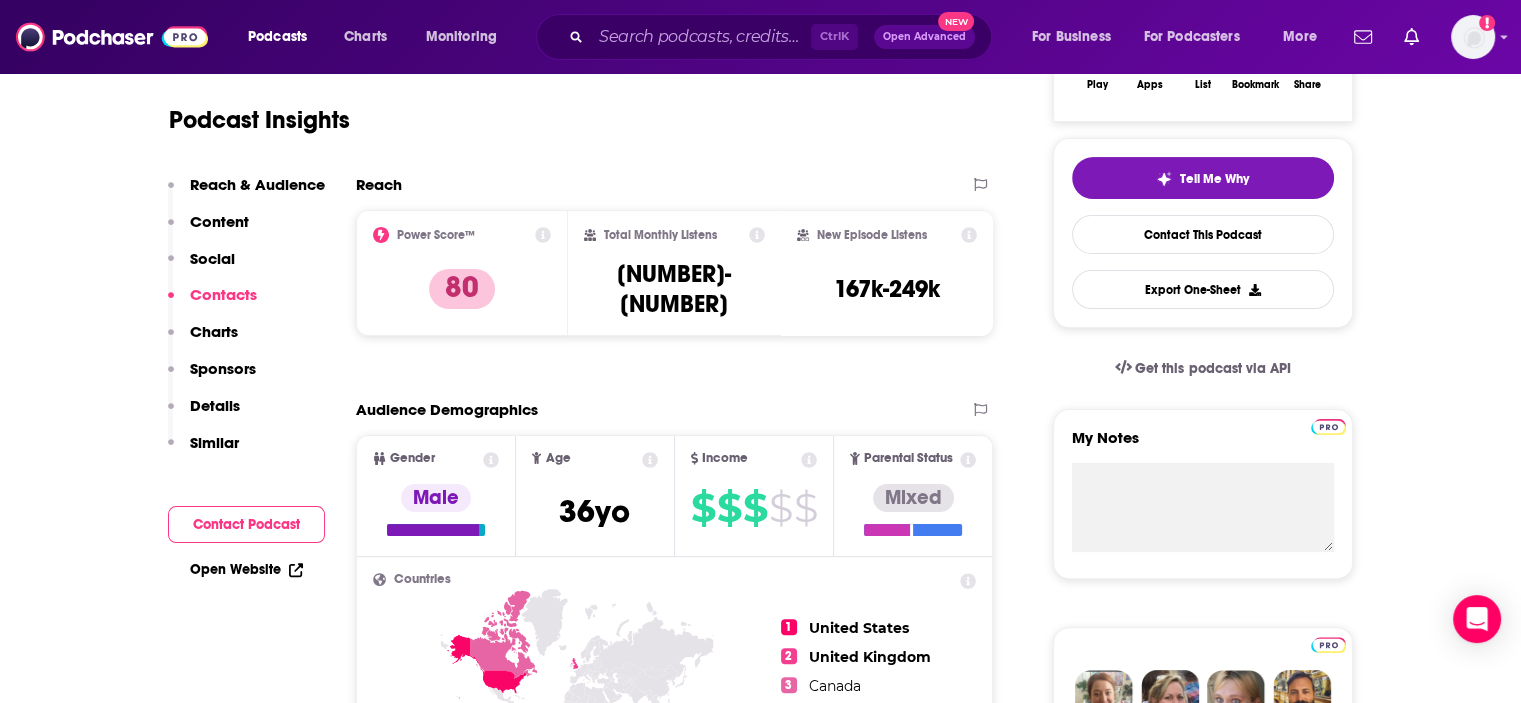 scroll, scrollTop: 0, scrollLeft: 0, axis: both 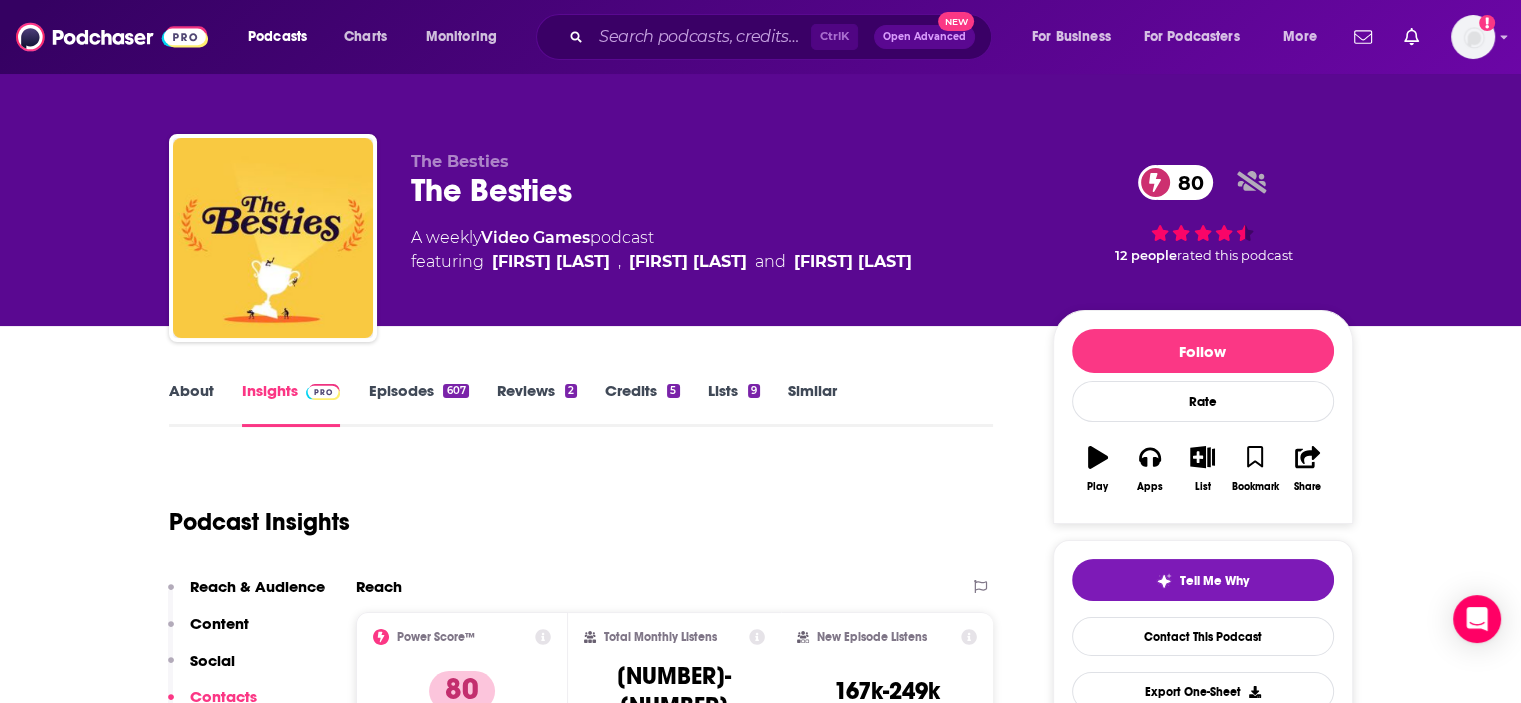 click on "About" at bounding box center (191, 404) 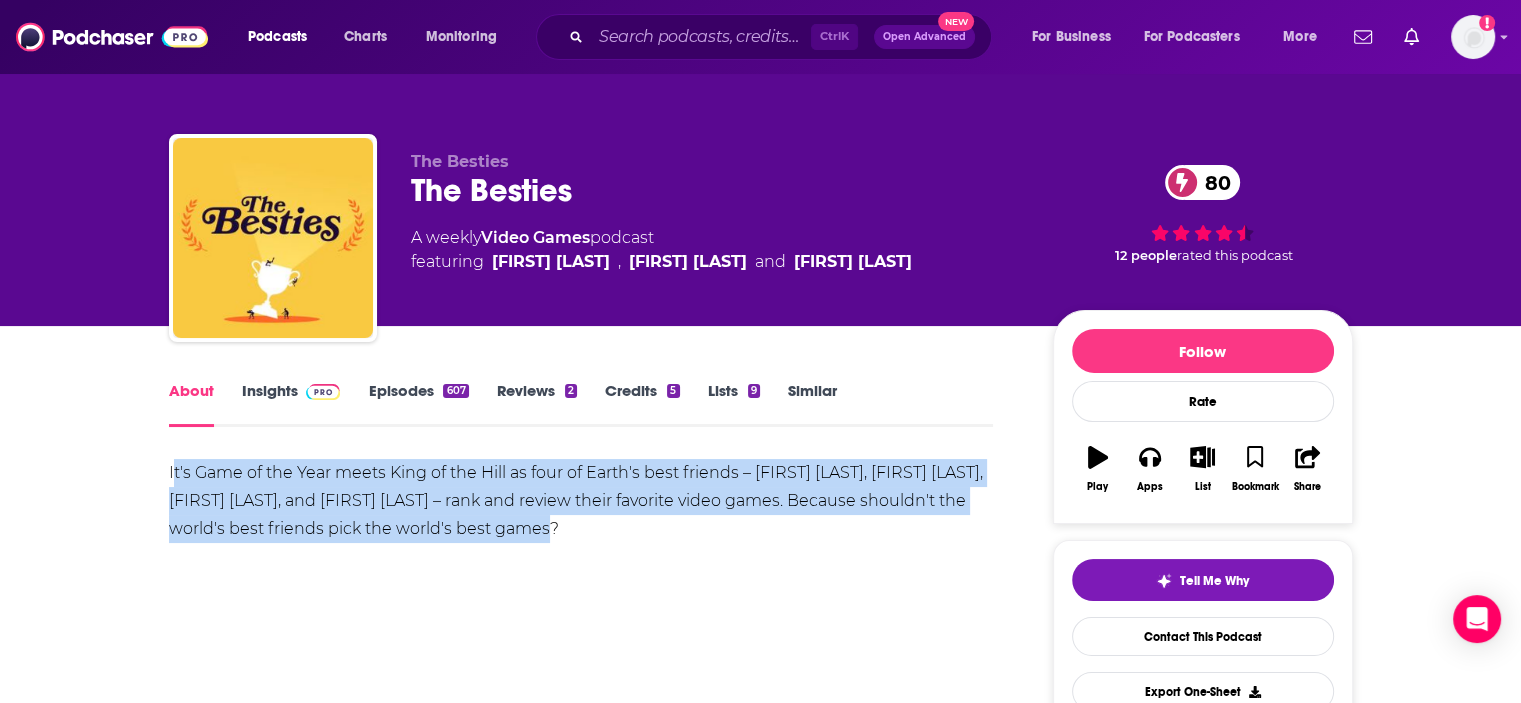 drag, startPoint x: 708, startPoint y: 519, endPoint x: 700, endPoint y: 534, distance: 17 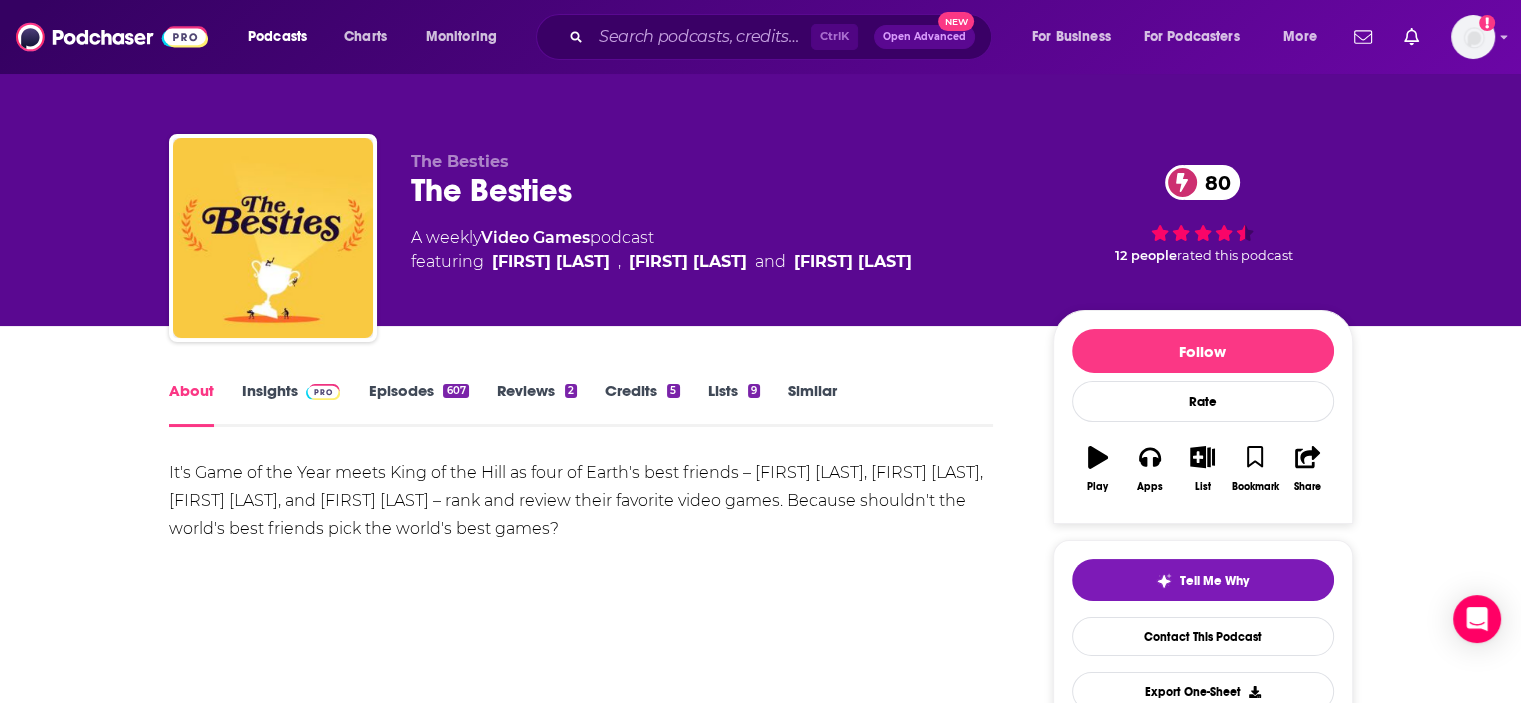 drag, startPoint x: 486, startPoint y: 261, endPoint x: 904, endPoint y: 276, distance: 418.26904 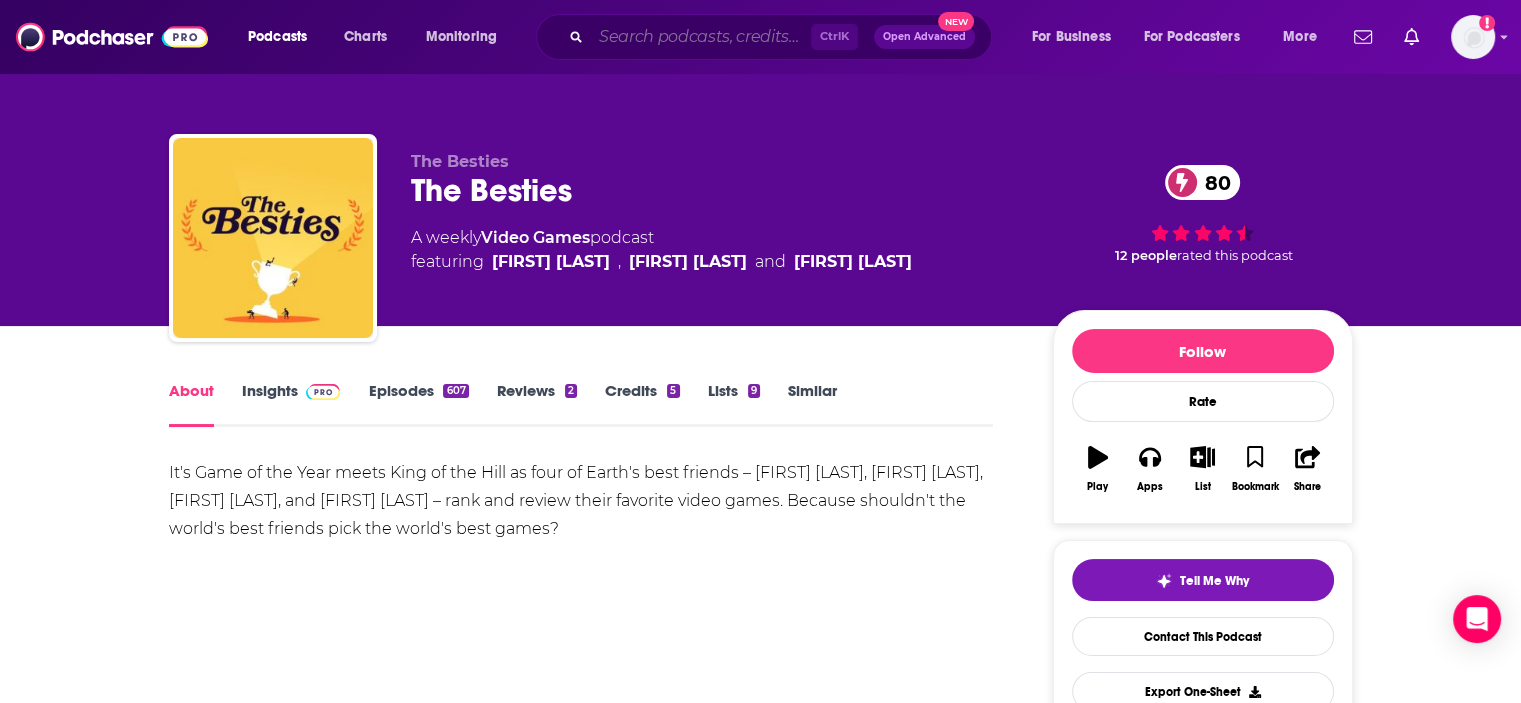 click at bounding box center [701, 37] 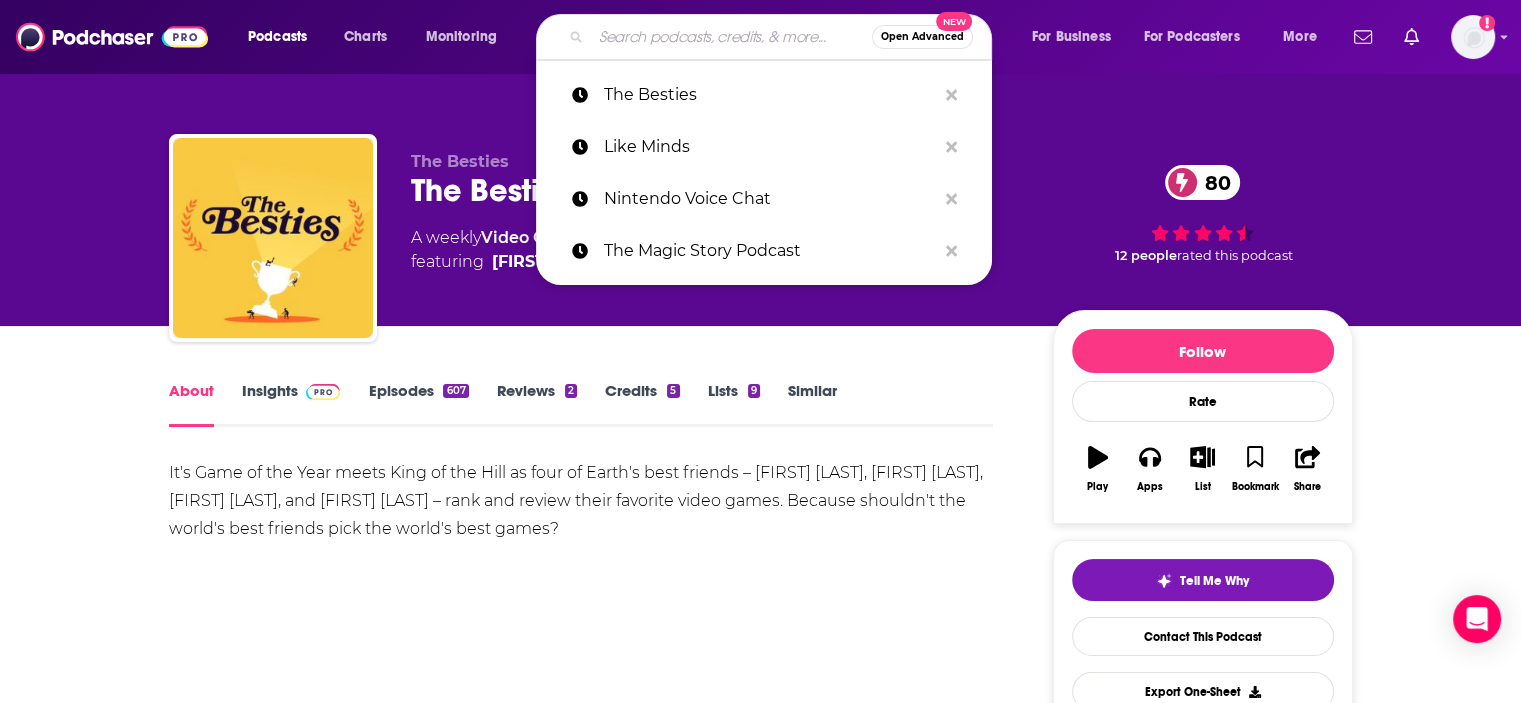 click at bounding box center (731, 37) 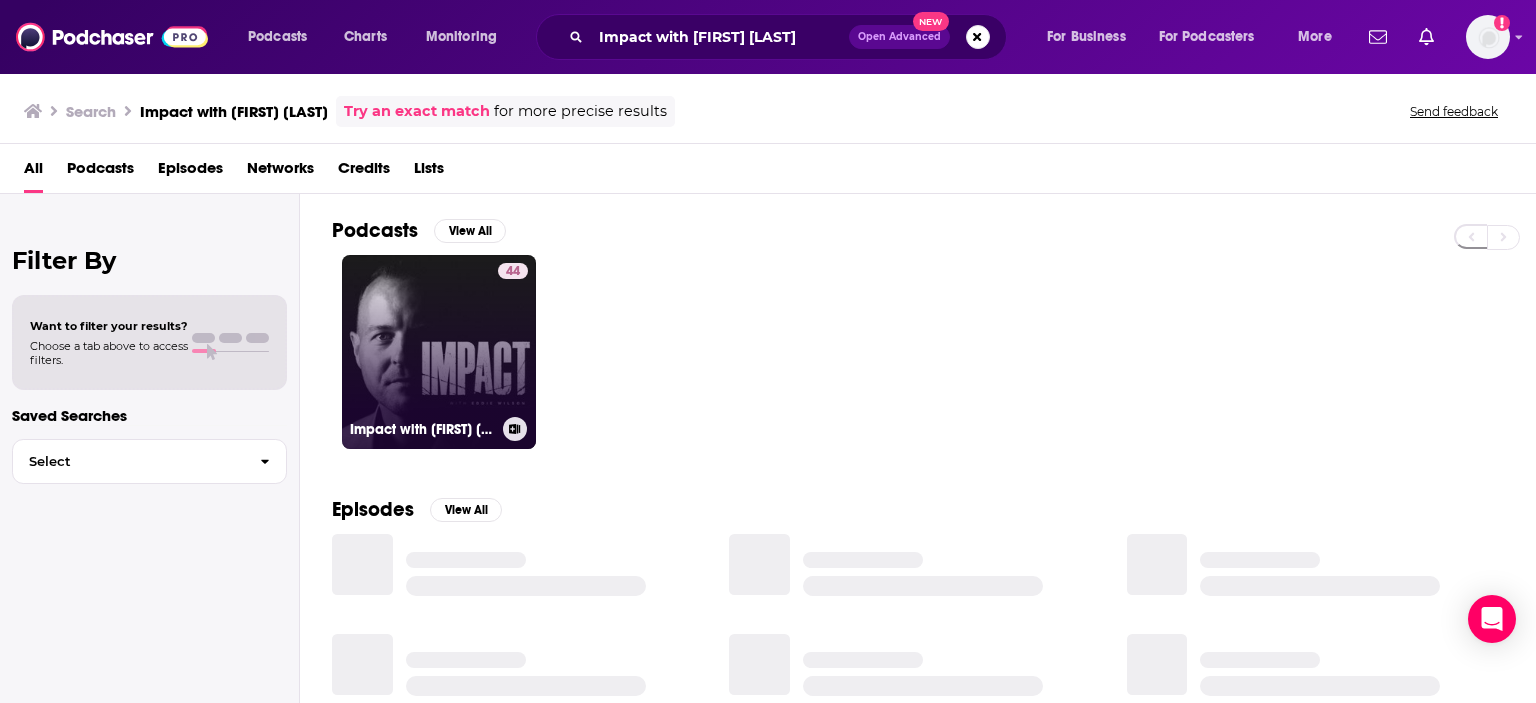click on "44 Impact with Eddie Wilson" at bounding box center [439, 352] 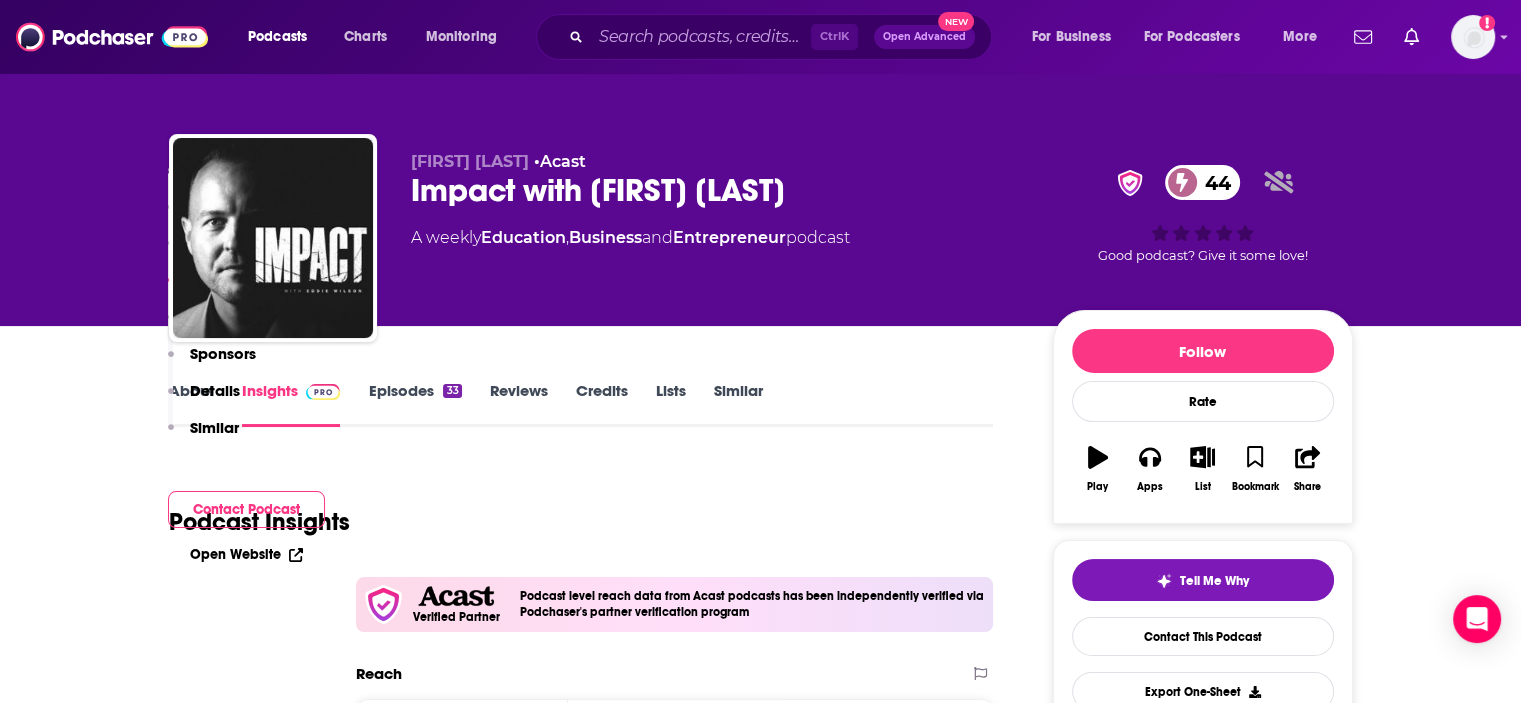 scroll, scrollTop: 1362, scrollLeft: 0, axis: vertical 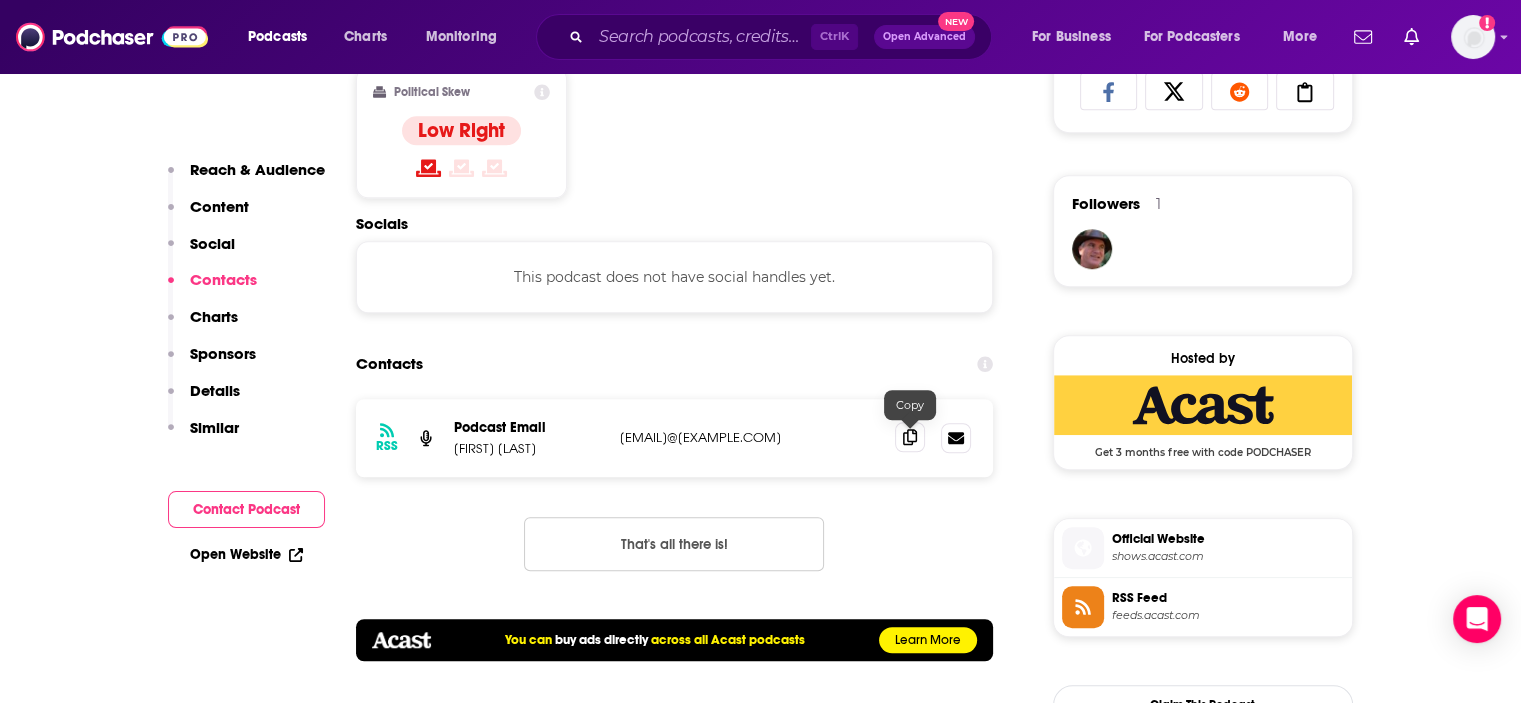 click 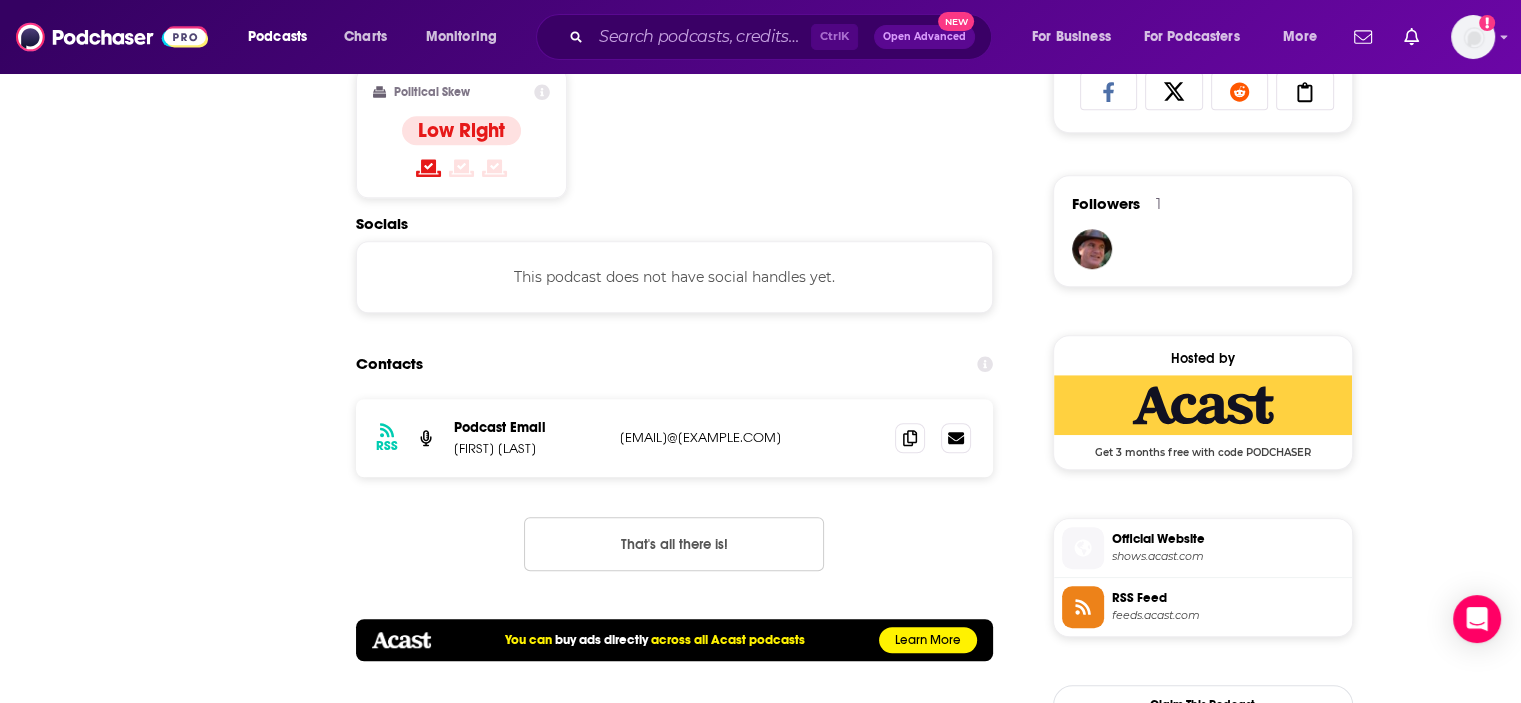 scroll, scrollTop: 0, scrollLeft: 0, axis: both 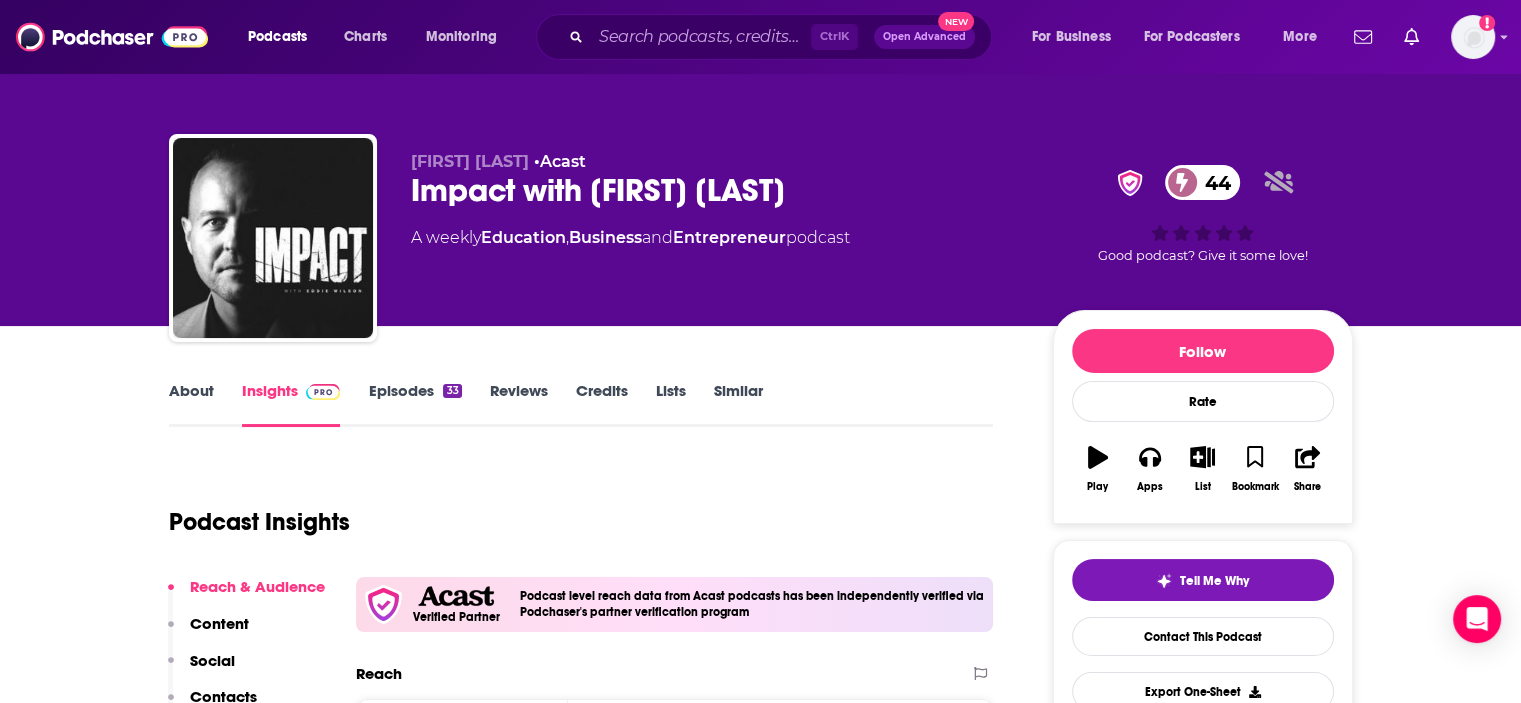 click on "About" at bounding box center (191, 404) 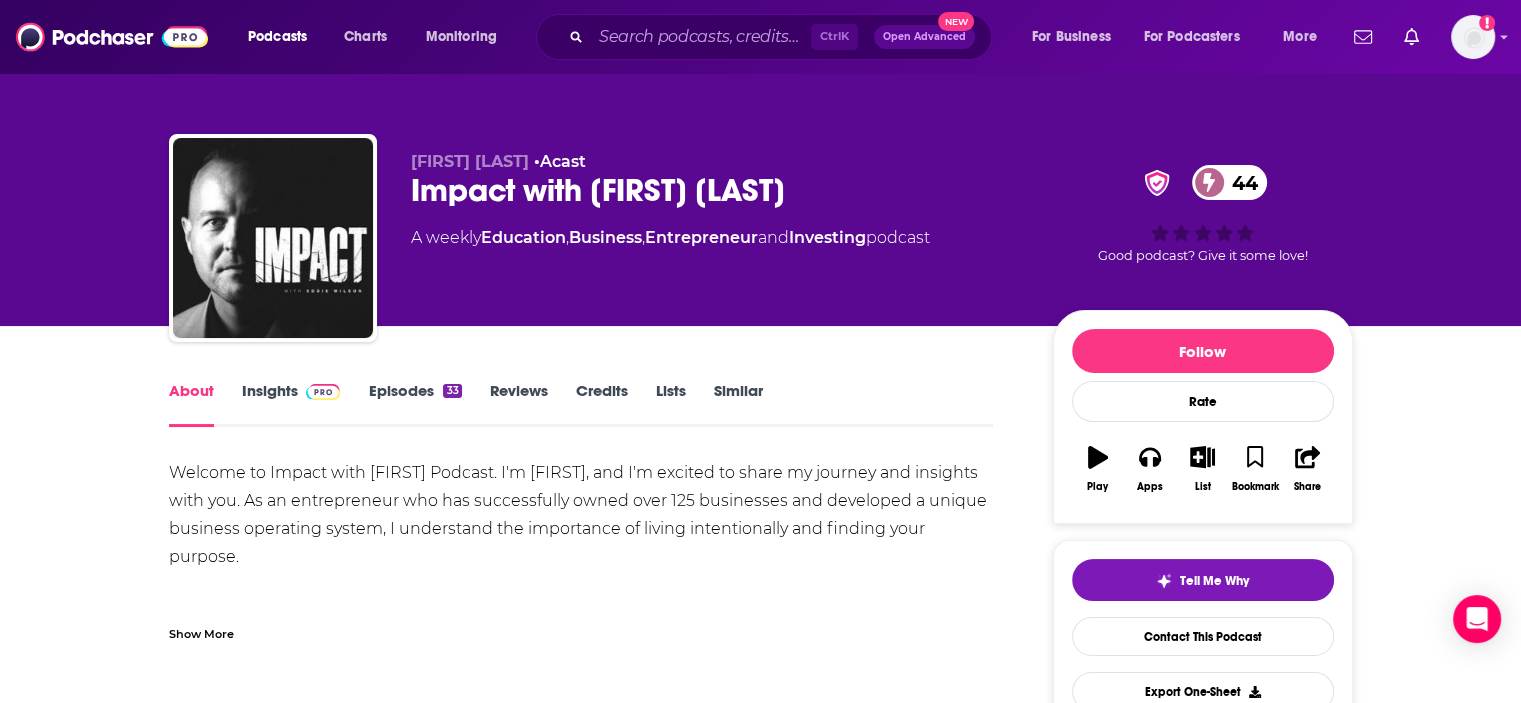 click on "Show More" at bounding box center (581, 626) 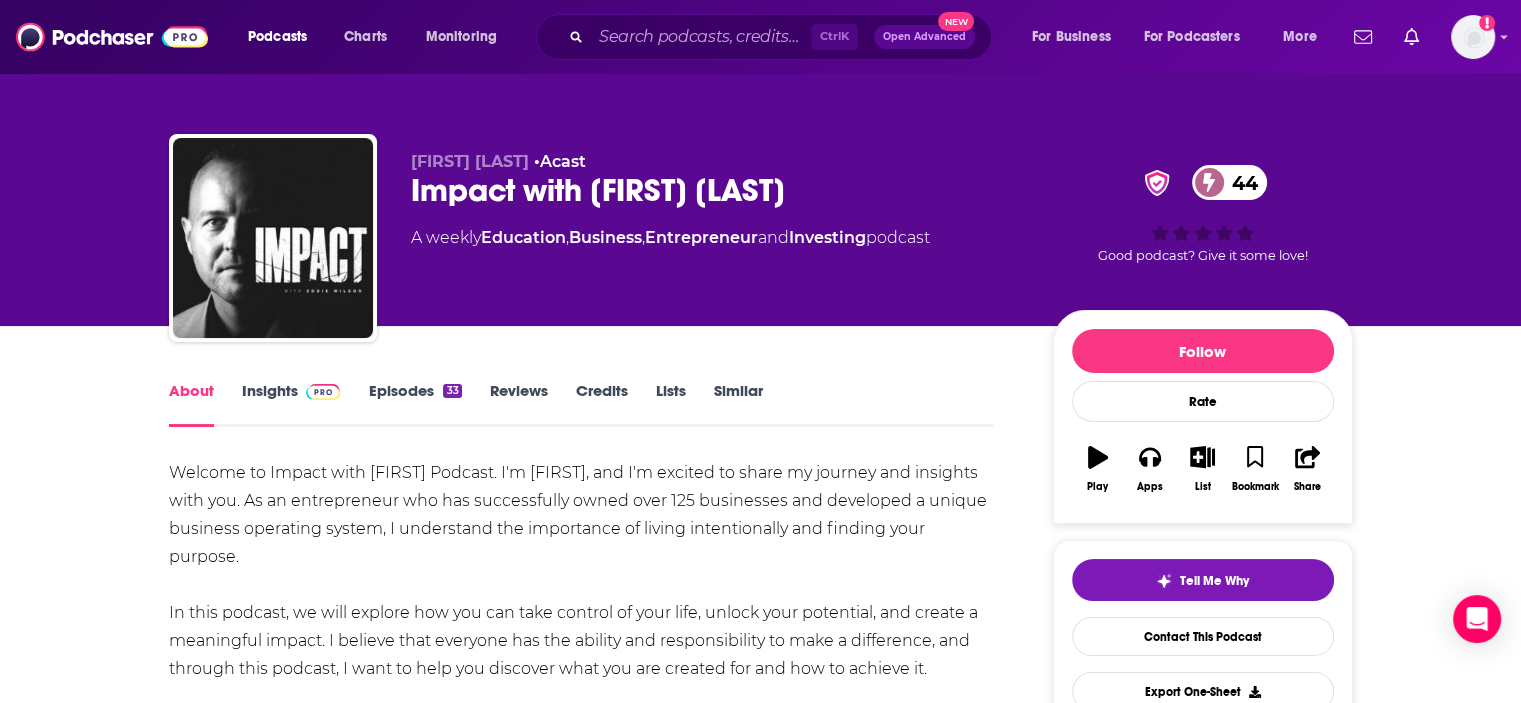 drag, startPoint x: 329, startPoint y: 405, endPoint x: 245, endPoint y: 540, distance: 159 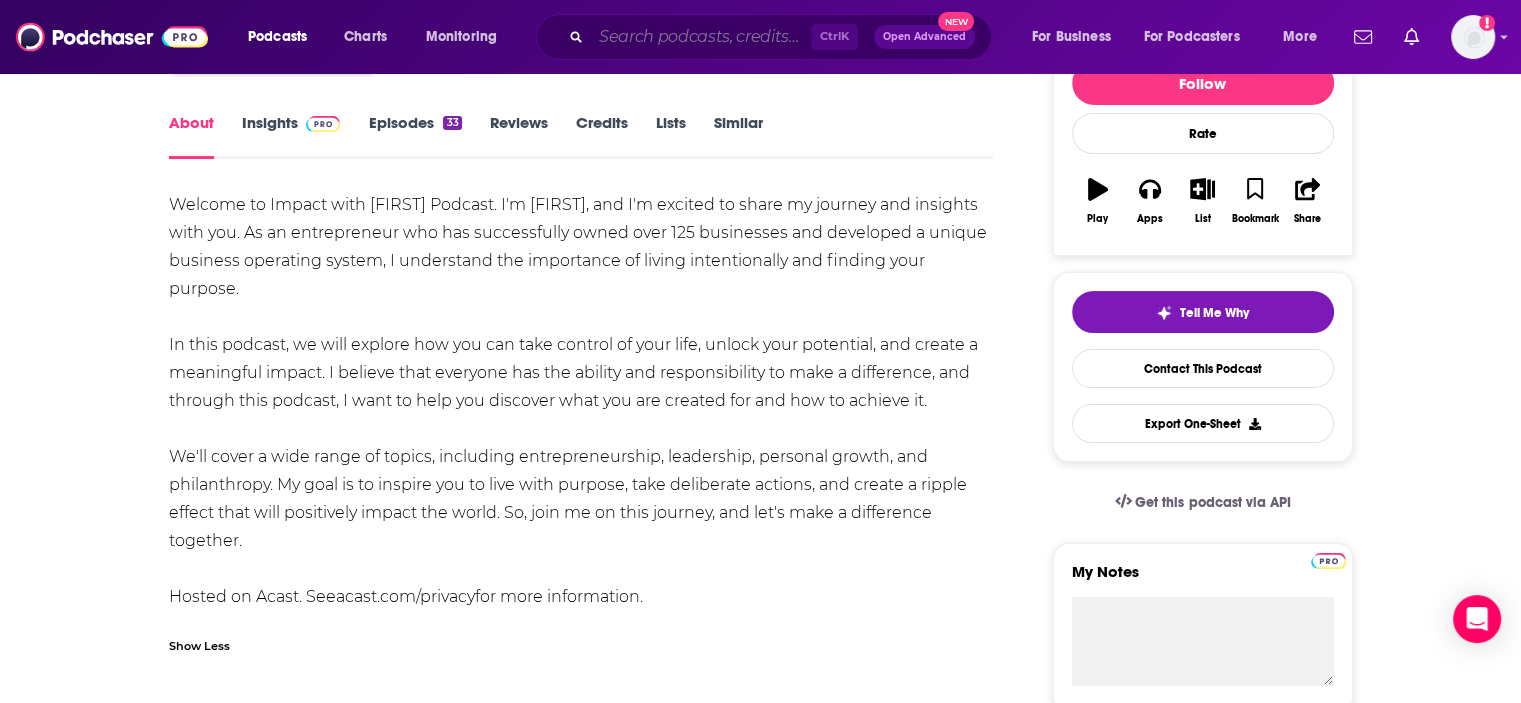 click at bounding box center (701, 37) 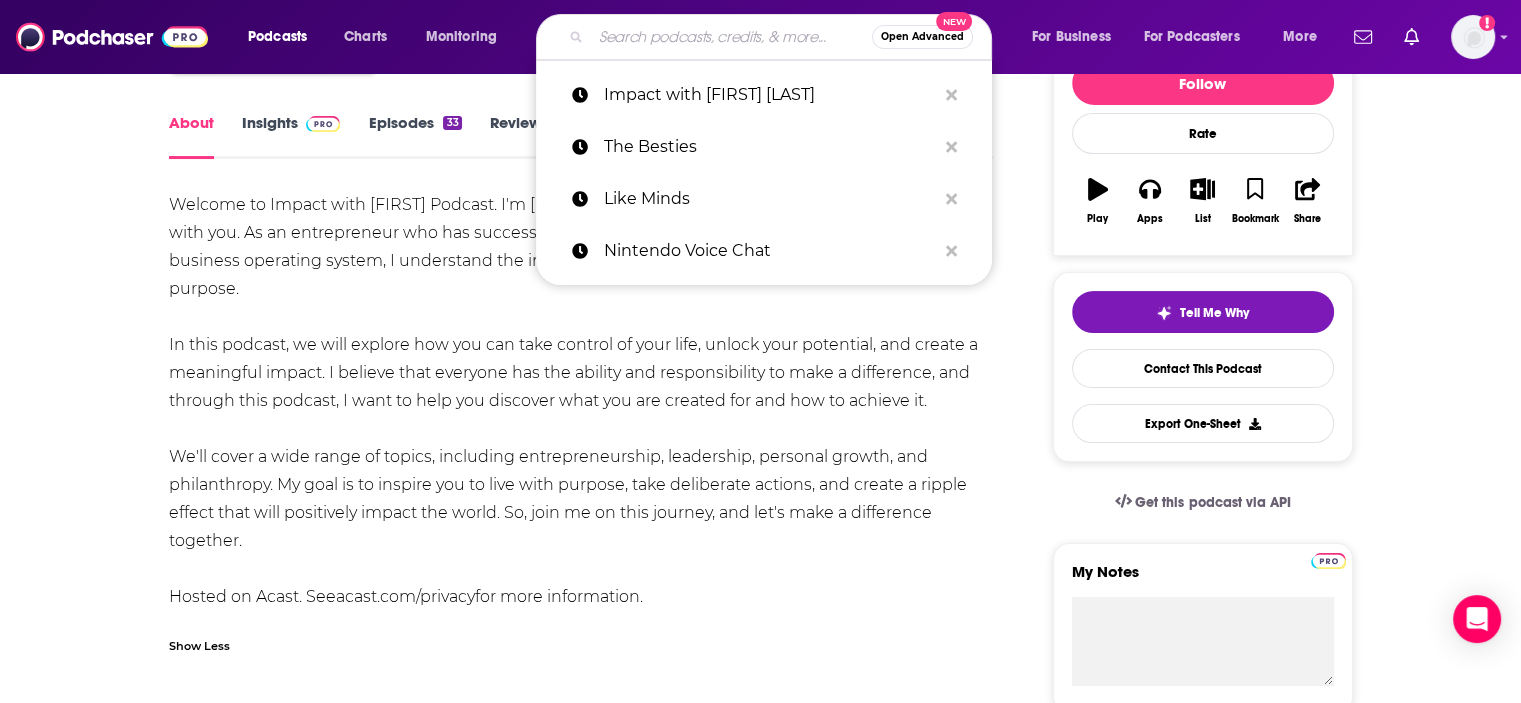 paste on "Perceived Reality" 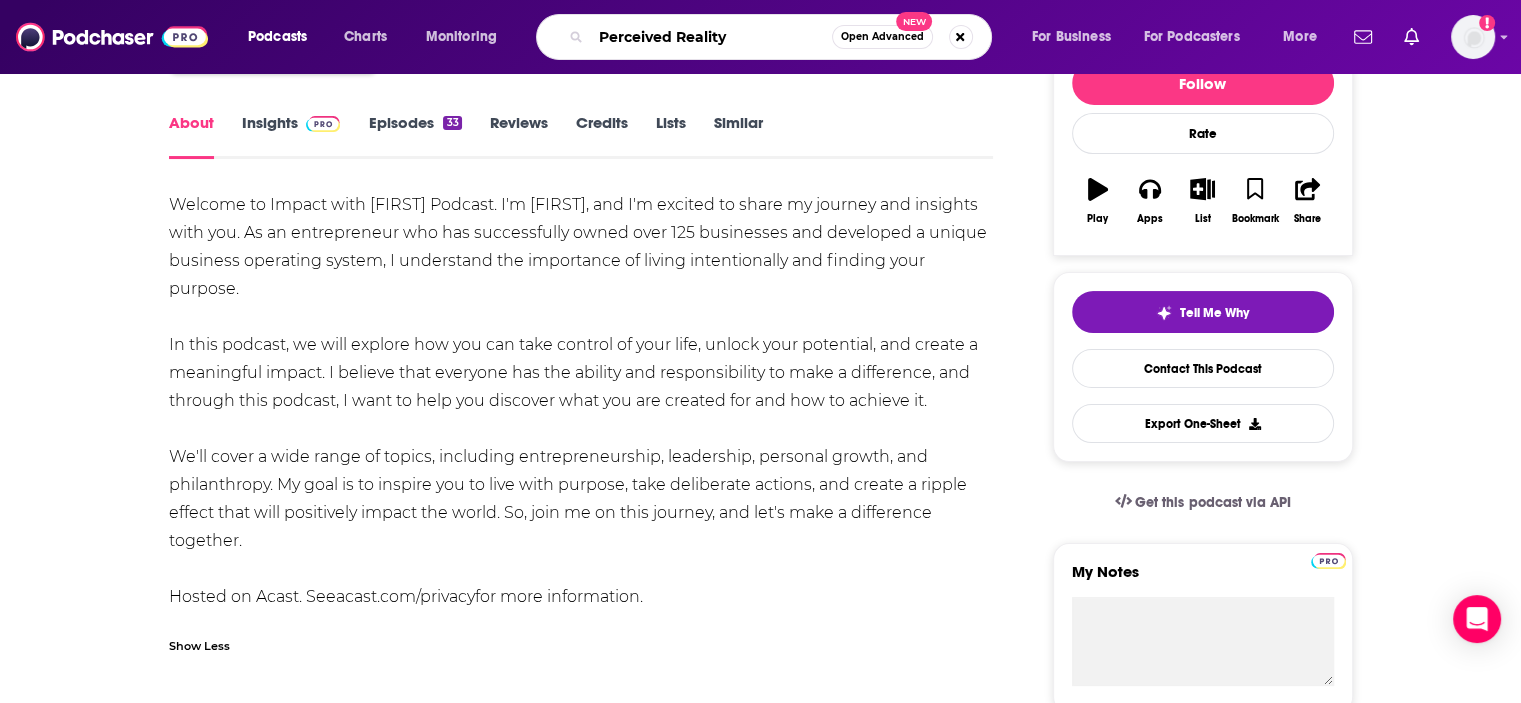 type on "Perceived Reality" 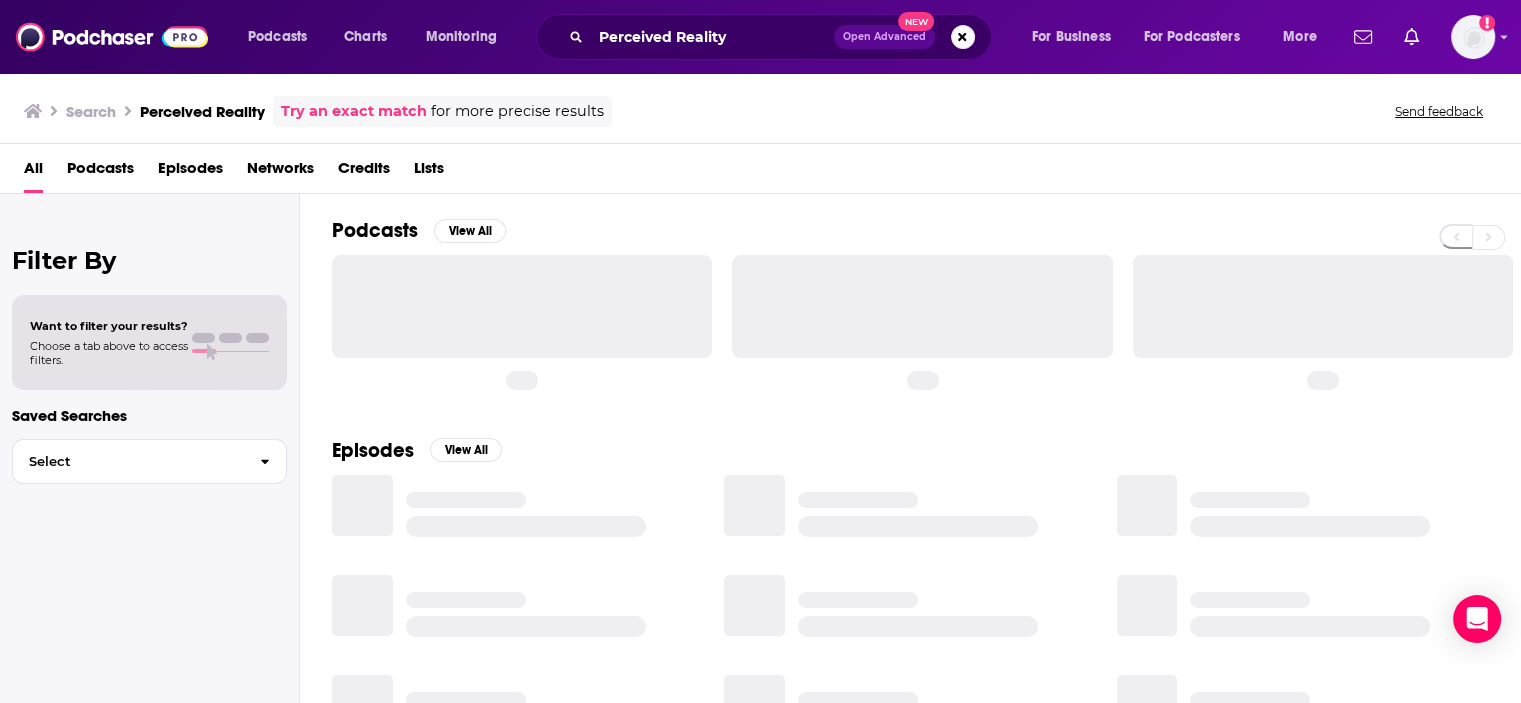 scroll, scrollTop: 0, scrollLeft: 0, axis: both 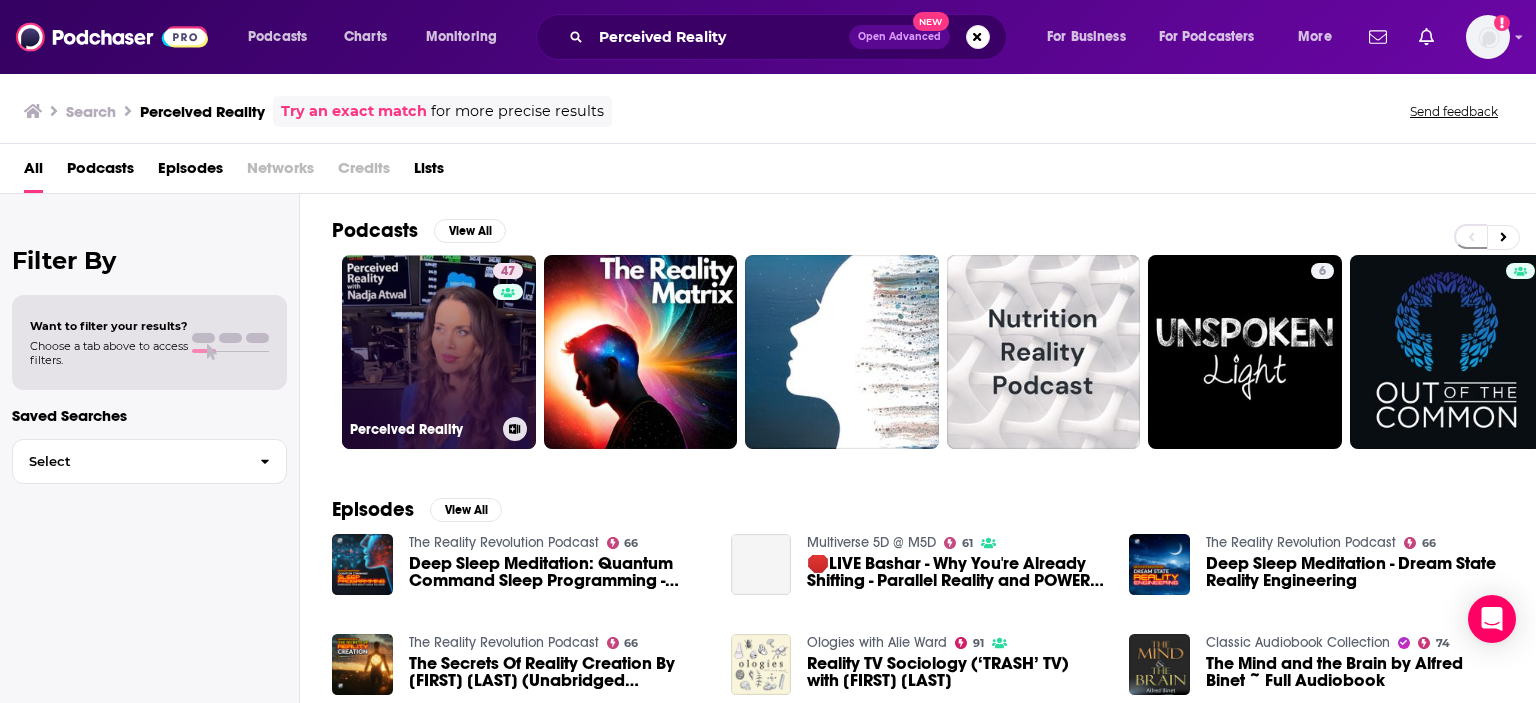 click on "47 Perceived Reality" at bounding box center (439, 352) 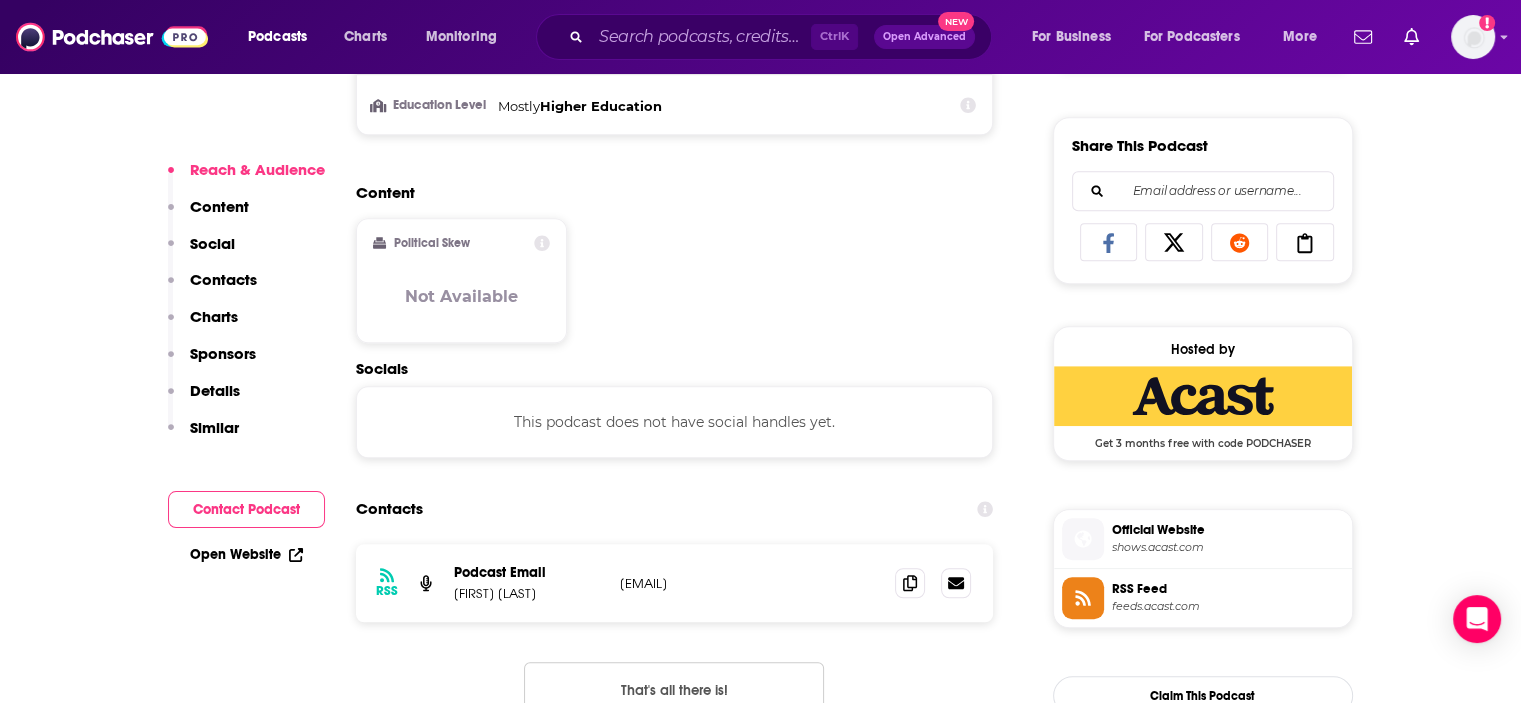 scroll, scrollTop: 1387, scrollLeft: 0, axis: vertical 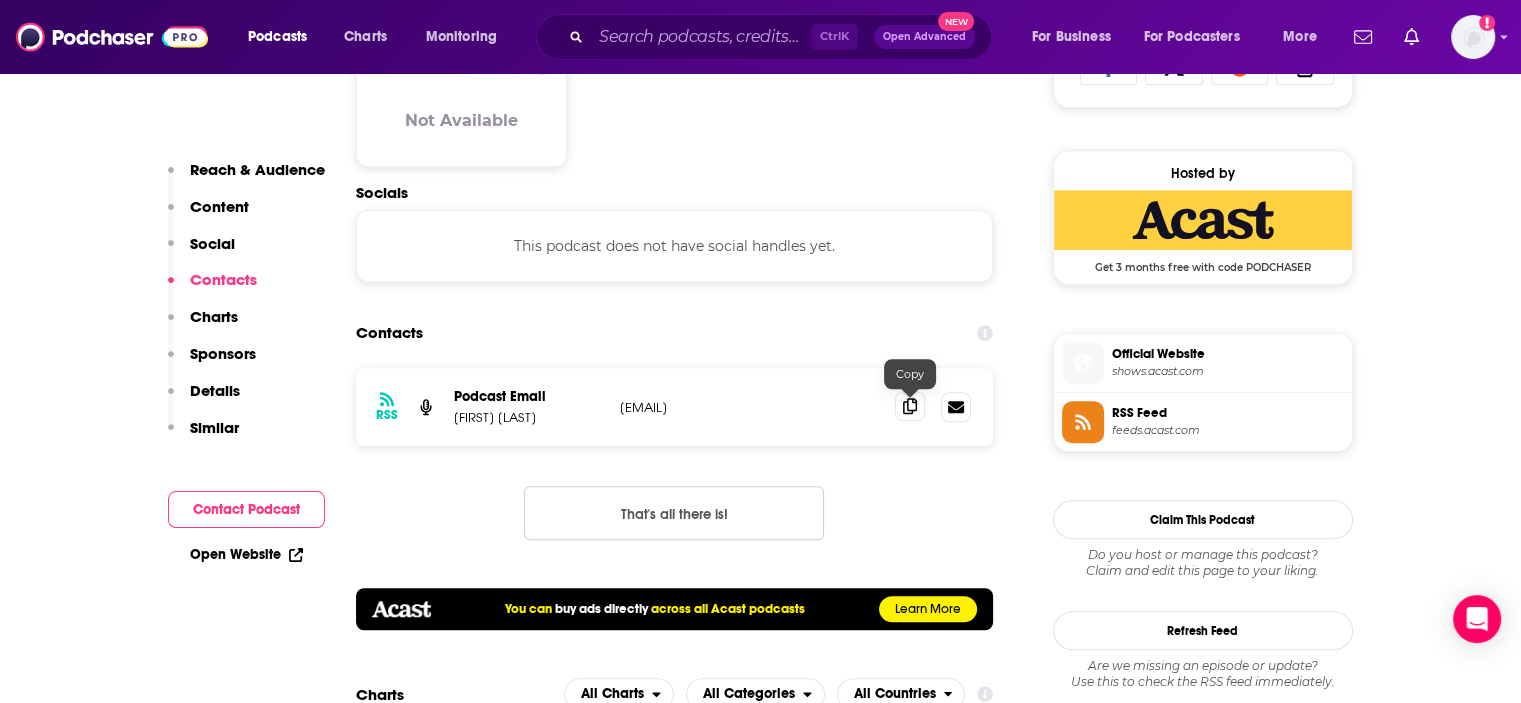 click 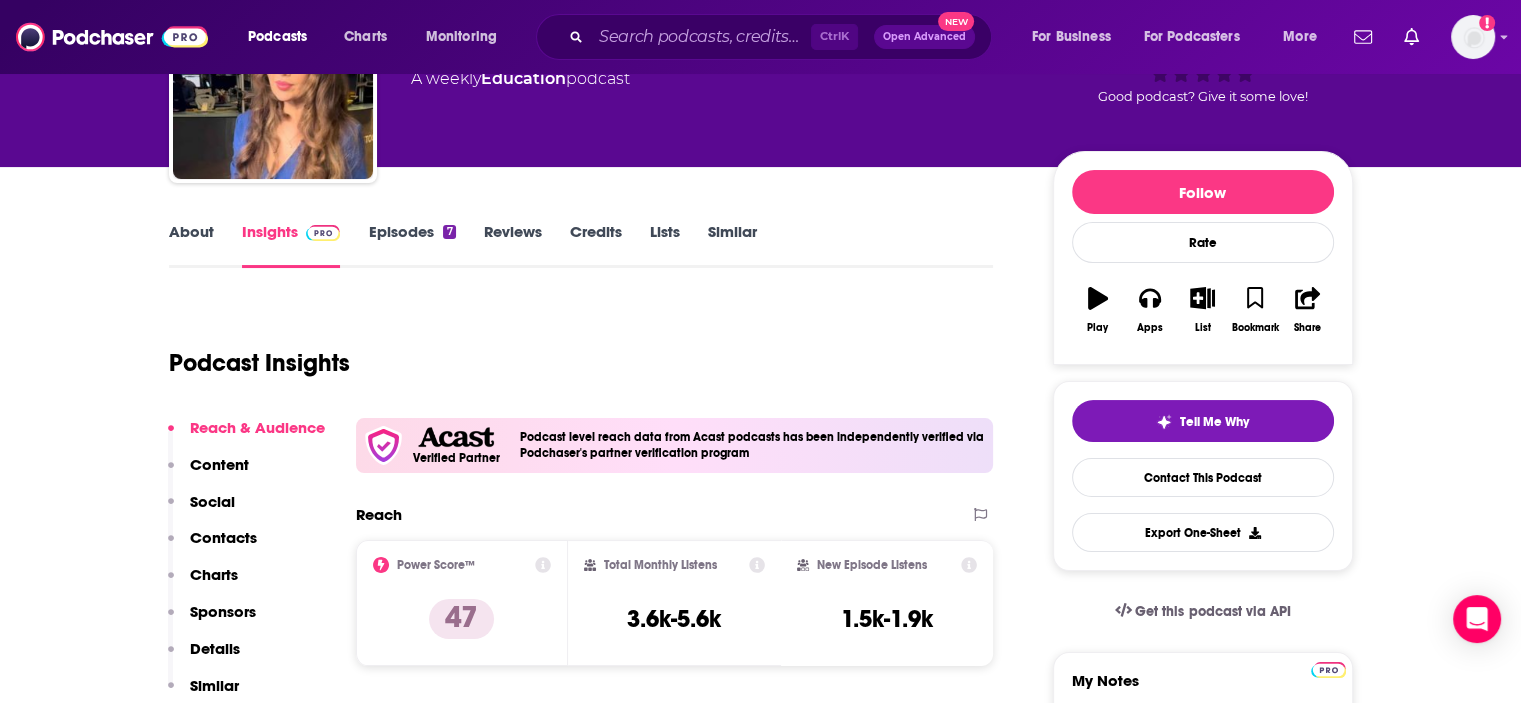 scroll, scrollTop: 0, scrollLeft: 0, axis: both 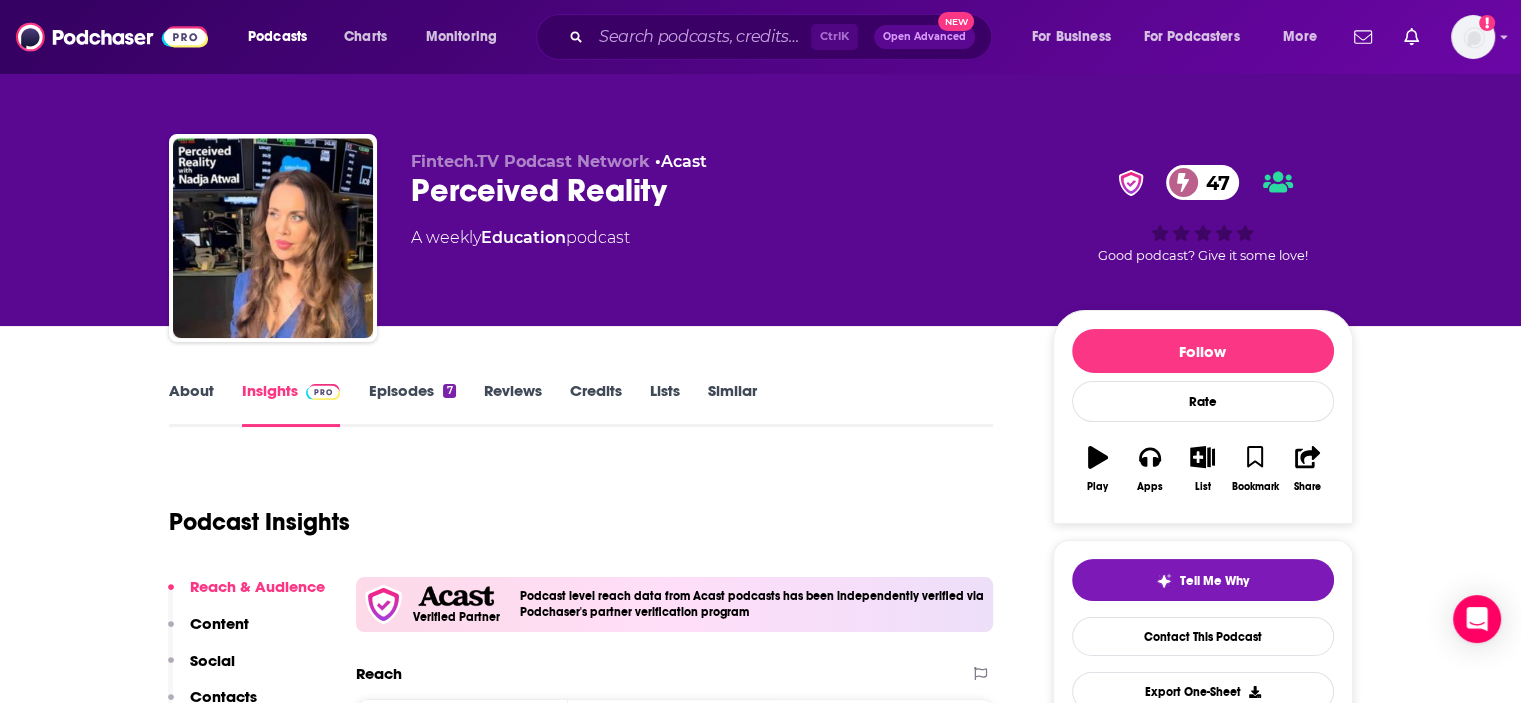 click on "About Insights Episodes 7 Reviews Credits Lists Similar" at bounding box center (581, 402) 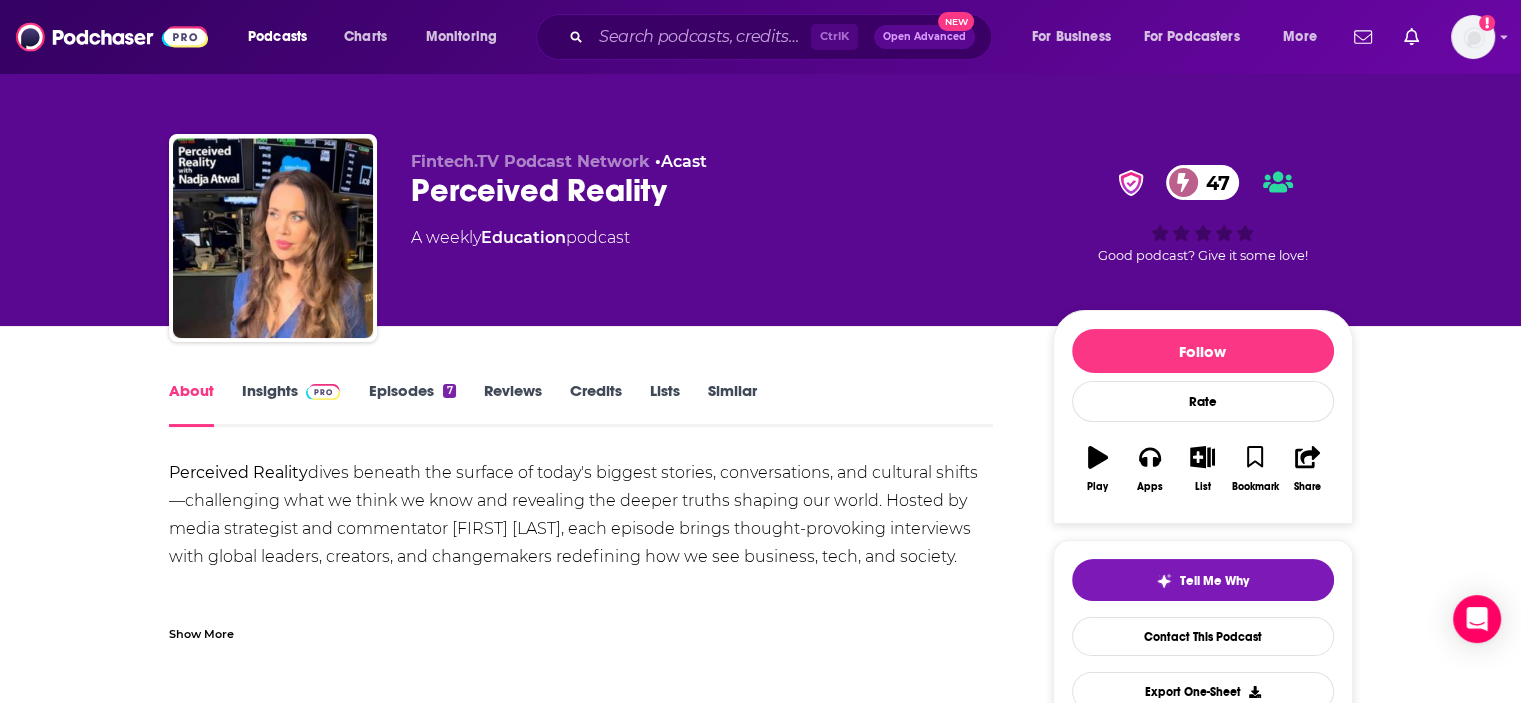 scroll, scrollTop: 106, scrollLeft: 0, axis: vertical 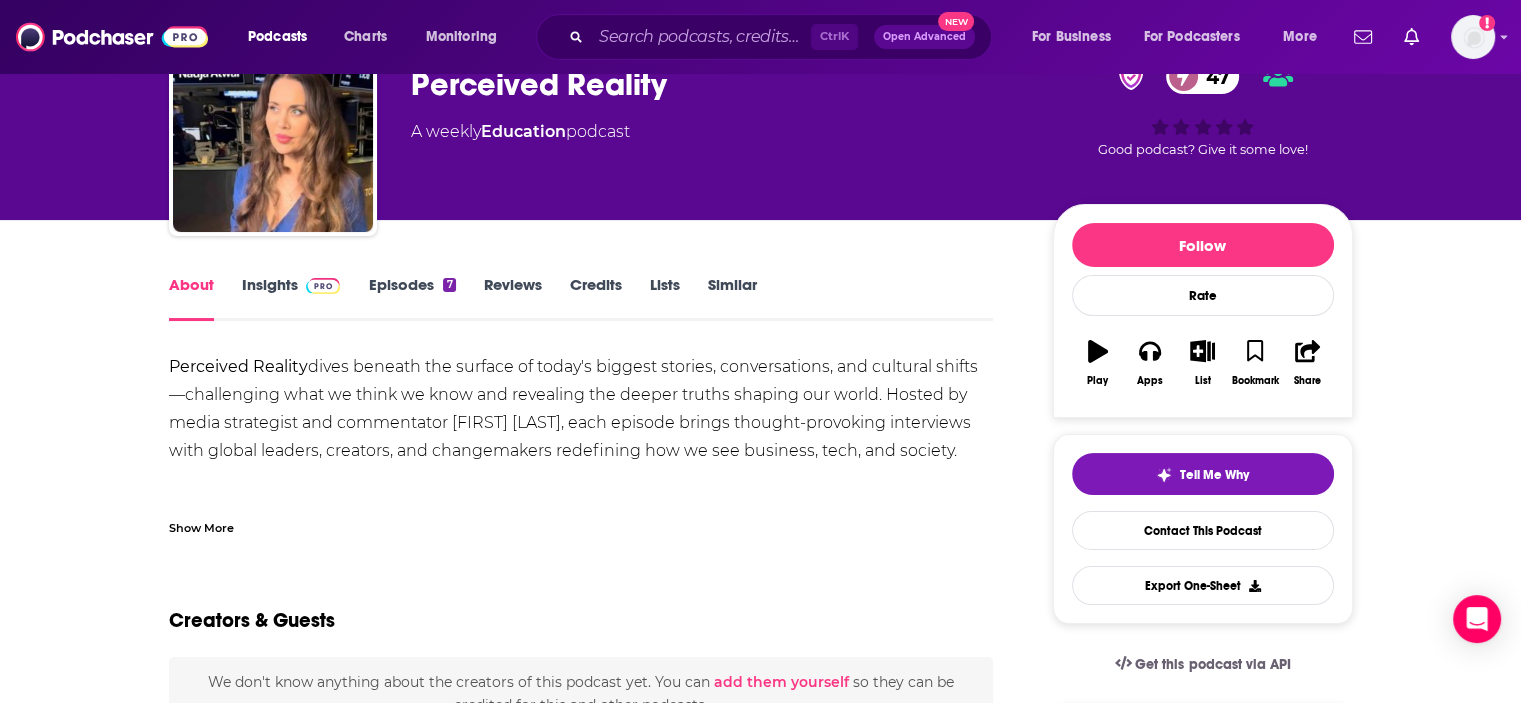 click on "Show More" at bounding box center (201, 526) 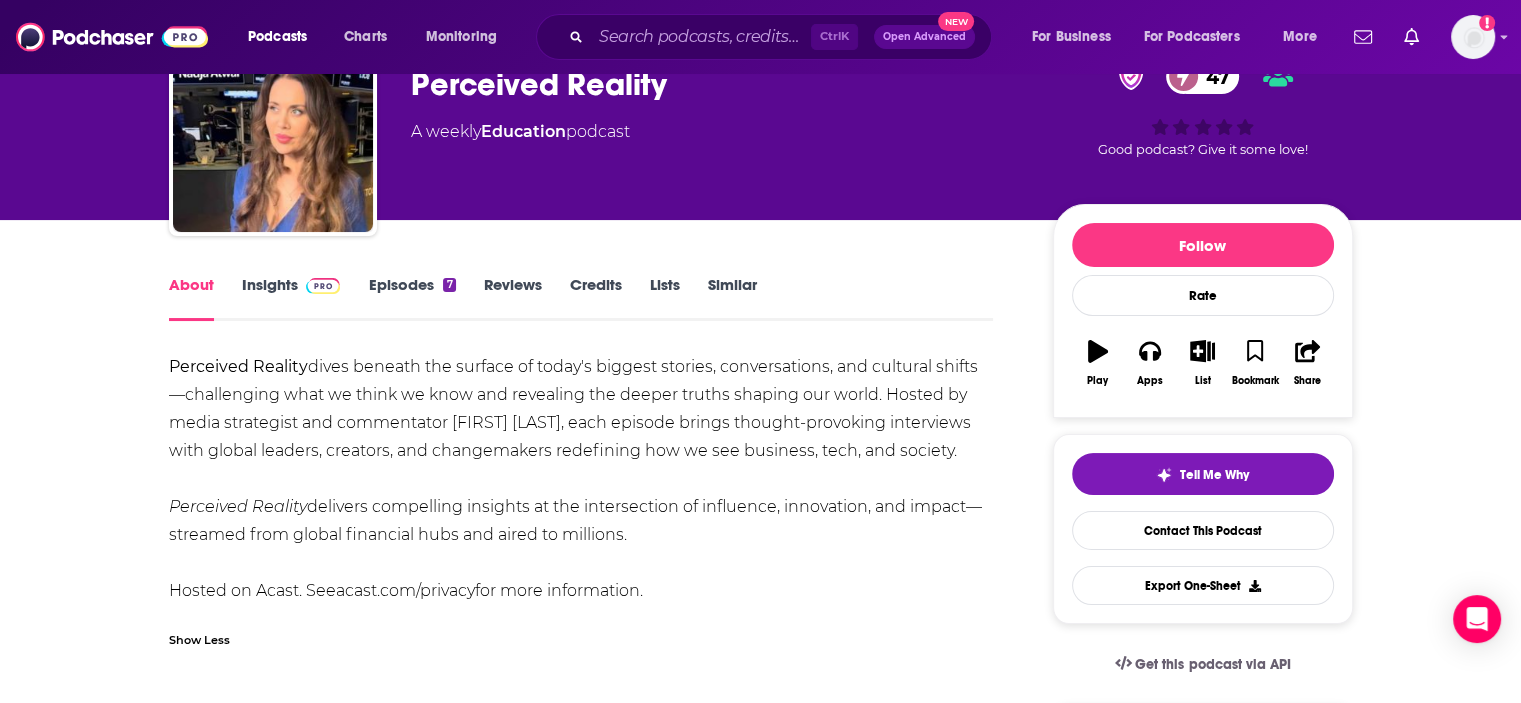 scroll, scrollTop: 202, scrollLeft: 0, axis: vertical 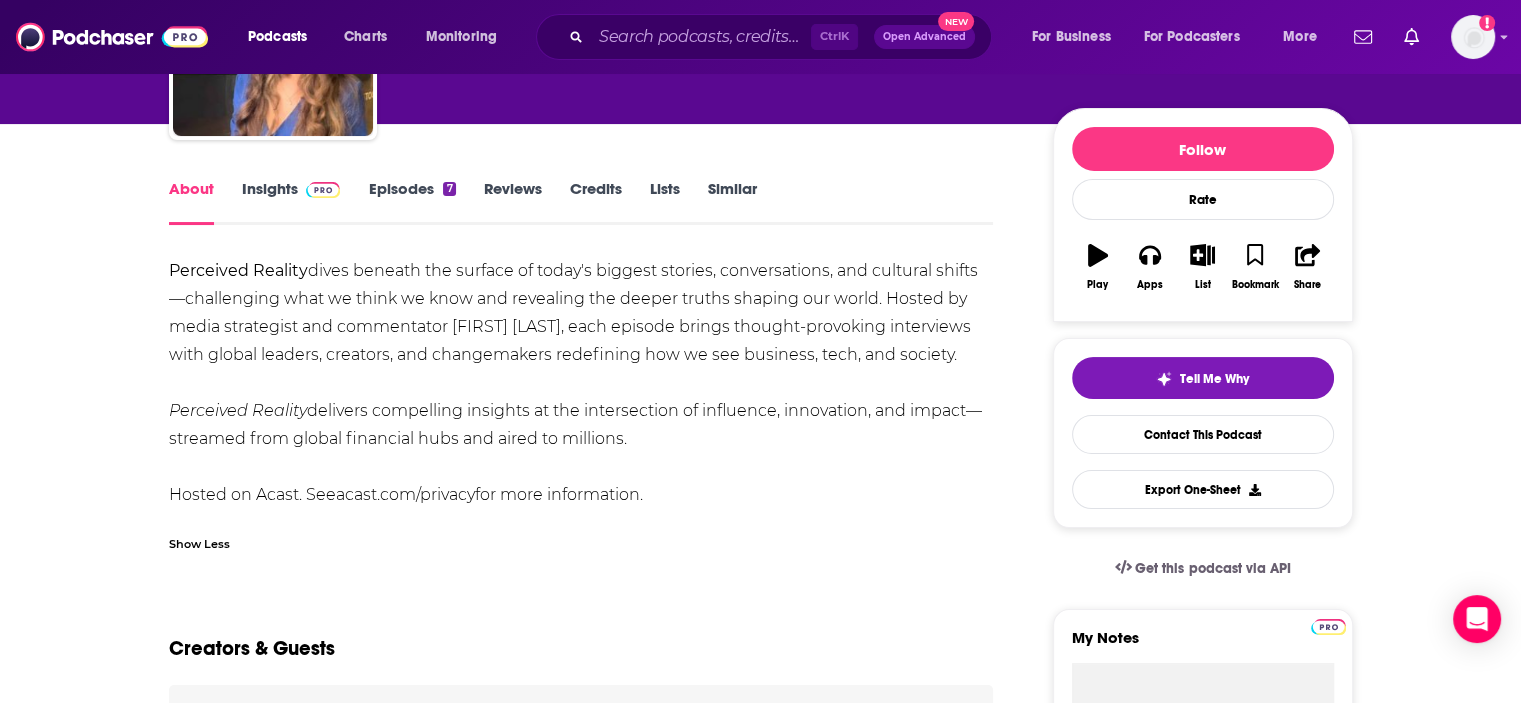 drag, startPoint x: 164, startPoint y: 267, endPoint x: 633, endPoint y: 444, distance: 501.28833 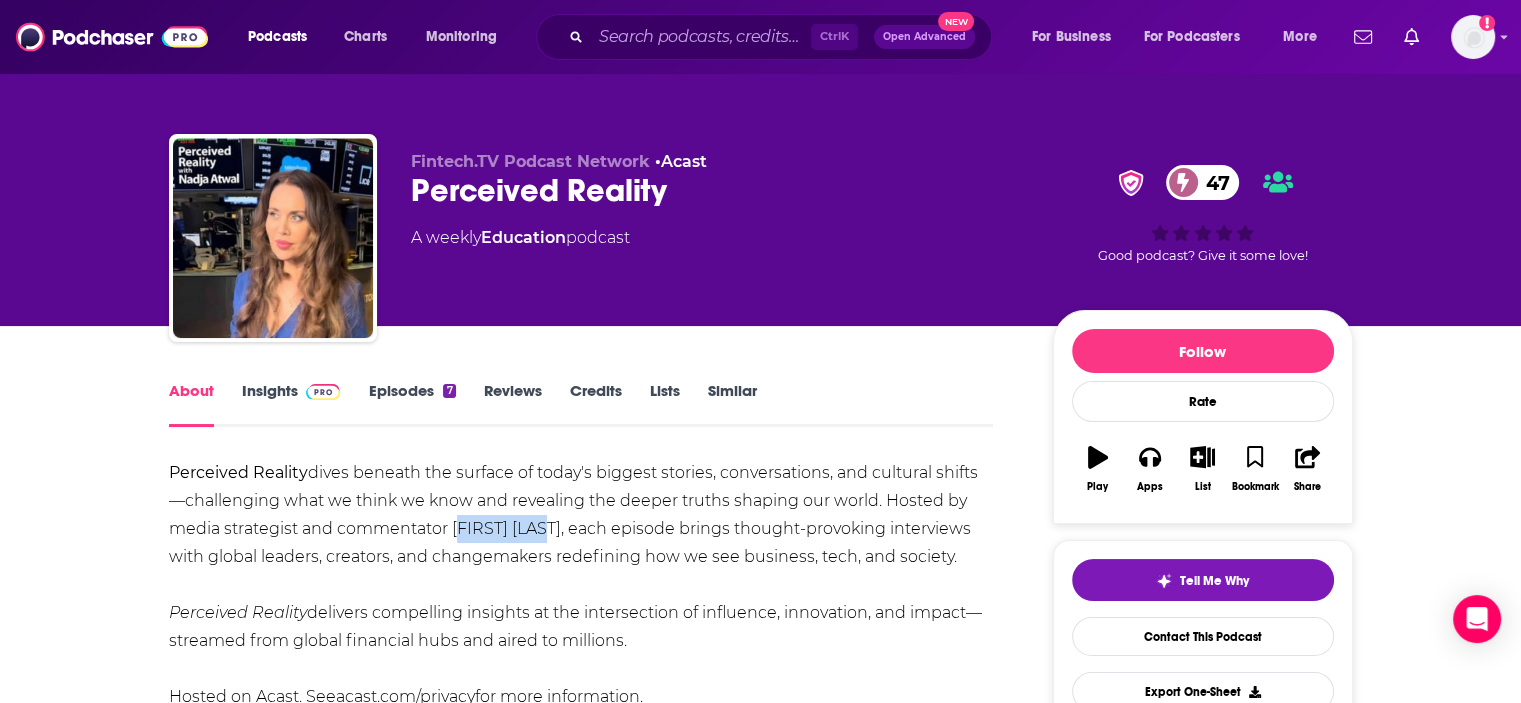 drag, startPoint x: 456, startPoint y: 526, endPoint x: 545, endPoint y: 537, distance: 89.6772 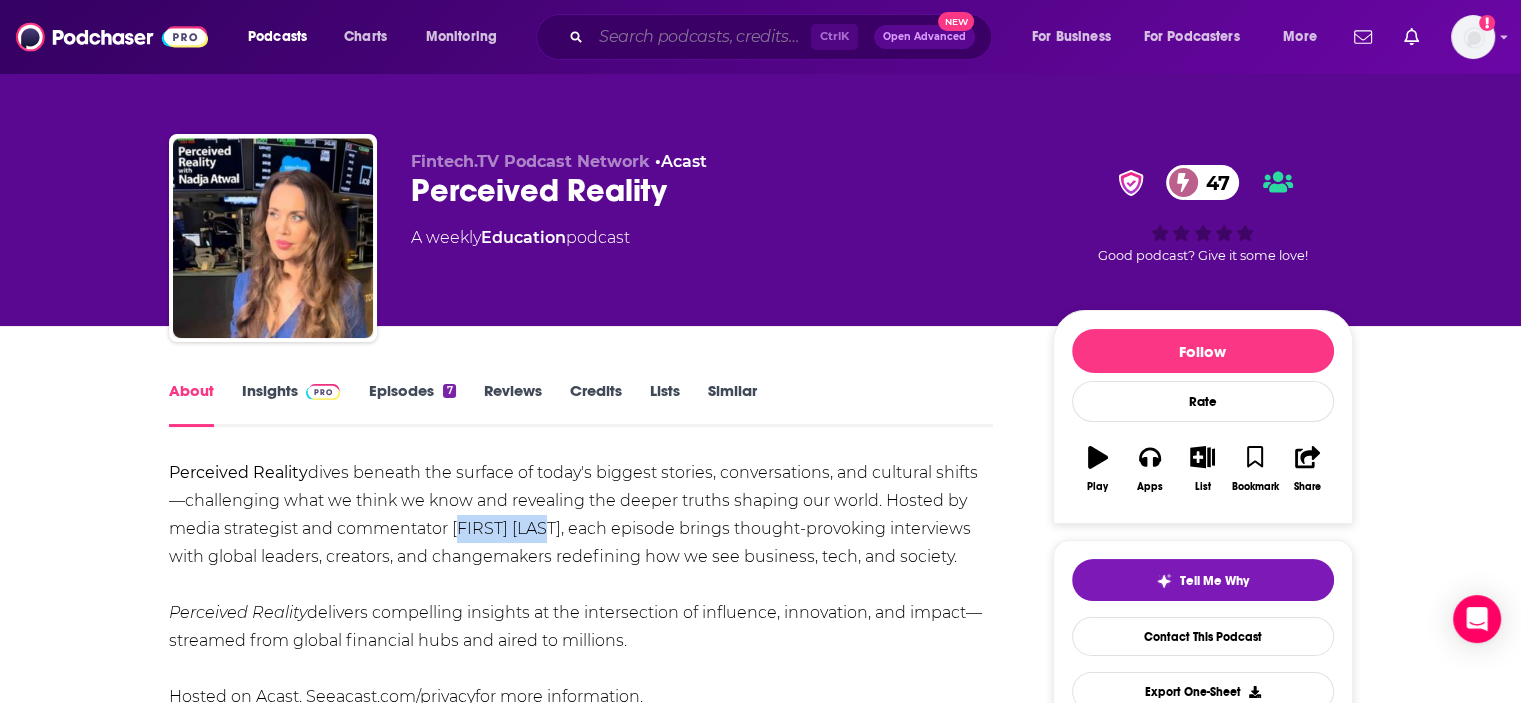 click at bounding box center [701, 37] 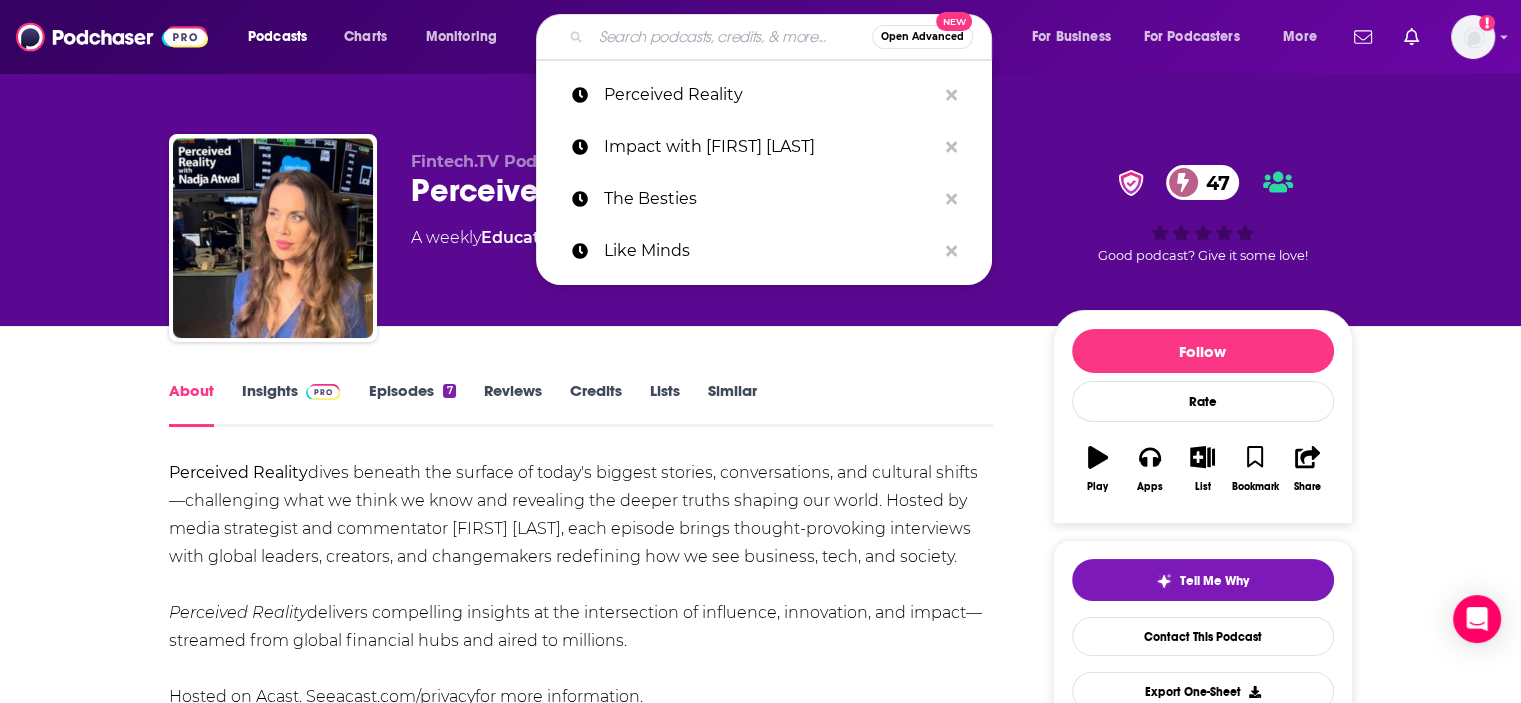 paste on "Becoming UnDone" 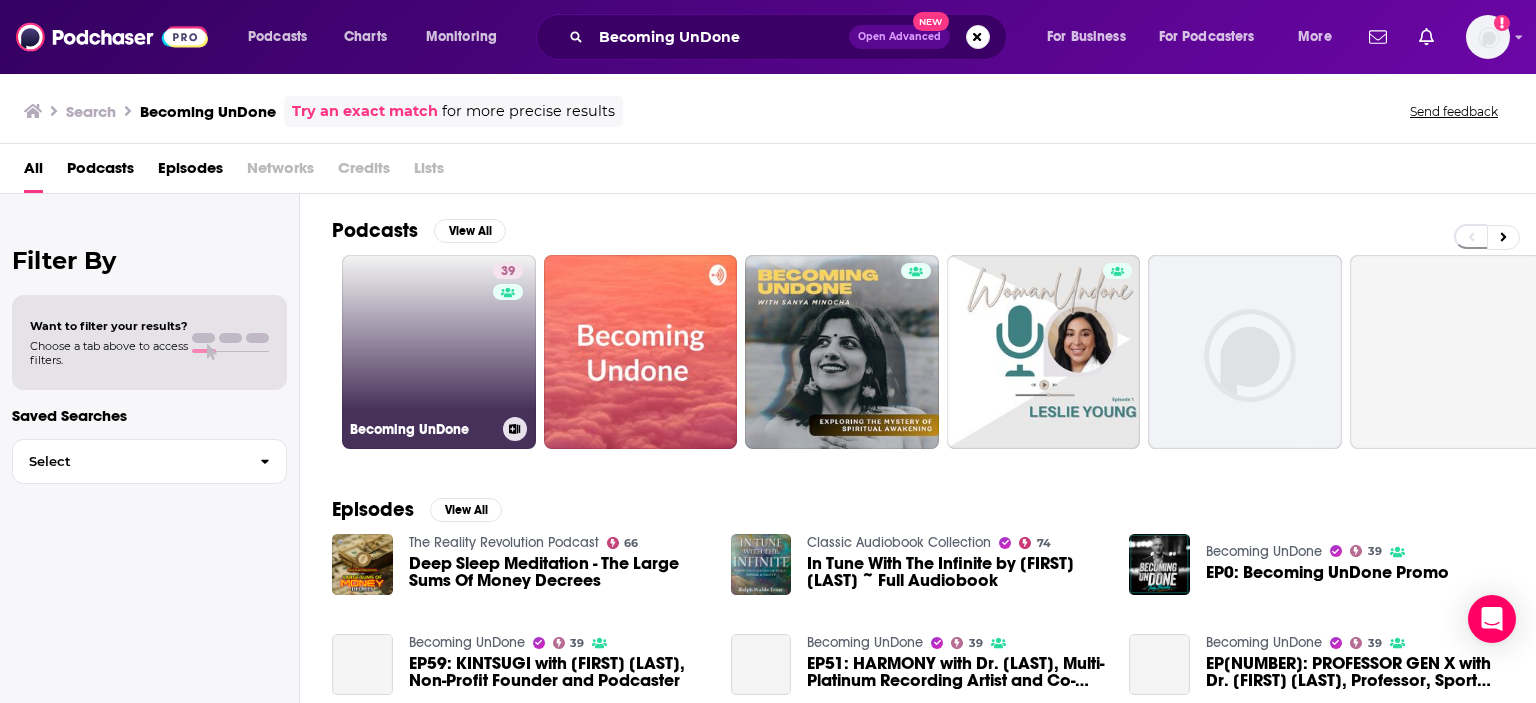 click on "39 Becoming UnDone" at bounding box center (439, 352) 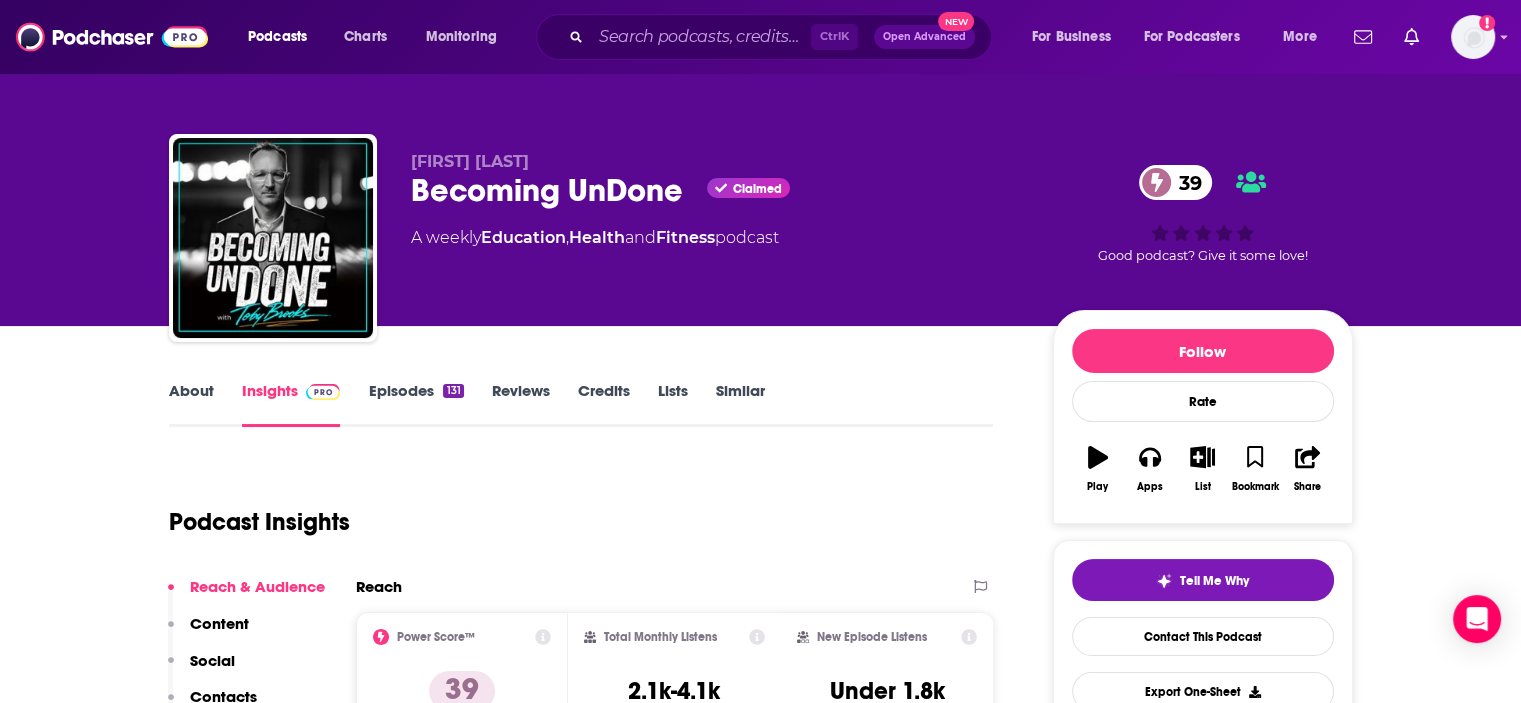 click on "Reach Power Score™ 39 Total Monthly Listens 2.1k-4.1k New Episode Listens Under 1.8k Export One-Sheet Audience Demographics Gender Female Age 38 yo Parental Status Mixed Countries 1 United States 2 United Kingdom 3 Canada 4 Australia Education Level Mostly  Higher Education Content Political Skew Neutral/Mixed Socials Instagram @becomingundonepod Link Facebook @becomingundonepod 52 LinkedIn @thetobyjbrooks Link Contacts   RSS   Podcast Email Toby Brooks toby@tobyjbrooks.com toby@tobyjbrooks.com That's all there is! Charts All Charts All Categories All Countries This podcast isn't ranking on any Apple or Spotify charts today. Recent Sponsors of  Becoming UnDone Beta Add to We do not have sponsor history for this podcast yet or there are no sponsors. Podcast Details Podcast Status Active Release Period Weekly Explicit No First Episode Dec 10th, 2022 Latest Episode Aug 2nd, 2025 Episode Length About 1 hour Language English Episodes 131 Hosting Provider Buzzsprout iTunes ID 1659231821 Total Runtime Created by 4" at bounding box center [675, 5319] 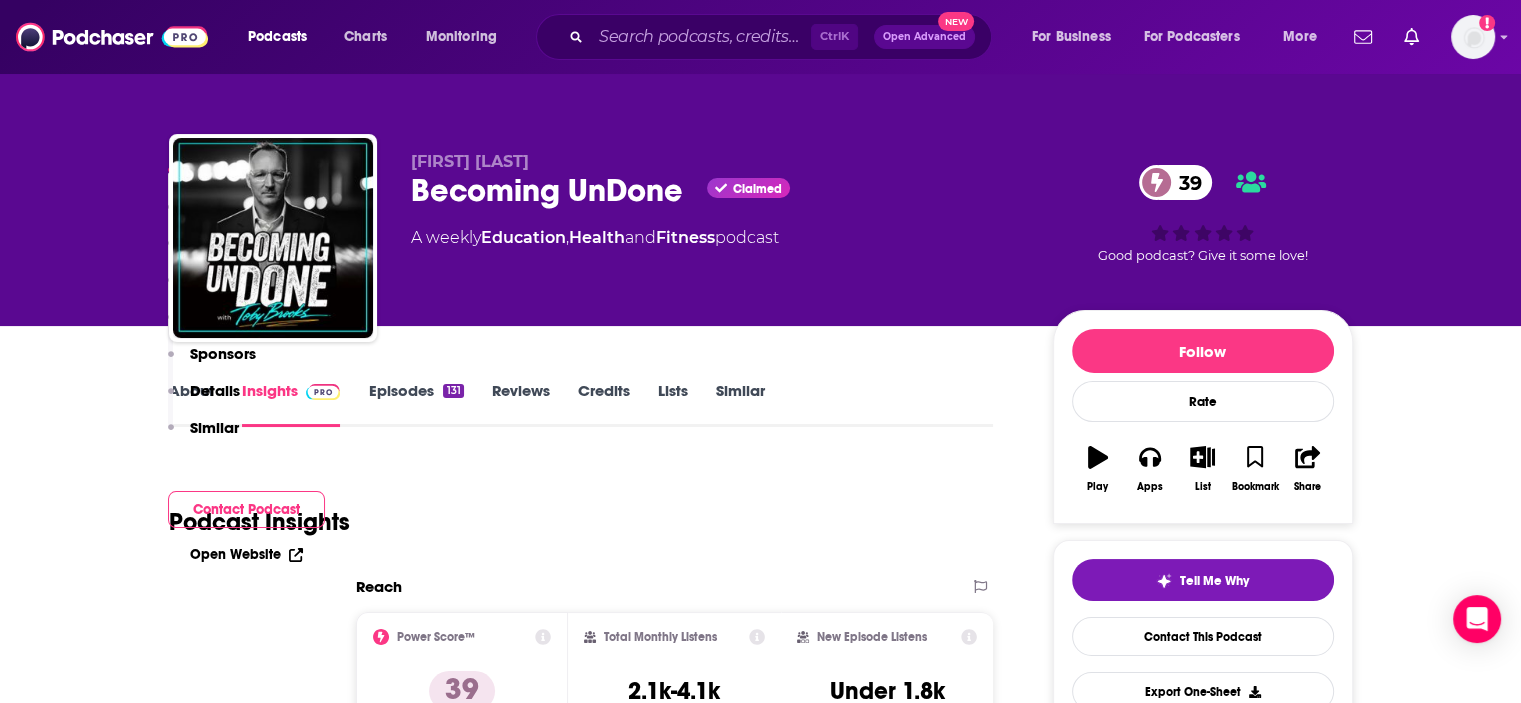 click 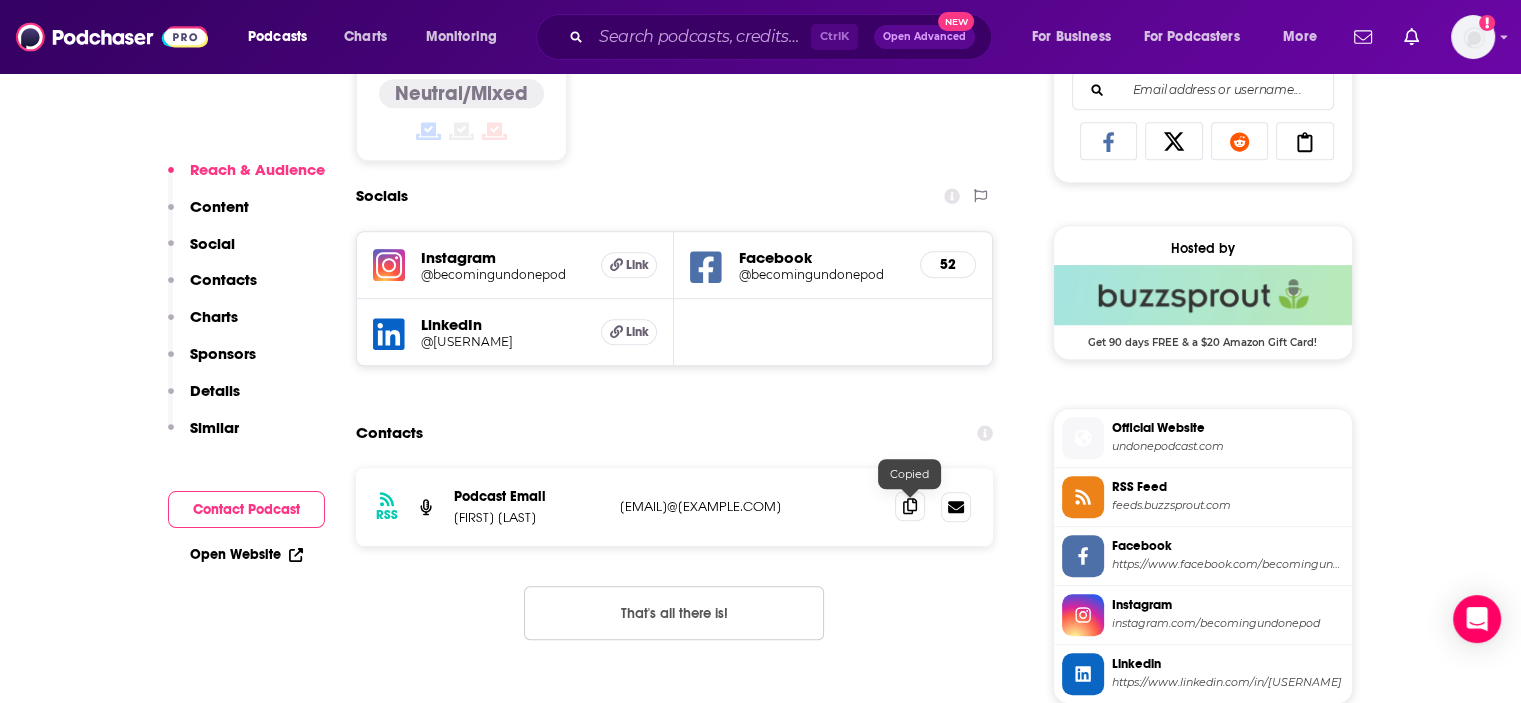click 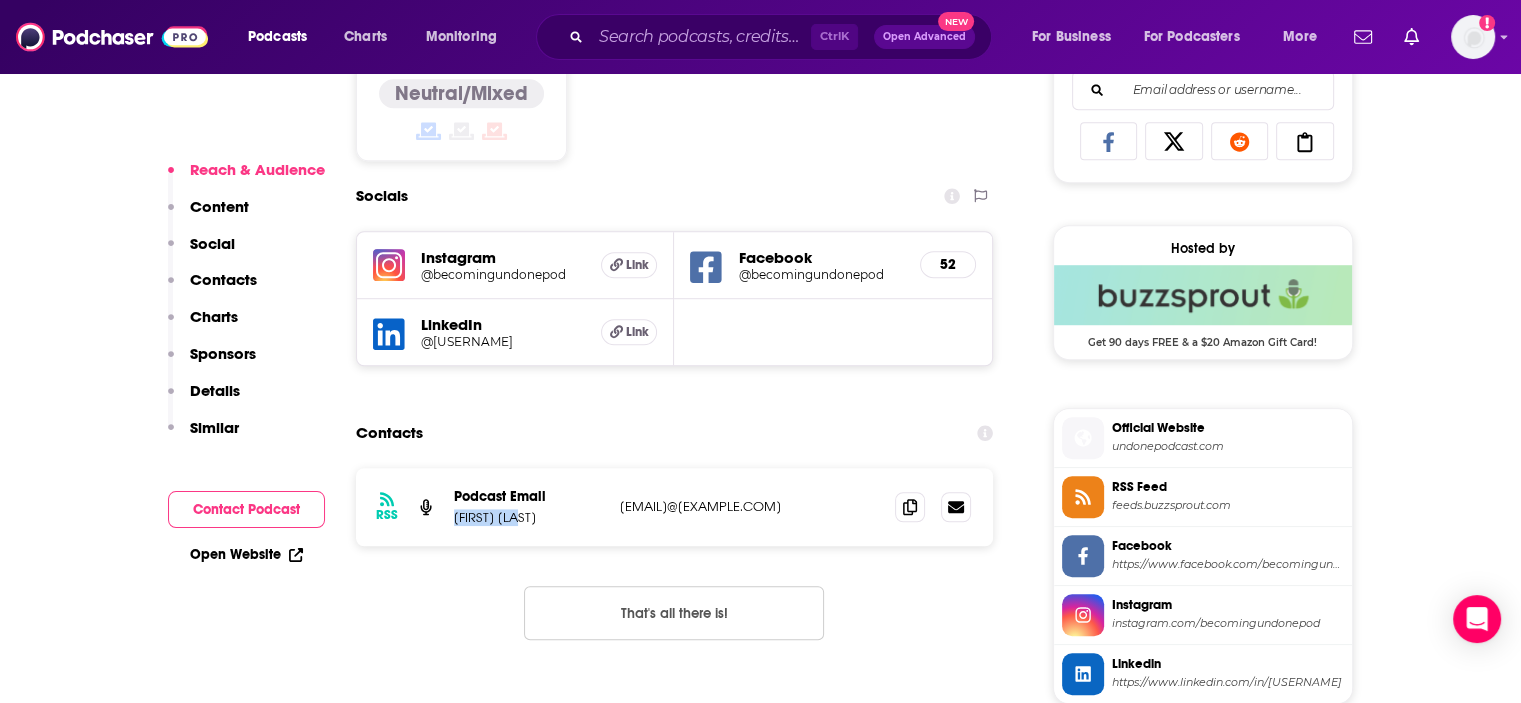 drag, startPoint x: 452, startPoint y: 519, endPoint x: 529, endPoint y: 519, distance: 77 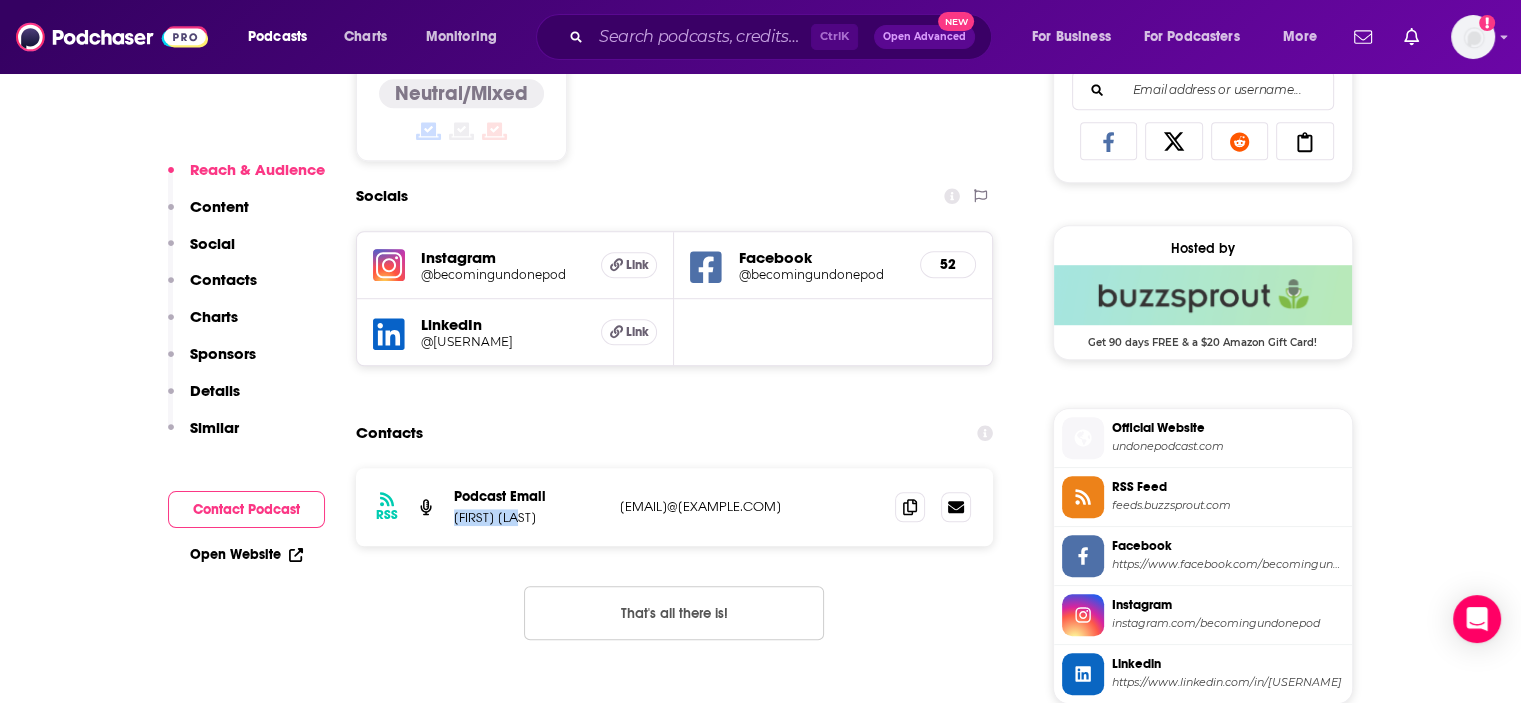 scroll, scrollTop: 0, scrollLeft: 0, axis: both 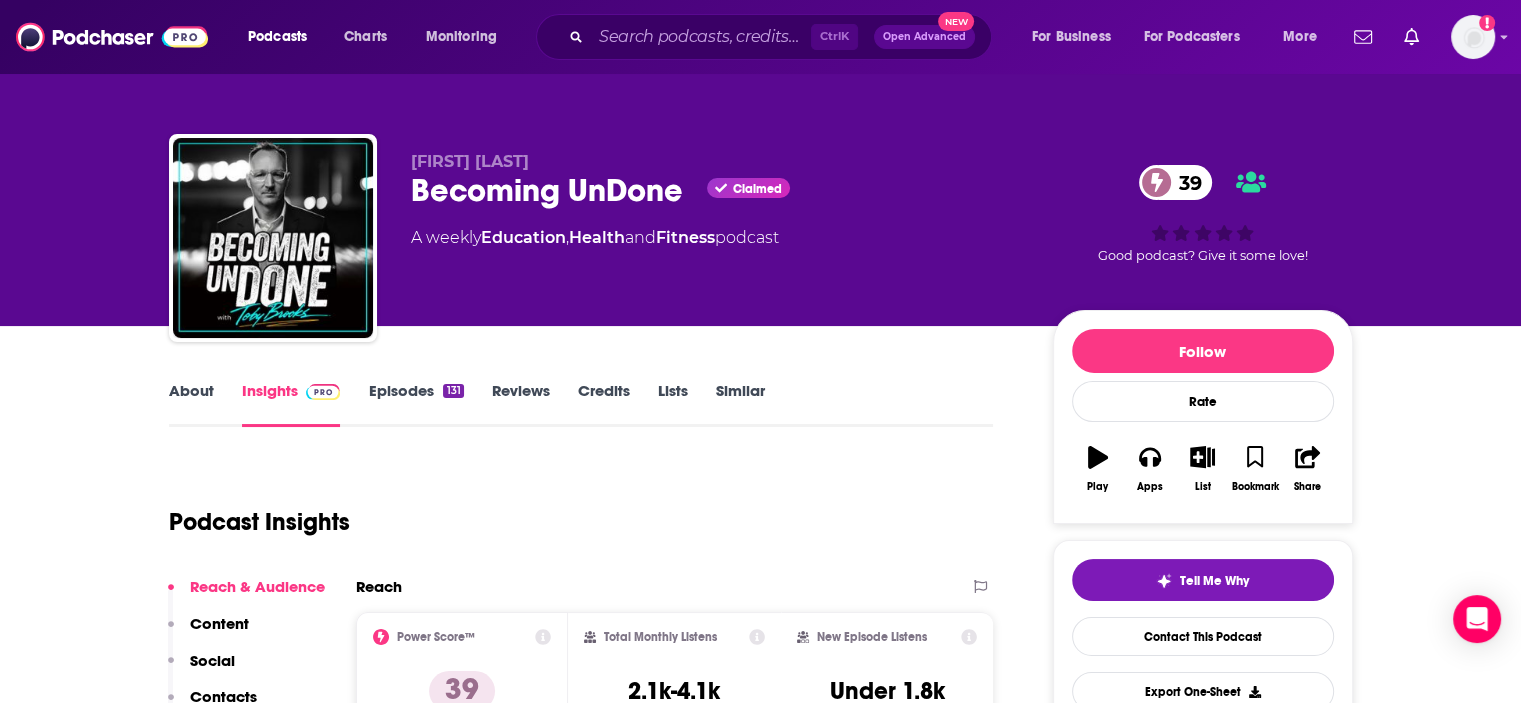click on "About" at bounding box center [191, 404] 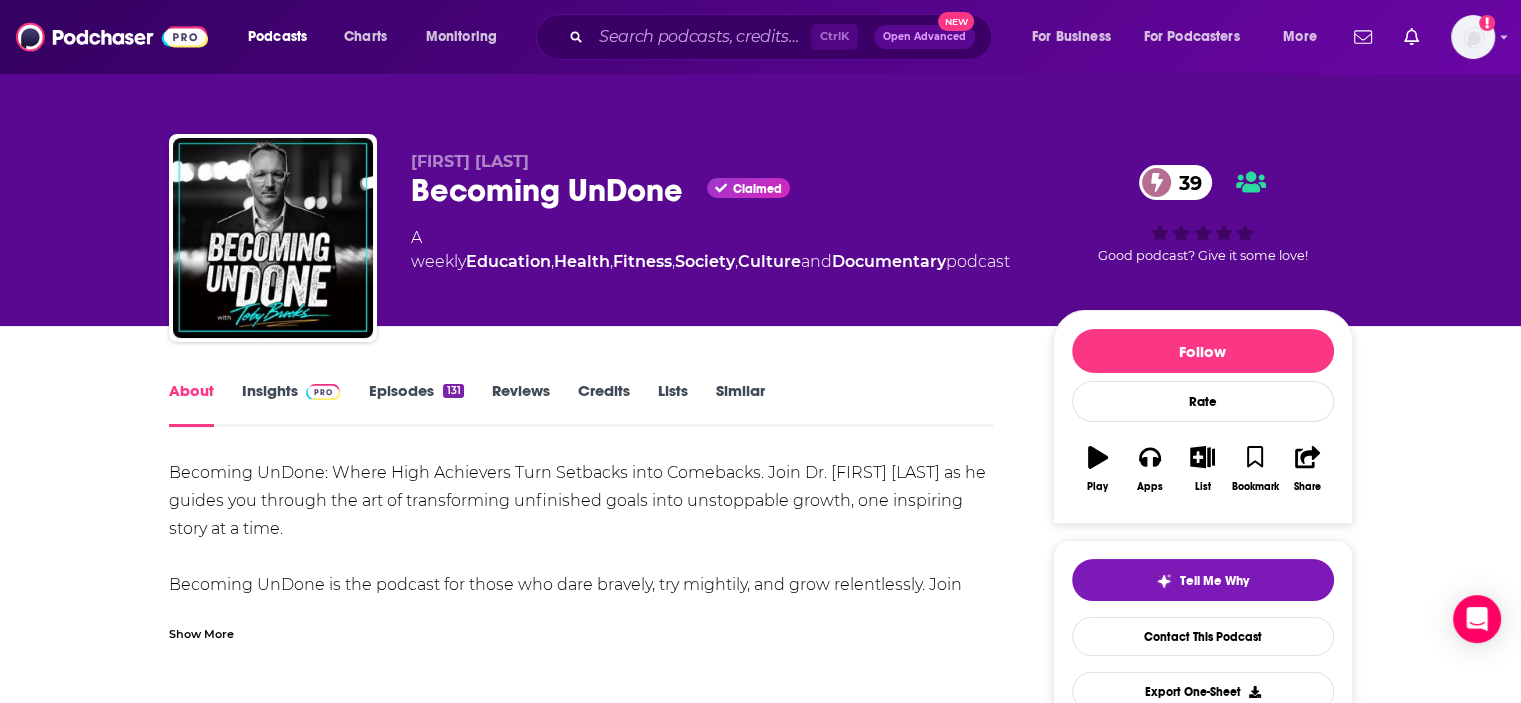 scroll, scrollTop: 152, scrollLeft: 0, axis: vertical 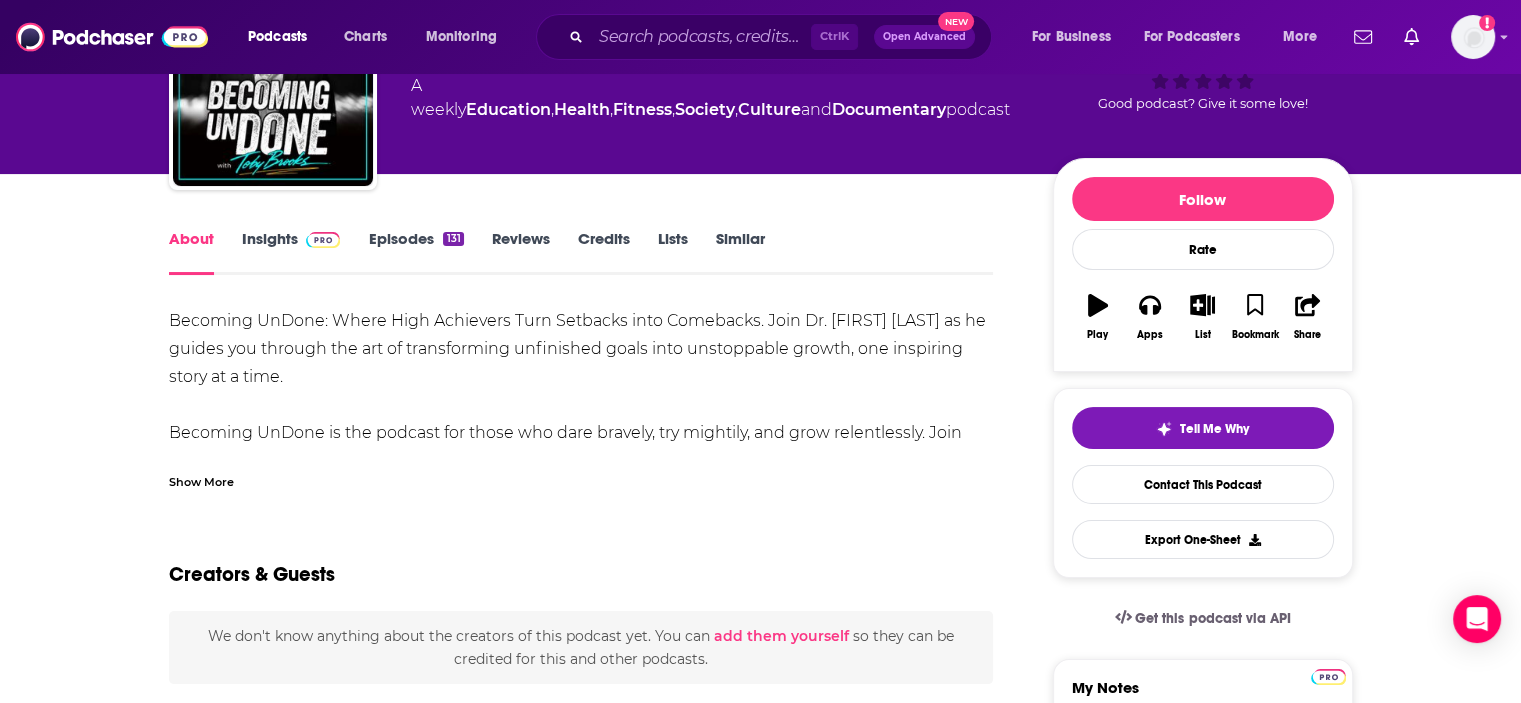 click on "Show More" at bounding box center [201, 480] 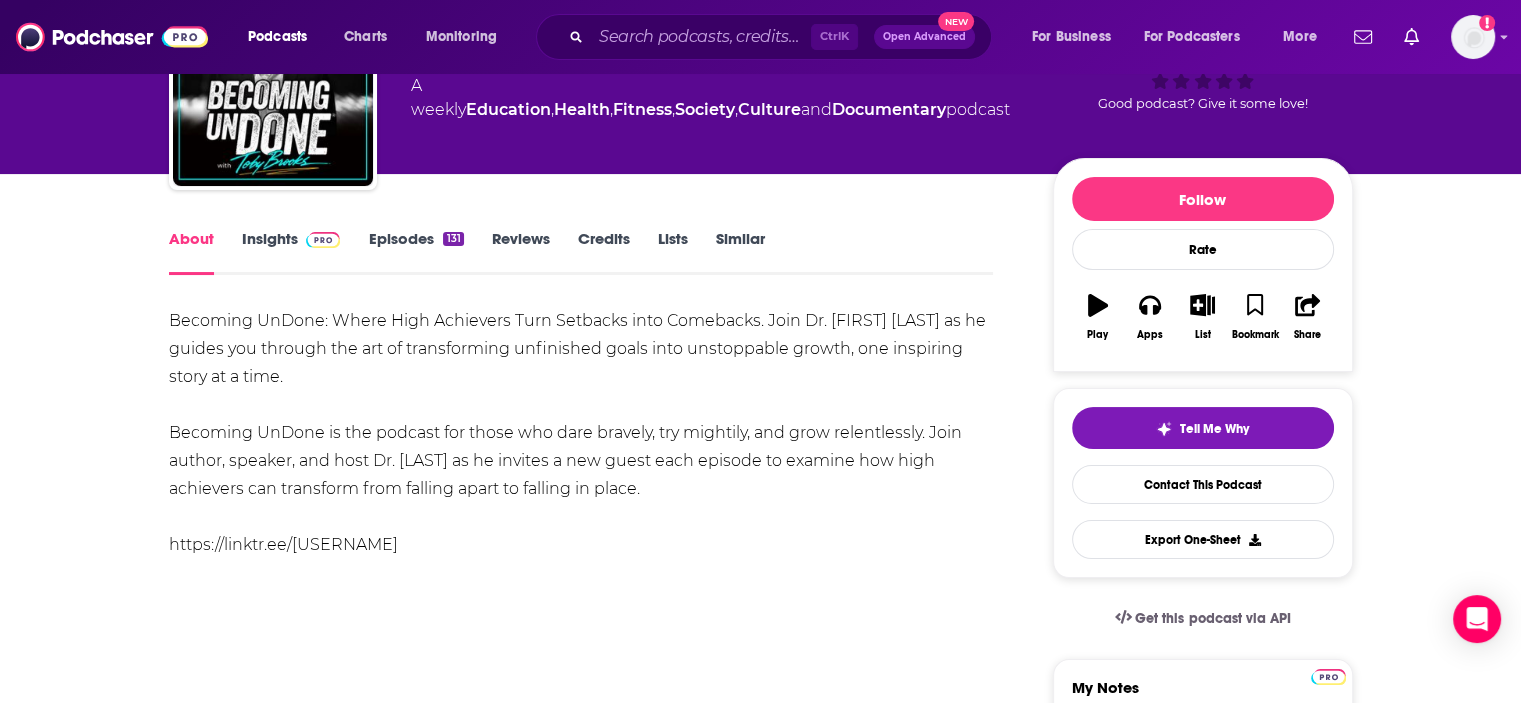 drag, startPoint x: 164, startPoint y: 318, endPoint x: 320, endPoint y: 537, distance: 268.881 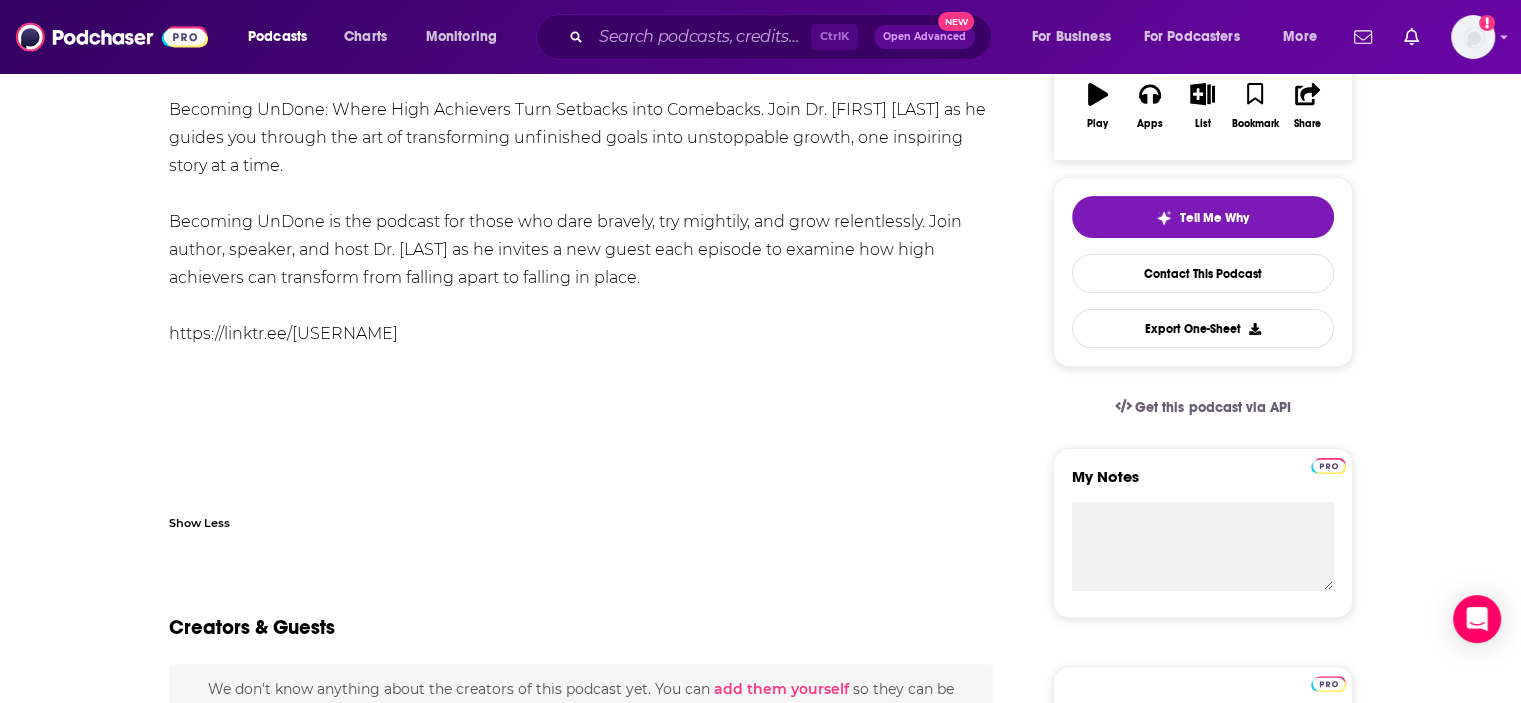scroll, scrollTop: 168, scrollLeft: 0, axis: vertical 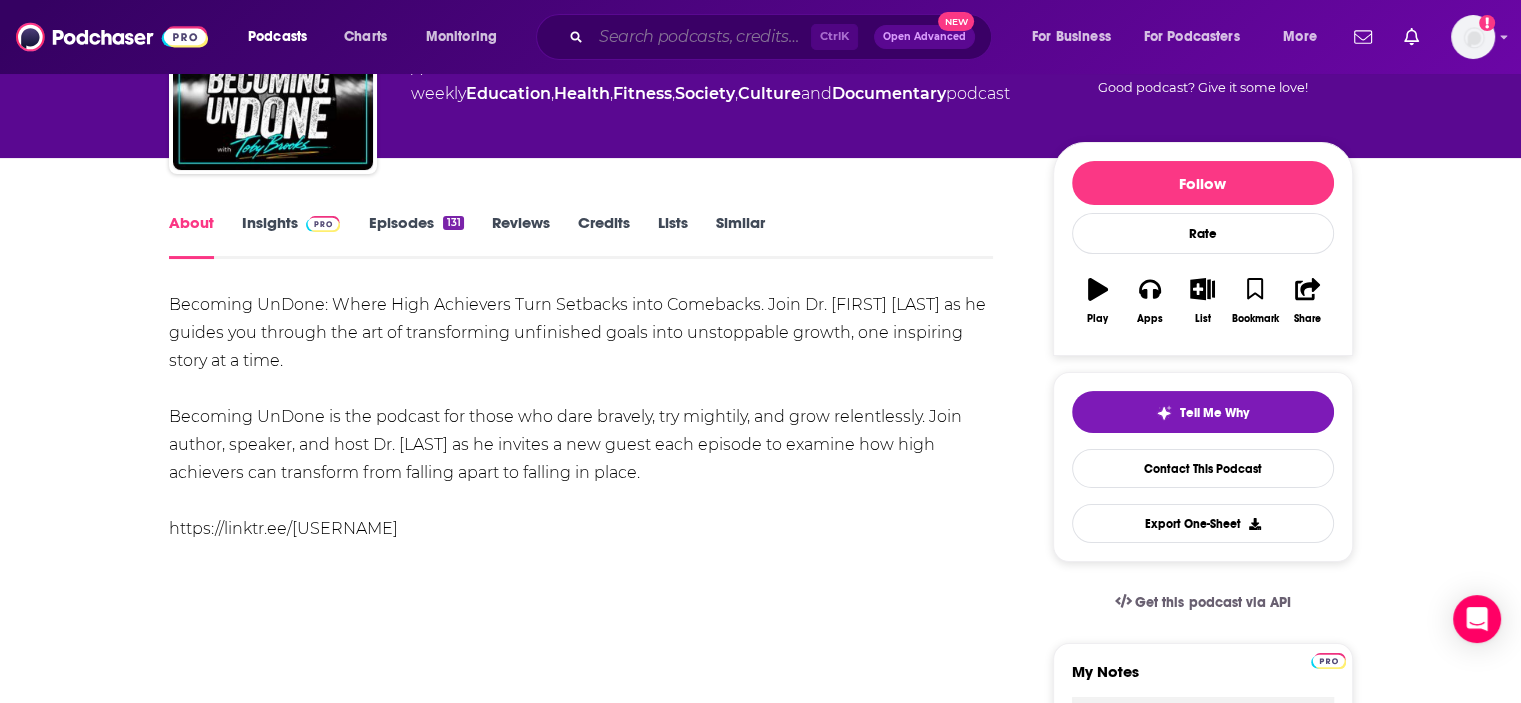 click at bounding box center (701, 37) 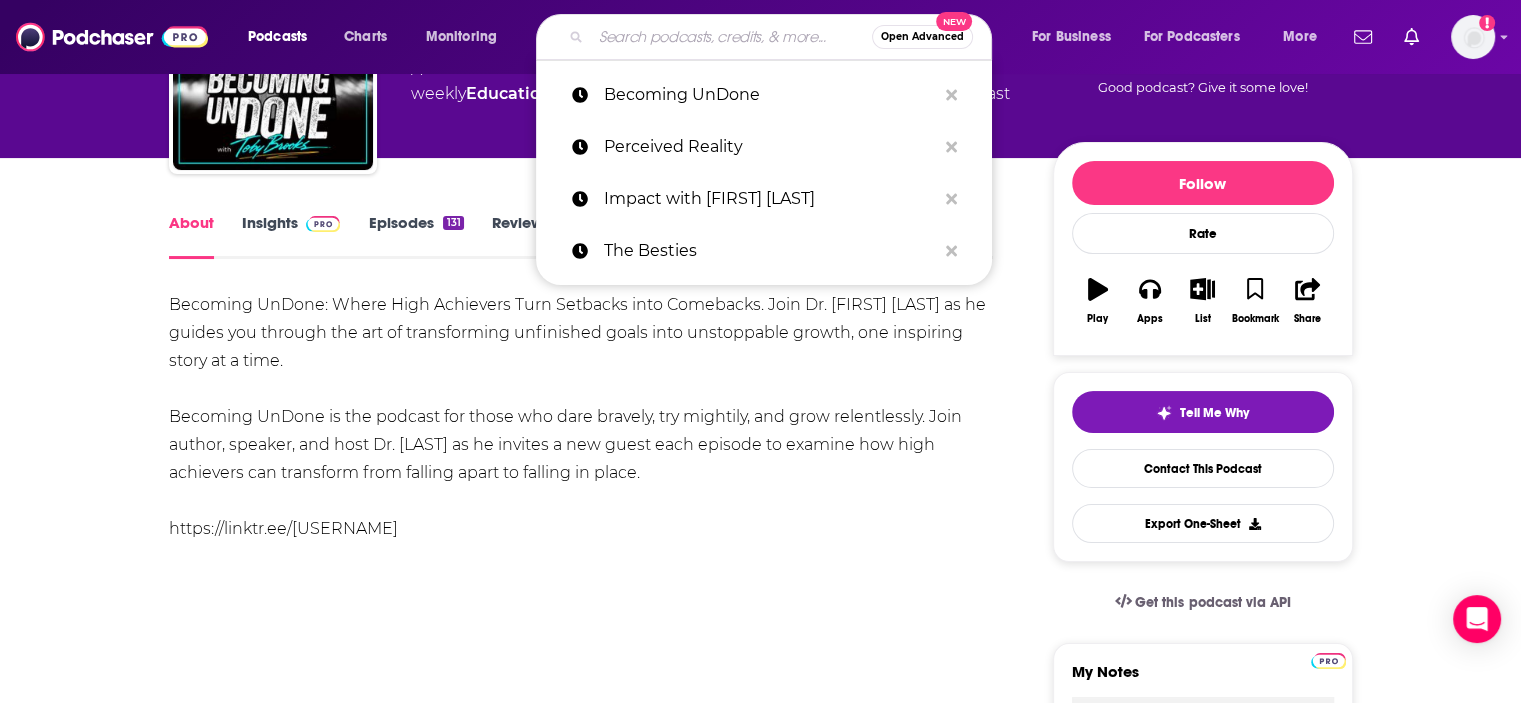paste on "People I (Mostly) Admire" 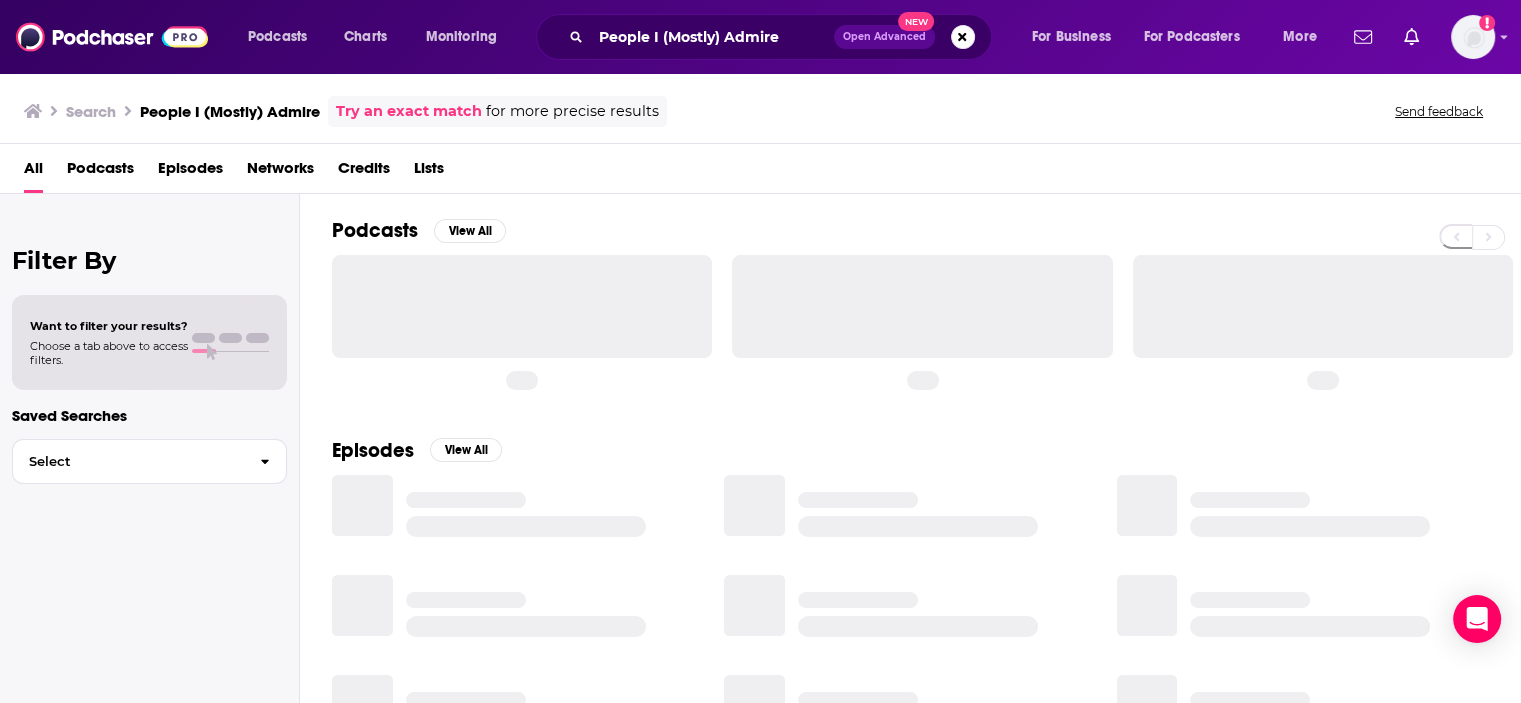 scroll, scrollTop: 0, scrollLeft: 0, axis: both 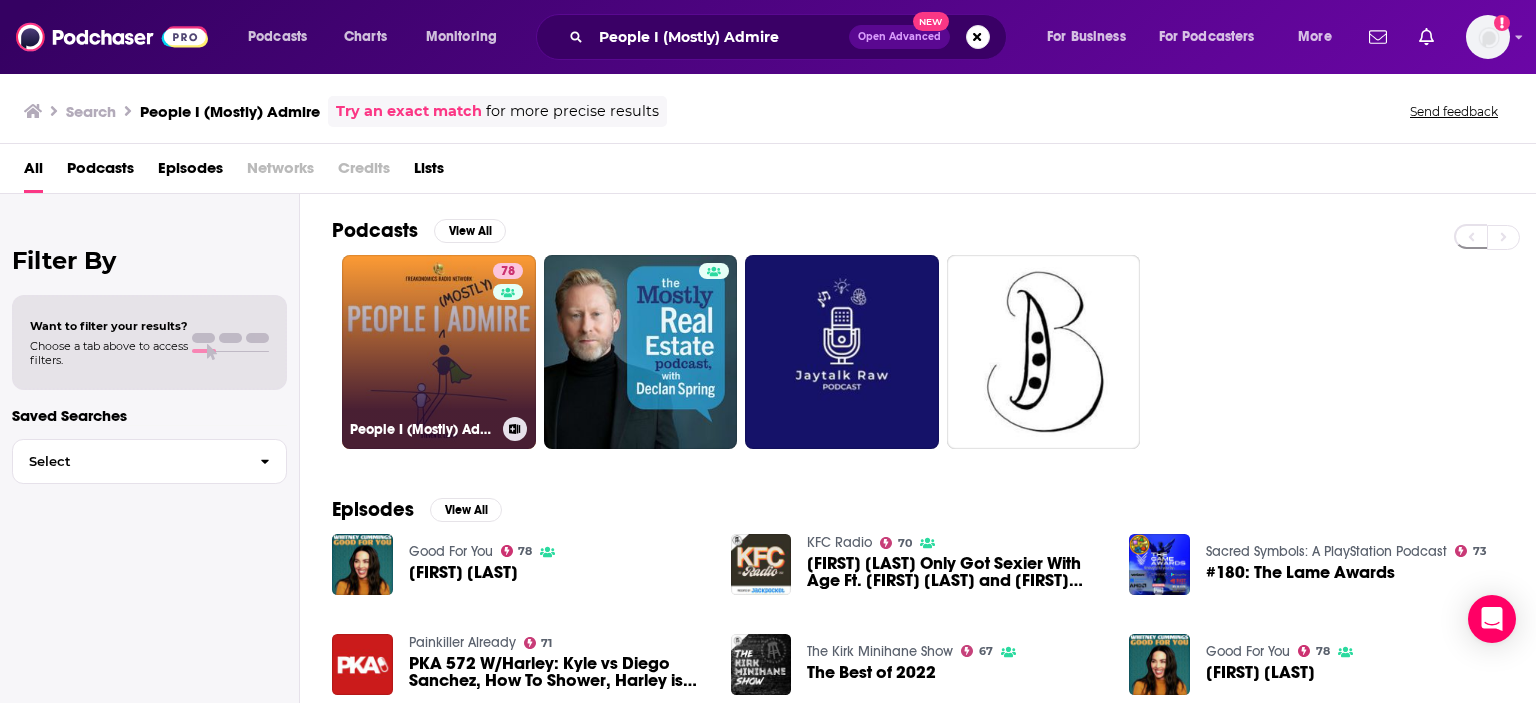 click on "78 People I (Mostly) Admire" at bounding box center [439, 352] 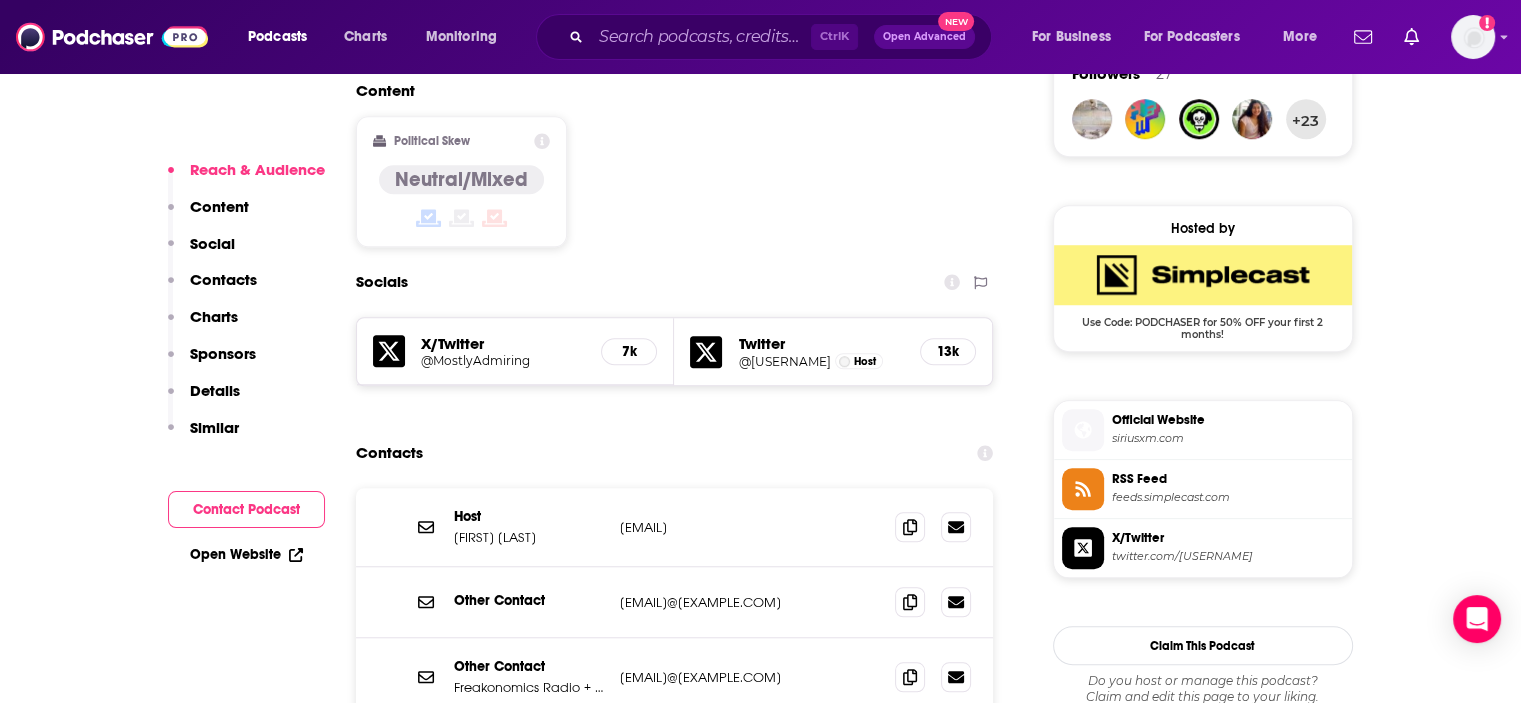 scroll, scrollTop: 1696, scrollLeft: 0, axis: vertical 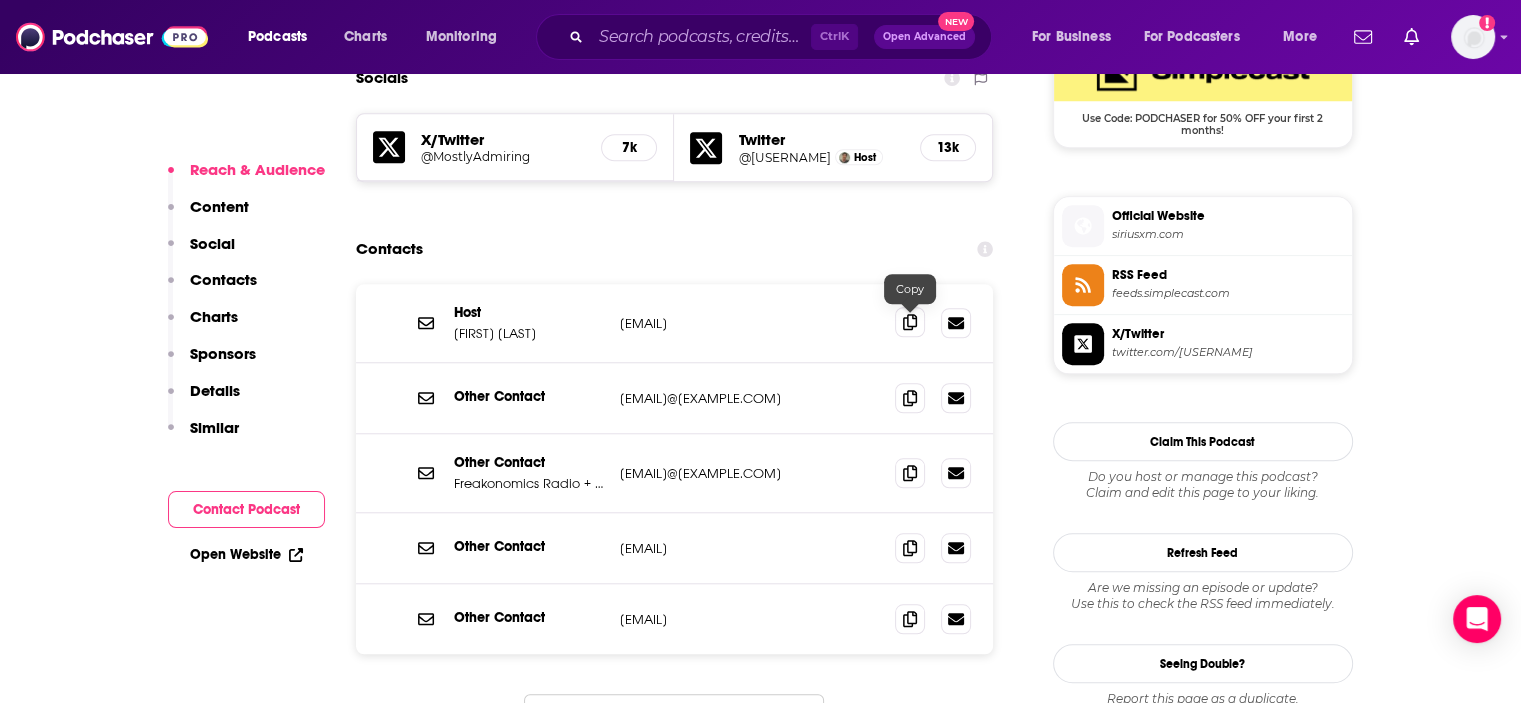 click 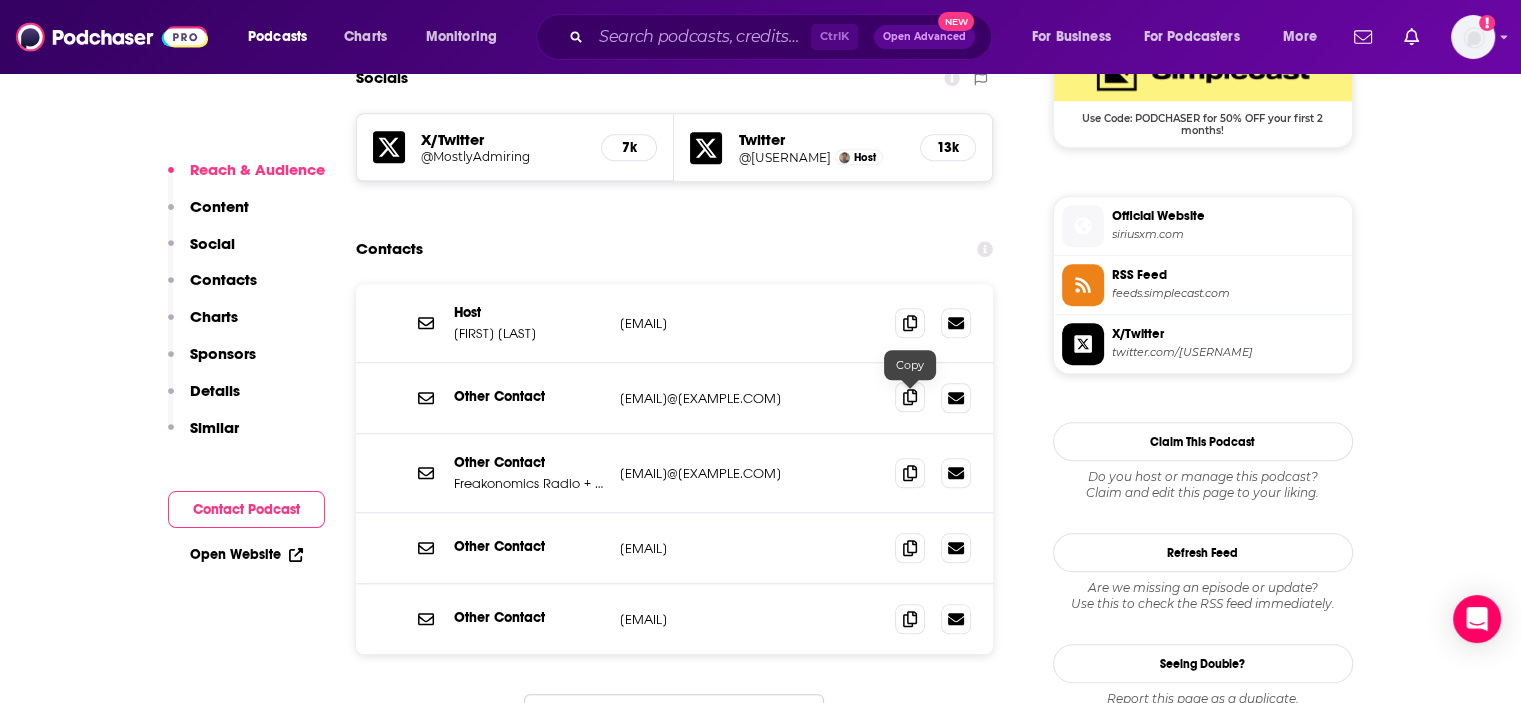 click at bounding box center (910, 397) 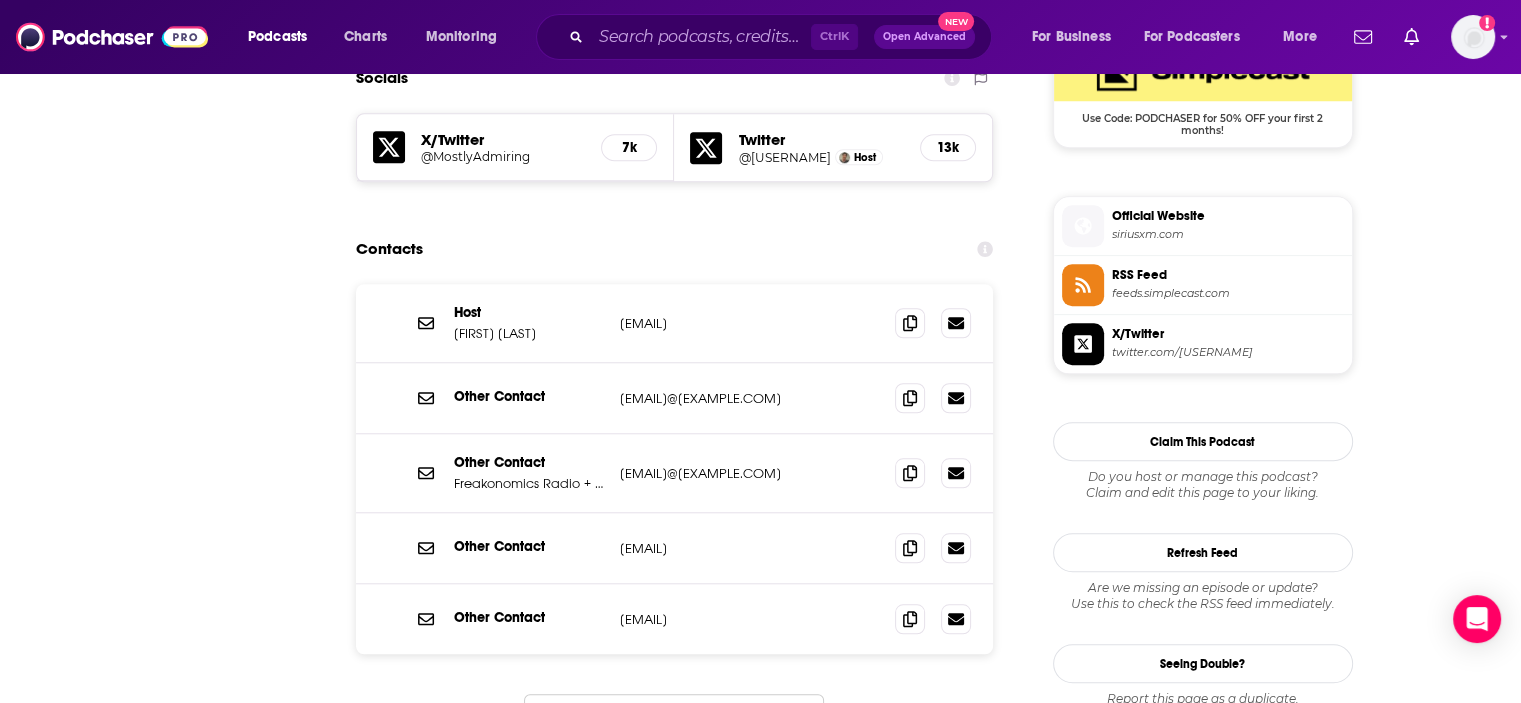 scroll, scrollTop: 0, scrollLeft: 0, axis: both 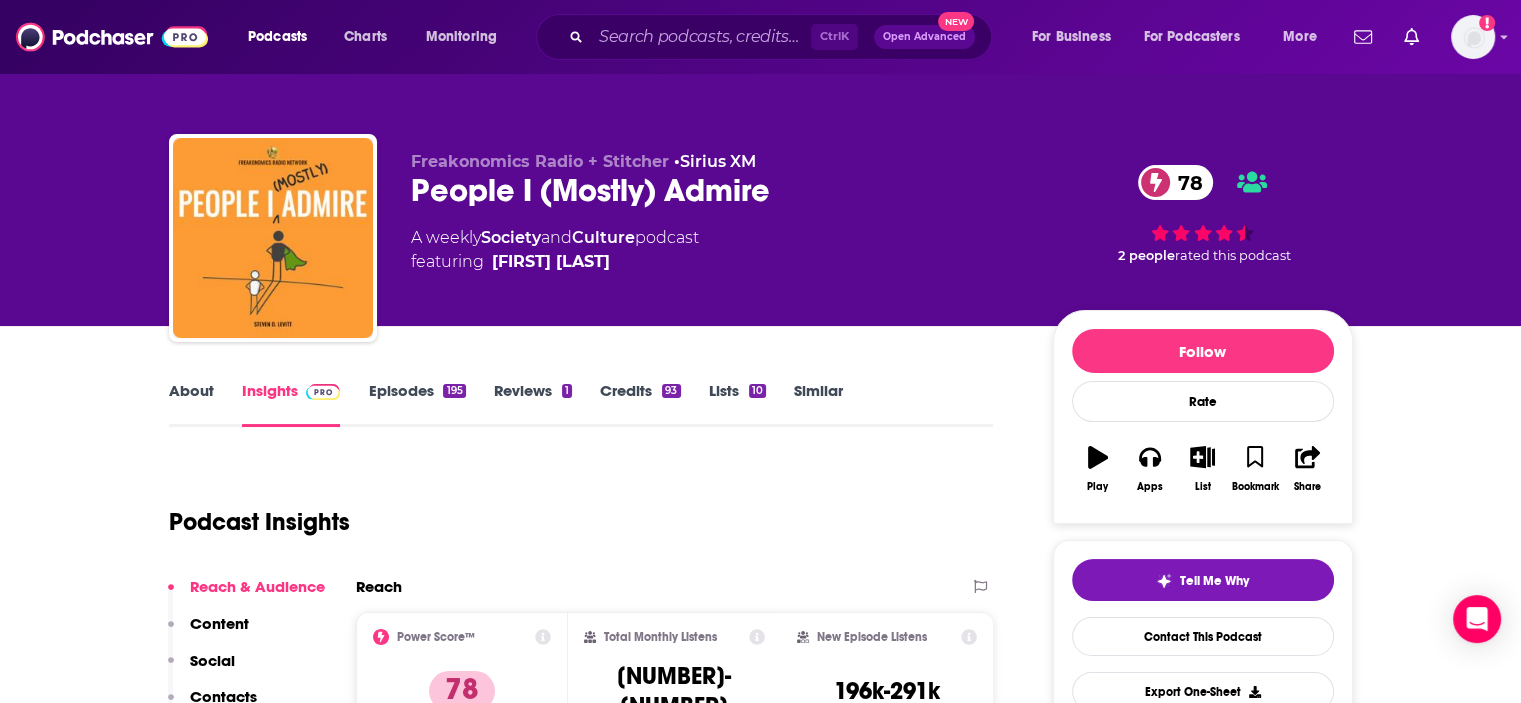 click on "About" at bounding box center [191, 404] 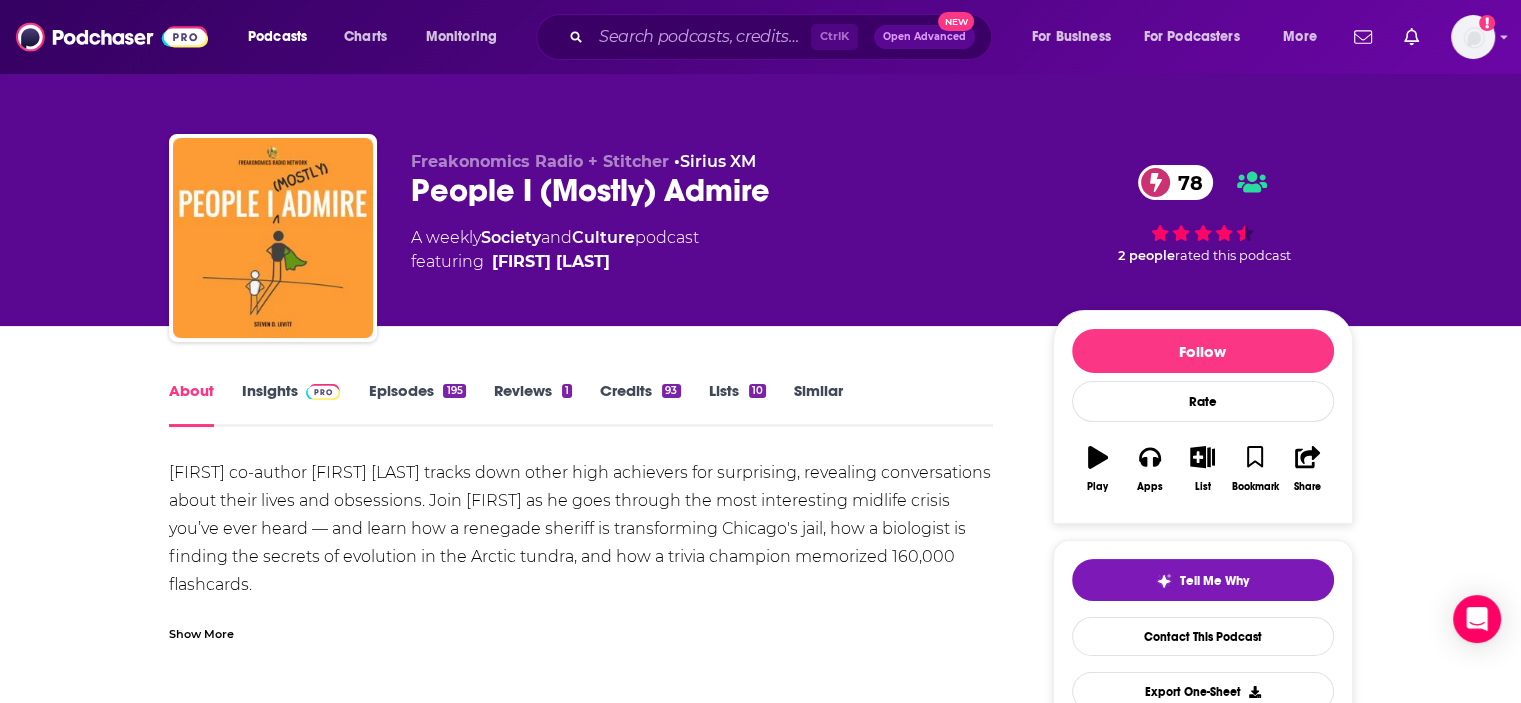 click on "Freakonomics co-author Steve Levitt tracks down other high achievers for surprising, revealing conversations about their lives and obsessions. Join Levitt as he goes through the most interesting midlife crisis you’ve ever heard — and learn how a renegade sheriff is transforming Chicago's jail, how a biologist is finding the secrets of evolution in the Arctic tundra, and how a trivia champion memorized 160,000 flashcards.
To get every show in the Freakonomics Radio Network without ads and a monthly bonus episode of Freakonomics Radio, start a free trial for SiriusXM Podcasts+ on Apple Podcasts or by visiting siriusxm.com/podcastsplus." at bounding box center (581, 585) 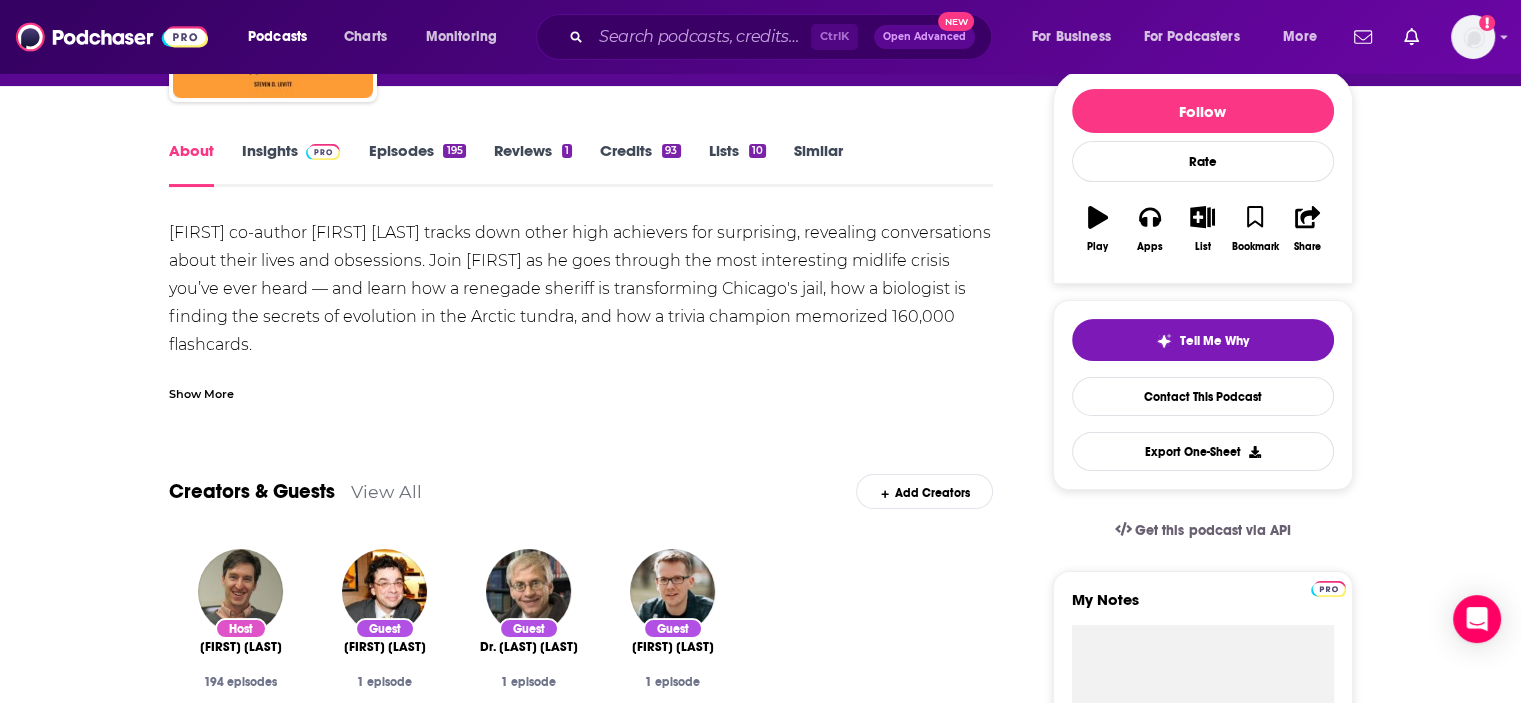 click on "Show More" at bounding box center [201, 392] 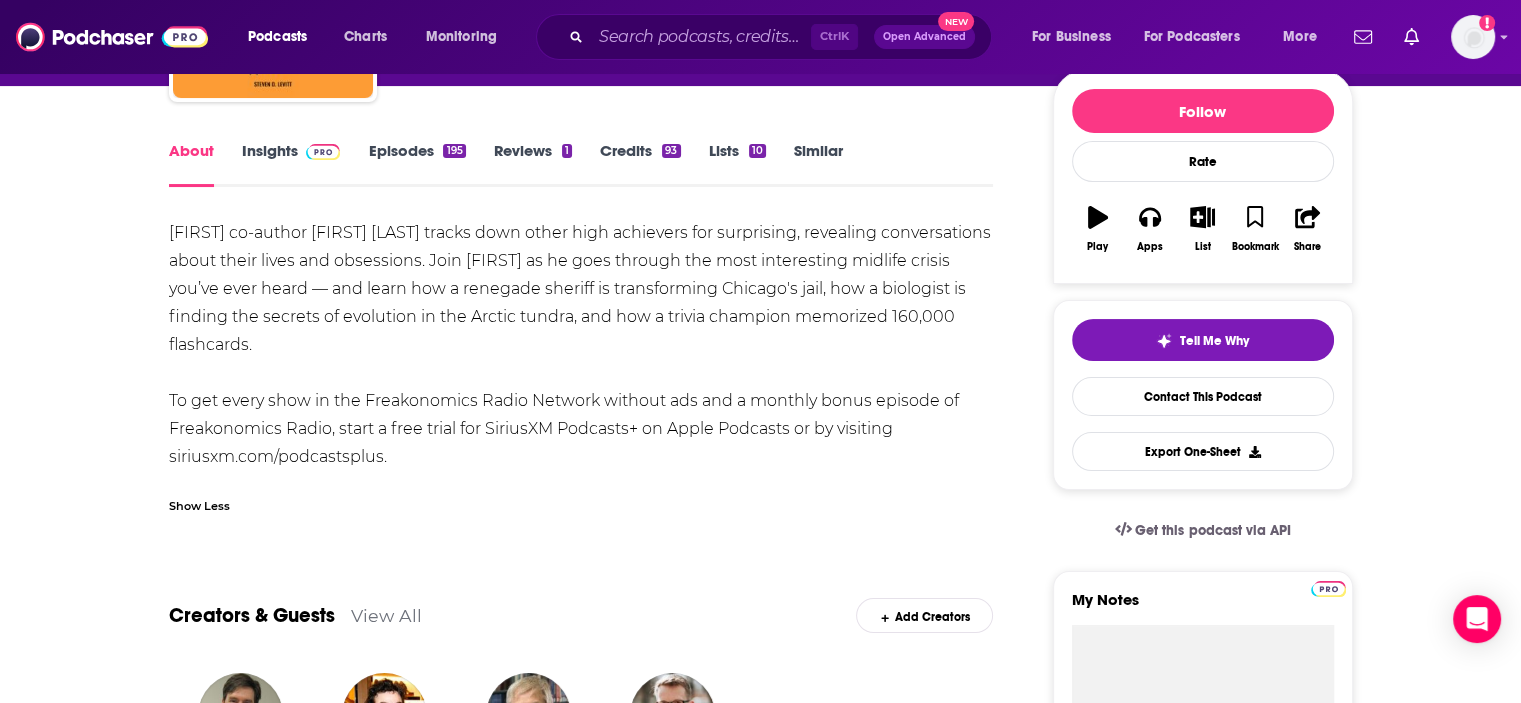 drag, startPoint x: 171, startPoint y: 229, endPoint x: 324, endPoint y: 351, distance: 195.68597 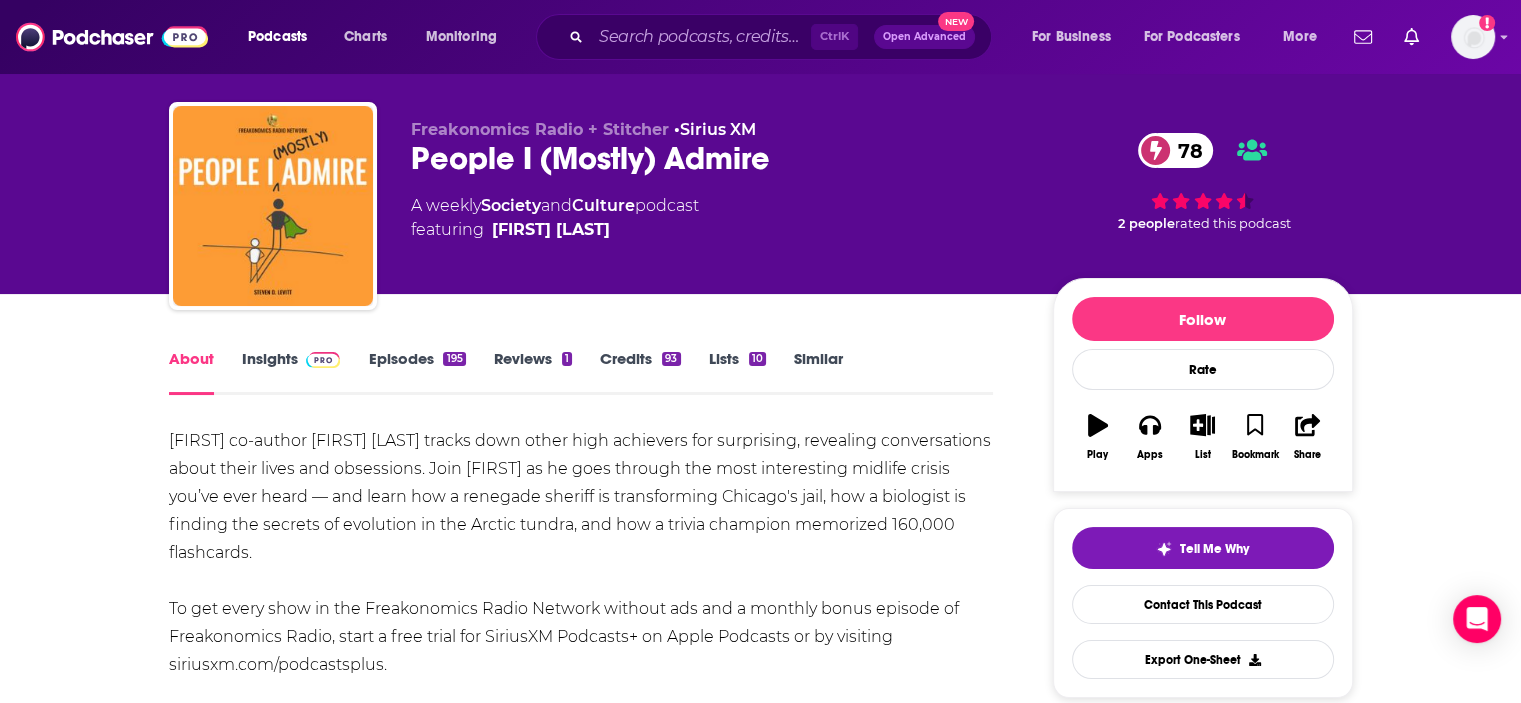 scroll, scrollTop: 475, scrollLeft: 0, axis: vertical 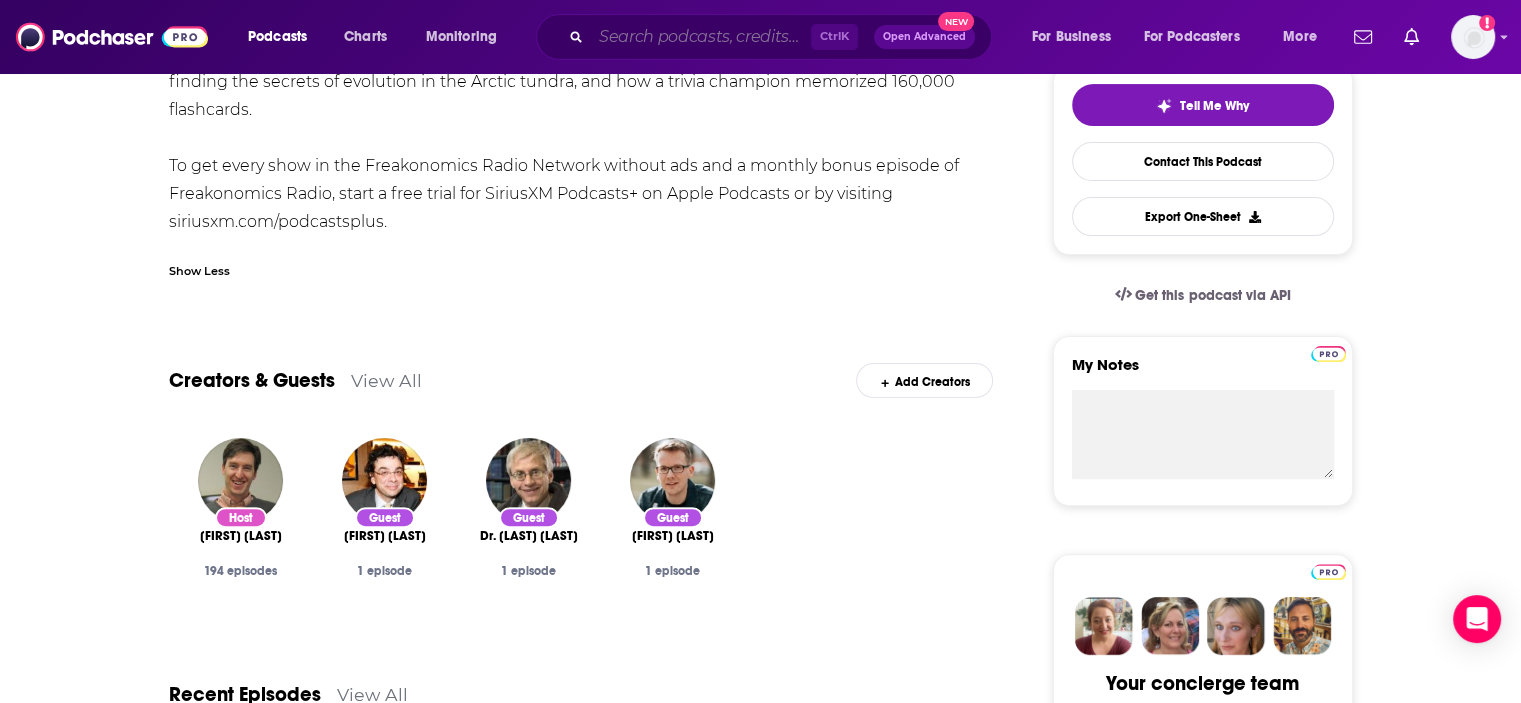 click at bounding box center (701, 37) 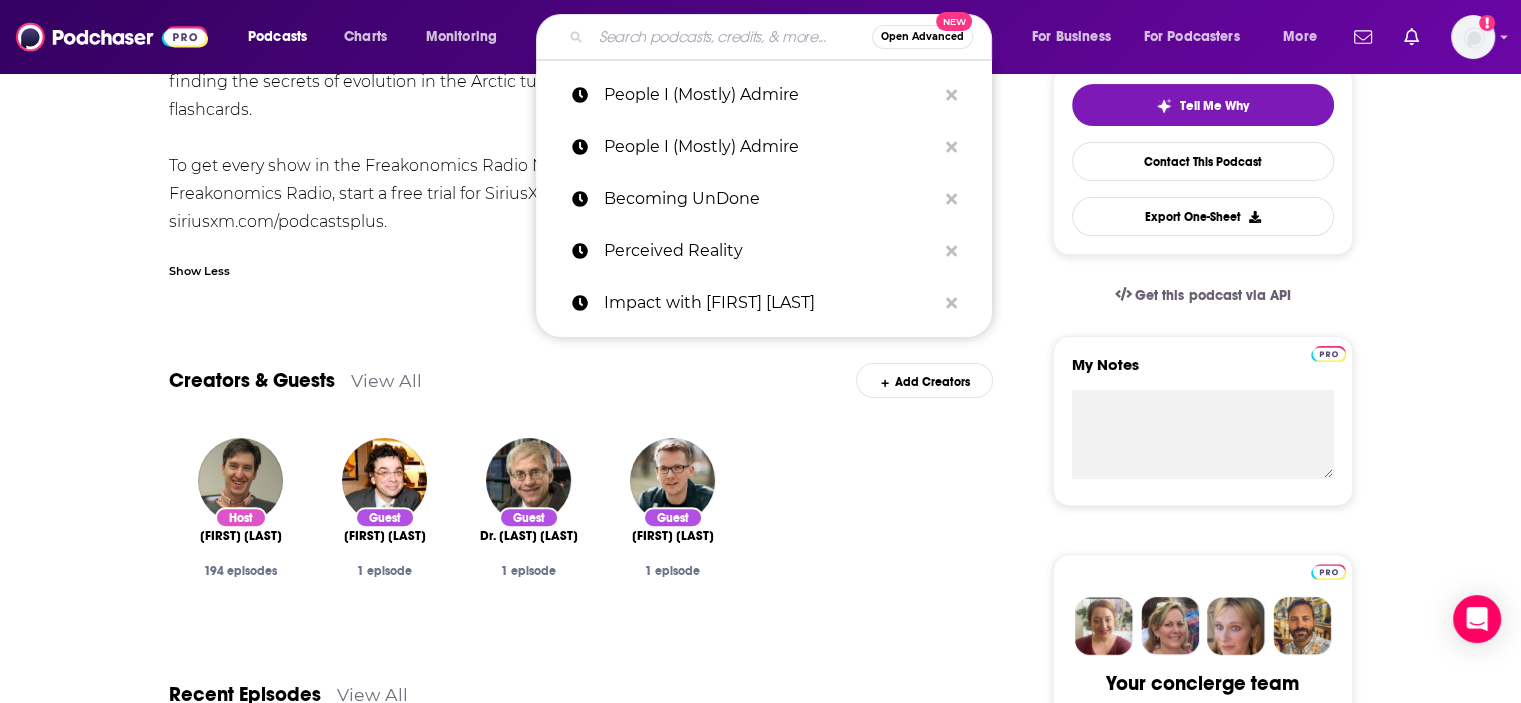paste on "Show Me Something" 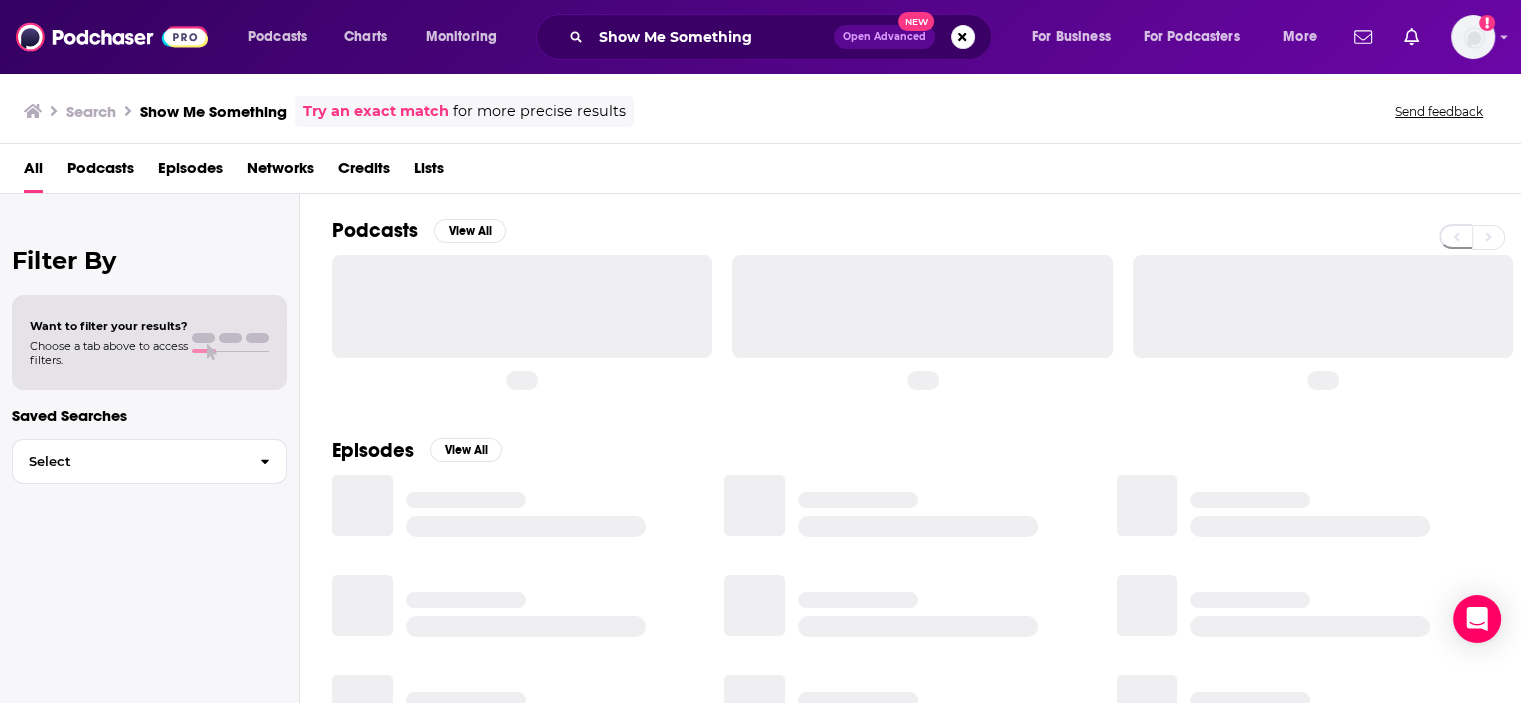 scroll, scrollTop: 0, scrollLeft: 0, axis: both 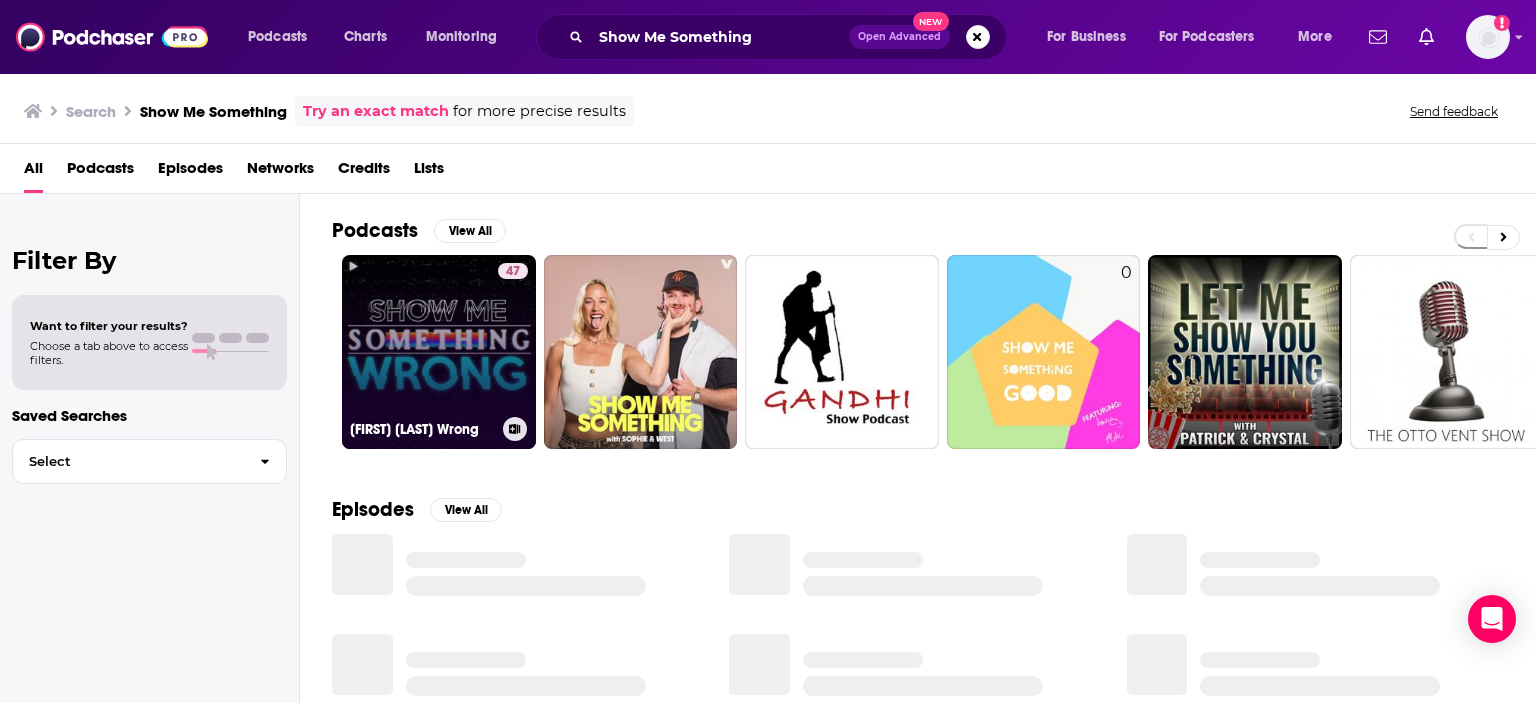 click on "47 Show Me Something Wrong" at bounding box center (439, 352) 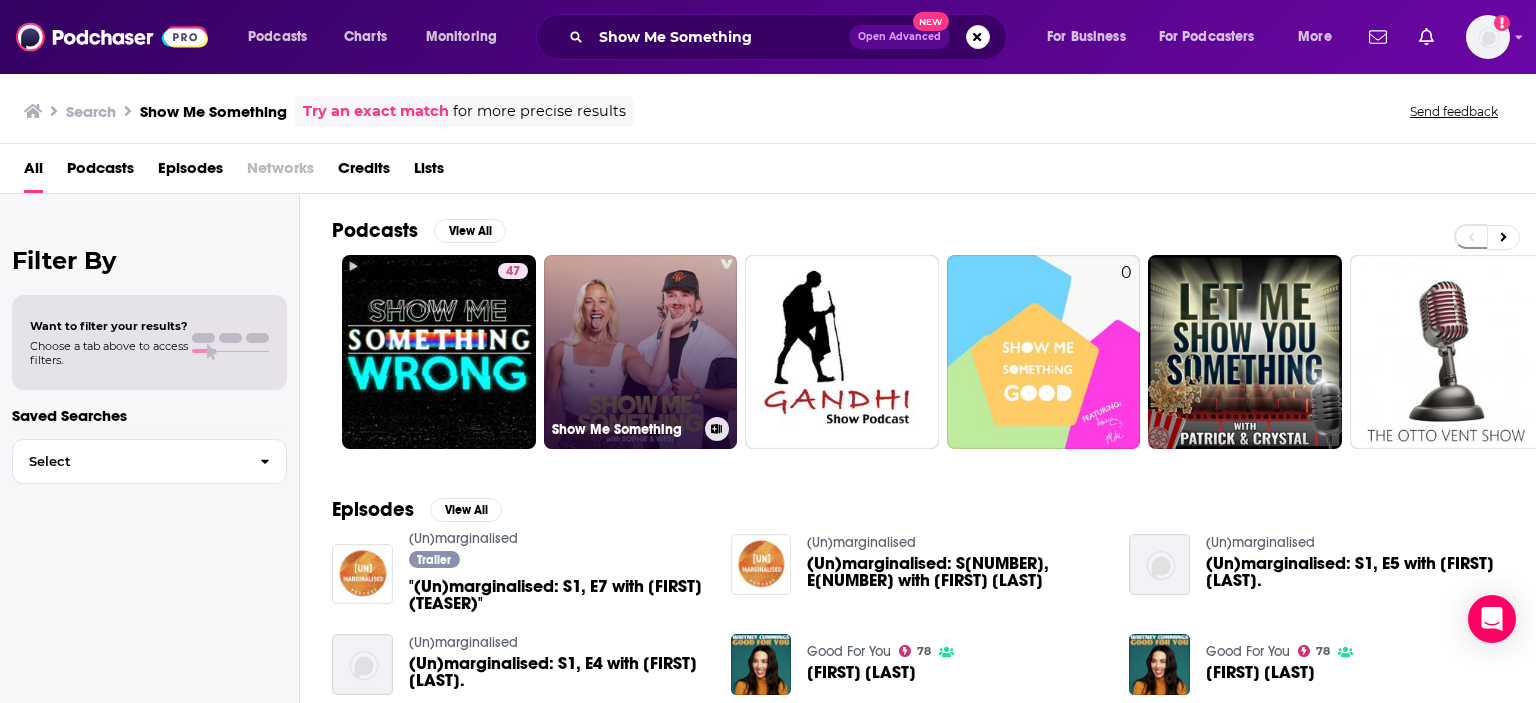 click on "Show Me Something" at bounding box center (641, 352) 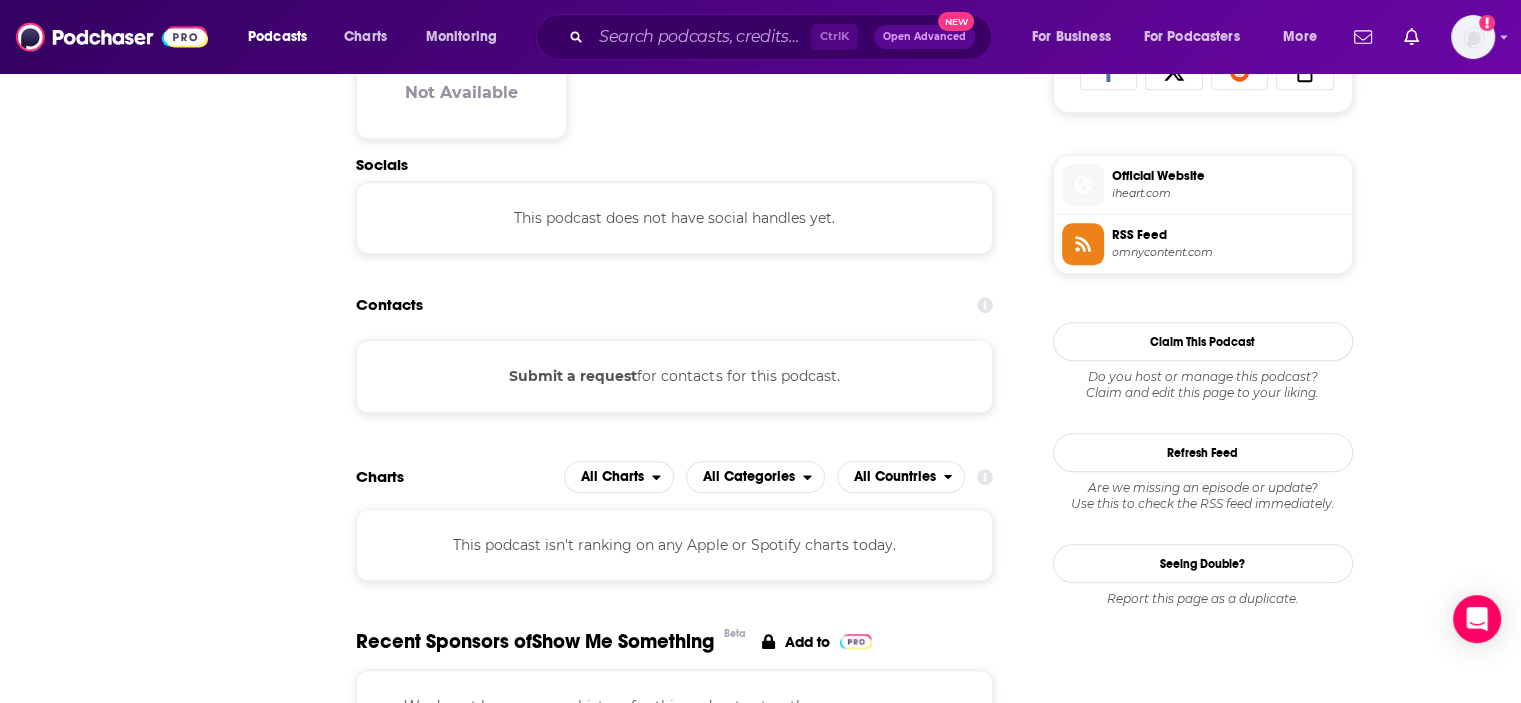 scroll, scrollTop: 0, scrollLeft: 0, axis: both 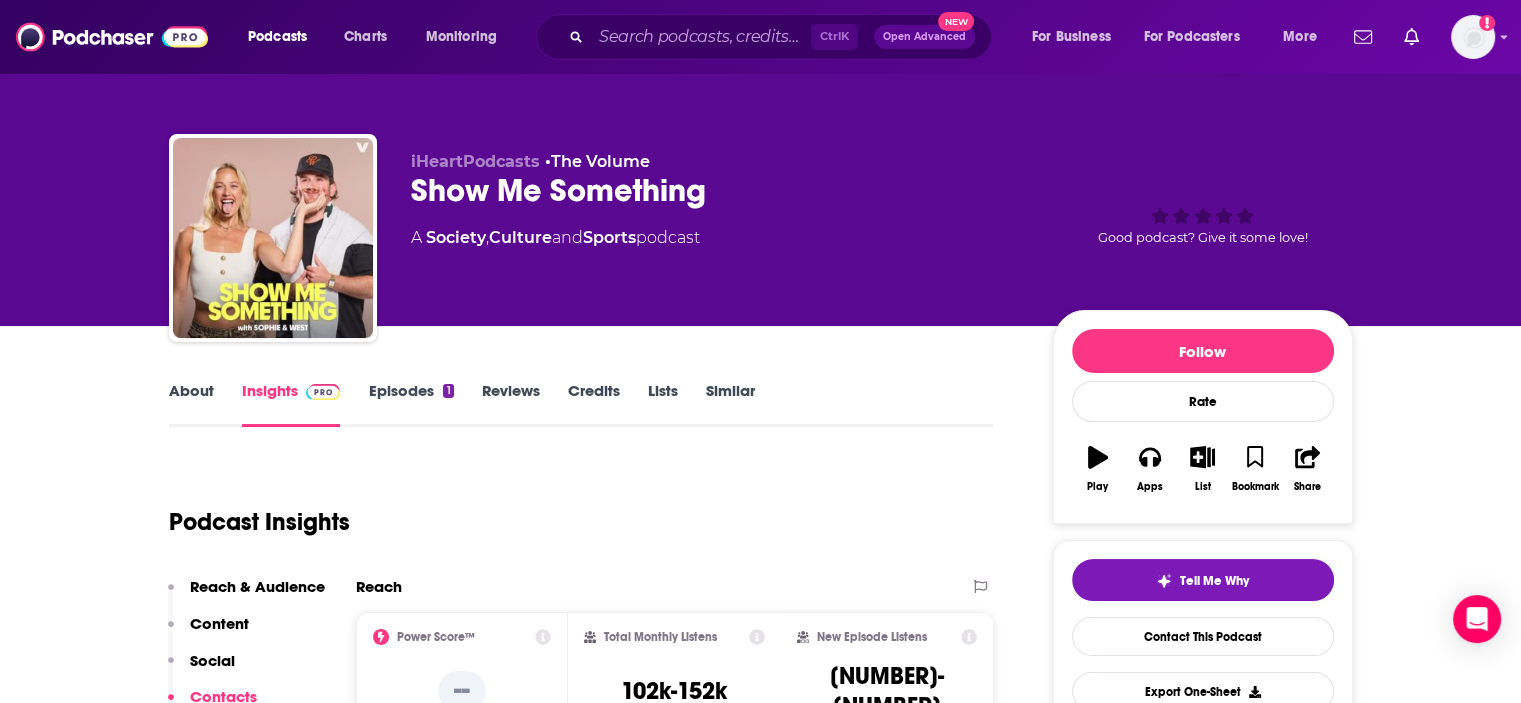 click on "About" at bounding box center (191, 404) 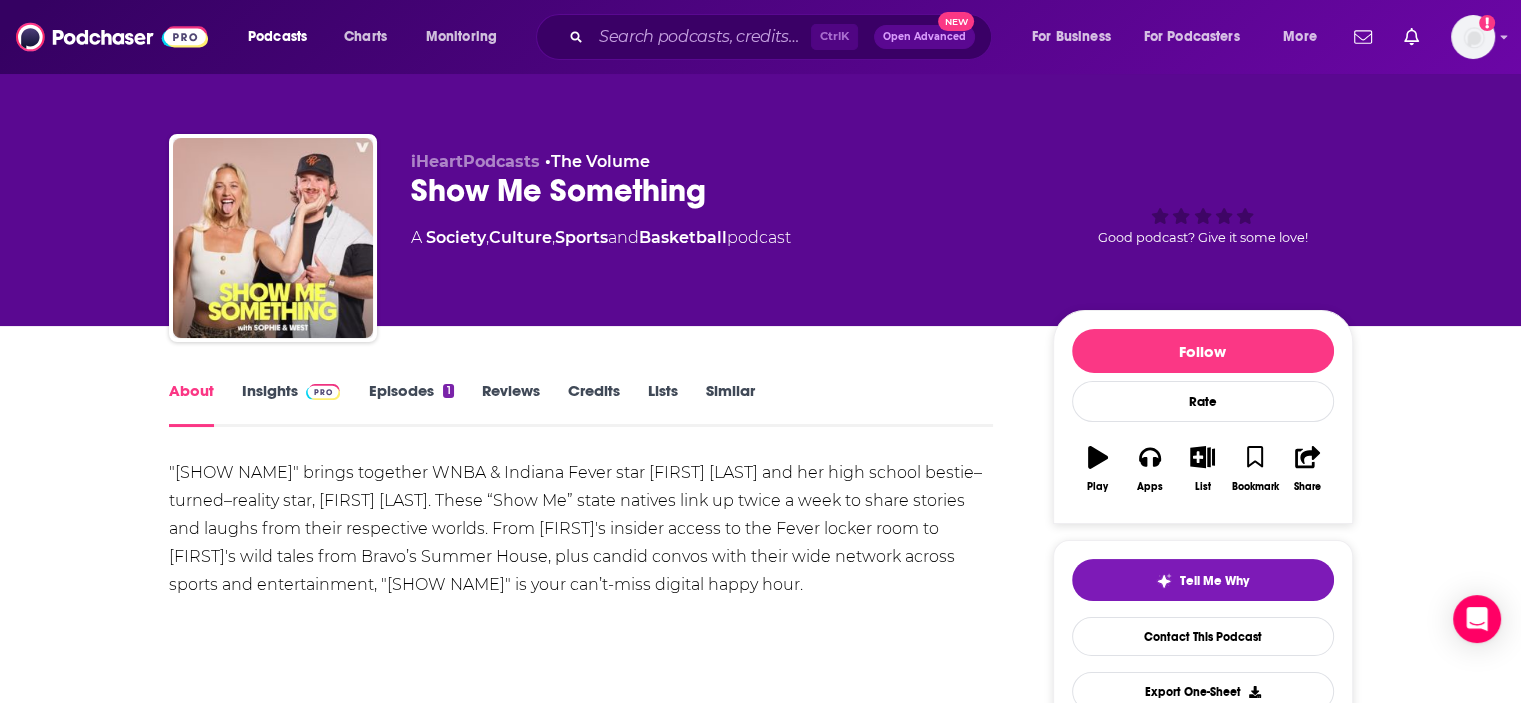 scroll, scrollTop: 188, scrollLeft: 0, axis: vertical 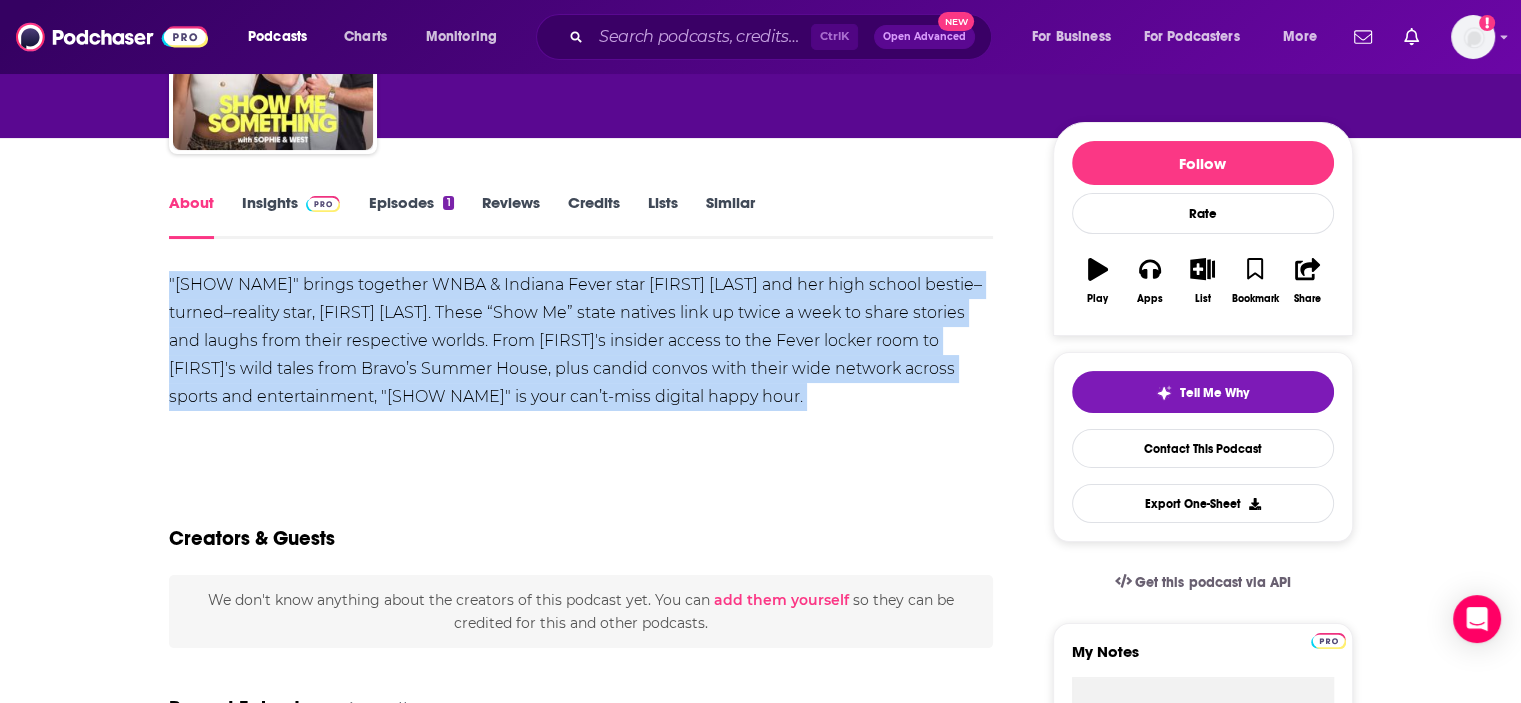 drag, startPoint x: 176, startPoint y: 282, endPoint x: 986, endPoint y: 423, distance: 822.18066 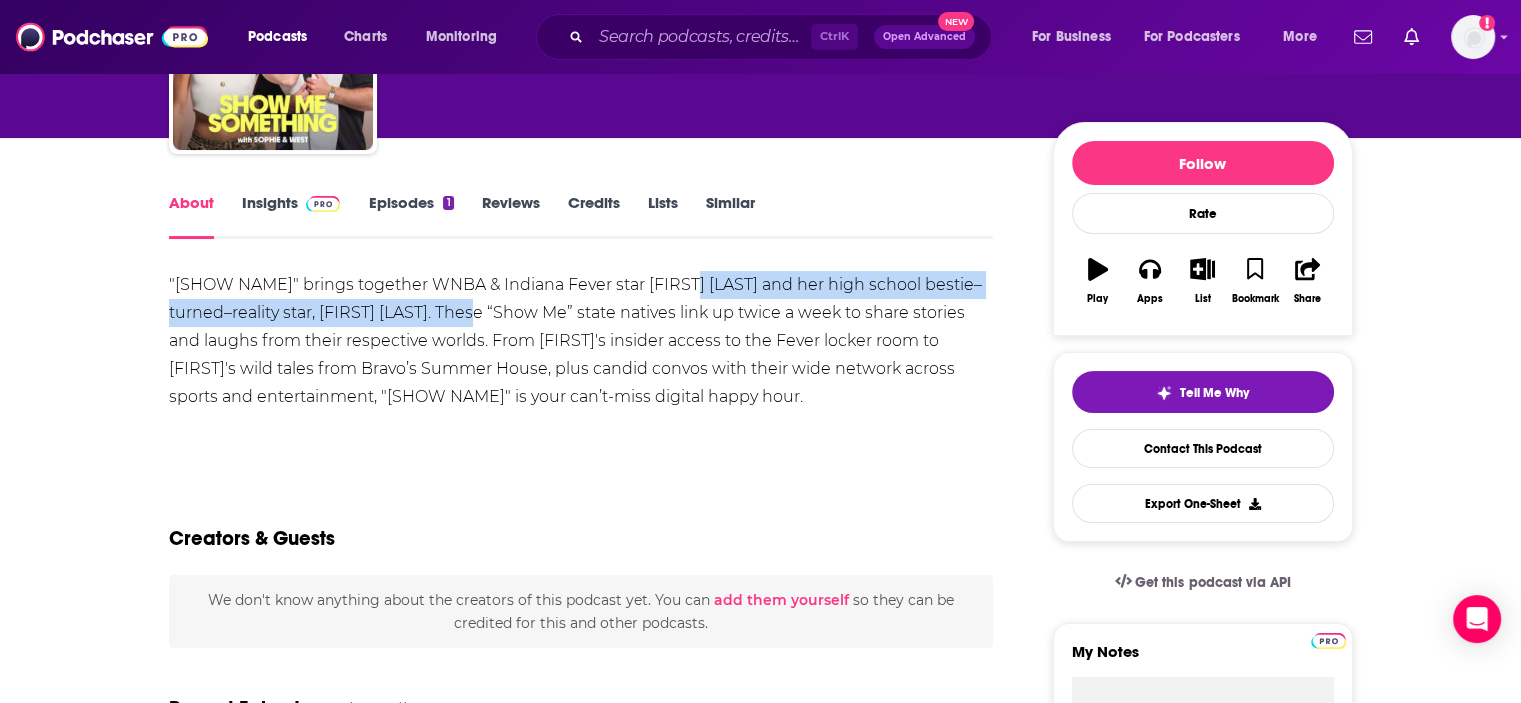 drag, startPoint x: 700, startPoint y: 278, endPoint x: 528, endPoint y: 321, distance: 177.29355 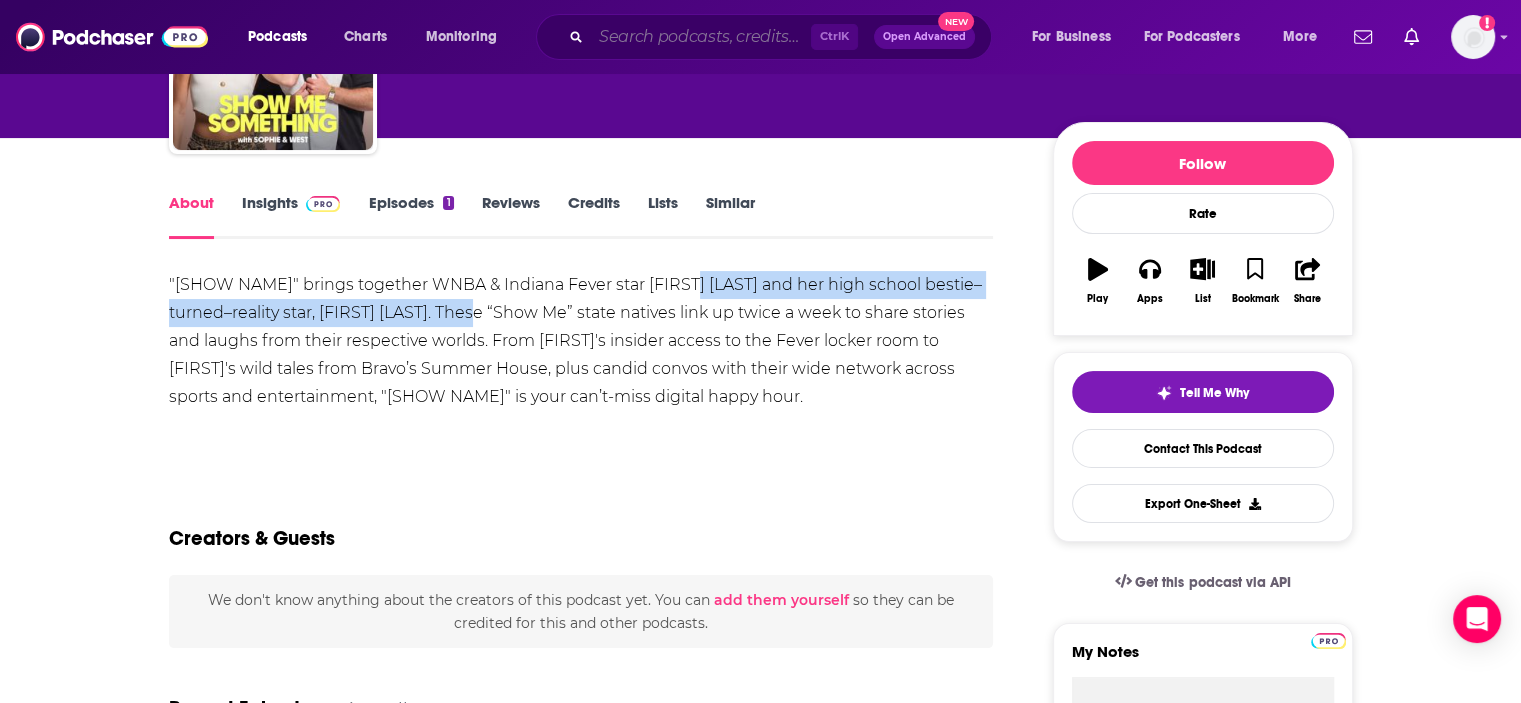 click at bounding box center (701, 37) 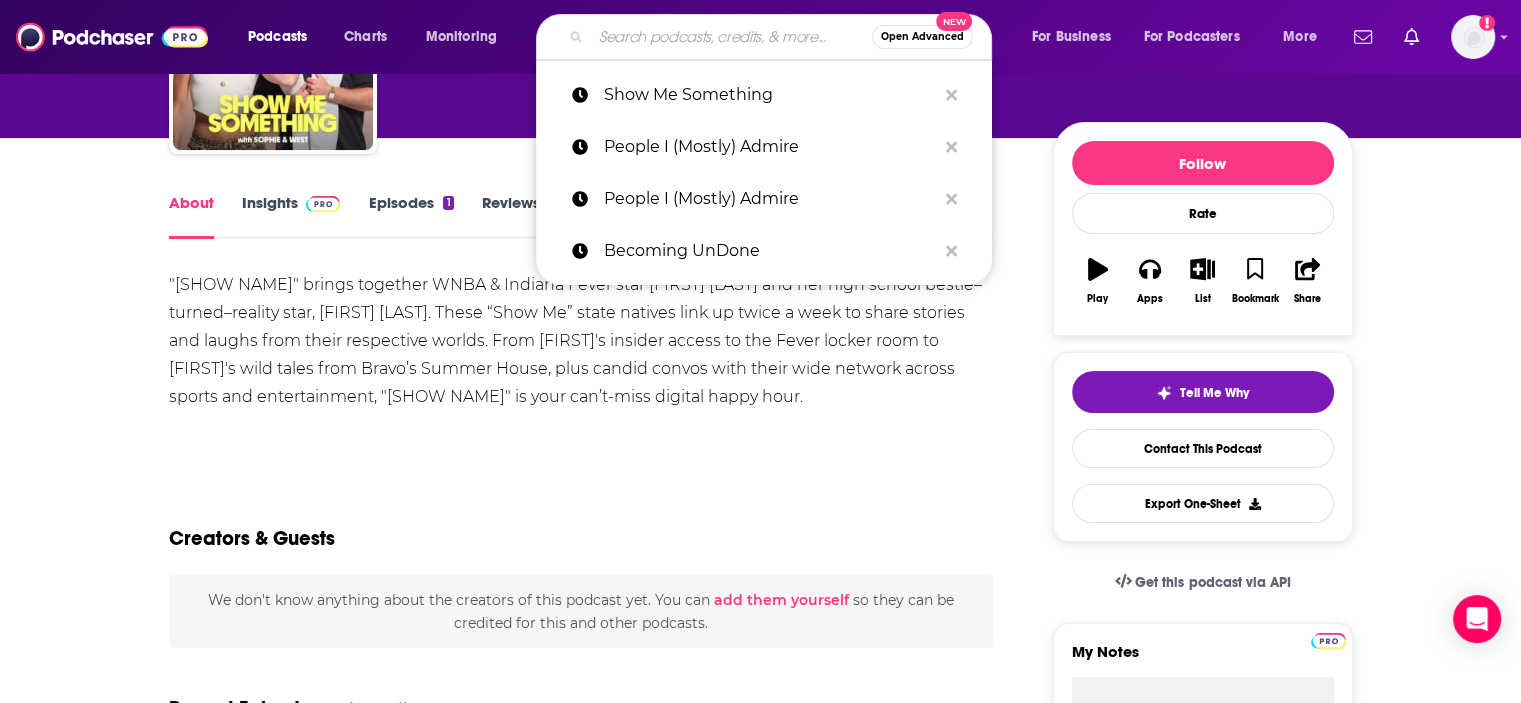 paste on "Where Should We Begin? with Esther Perel" 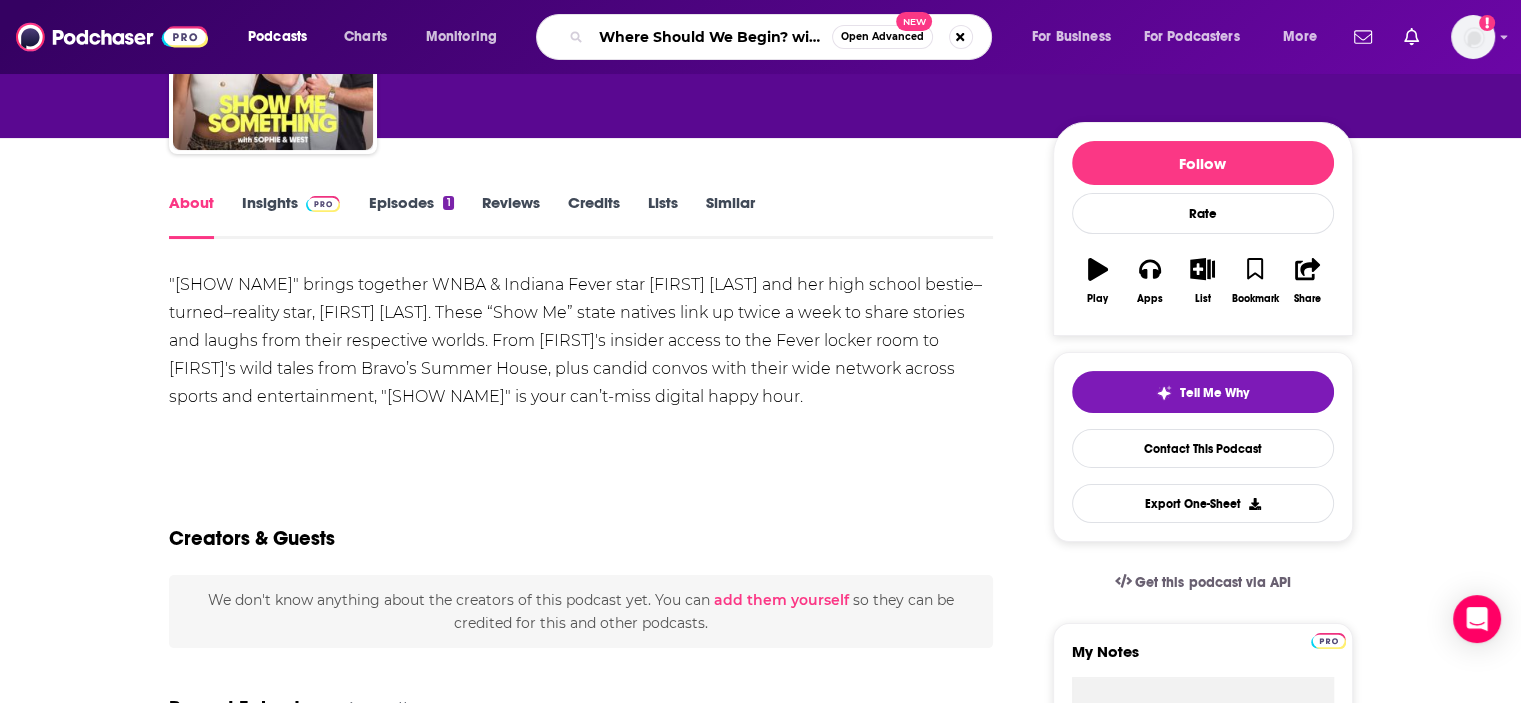 scroll, scrollTop: 0, scrollLeft: 95, axis: horizontal 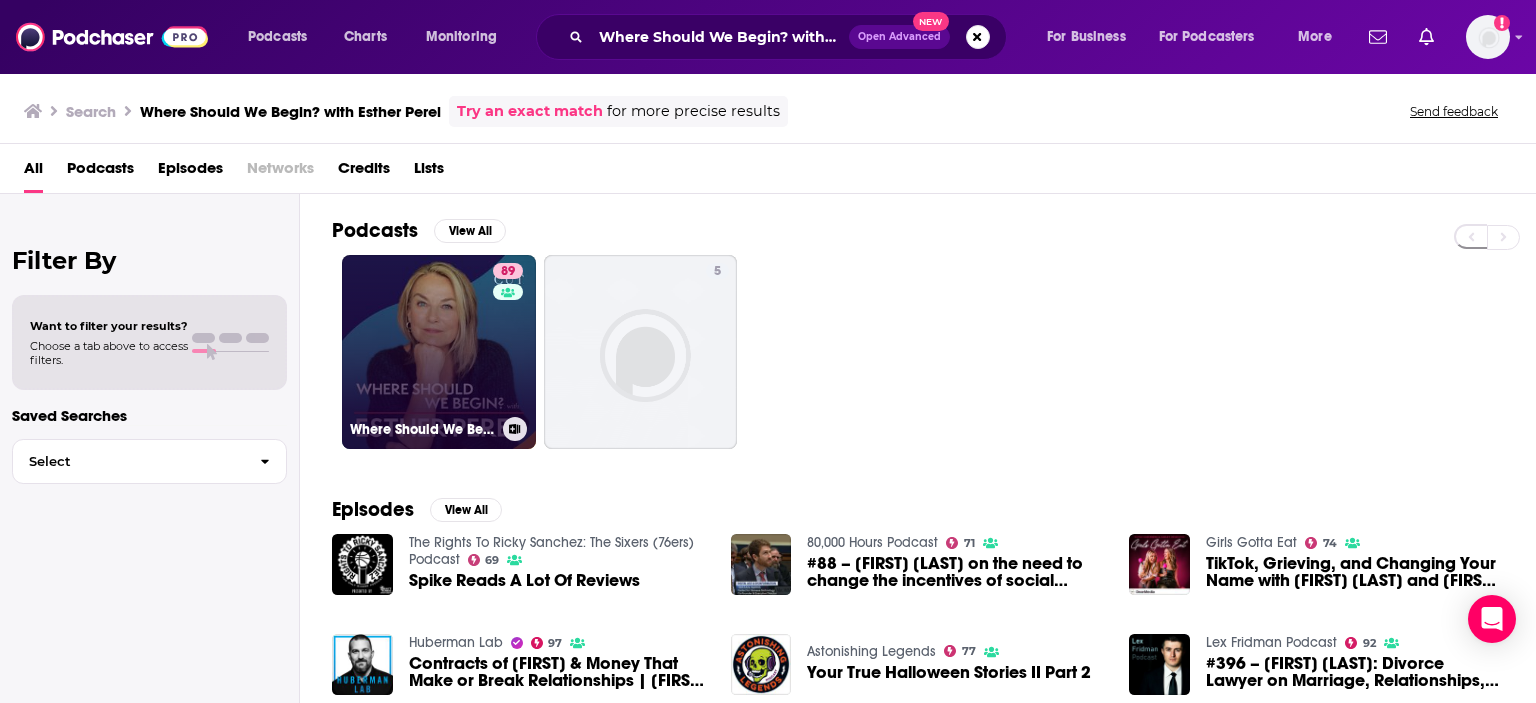 click on "89 Where Should We Begin? with Esther Perel" at bounding box center (439, 352) 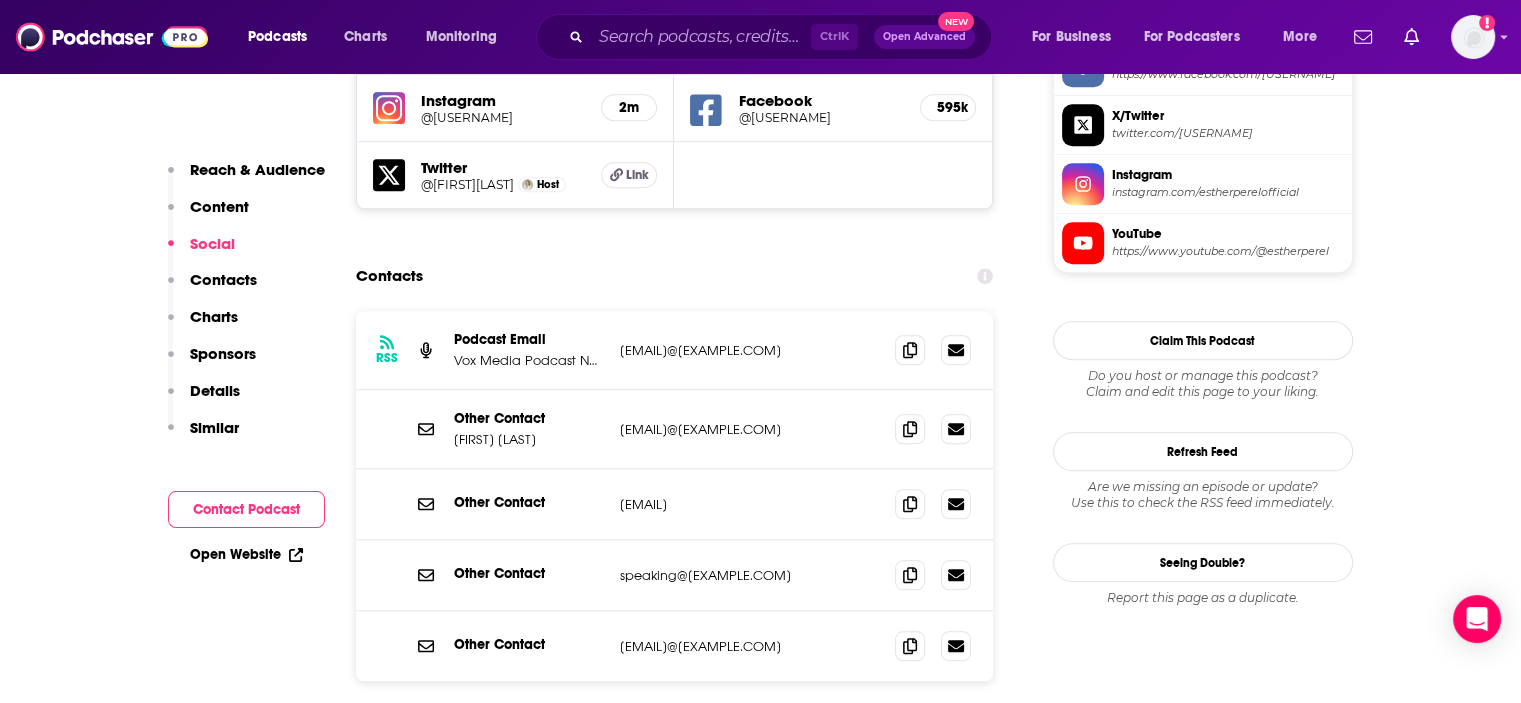 scroll, scrollTop: 1782, scrollLeft: 0, axis: vertical 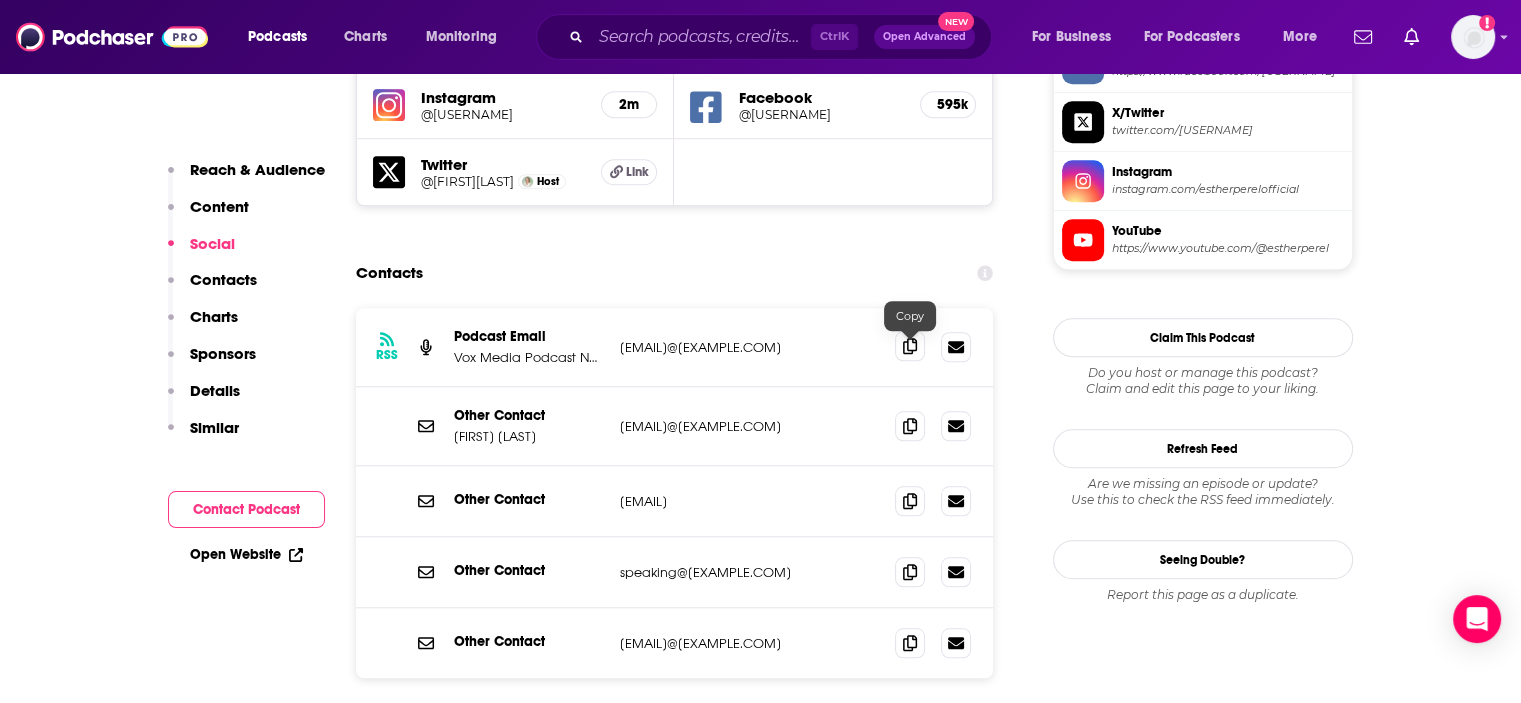 click 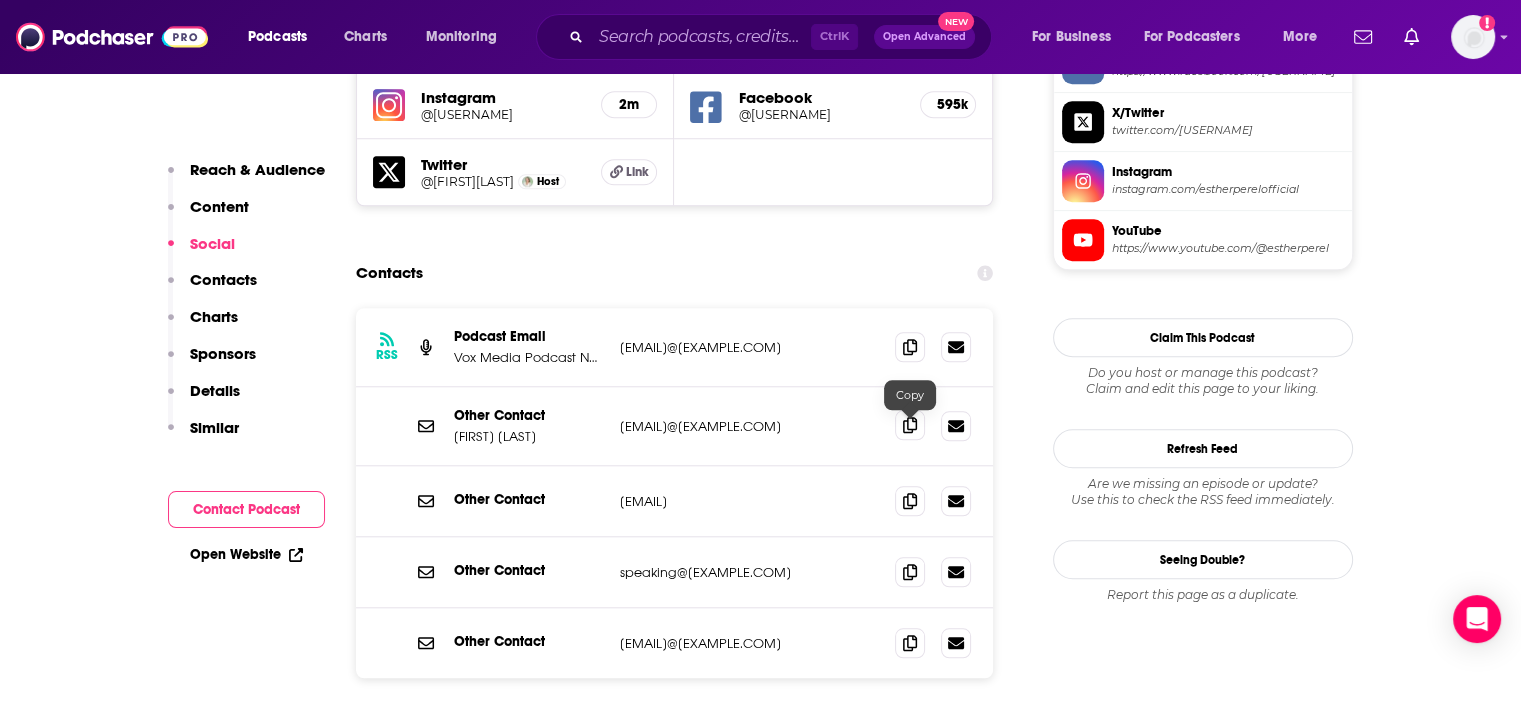 click 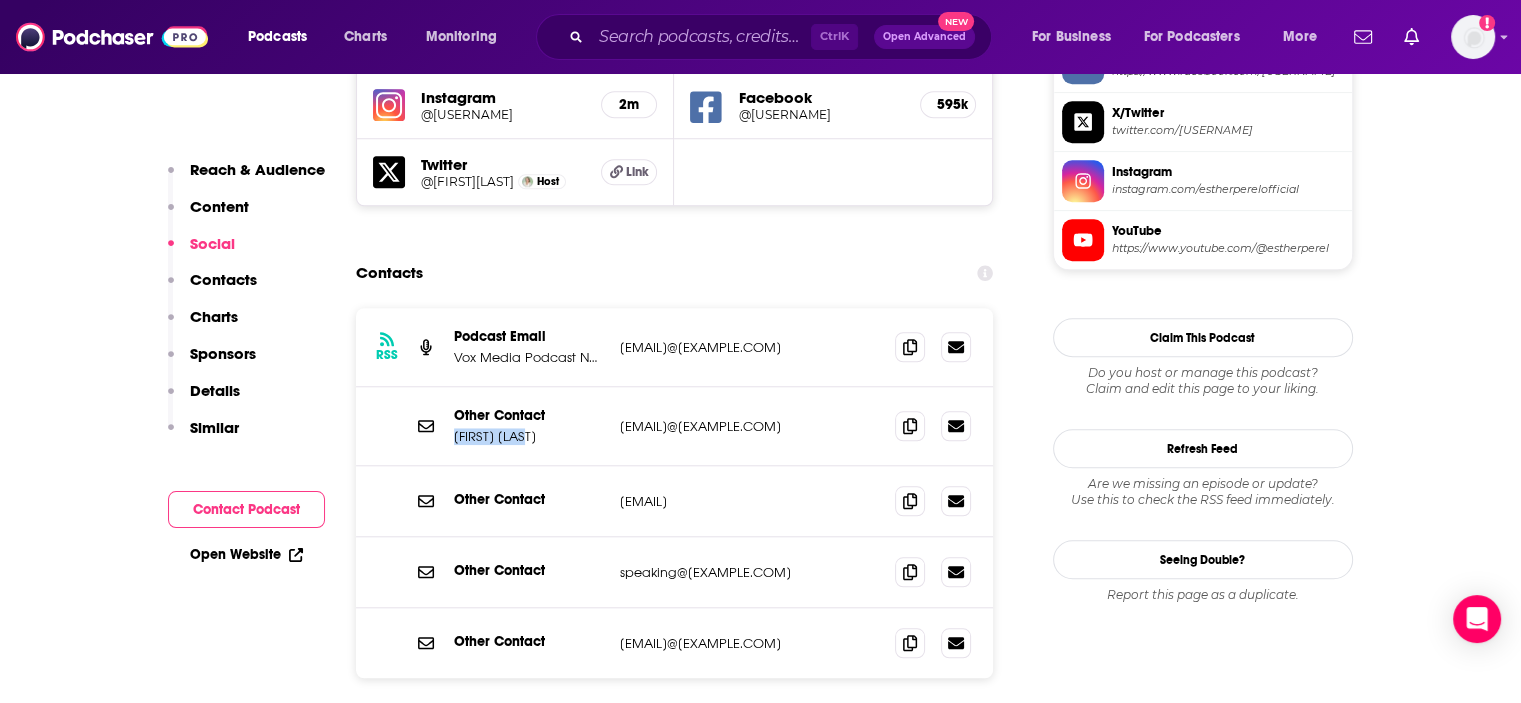 drag, startPoint x: 452, startPoint y: 439, endPoint x: 538, endPoint y: 439, distance: 86 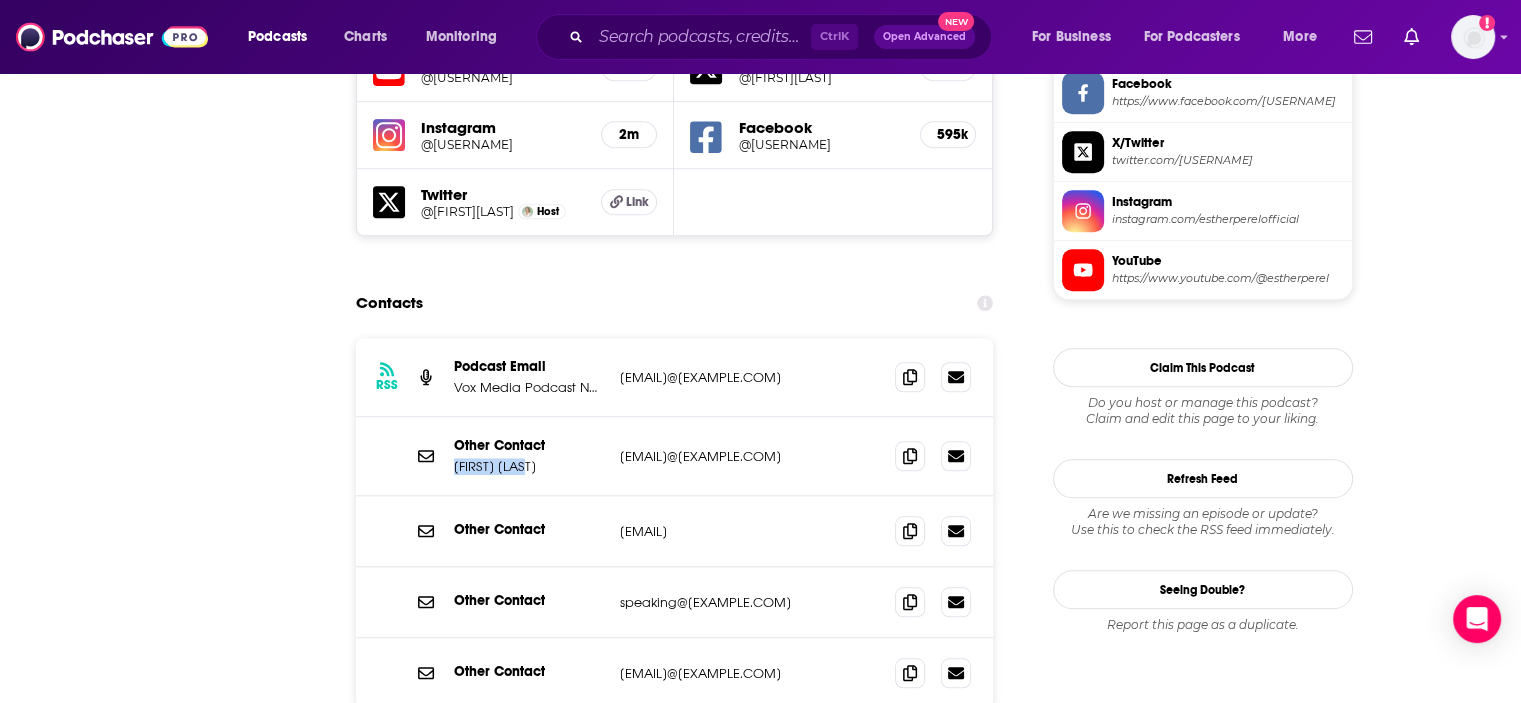 scroll, scrollTop: 96, scrollLeft: 0, axis: vertical 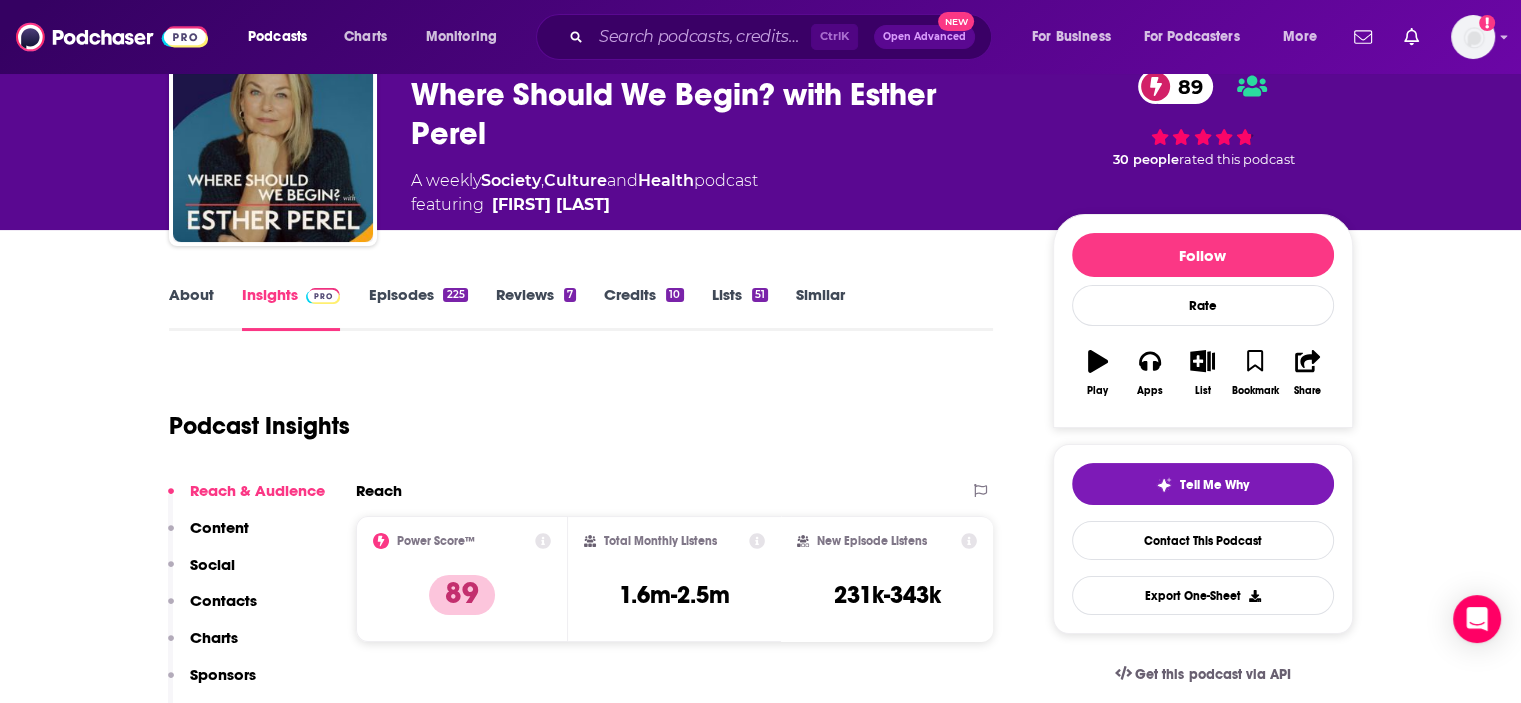 click on "About" at bounding box center (191, 308) 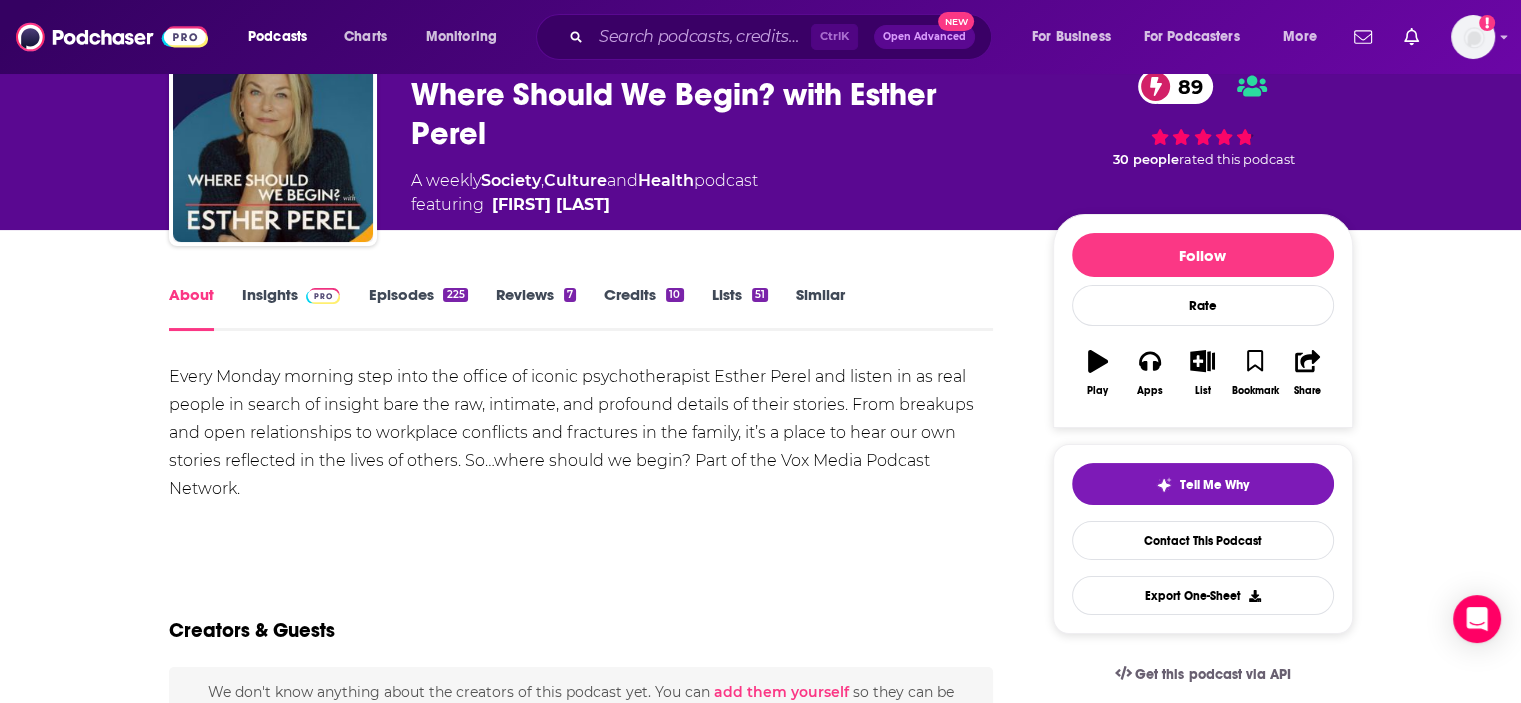 scroll, scrollTop: 0, scrollLeft: 0, axis: both 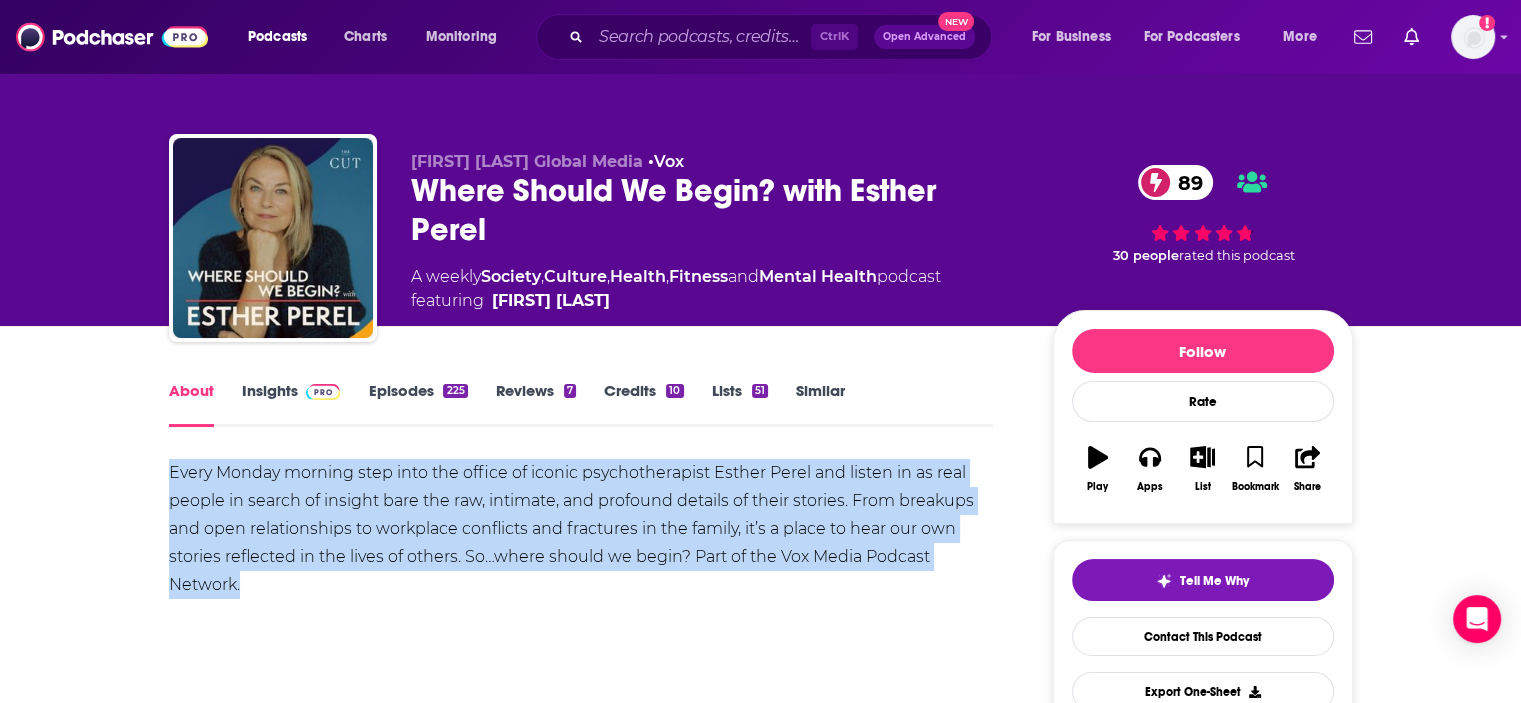 drag, startPoint x: 303, startPoint y: 537, endPoint x: 247, endPoint y: 586, distance: 74.41102 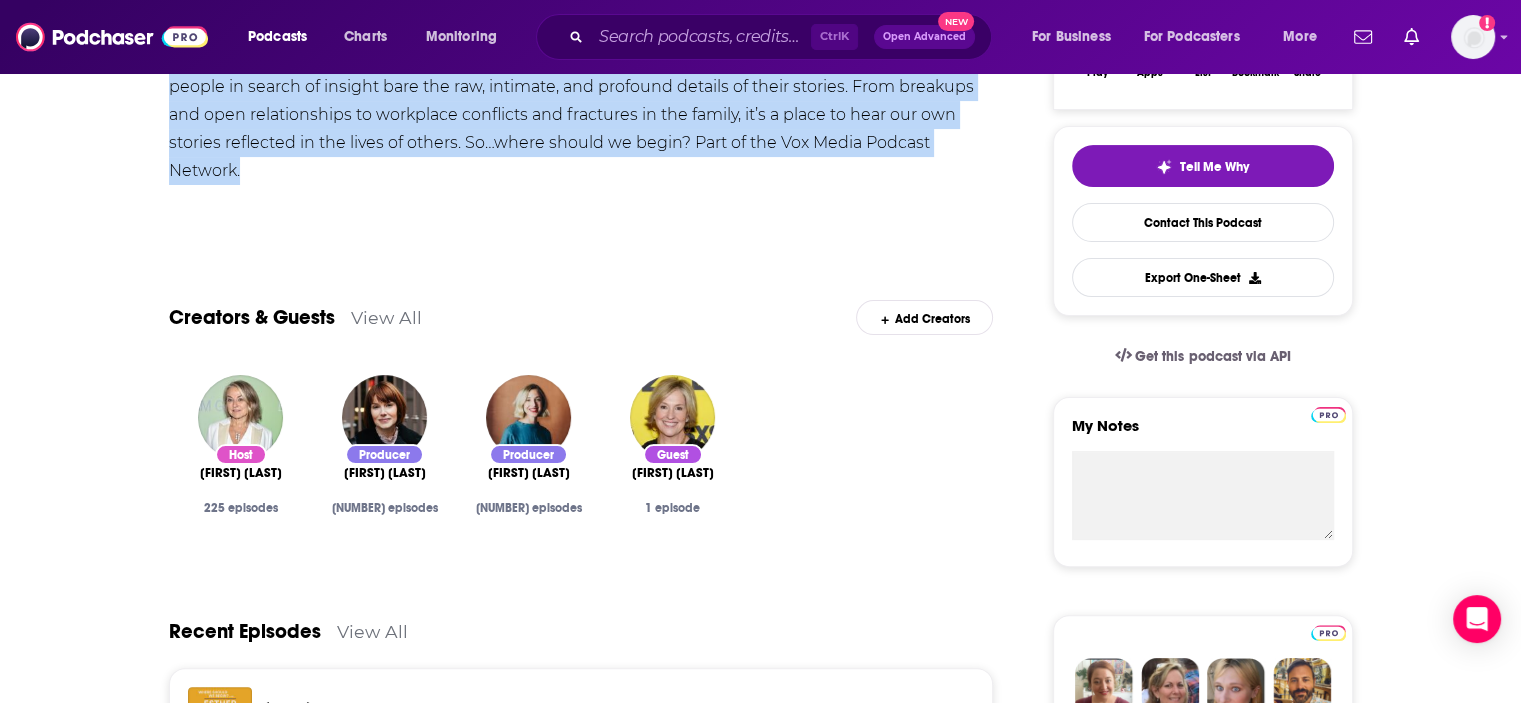 scroll, scrollTop: 764, scrollLeft: 0, axis: vertical 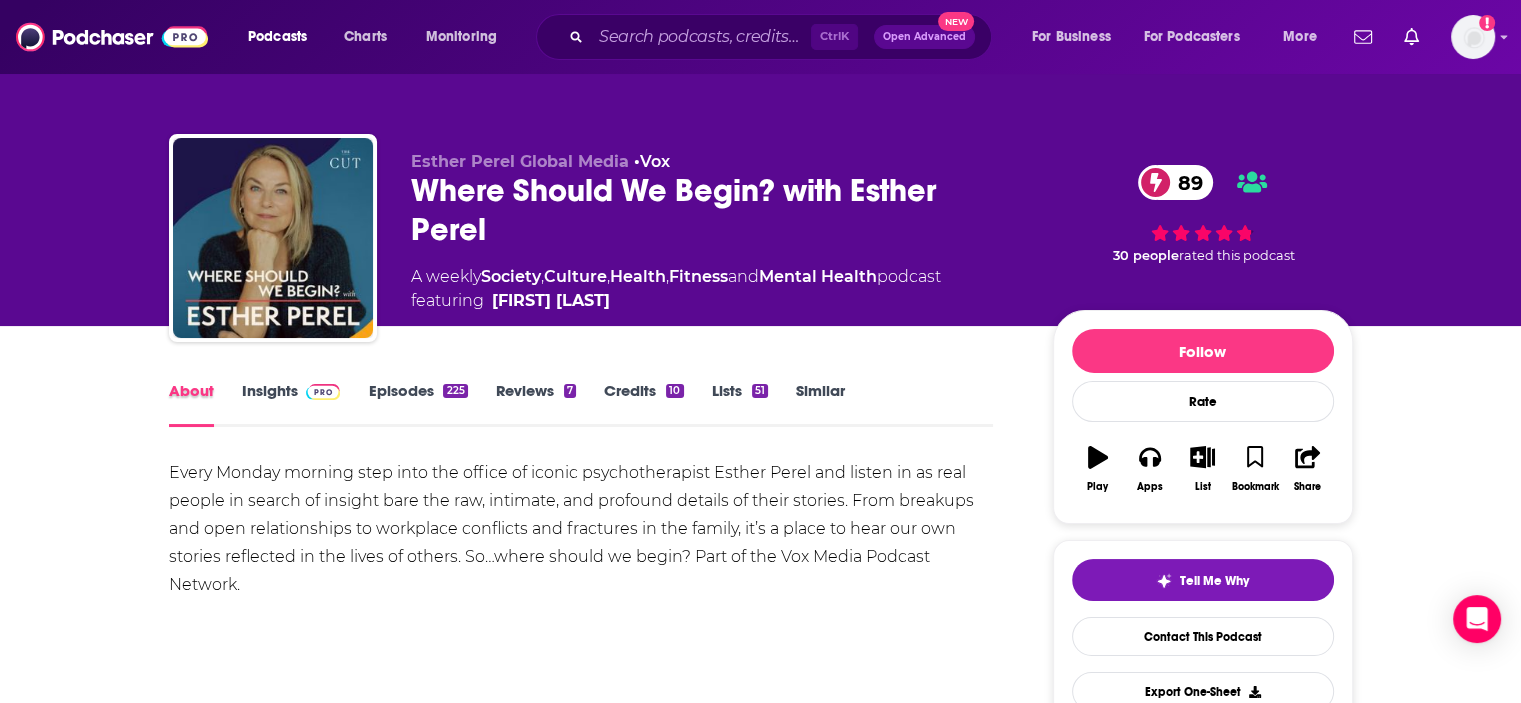 click on "About" at bounding box center (205, 404) 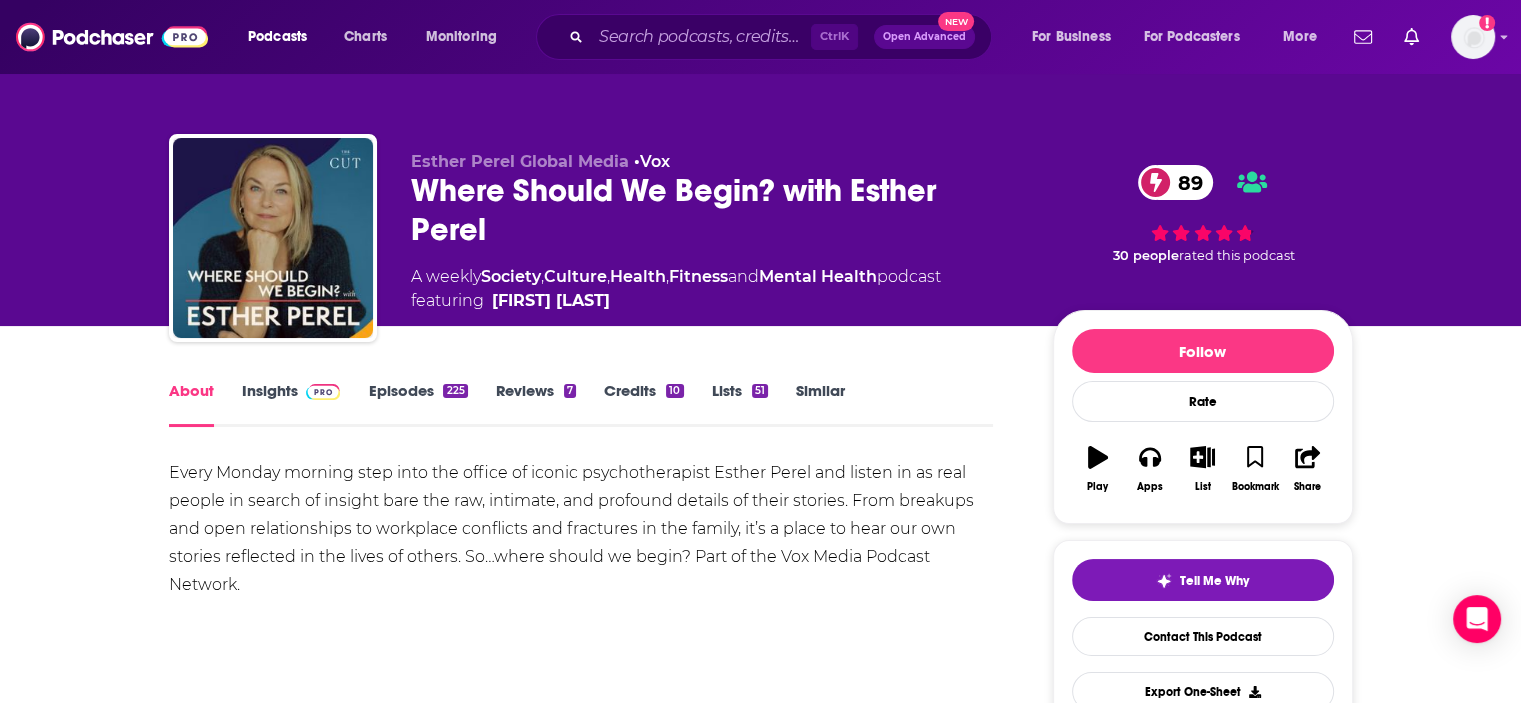 click on "Insights" at bounding box center [291, 404] 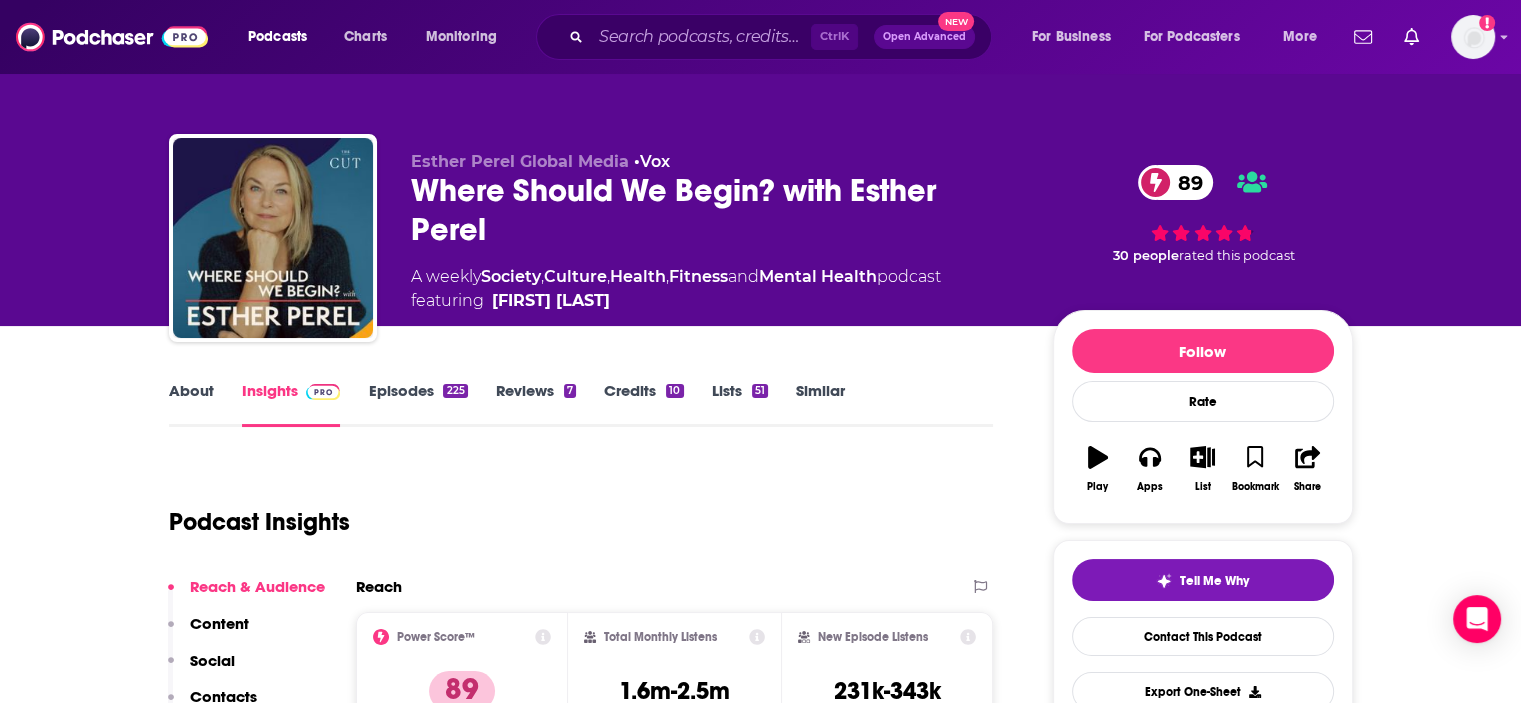 scroll, scrollTop: 131, scrollLeft: 0, axis: vertical 